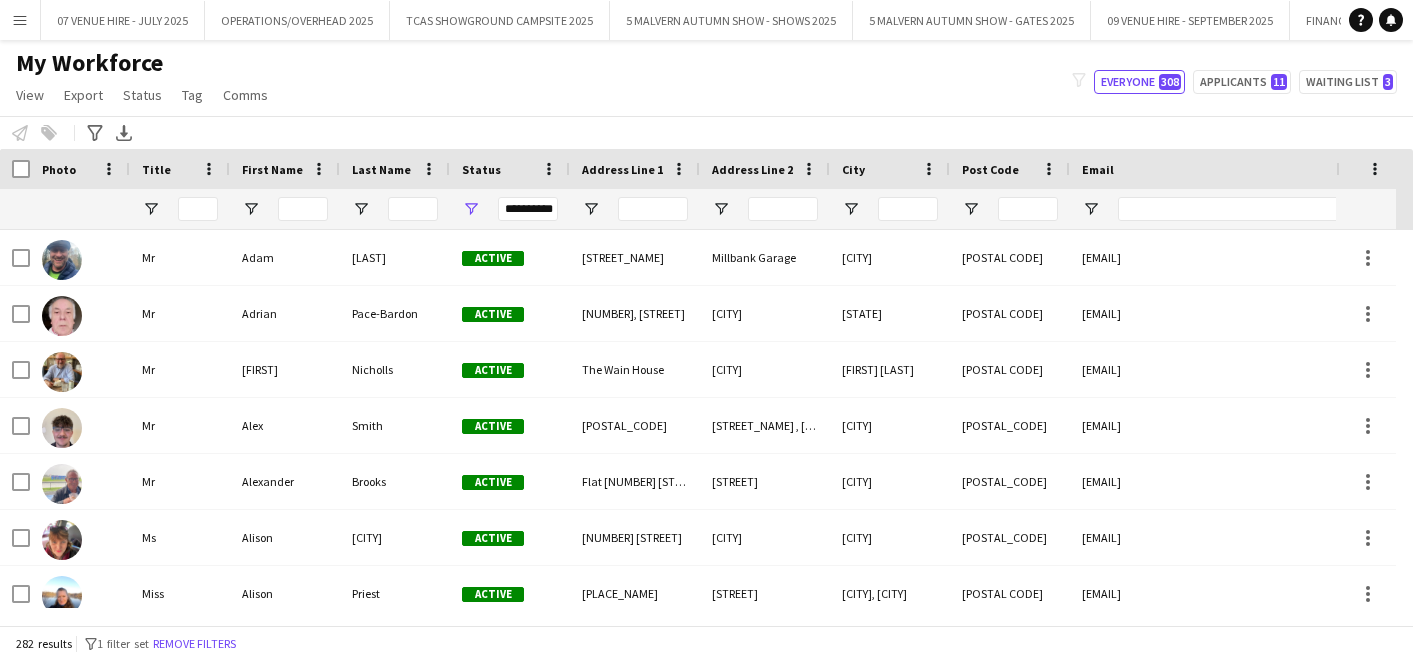 scroll, scrollTop: 0, scrollLeft: 0, axis: both 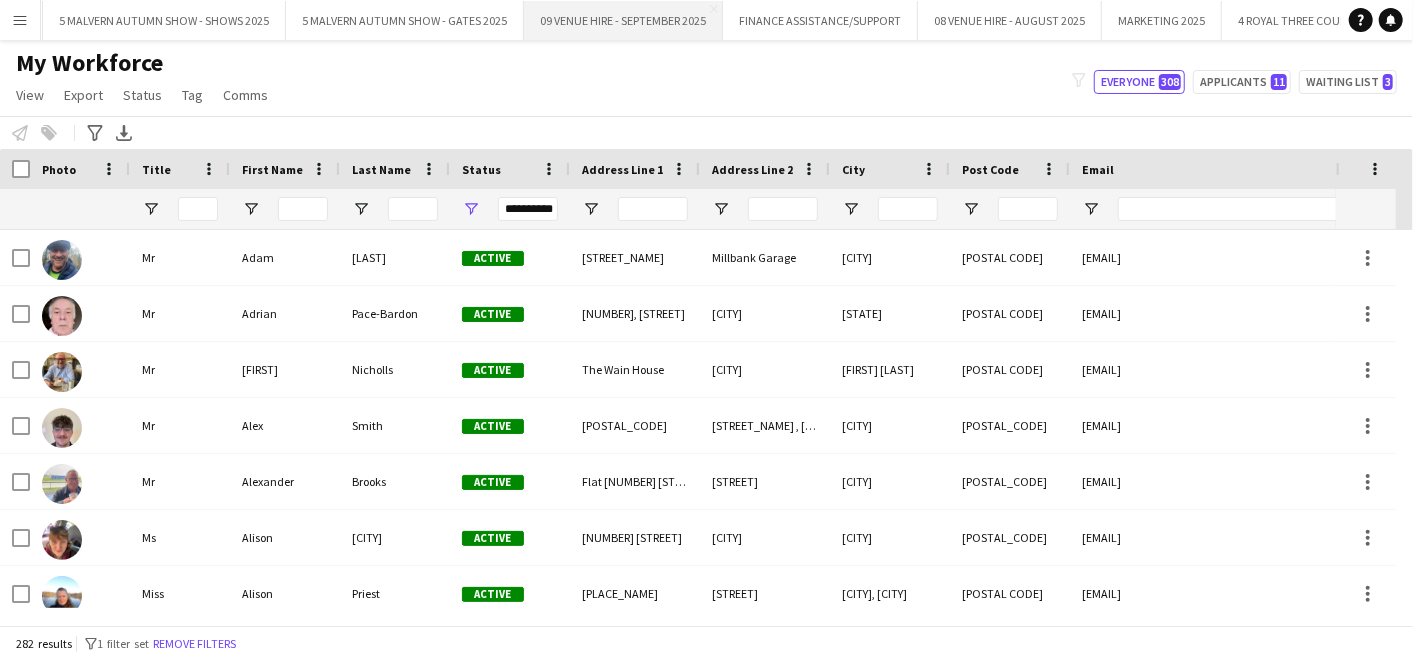 click on "09 VENUE HIRE - SEPTEMBER 2025
Close" at bounding box center (623, 20) 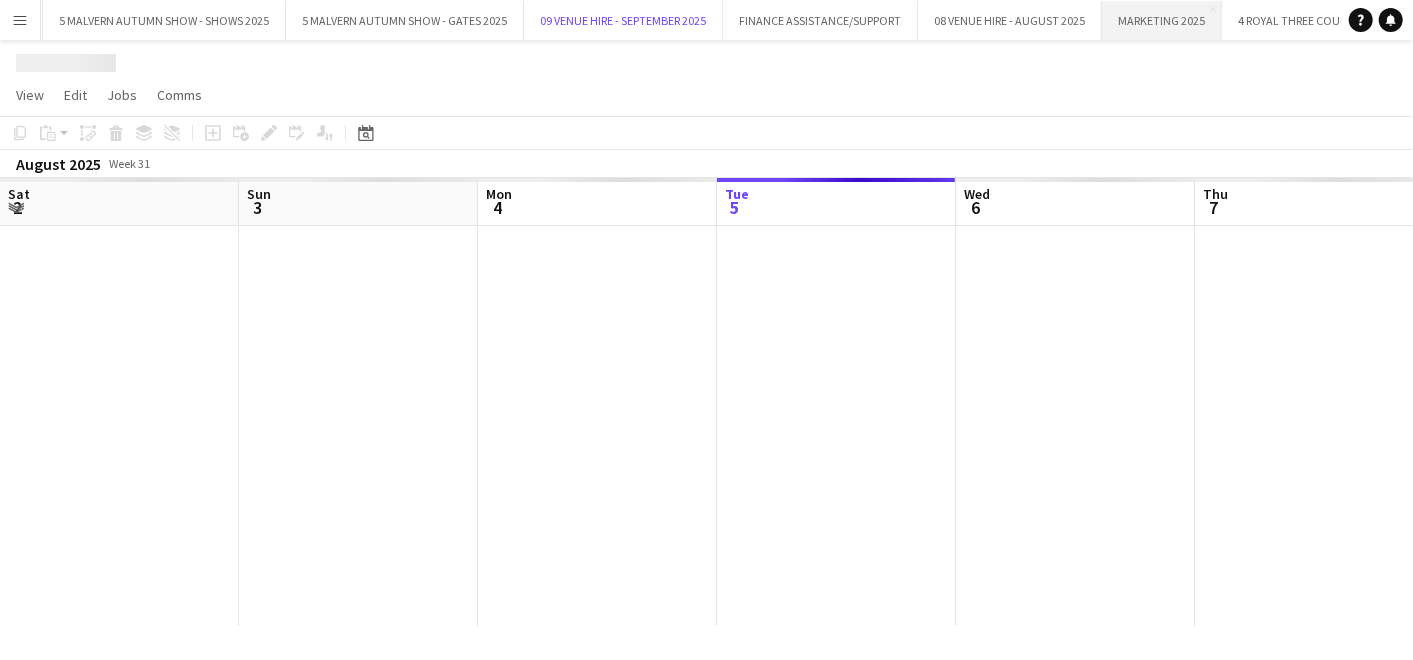scroll, scrollTop: 0, scrollLeft: 477, axis: horizontal 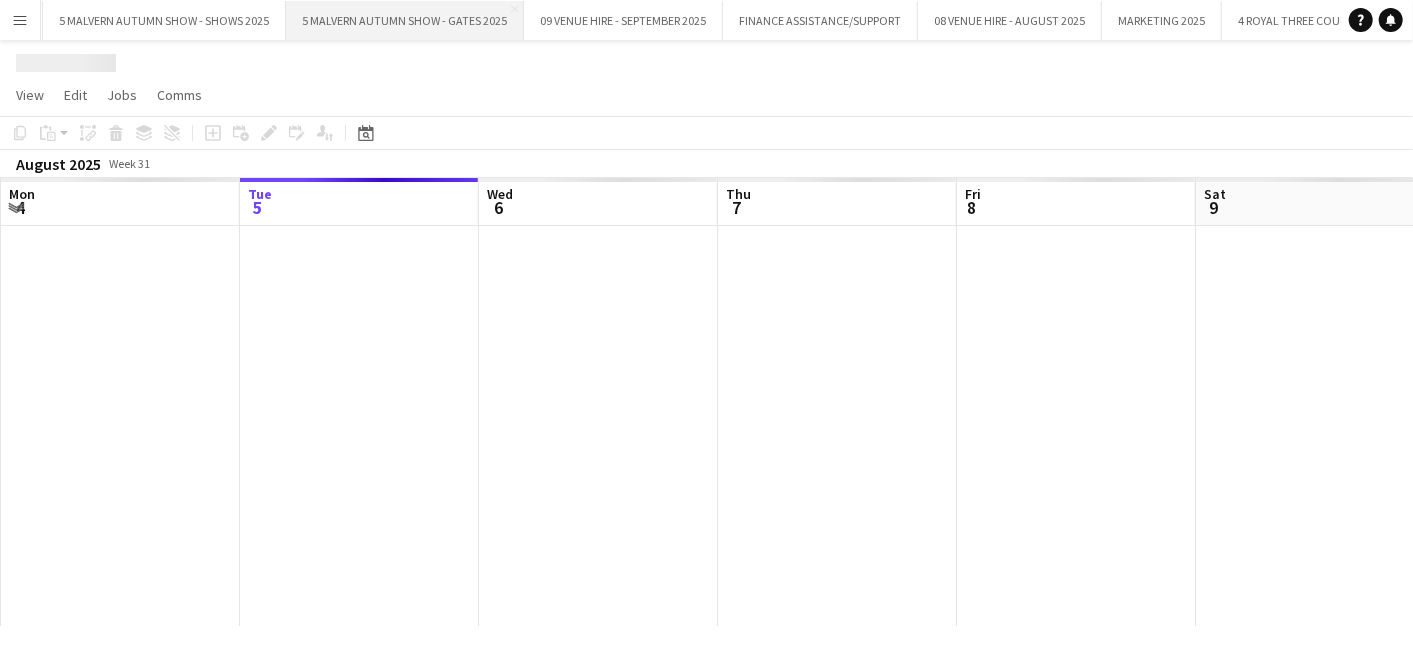 click on "5 MALVERN AUTUMN SHOW - GATES 2025
Close" at bounding box center (405, 20) 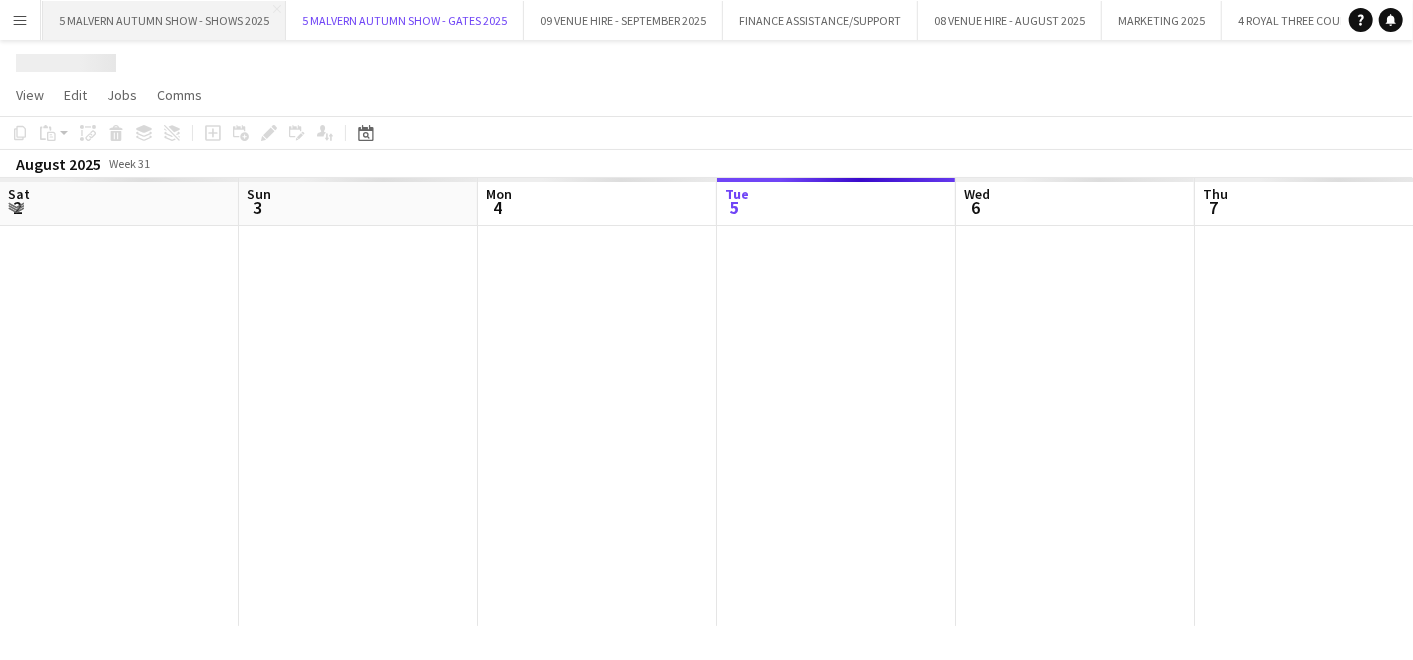 scroll, scrollTop: 0, scrollLeft: 477, axis: horizontal 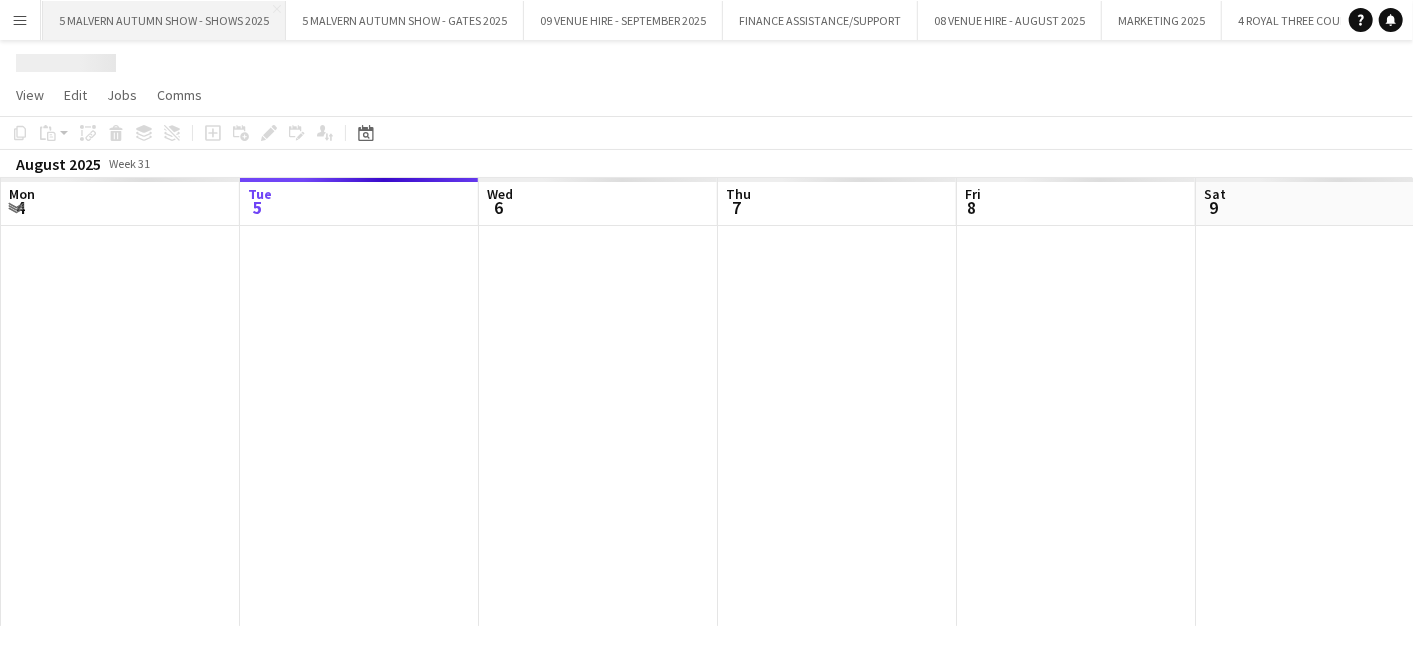 click on "5 MALVERN AUTUMN SHOW - SHOWS 2025
Close" at bounding box center [164, 20] 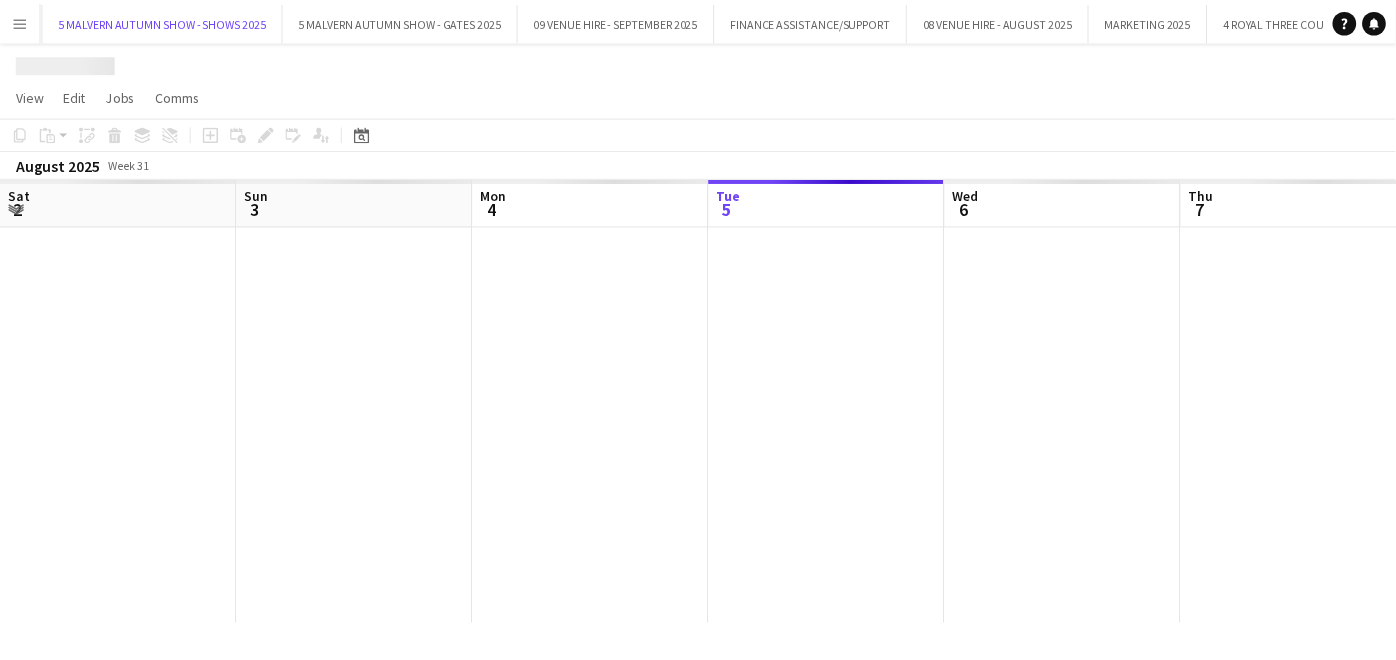 scroll, scrollTop: 0, scrollLeft: 477, axis: horizontal 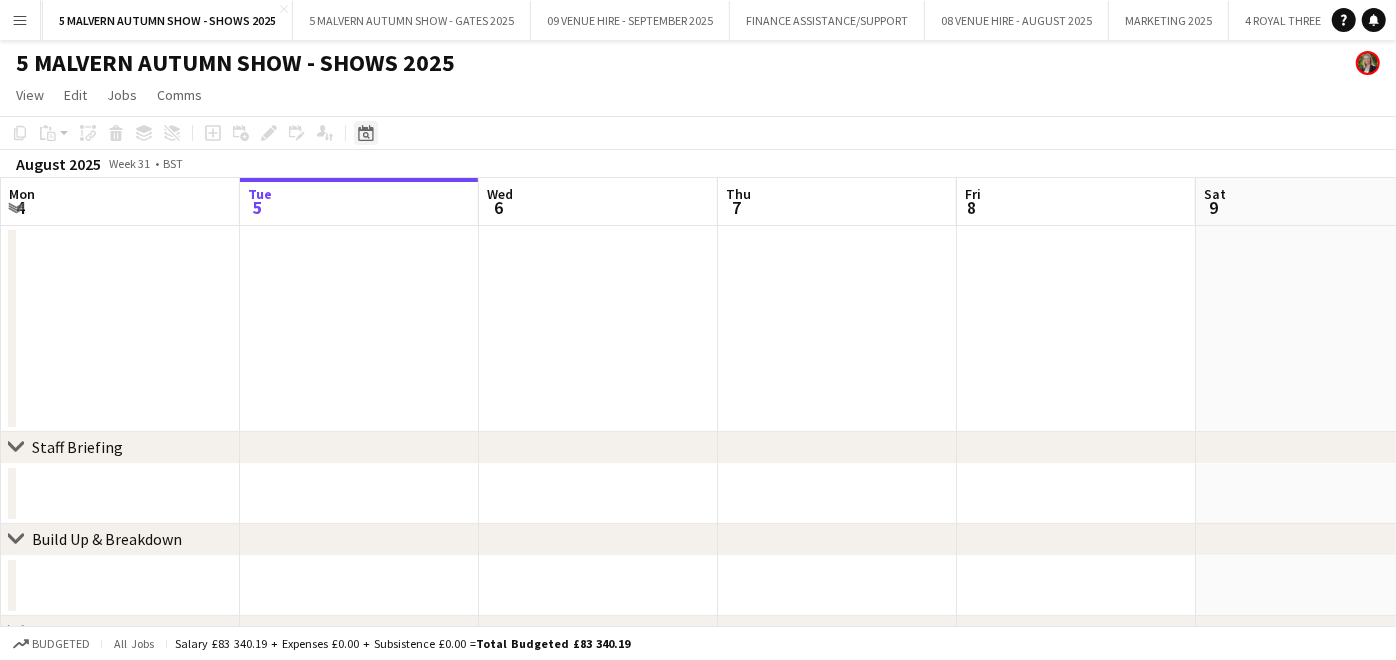 click on "Date picker" 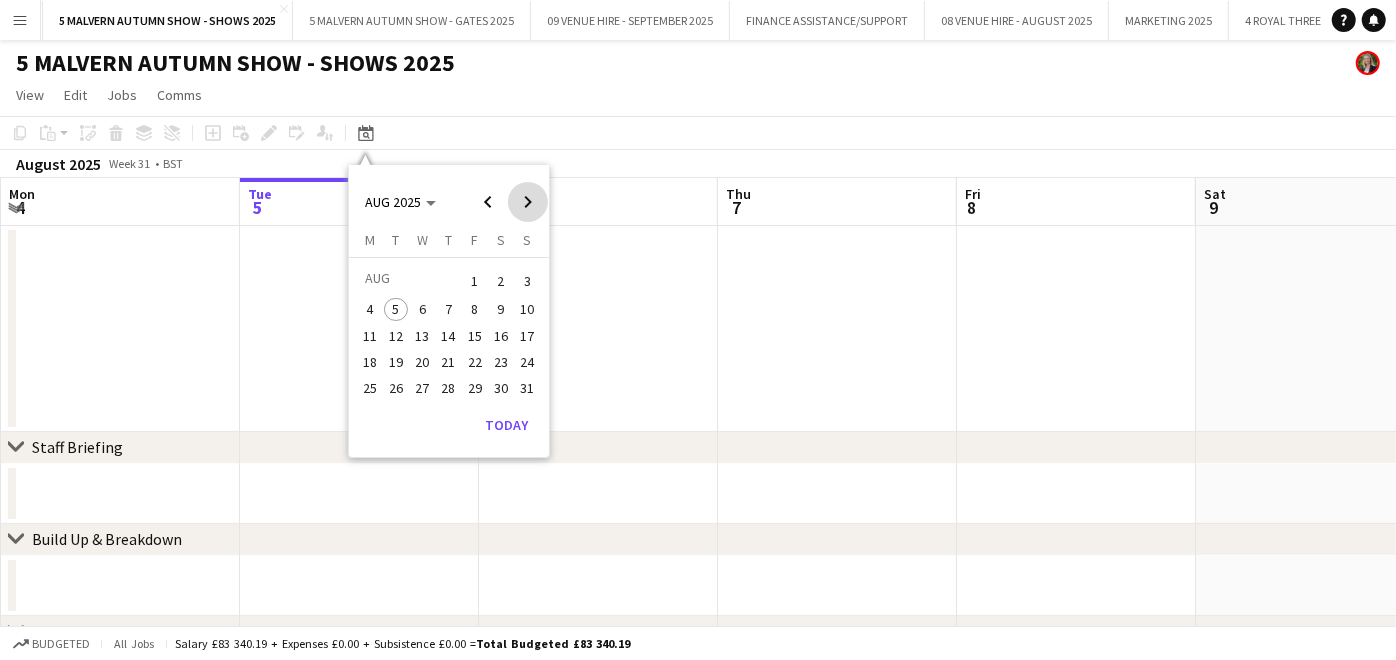 click at bounding box center (528, 202) 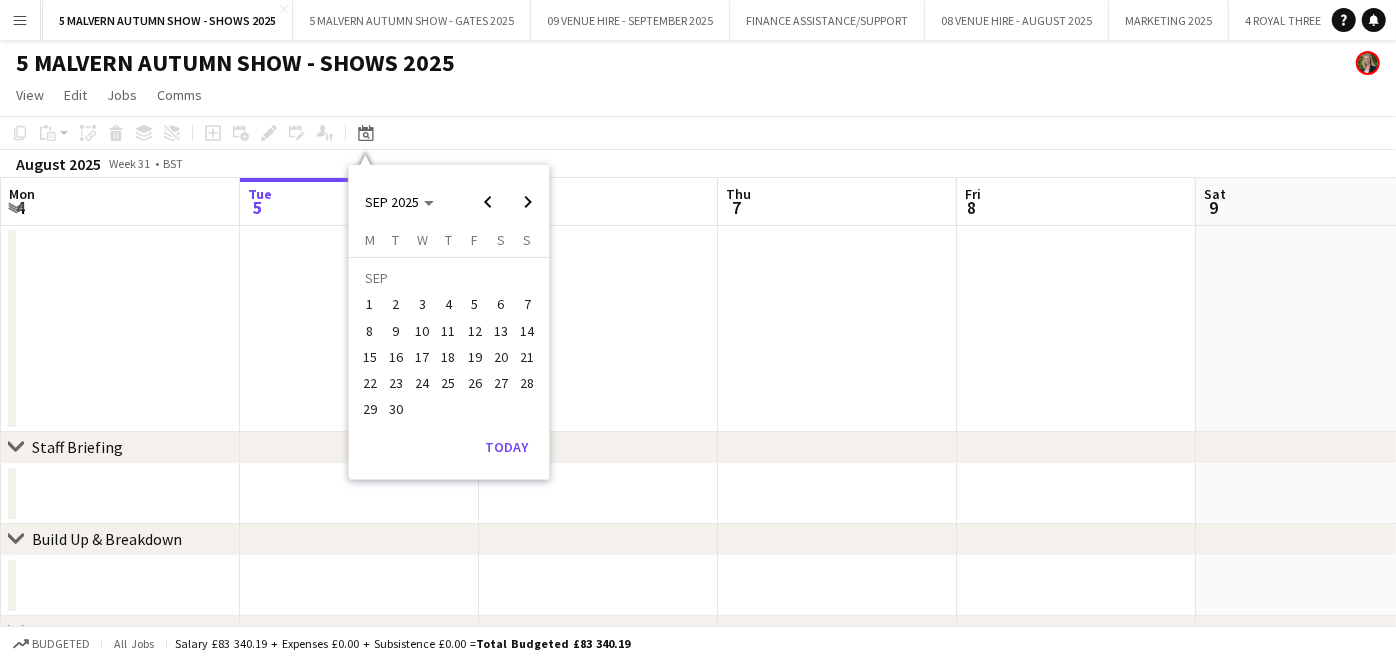 click on "28" at bounding box center (528, 383) 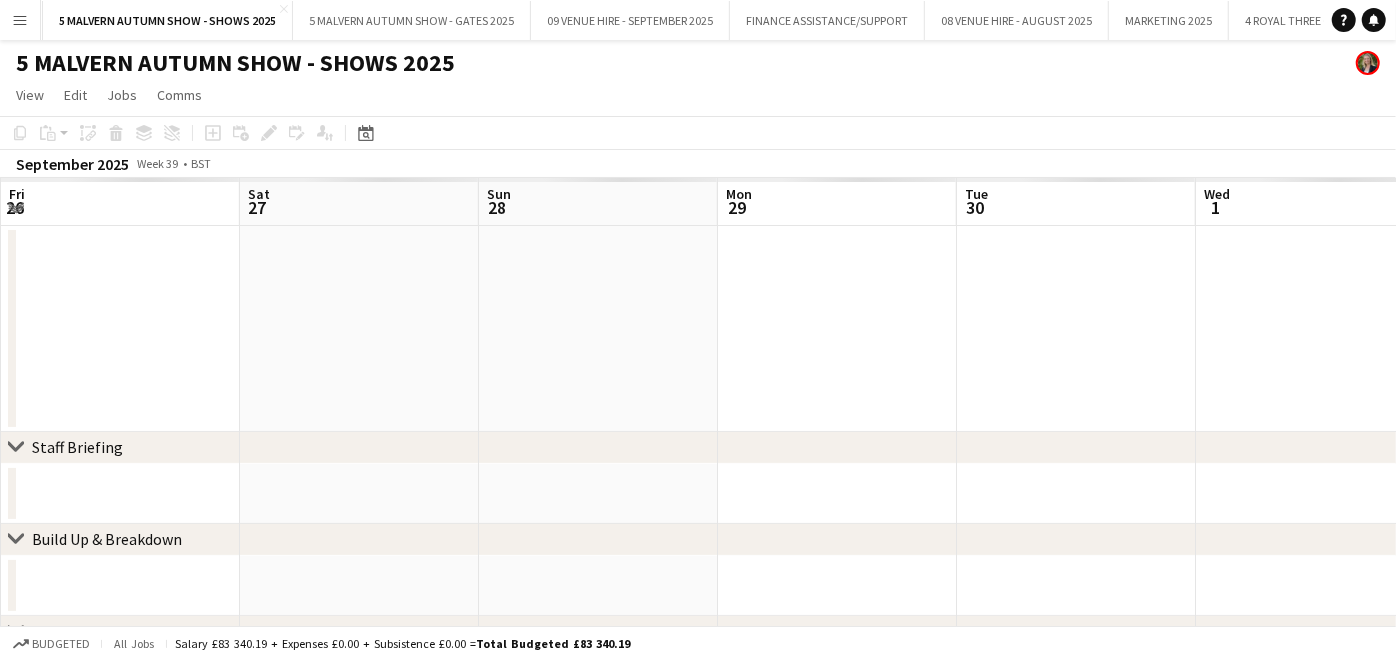 scroll, scrollTop: 0, scrollLeft: 687, axis: horizontal 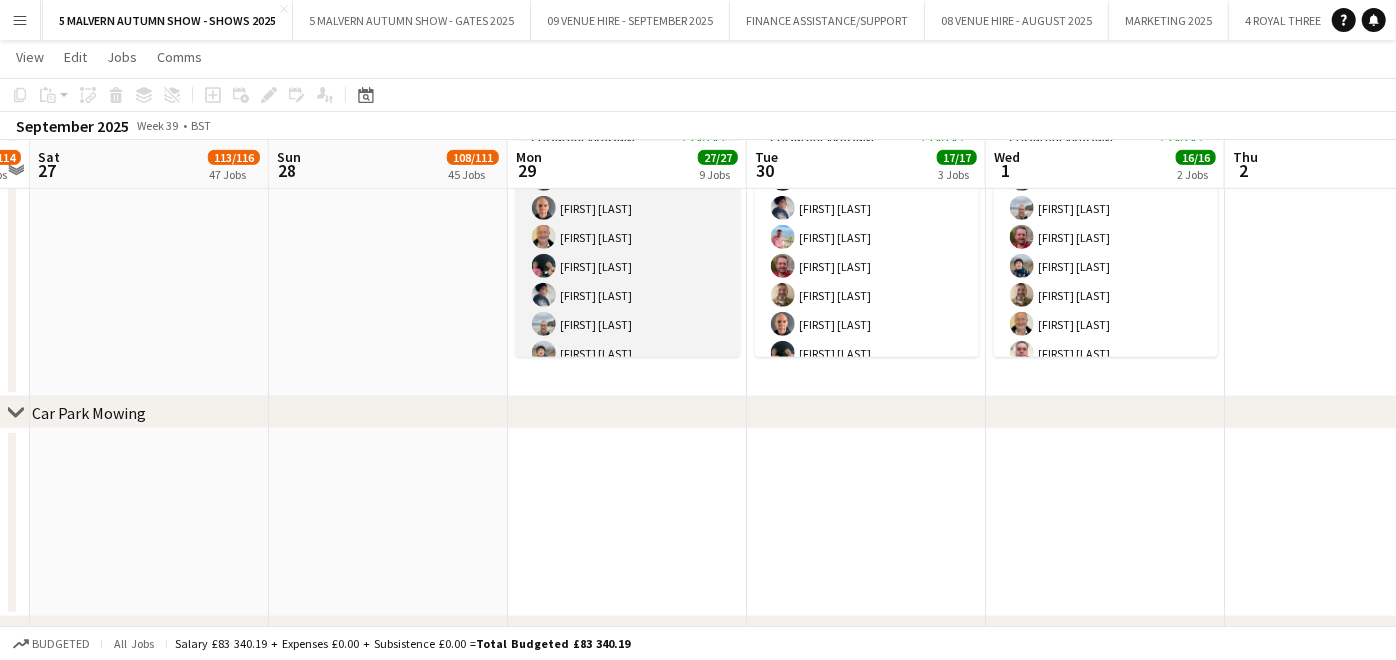 click on "Show Breakdown   14/14   08:00-16:30 (8h30m)
[FIRST] [LAST] [FIRST] [LAST] [FIRST] [LAST] [FIRST] [LAST] [FIRST] [LAST] [FIRST] [LAST] [FIRST] [LAST] [FIRST] [LAST] [FIRST] [LAST] [FIRST] [LAST] [FIRST] [LAST] [FIRST] [LAST] [FIRST] [LAST]" at bounding box center (628, 353) 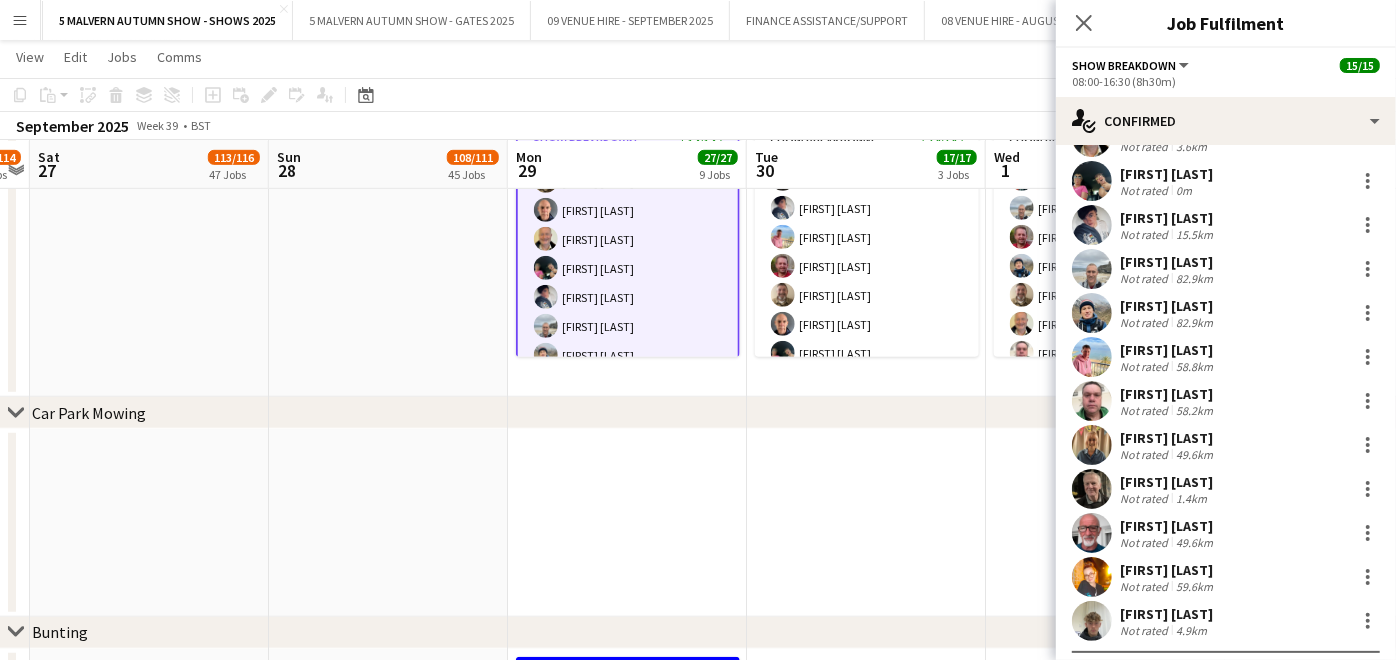 scroll, scrollTop: 211, scrollLeft: 0, axis: vertical 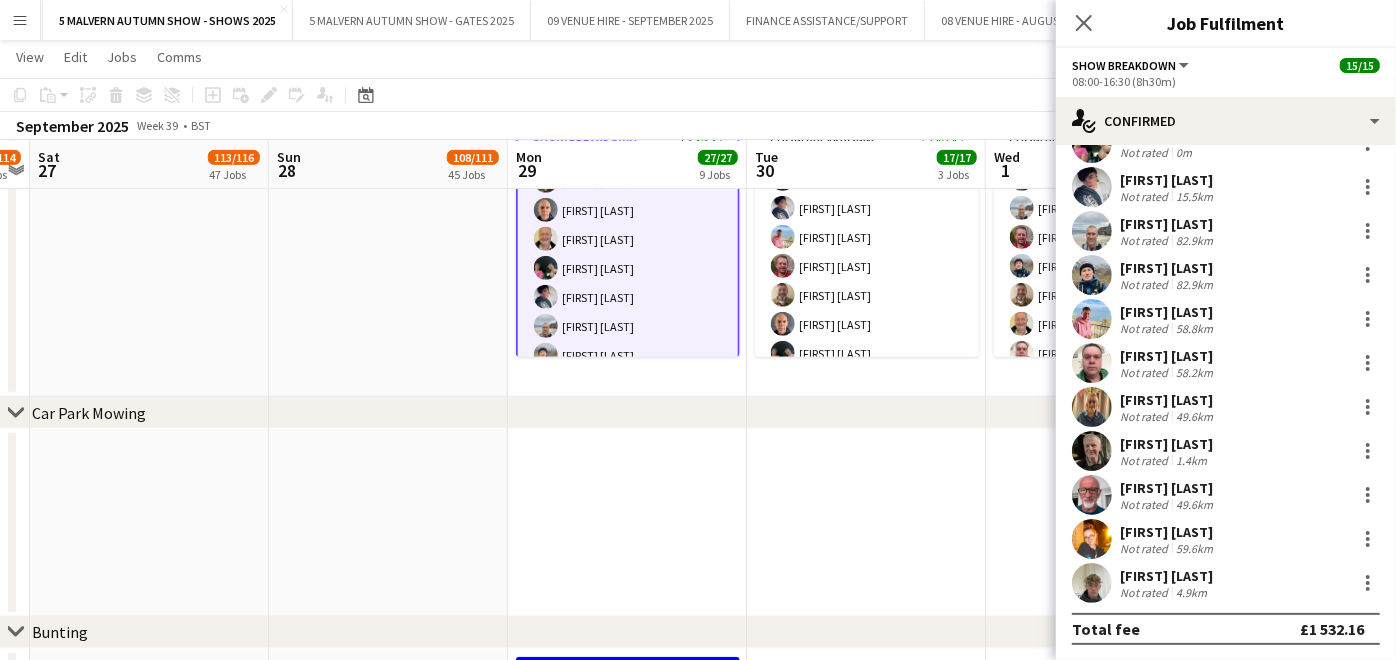 click at bounding box center [866, 523] 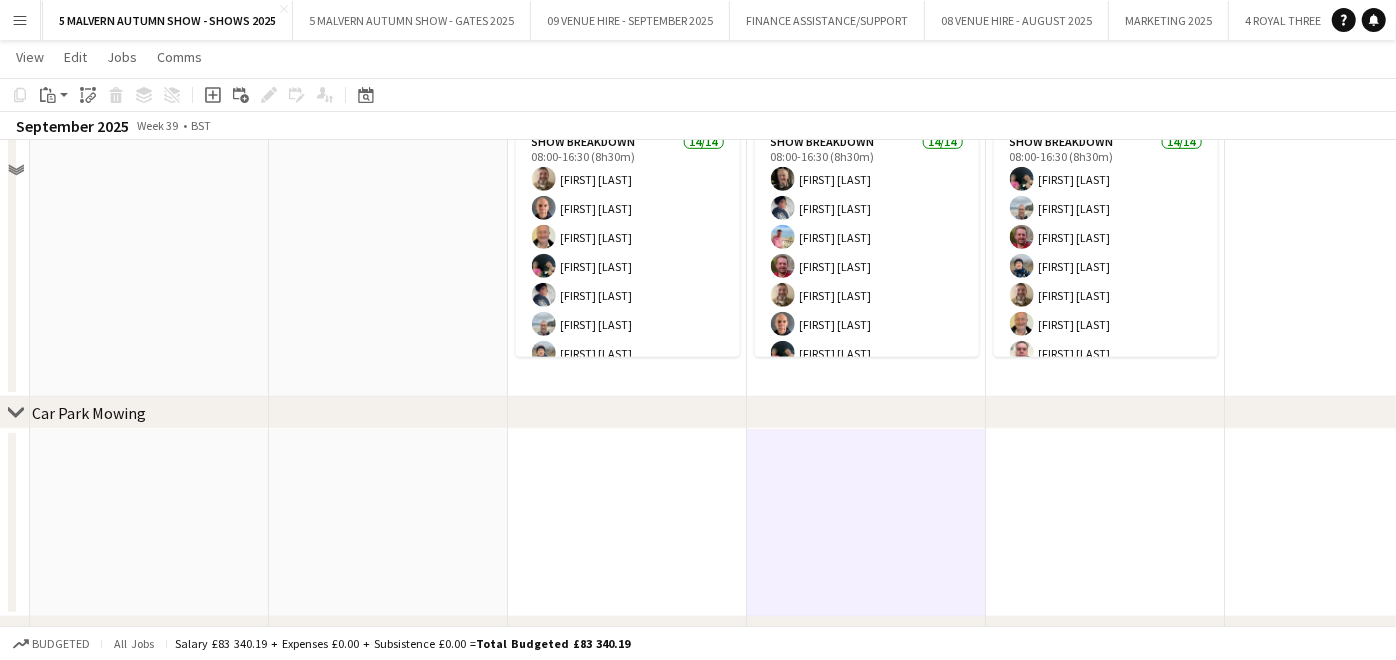scroll, scrollTop: 444, scrollLeft: 0, axis: vertical 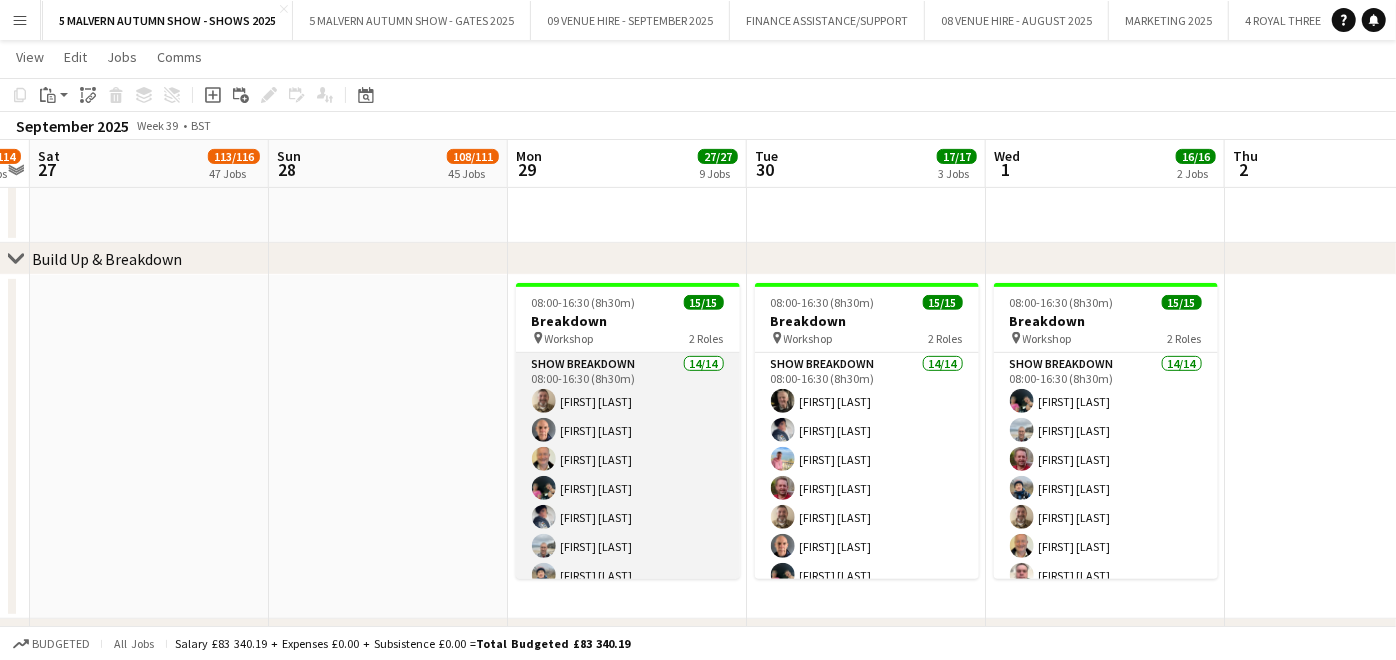 click on "Show Breakdown   14/14   08:00-16:30 (8h30m)
[FIRST] [LAST] [FIRST] [LAST] [FIRST] [LAST] [FIRST] [LAST] [FIRST] [LAST] [FIRST] [LAST] [FIRST] [LAST] [FIRST] [LAST] [FIRST] [LAST] [FIRST] [LAST] [FIRST] [LAST] [FIRST] [LAST] [FIRST] [LAST]" at bounding box center (628, 575) 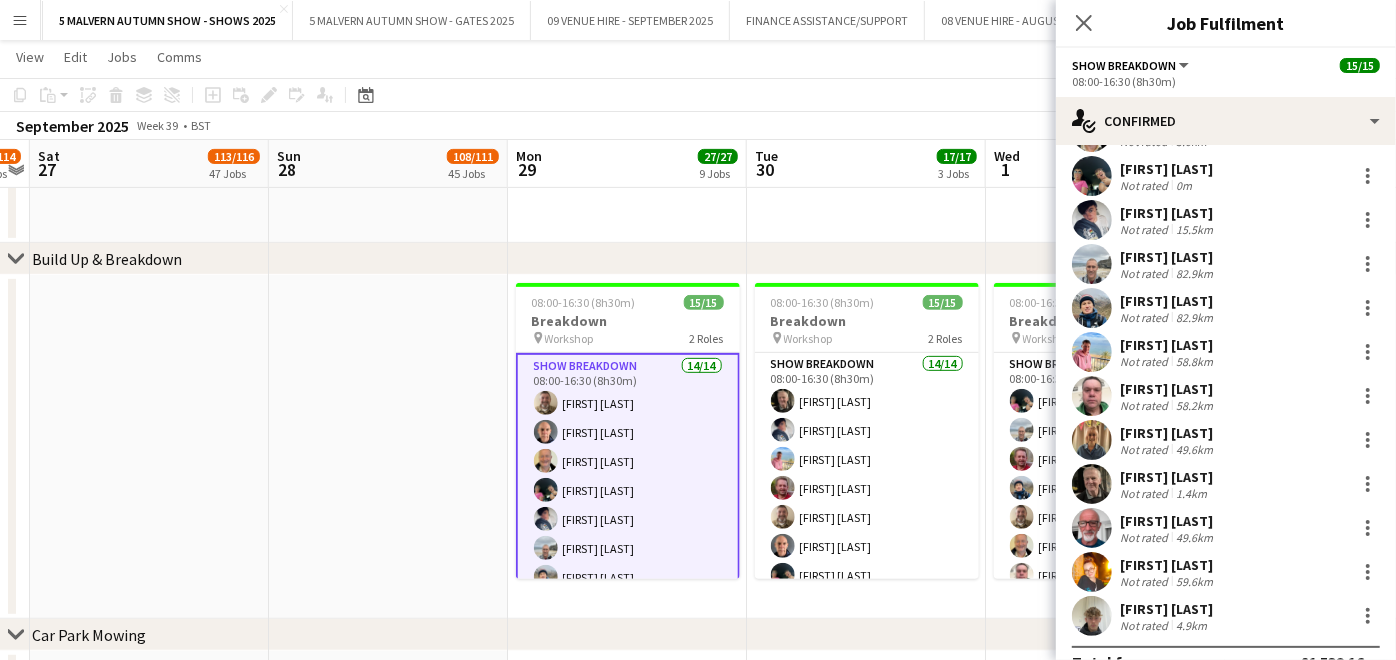 scroll, scrollTop: 211, scrollLeft: 0, axis: vertical 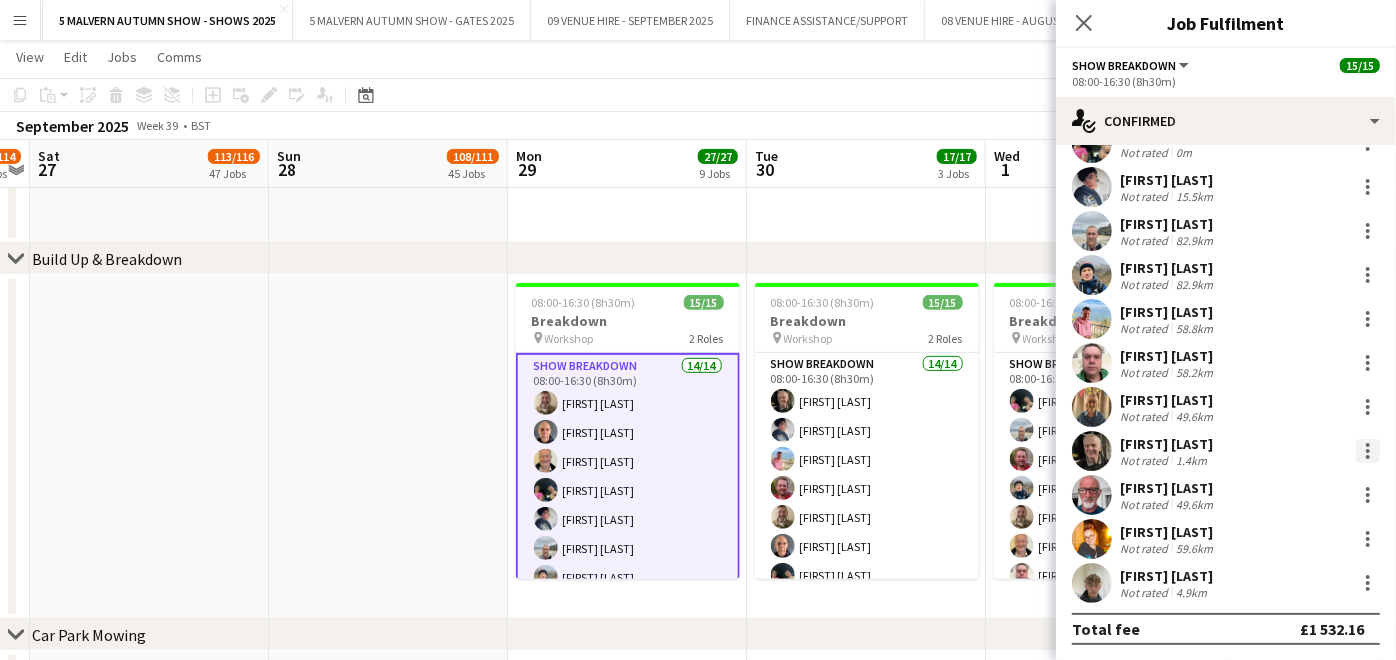 click at bounding box center [1368, 451] 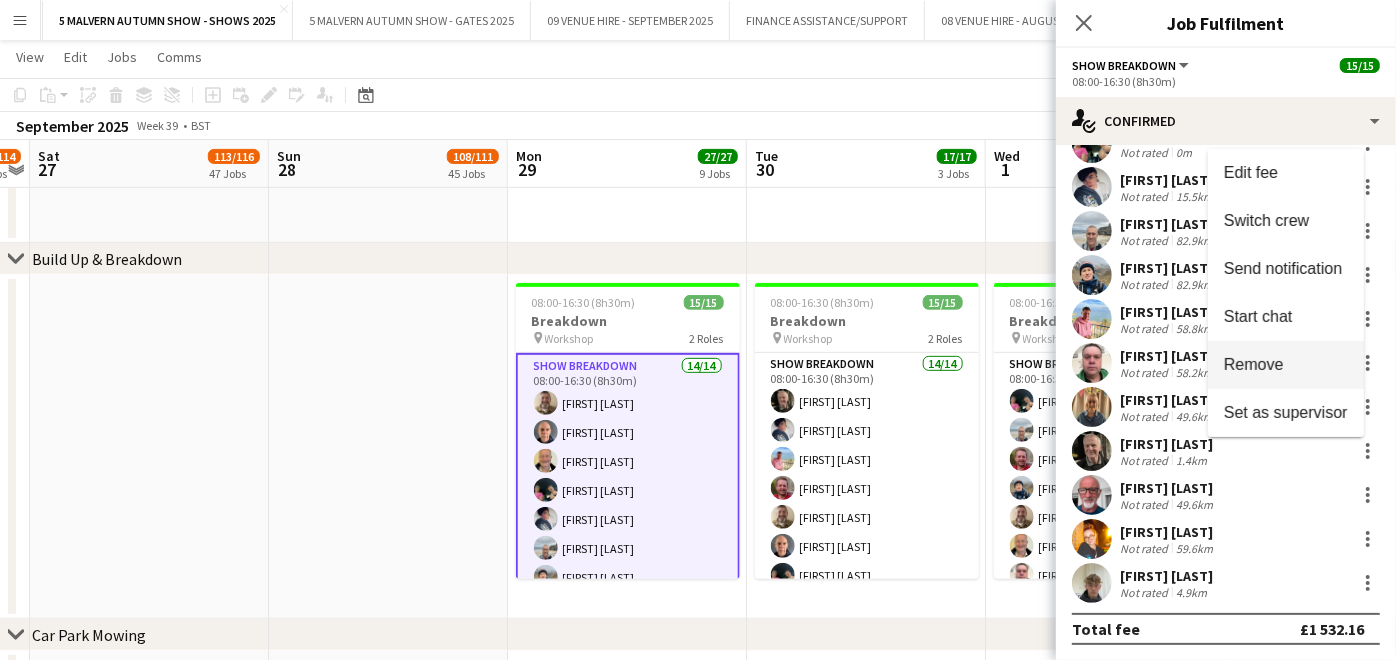 click on "Remove" at bounding box center [1286, 365] 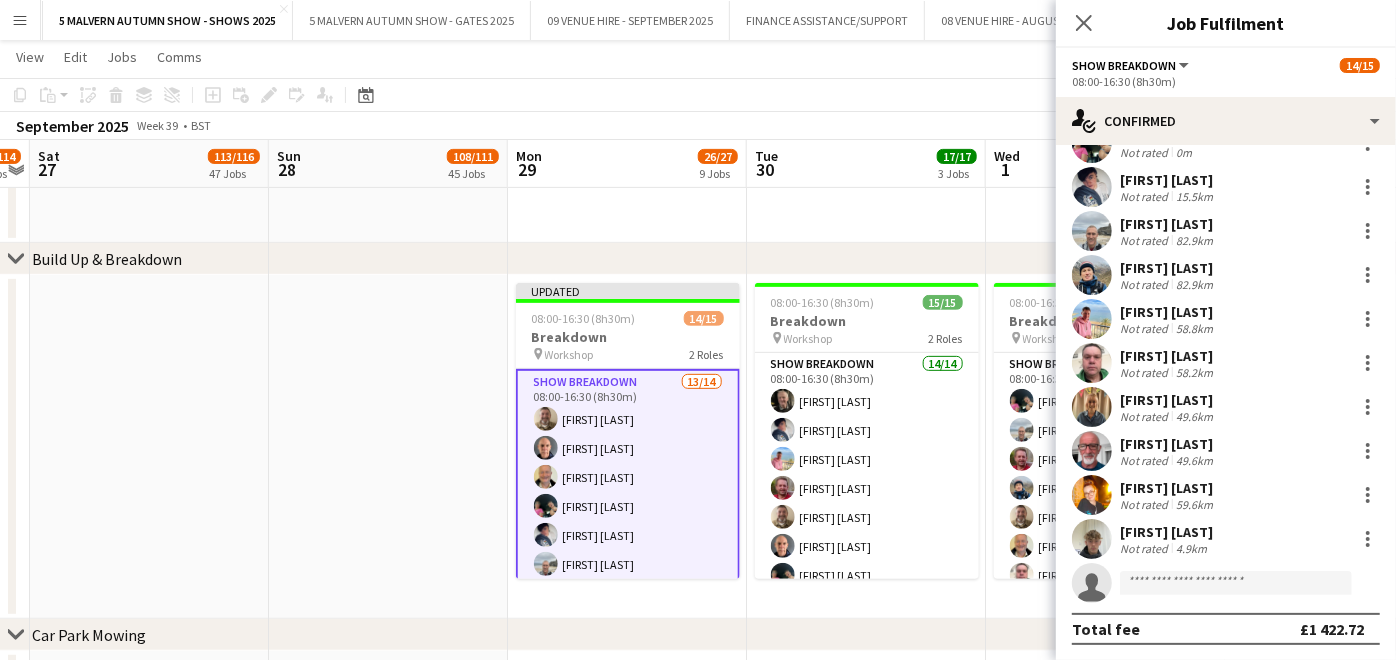 click at bounding box center [388, 447] 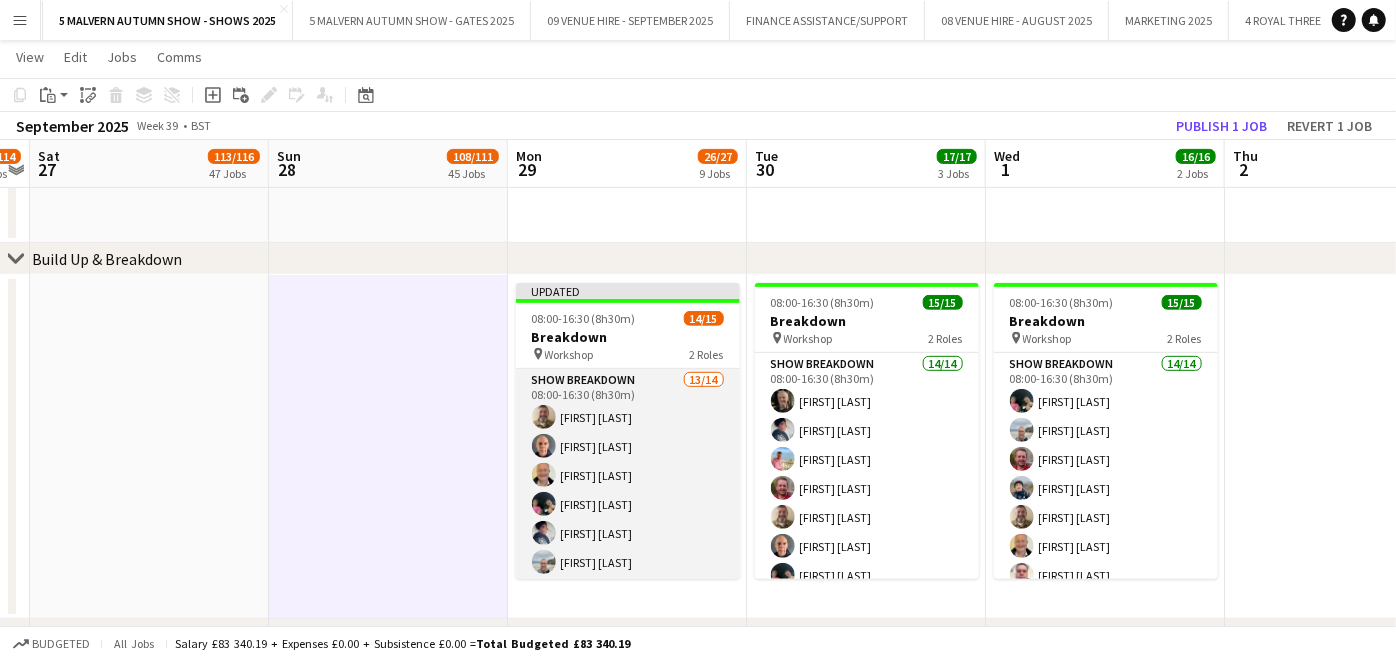 click on "Show Breakdown   13/14   08:00-16:30 (8h30m)
[FIRST] [LAST] [FIRST] [LAST] [FIRST] [LAST] [FIRST] [LAST] [FIRST] [LAST] [FIRST] [LAST] [FIRST] [LAST] [FIRST] [LAST] [FIRST] [LAST] [FIRST] [LAST] [FIRST] [LAST] [FIRST] [LAST] [FIRST] [LAST]
single-neutral-actions" at bounding box center [628, 591] 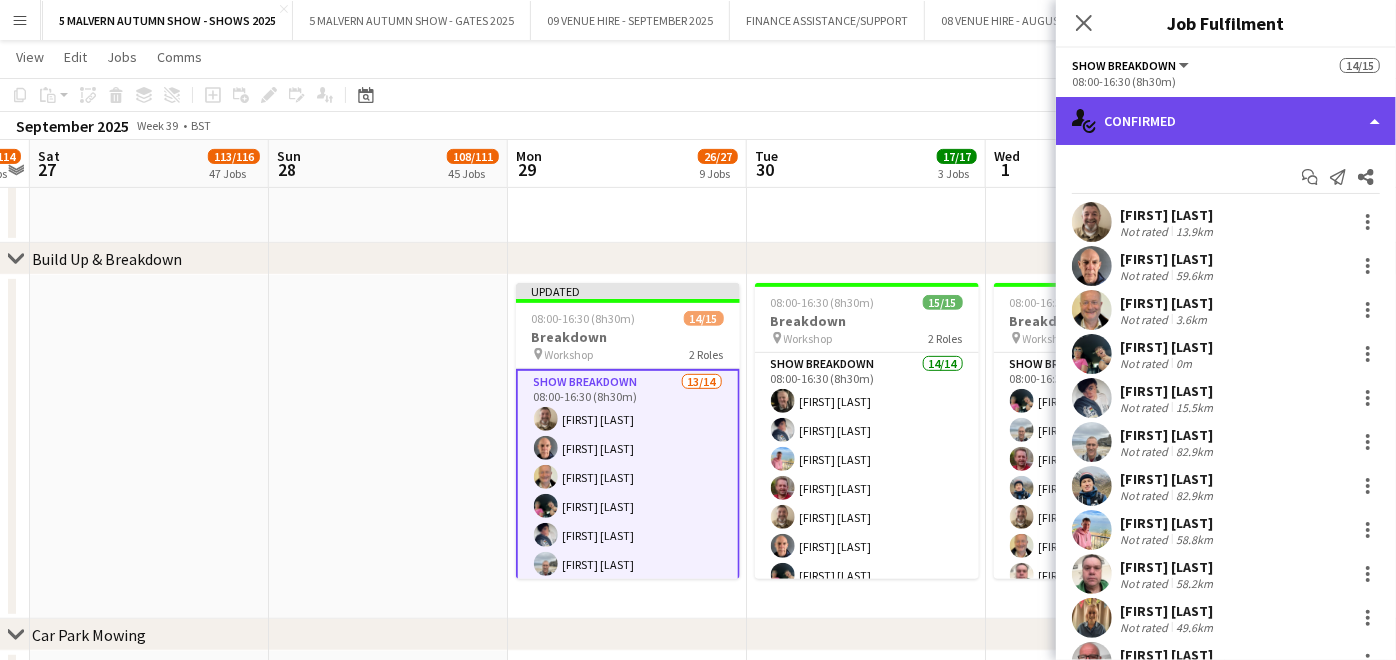 click on "single-neutral-actions-check-2
Confirmed" 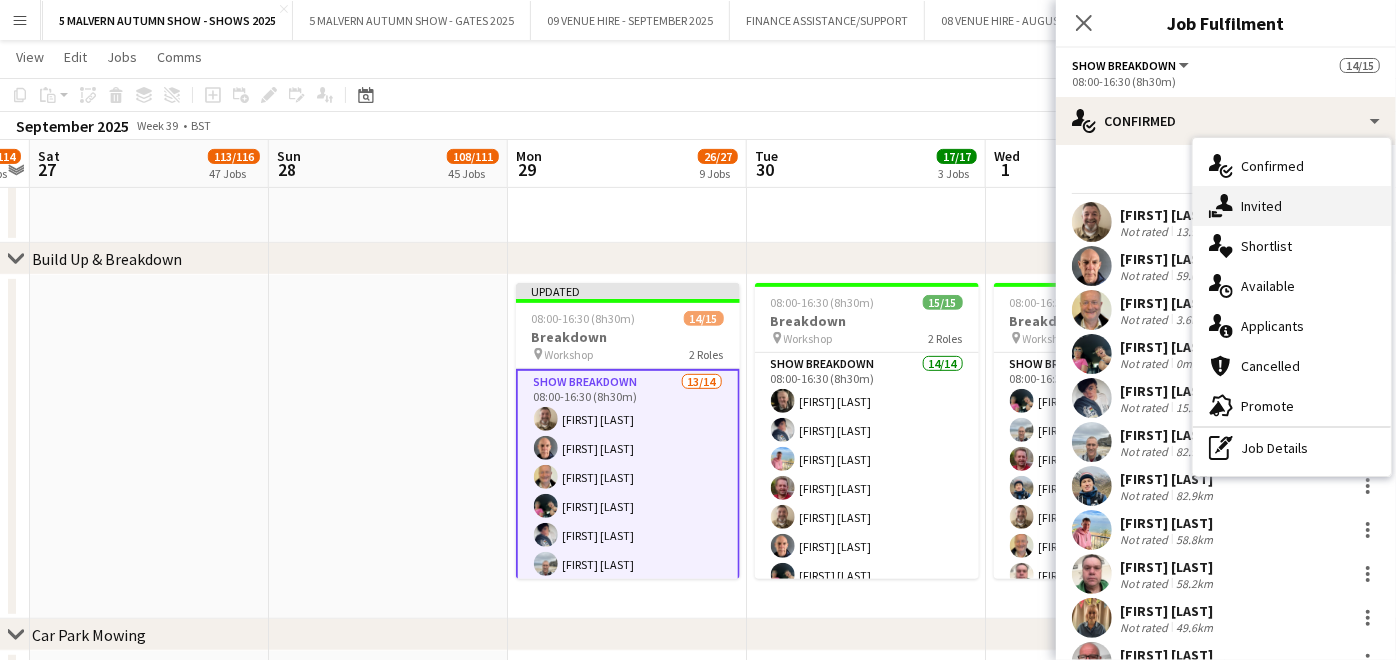 click on "single-neutral-actions-share-1
Invited" at bounding box center [1292, 206] 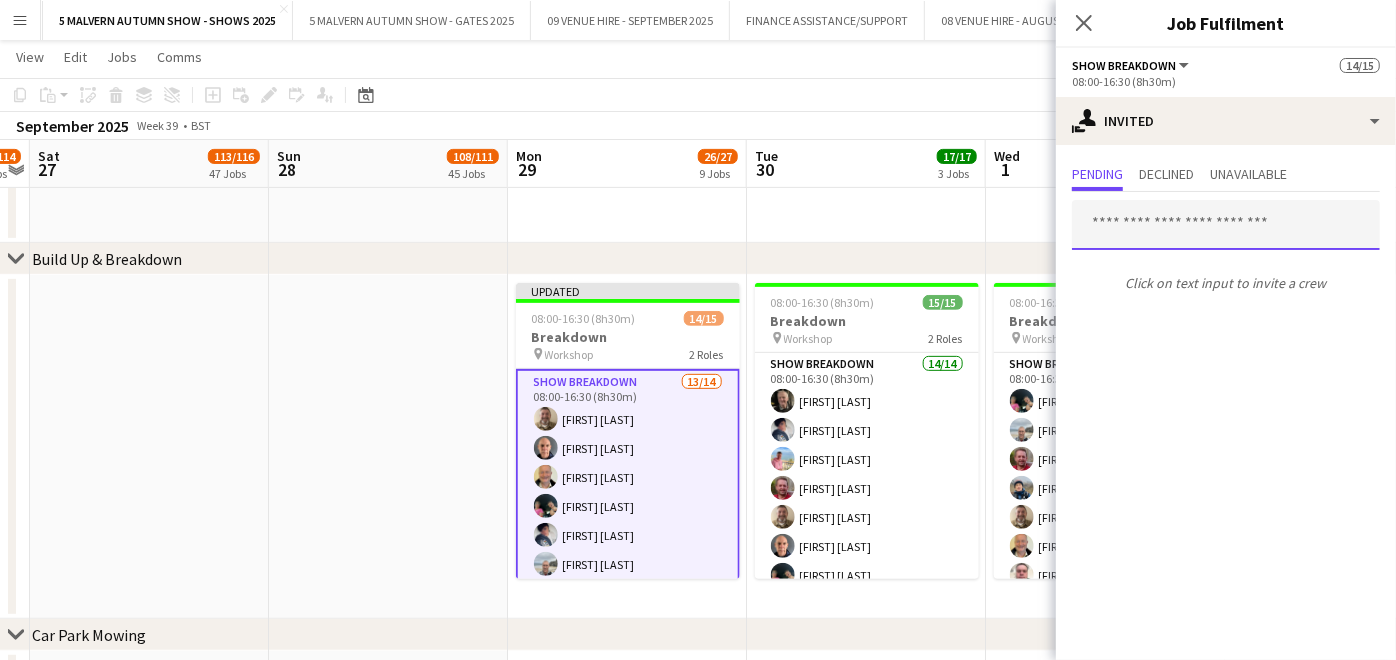 click at bounding box center [1226, 225] 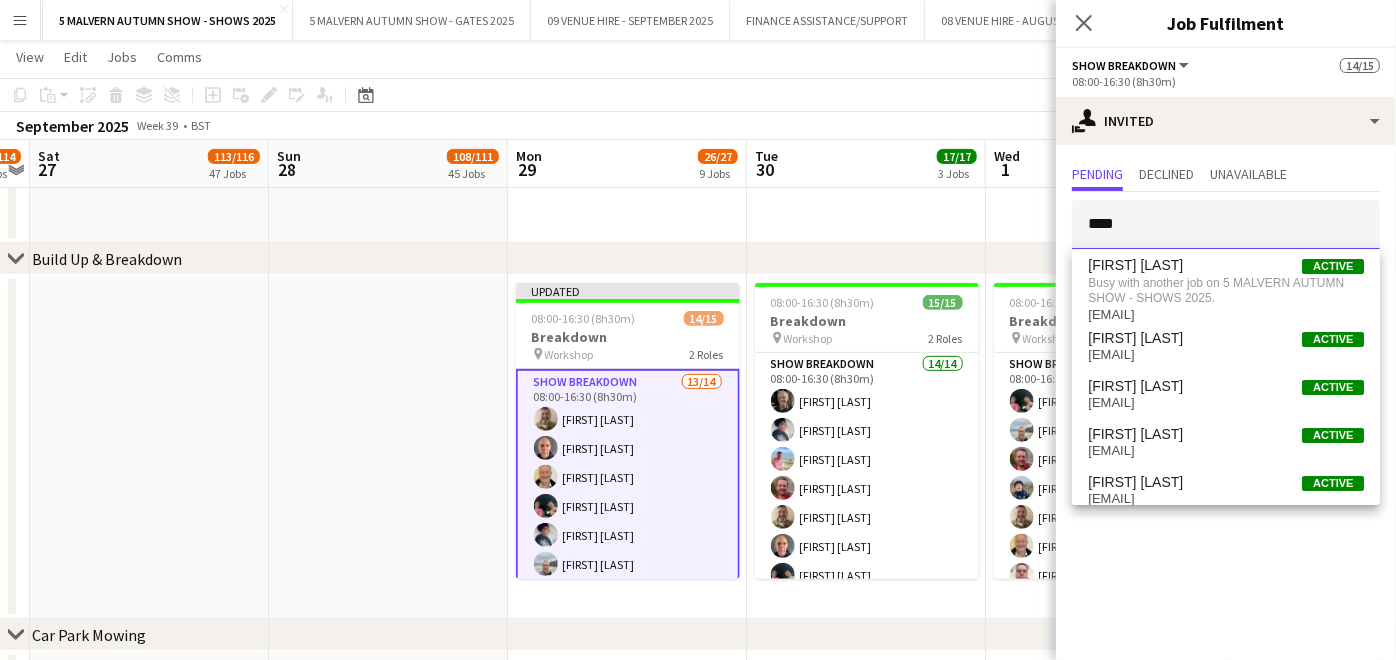 drag, startPoint x: 1257, startPoint y: 215, endPoint x: 657, endPoint y: 277, distance: 603.1948 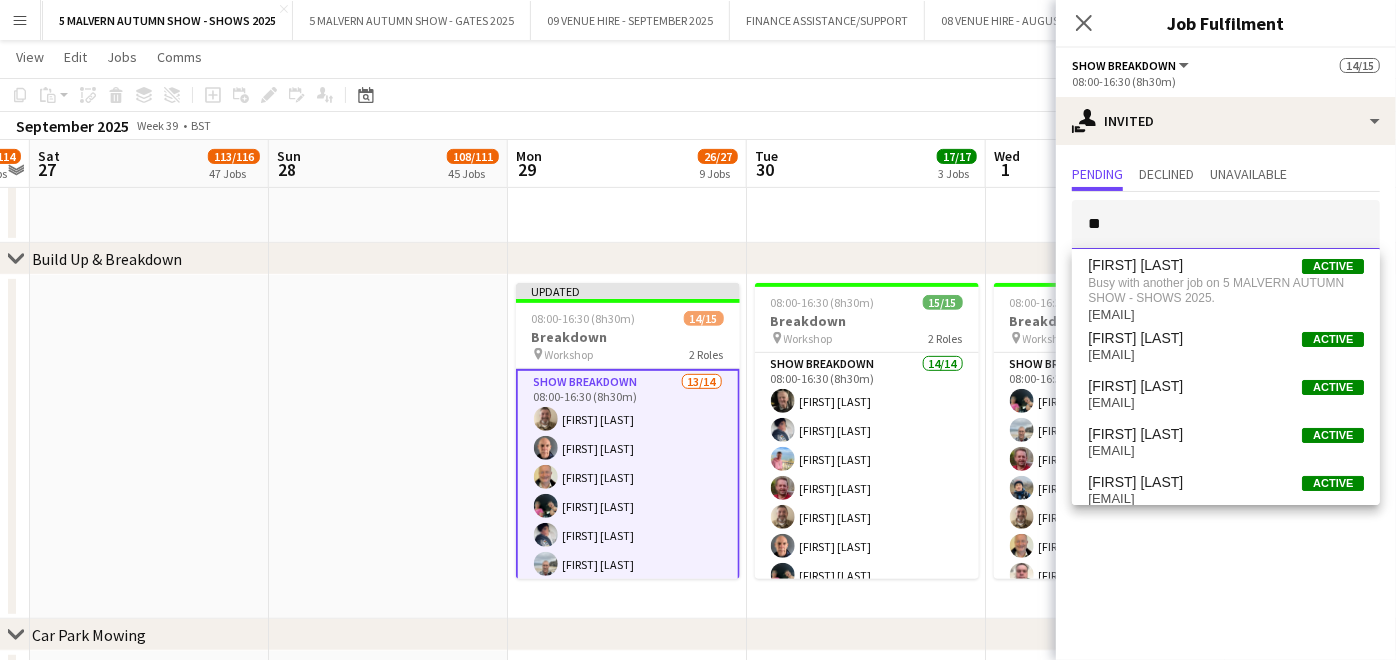 type on "***" 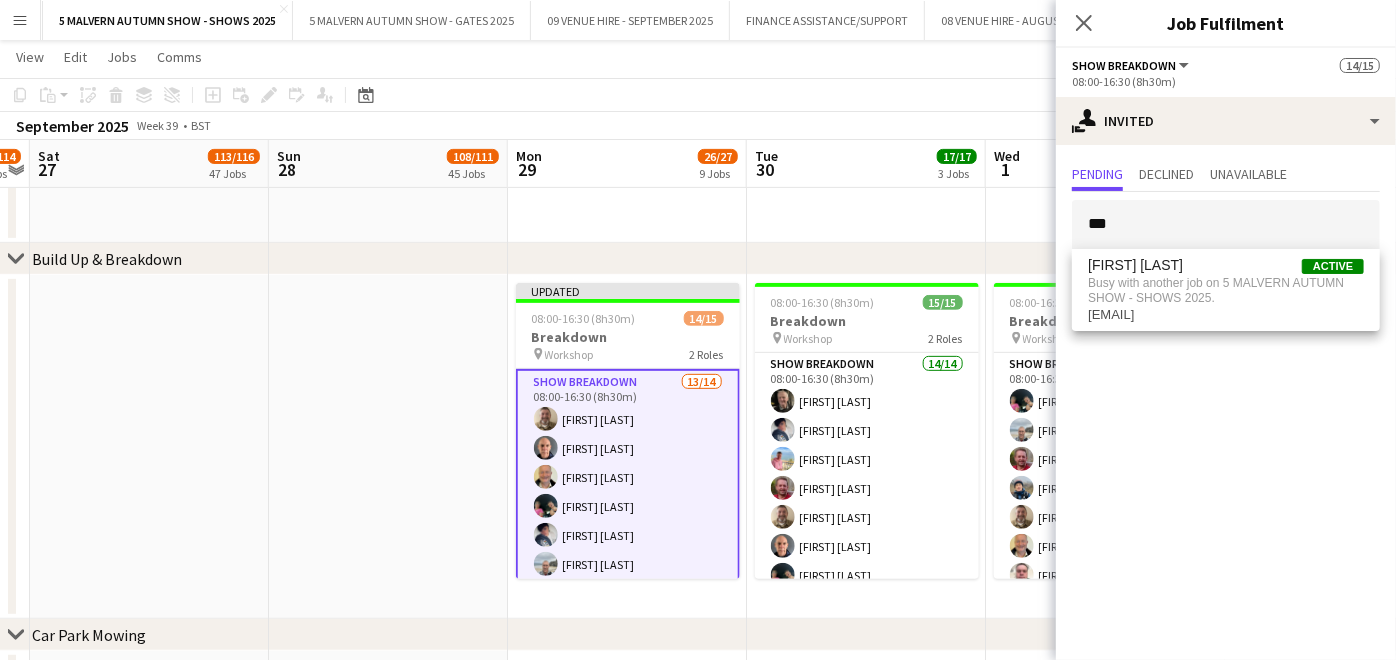 click at bounding box center (388, 447) 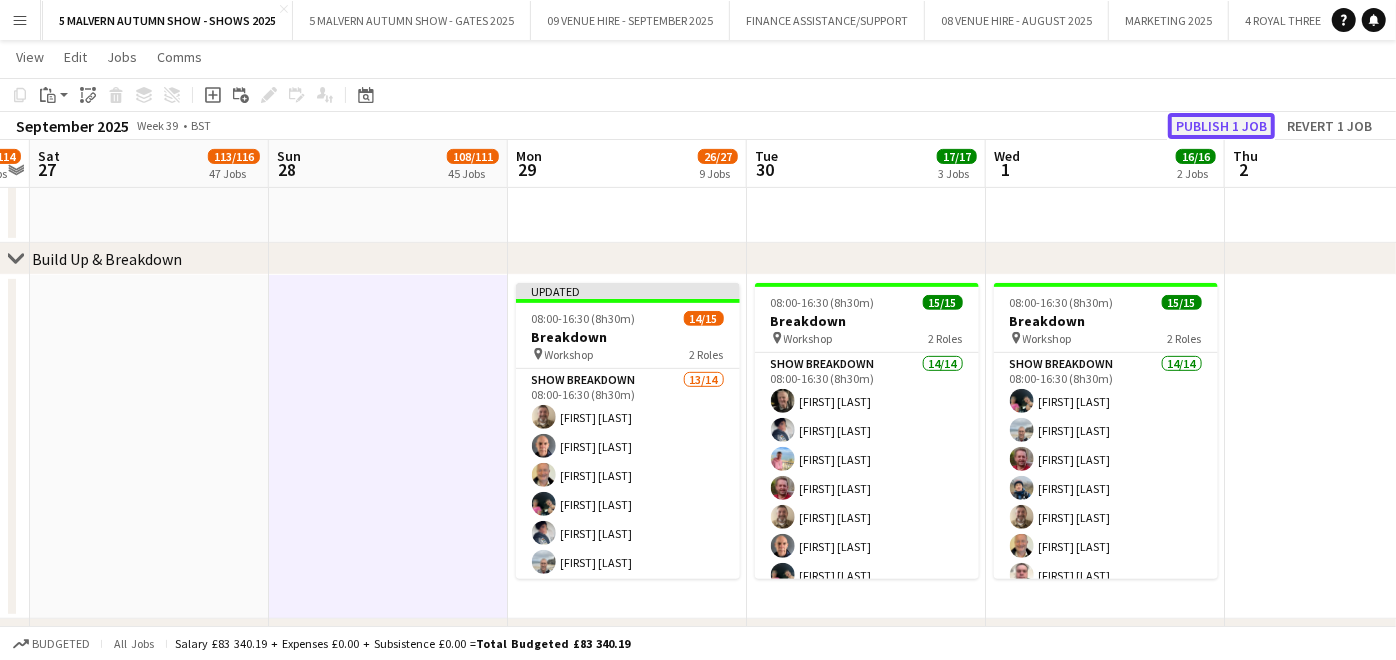 click on "Publish 1 job" 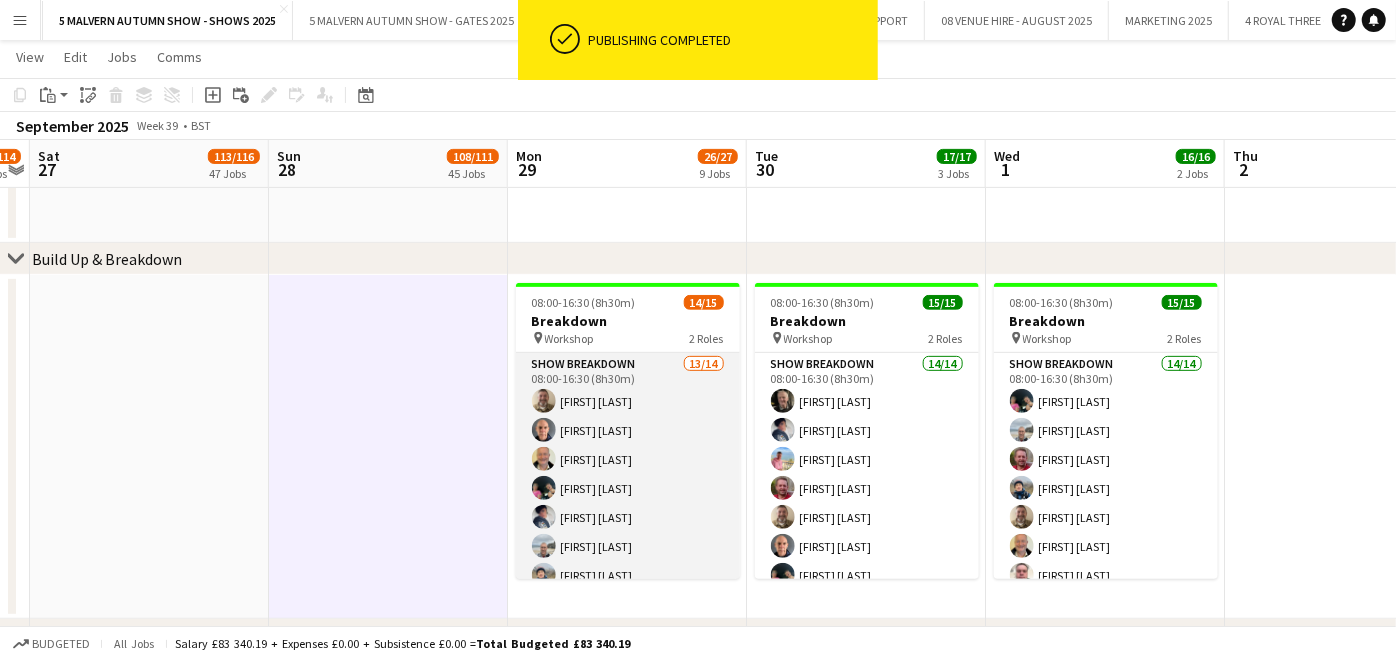 click on "Show Breakdown   13/14   08:00-16:30 (8h30m)
[FIRST] [LAST] [FIRST] [LAST] [FIRST] [LAST] [FIRST] [LAST] [FIRST] [LAST] [FIRST] [LAST] [FIRST] [LAST] [FIRST] [LAST] [FIRST] [LAST] [FIRST] [LAST] [FIRST] [LAST] [FIRST] [LAST] [FIRST] [LAST]
single-neutral-actions" at bounding box center [628, 575] 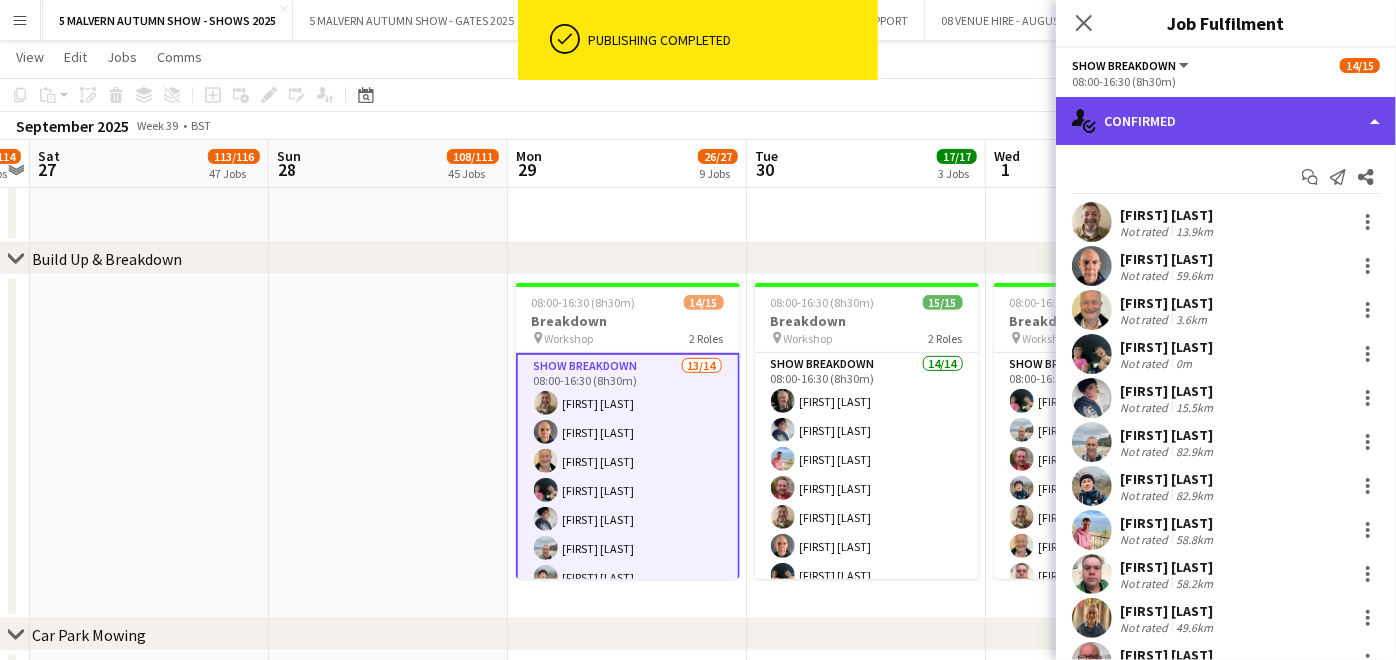 click on "single-neutral-actions-check-2
Confirmed" 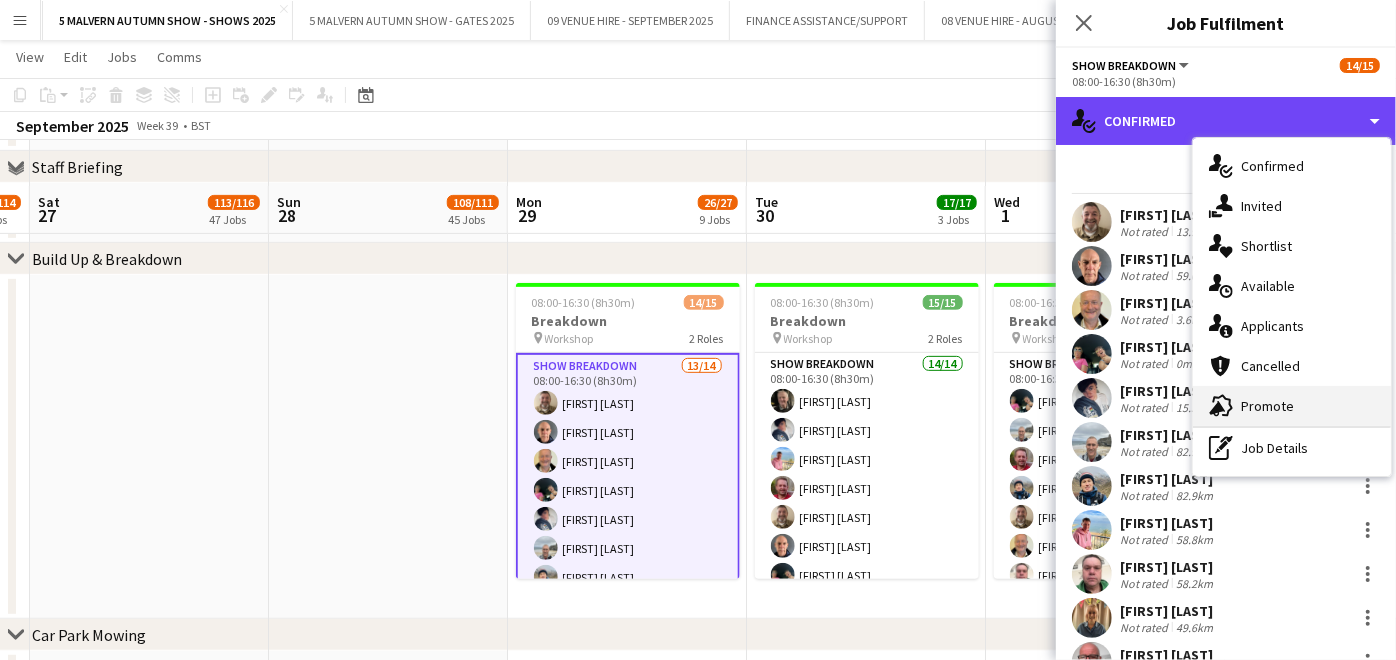 scroll, scrollTop: 555, scrollLeft: 0, axis: vertical 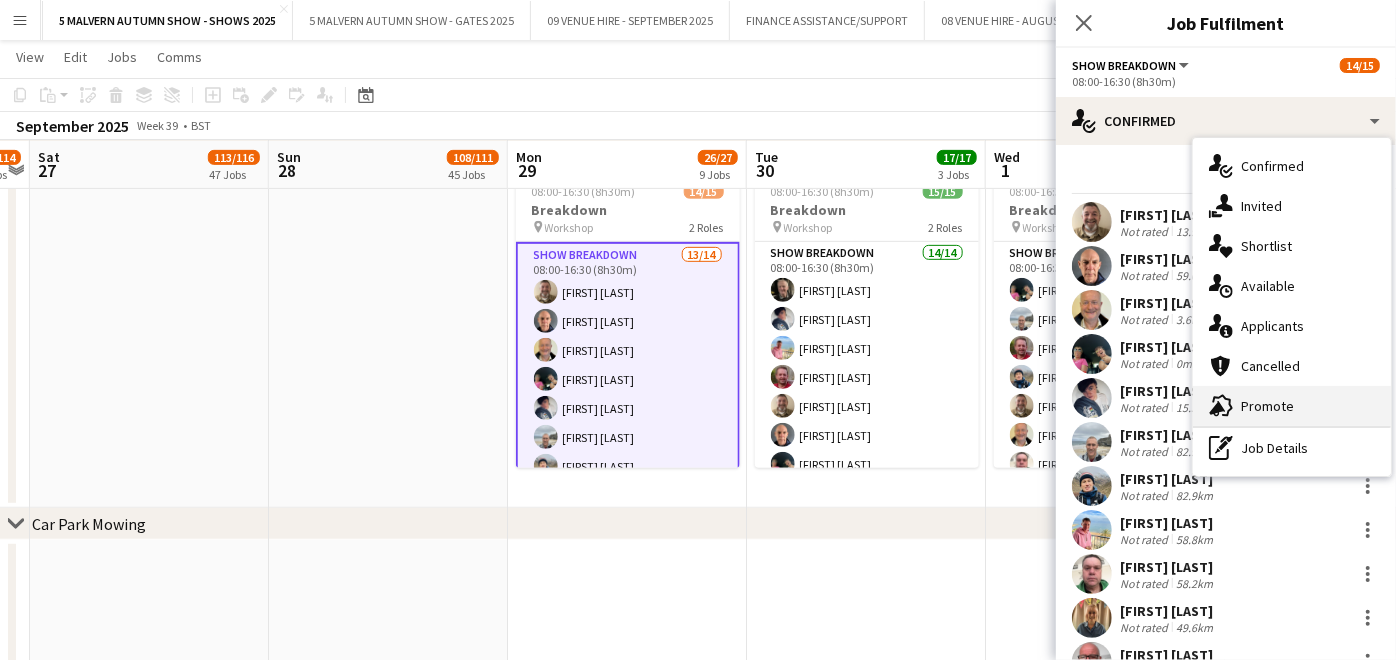 click on "advertising-megaphone
Promote" at bounding box center [1292, 406] 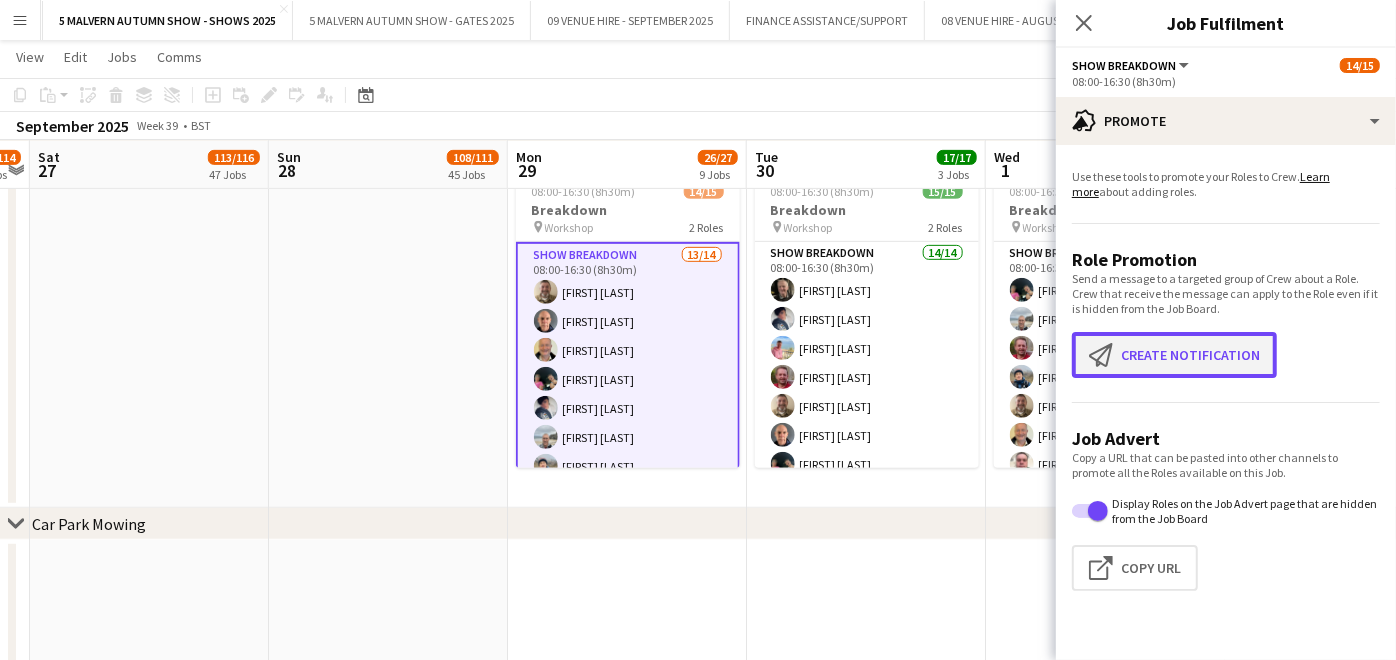 click on "Create notification
Create notification" at bounding box center (1174, 355) 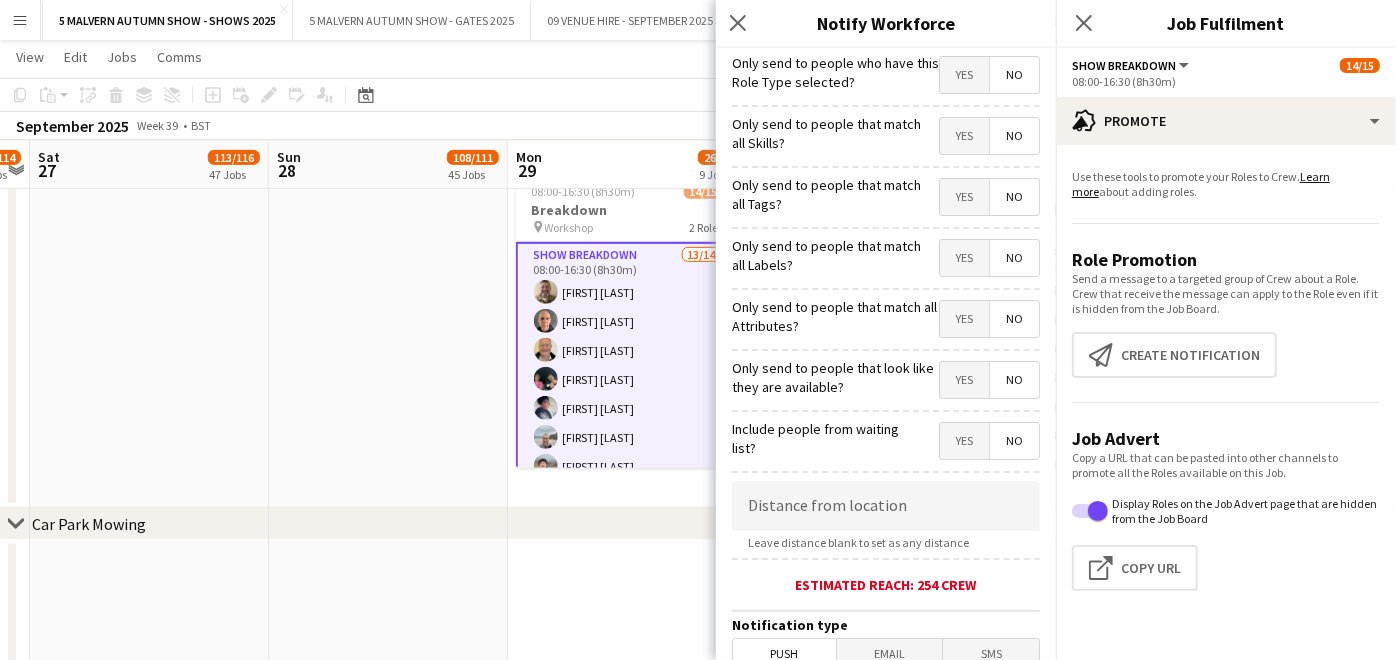 click on "Show Breakdown   13/14   08:00-16:30 (8h30m)
[FIRST] [LAST] [FIRST] [LAST] [FIRST] [LAST] [FIRST] [LAST] [FIRST] [LAST] [FIRST] [LAST] [FIRST] [LAST] [FIRST] [LAST] [FIRST] [LAST] [FIRST] [LAST] [FIRST] [LAST] [FIRST] [LAST] [FIRST] [LAST]
single-neutral-actions" at bounding box center (628, 466) 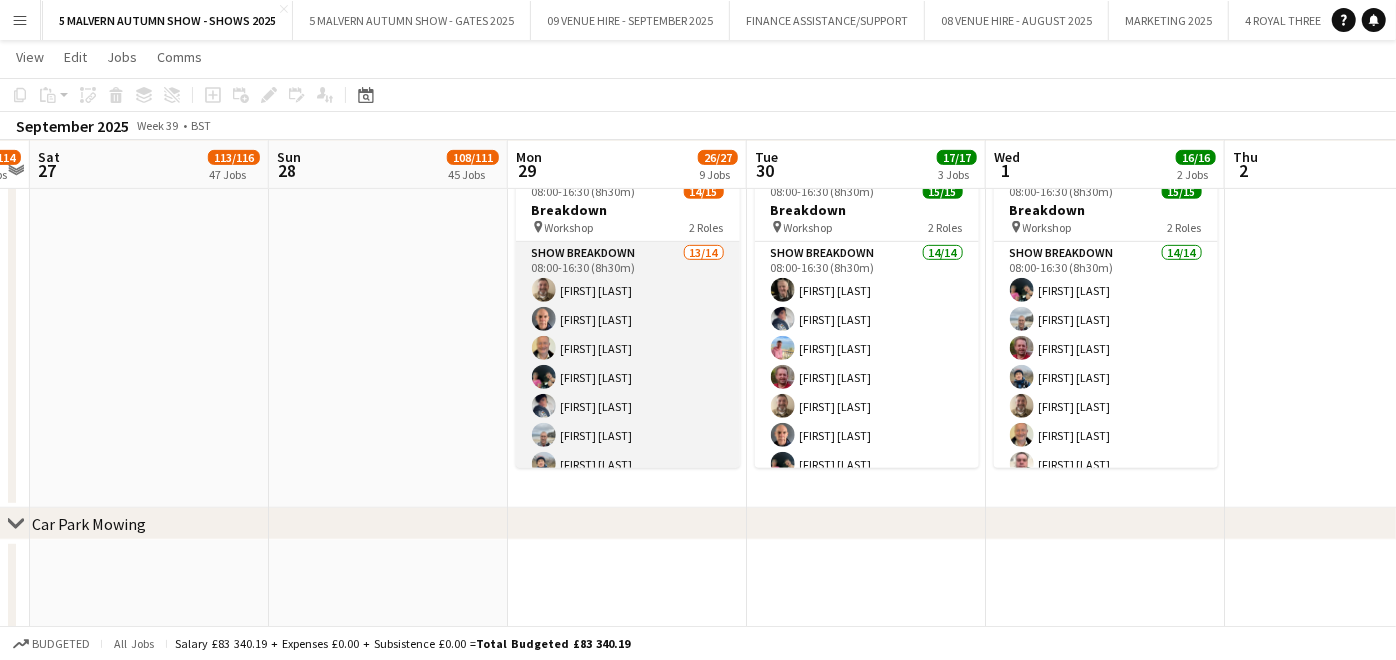 click on "Show Breakdown   13/14   08:00-16:30 (8h30m)
[FIRST] [LAST] [FIRST] [LAST] [FIRST] [LAST] [FIRST] [LAST] [FIRST] [LAST] [FIRST] [LAST] [FIRST] [LAST] [FIRST] [LAST] [FIRST] [LAST] [FIRST] [LAST] [FIRST] [LAST] [FIRST] [LAST] [FIRST] [LAST]
single-neutral-actions" at bounding box center (628, 464) 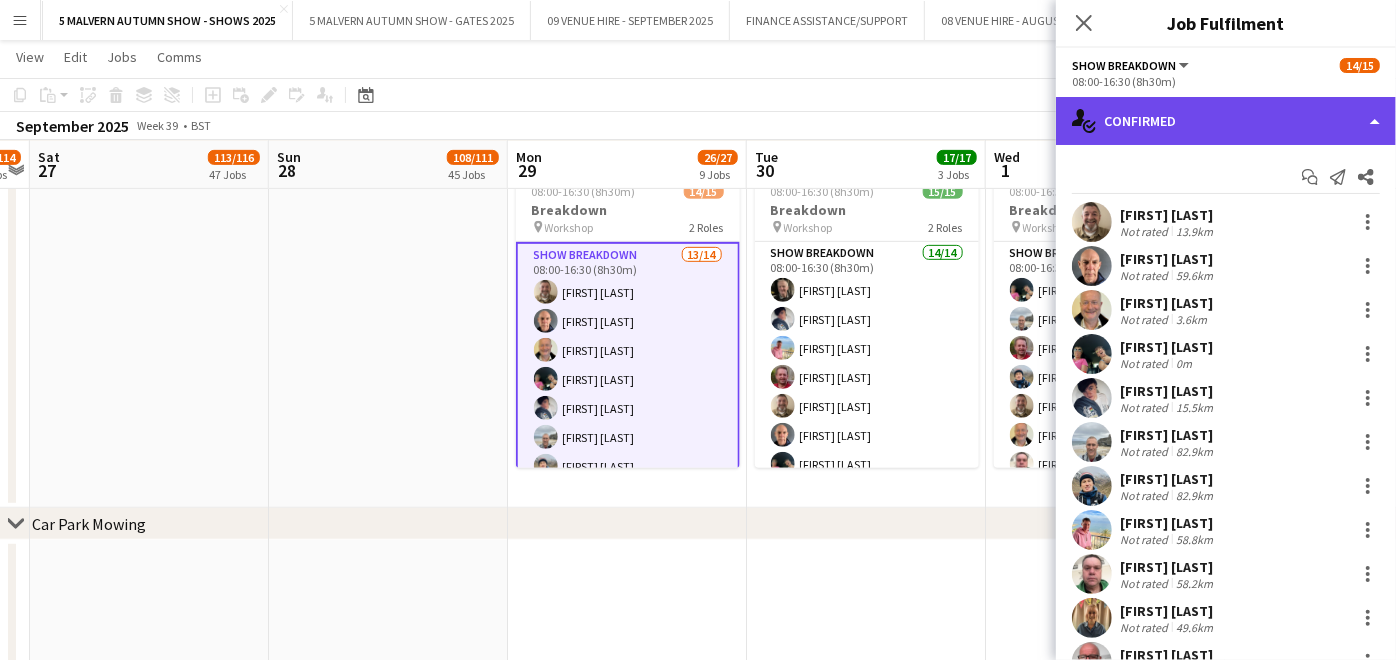 click on "single-neutral-actions-check-2
Confirmed" 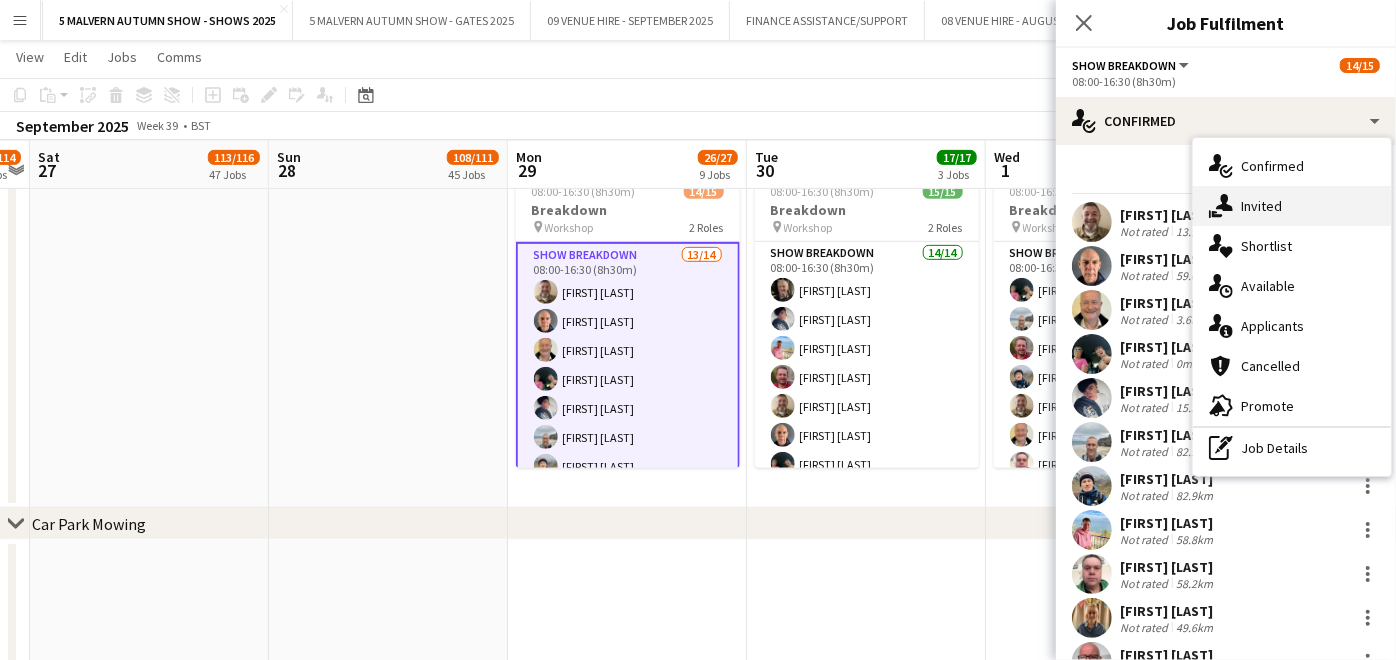 click on "single-neutral-actions-share-1
Invited" at bounding box center [1292, 206] 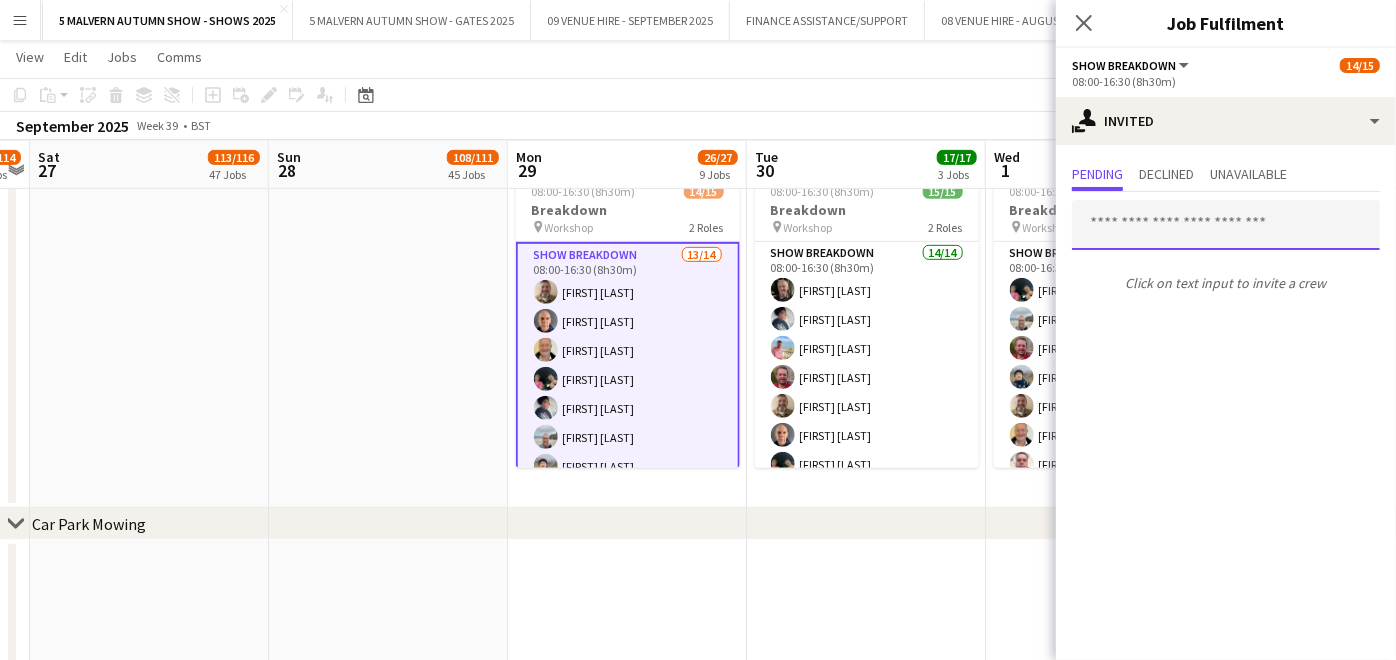 click at bounding box center (1226, 225) 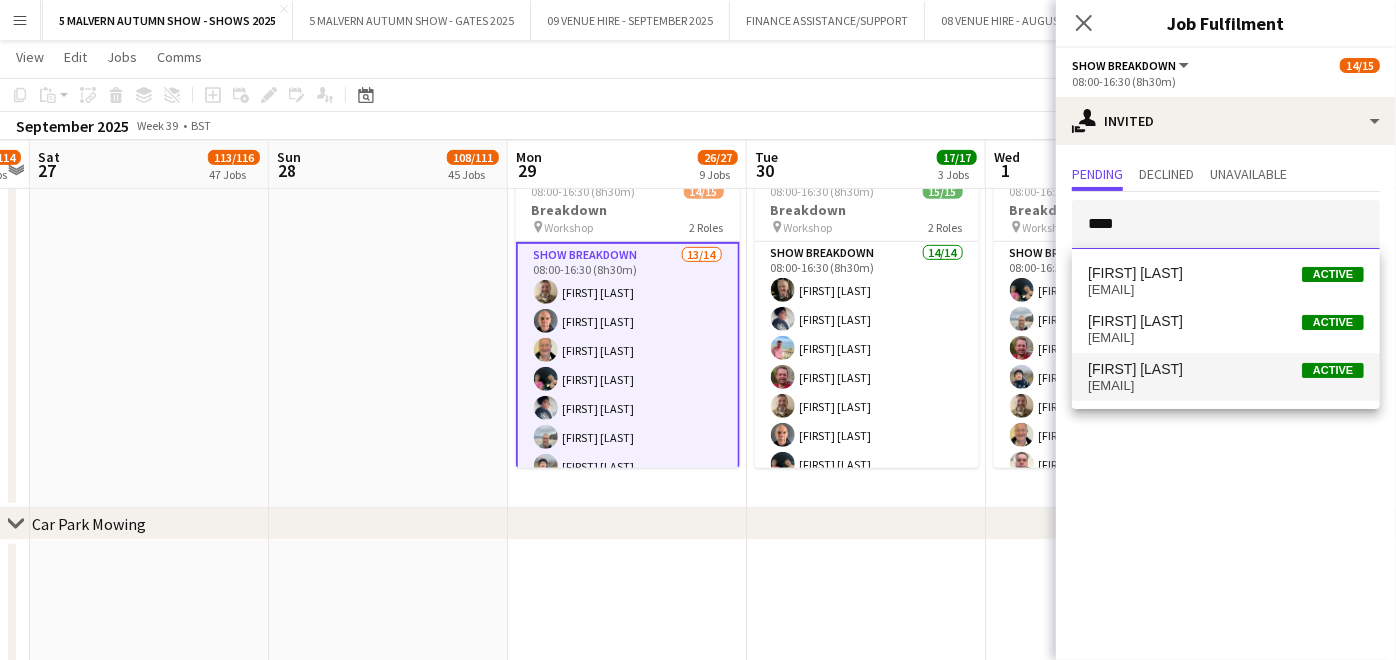 type on "****" 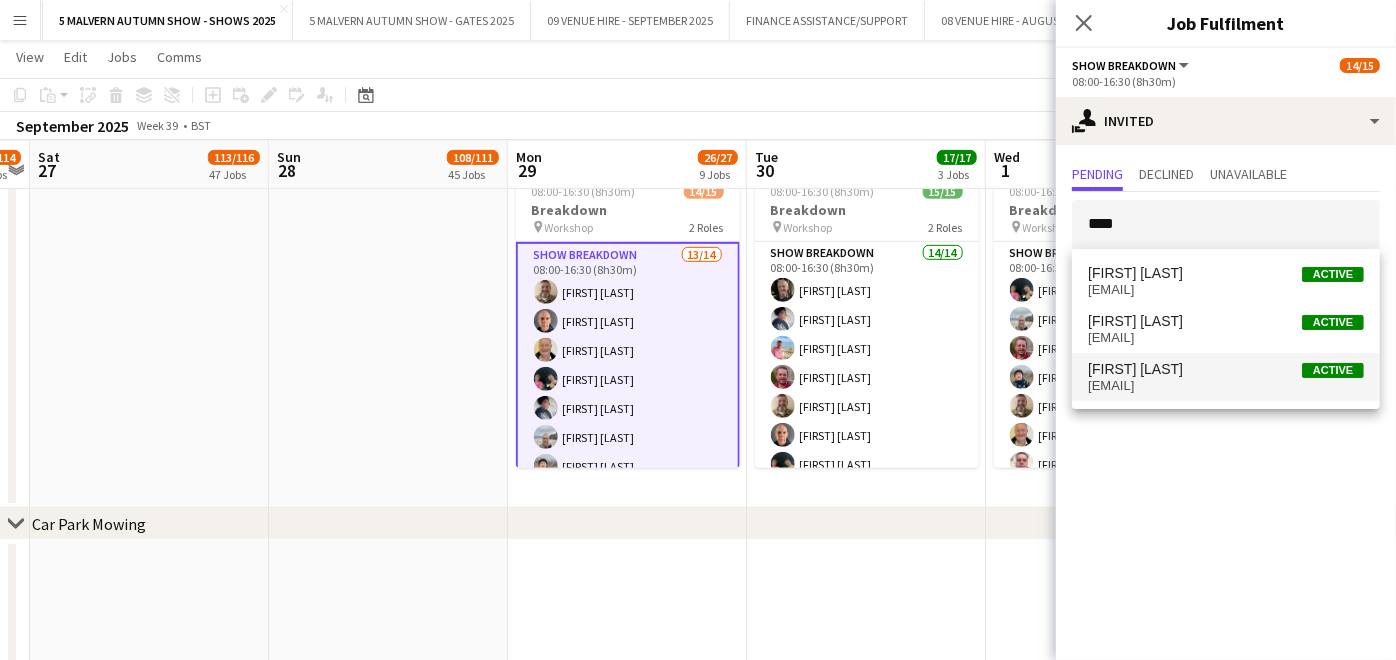 click on "[FIRST] [LAST]" at bounding box center (1135, 369) 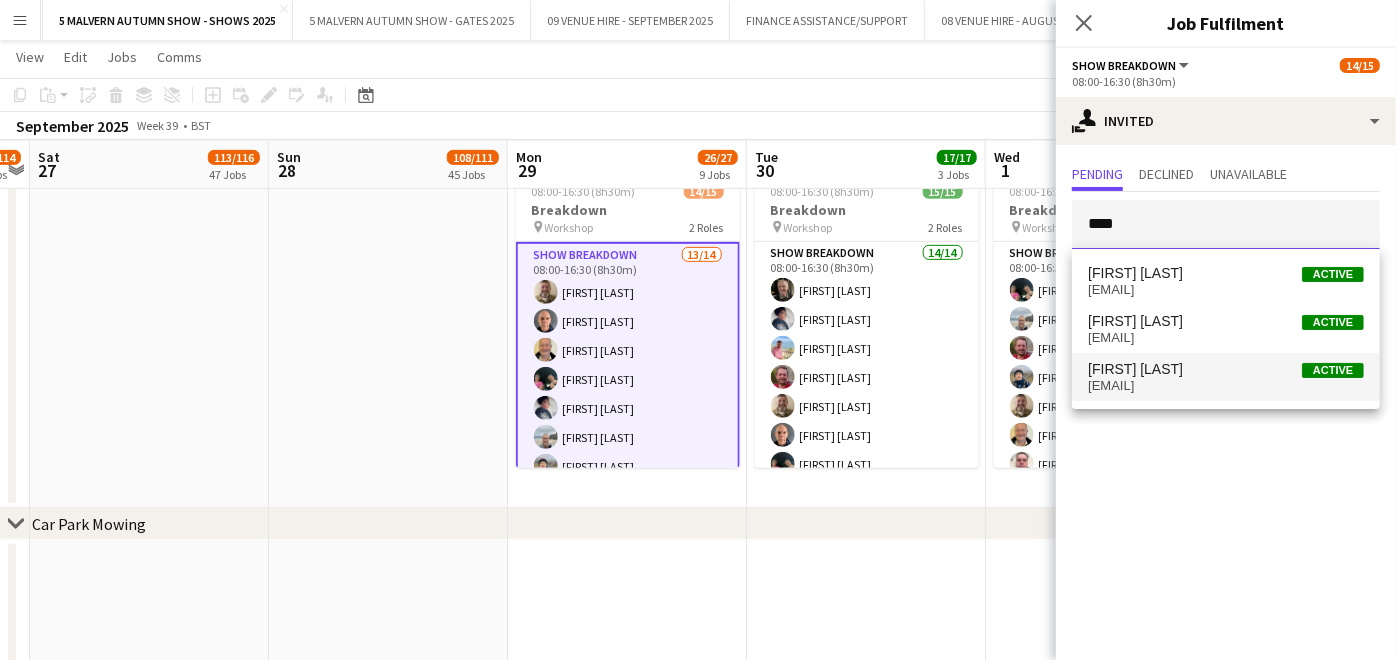 type 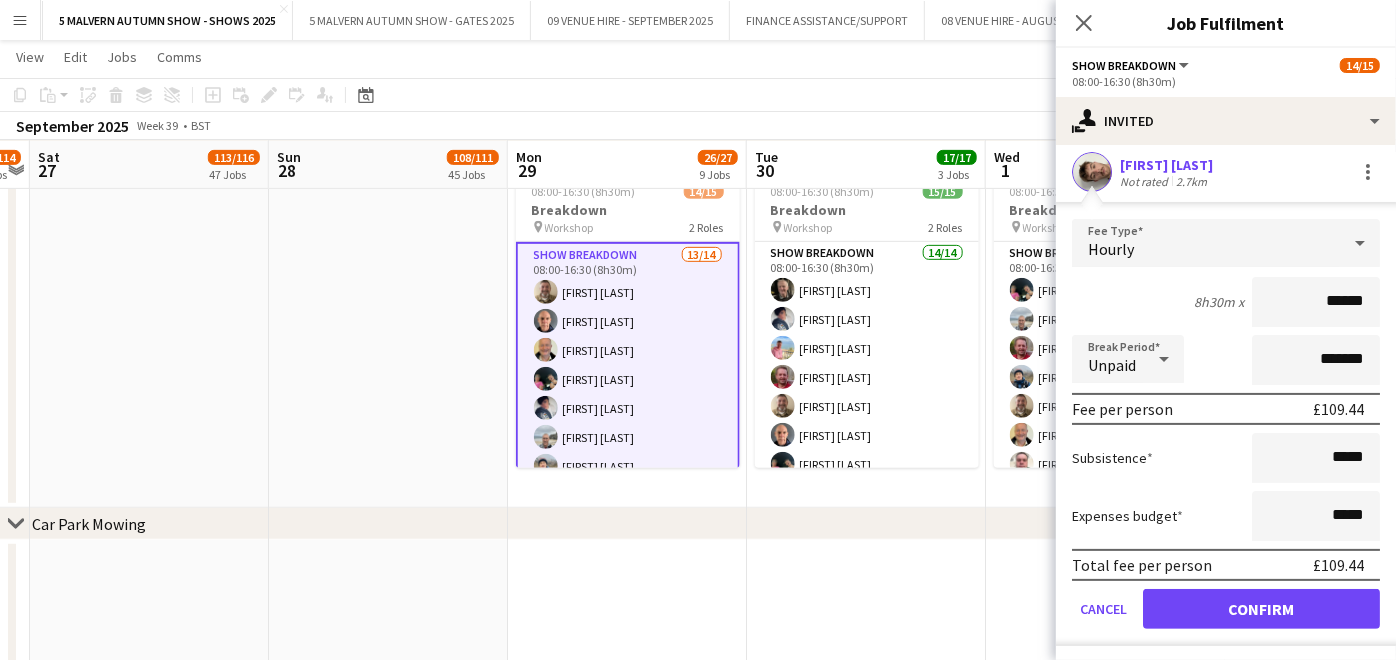 scroll, scrollTop: 156, scrollLeft: 0, axis: vertical 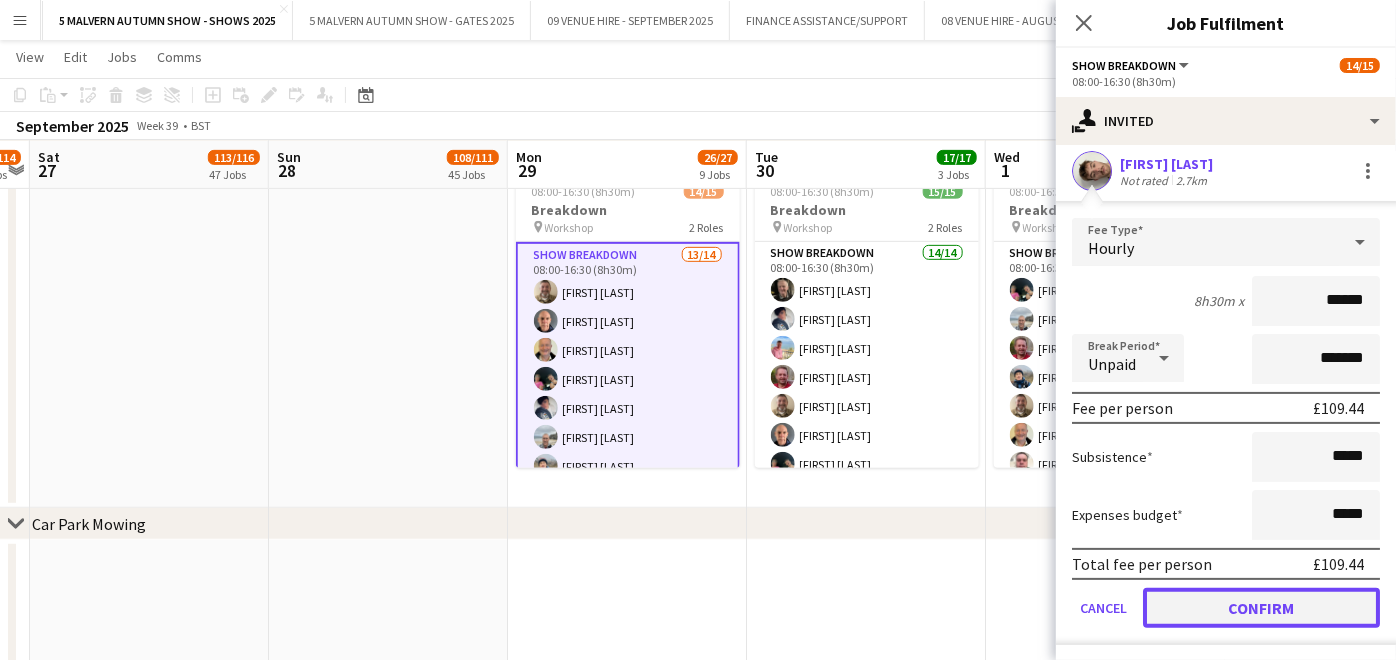click on "Confirm" 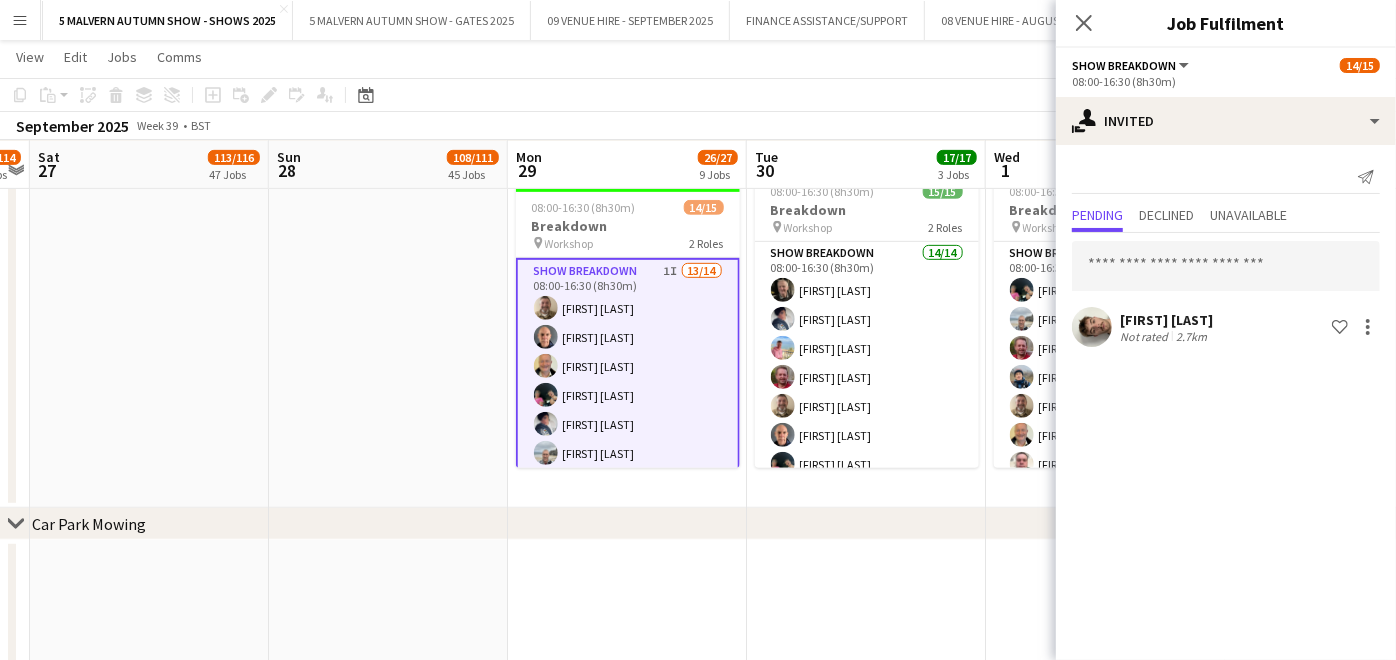 scroll, scrollTop: 0, scrollLeft: 0, axis: both 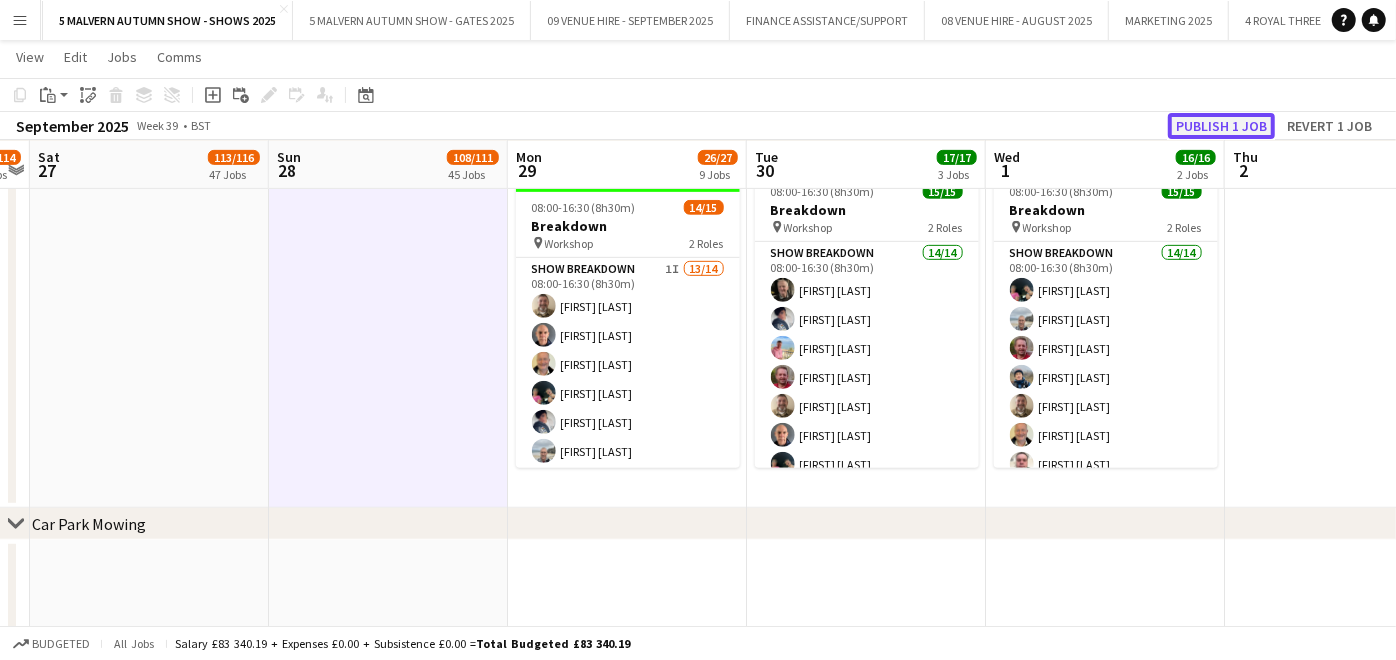 click on "Publish 1 job" 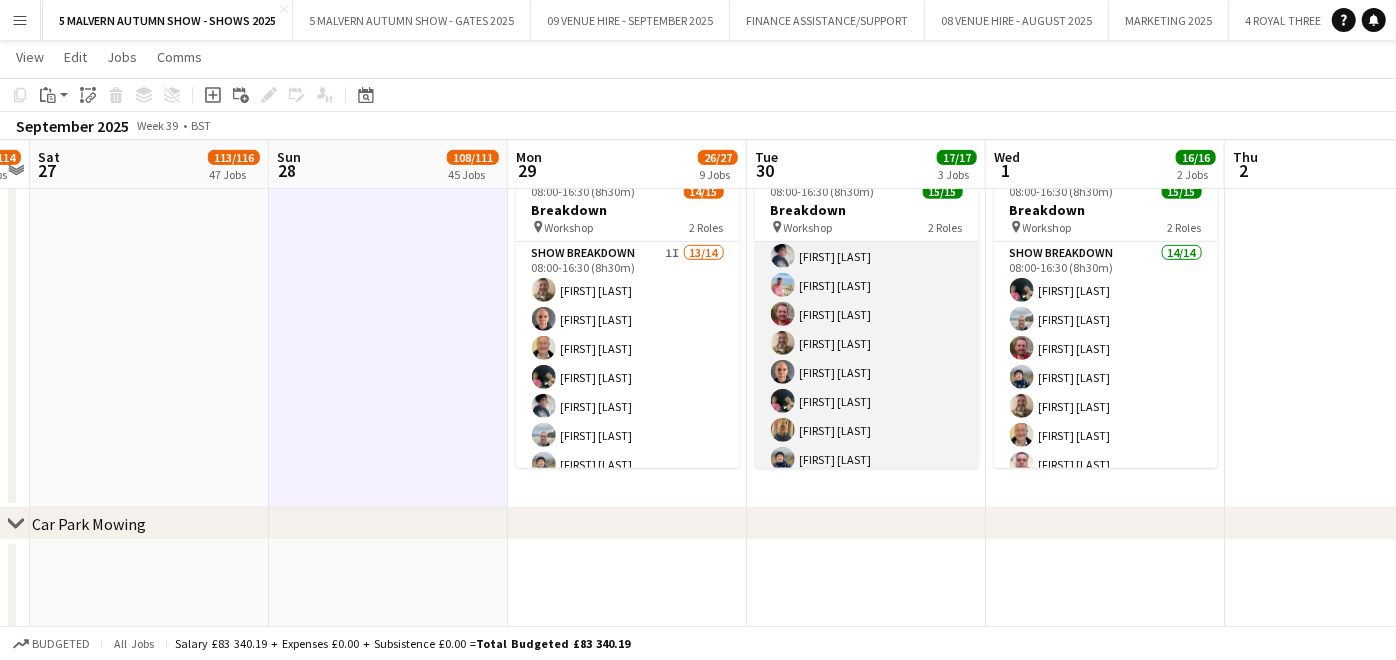 scroll, scrollTop: 0, scrollLeft: 0, axis: both 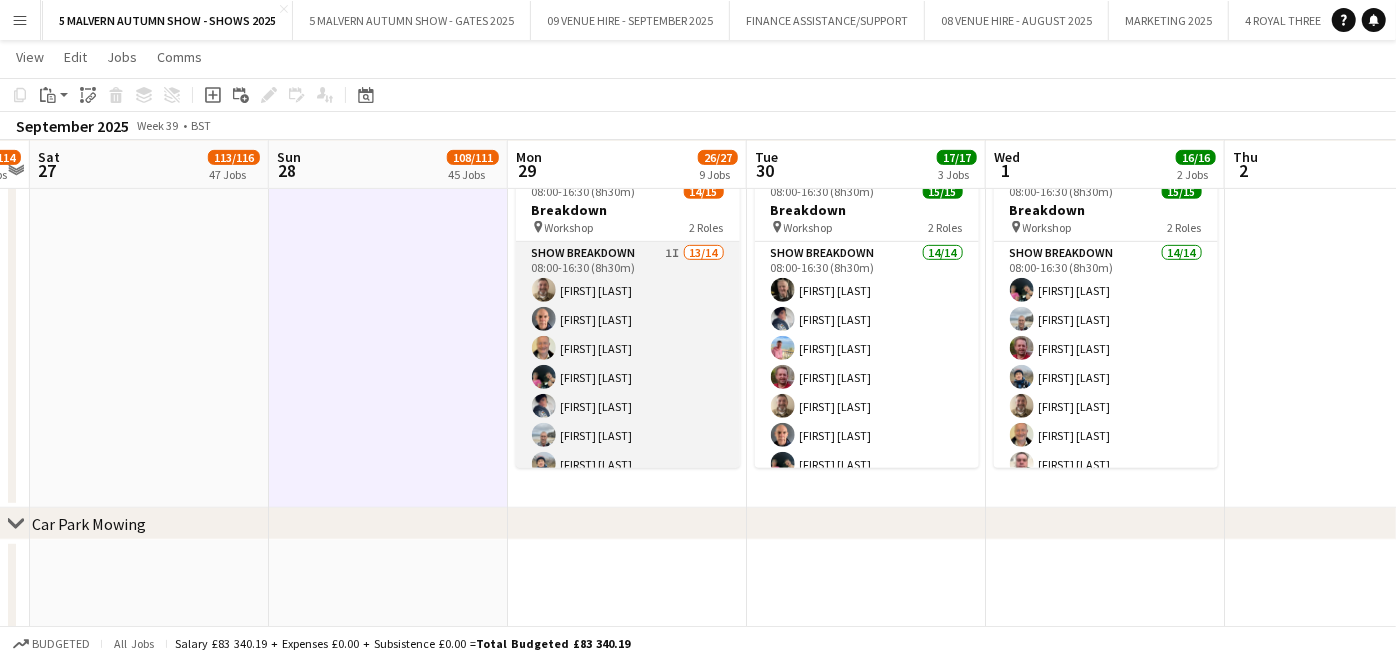 click on "Show Breakdown   1I   13/14   08:00-16:30 (8h30m)
[FIRST] [LAST] [FIRST] [LAST] [FIRST] [LAST] [FIRST] [LAST] [FIRST] [LAST] [FIRST] [LAST] [FIRST] [LAST] [FIRST] [LAST] [FIRST] [LAST] [FIRST] [LAST] [FIRST] [LAST] [FIRST] [LAST]
single-neutral-actions" at bounding box center (628, 464) 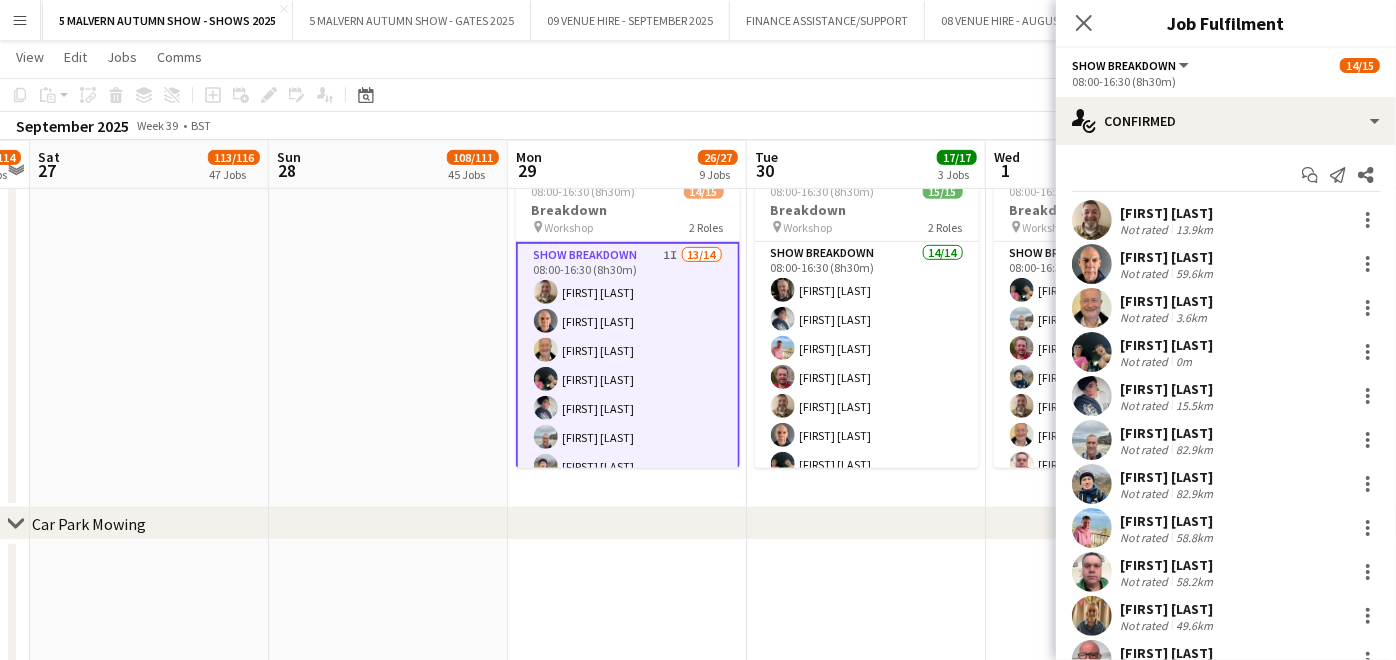 scroll, scrollTop: 0, scrollLeft: 0, axis: both 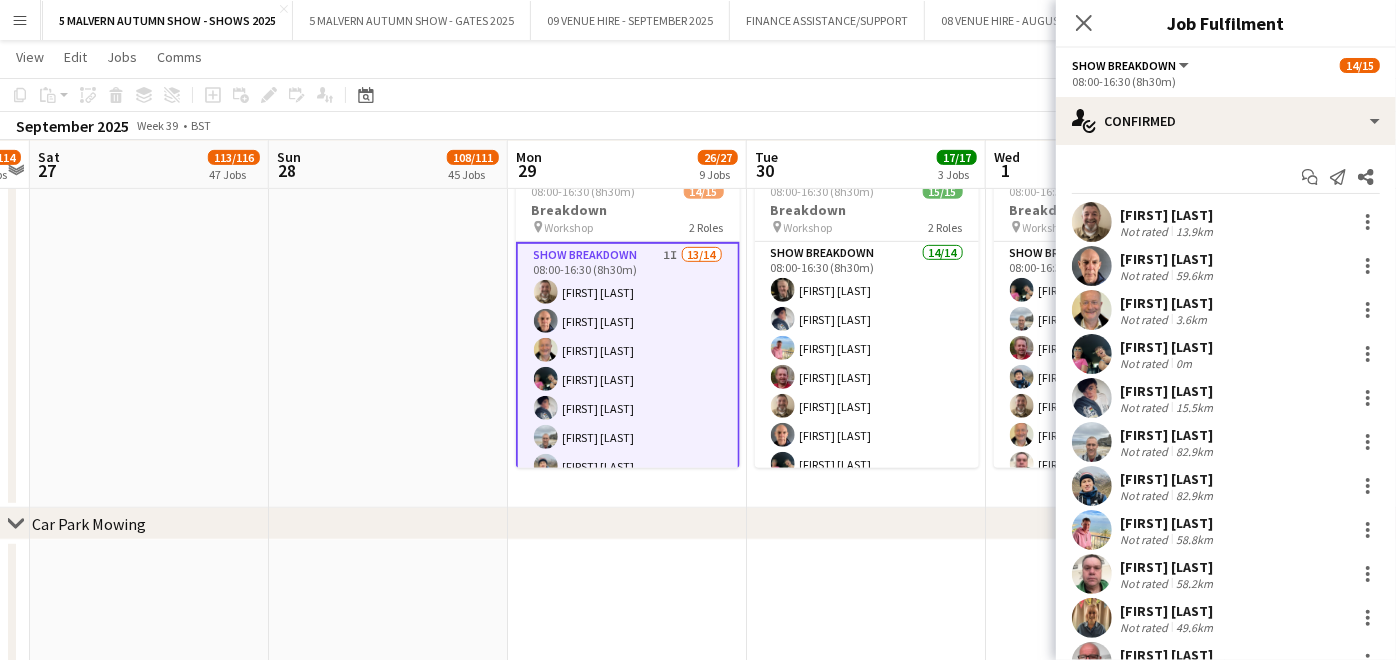 click at bounding box center (1092, 354) 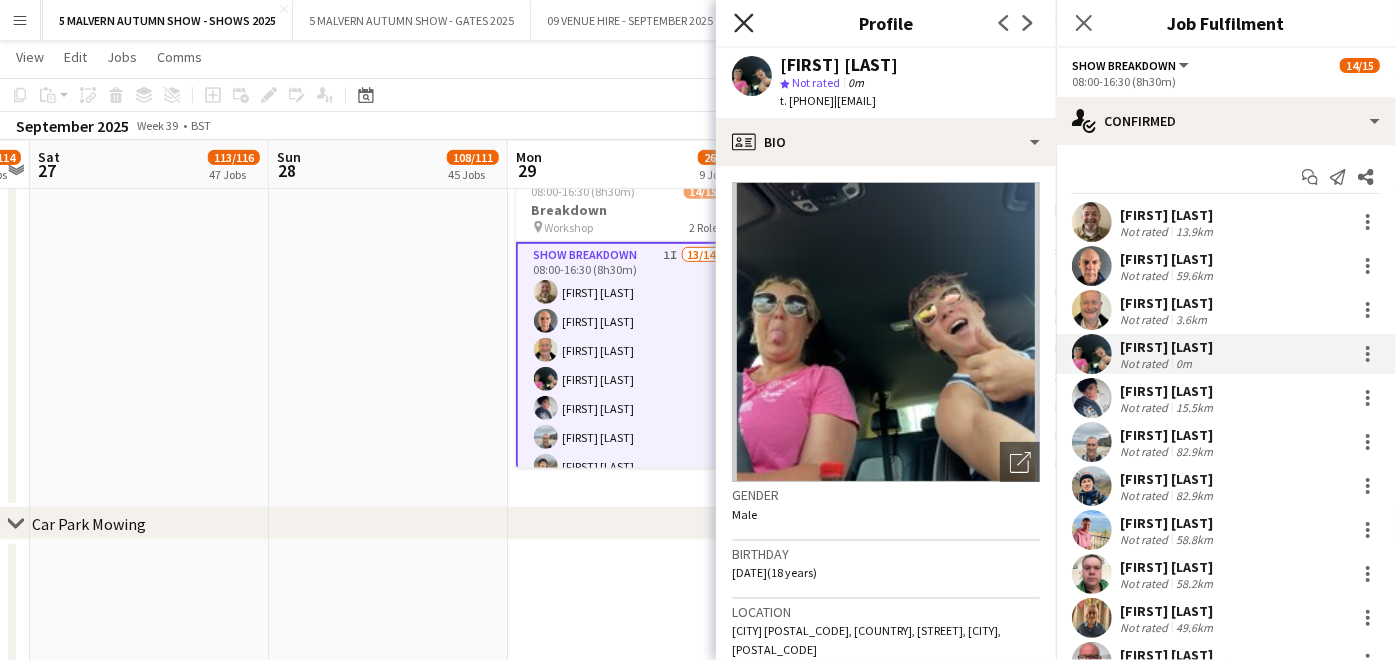 click on "Close pop-in" 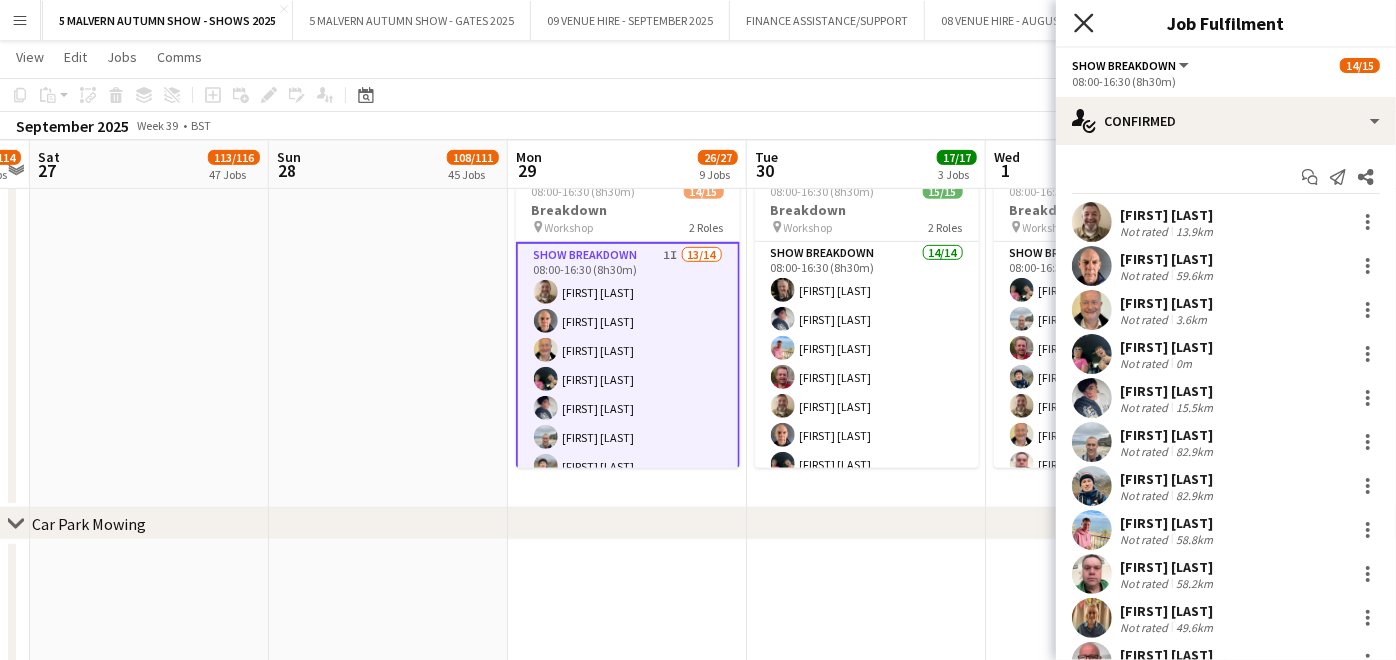 click on "Close pop-in" 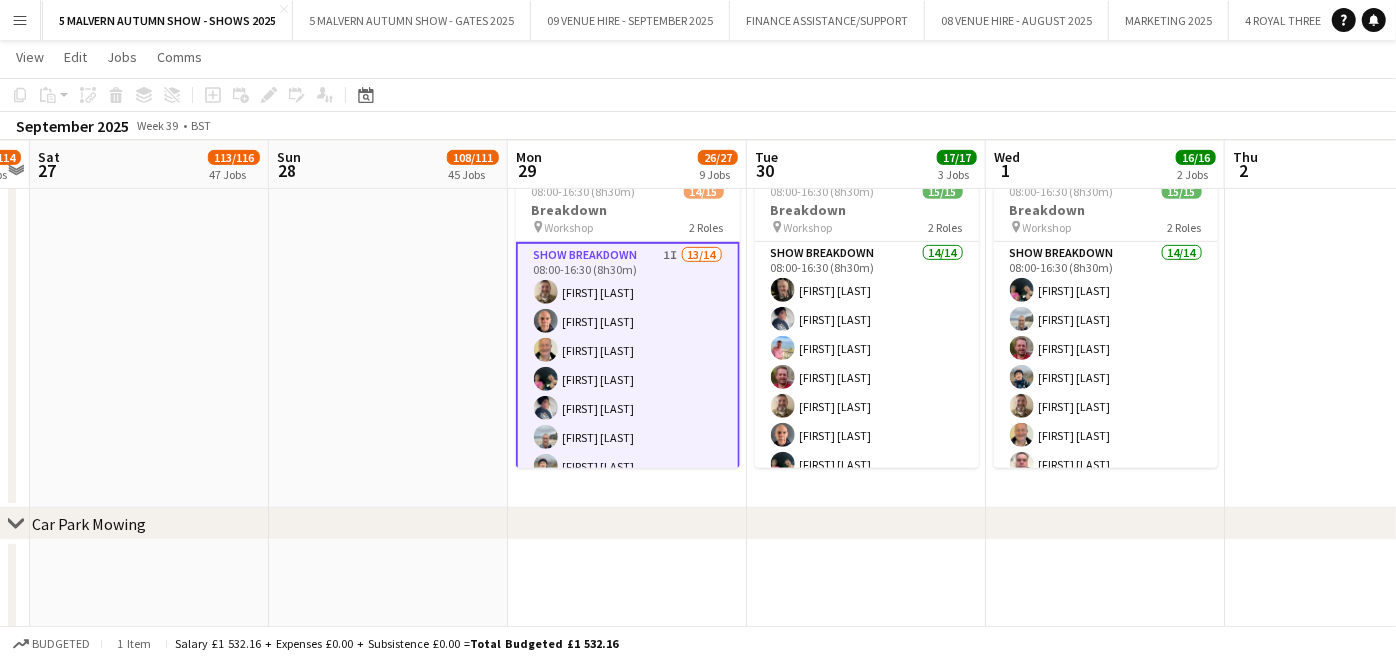 click at bounding box center (388, 336) 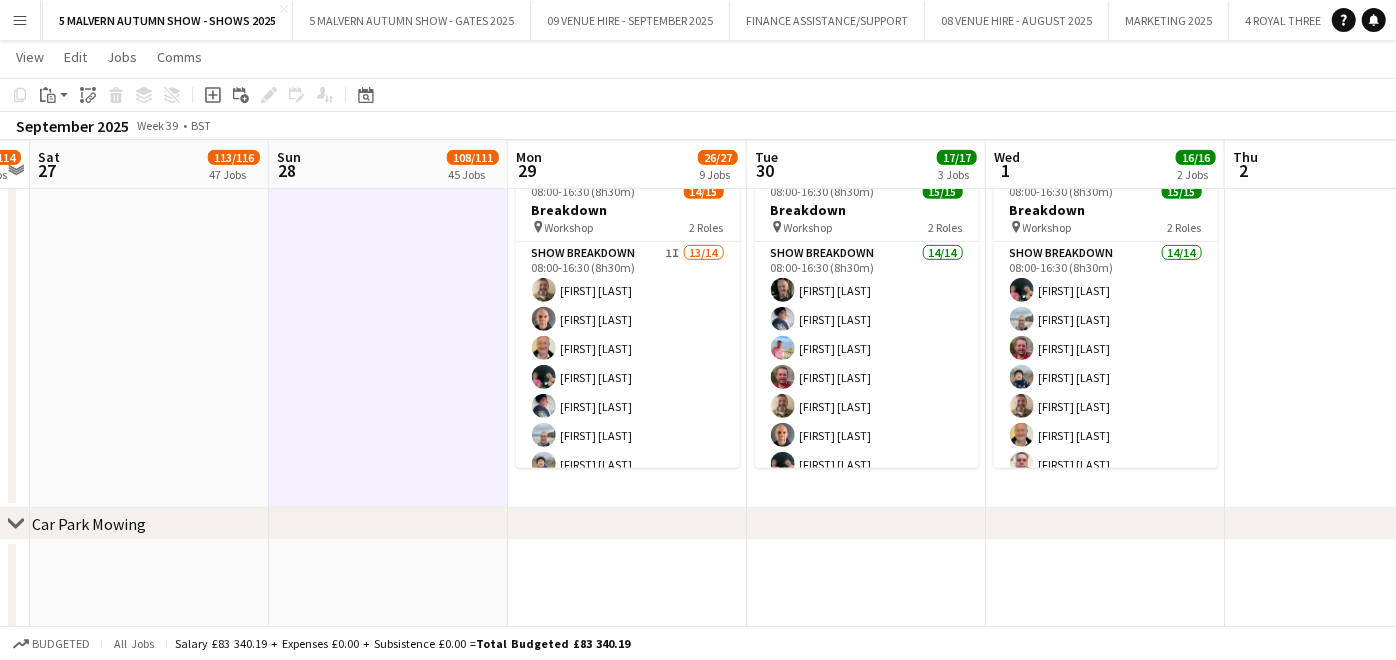 click at bounding box center [388, 336] 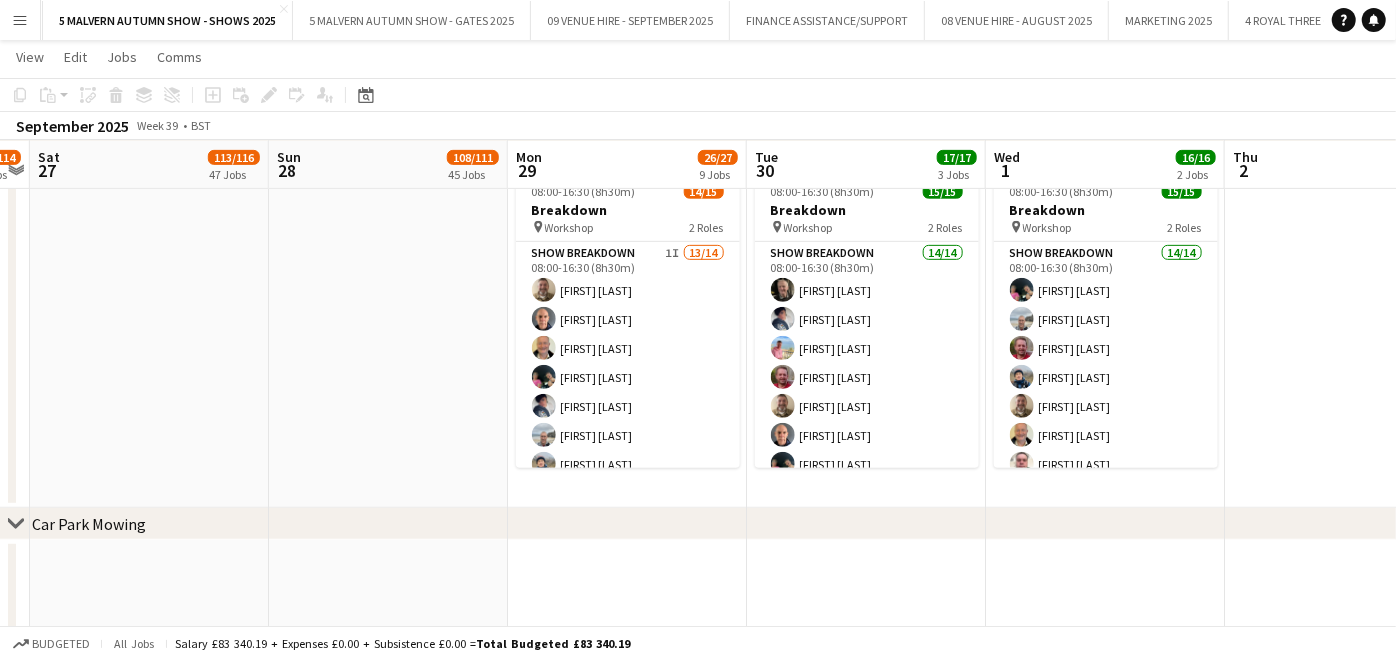 click at bounding box center (388, 336) 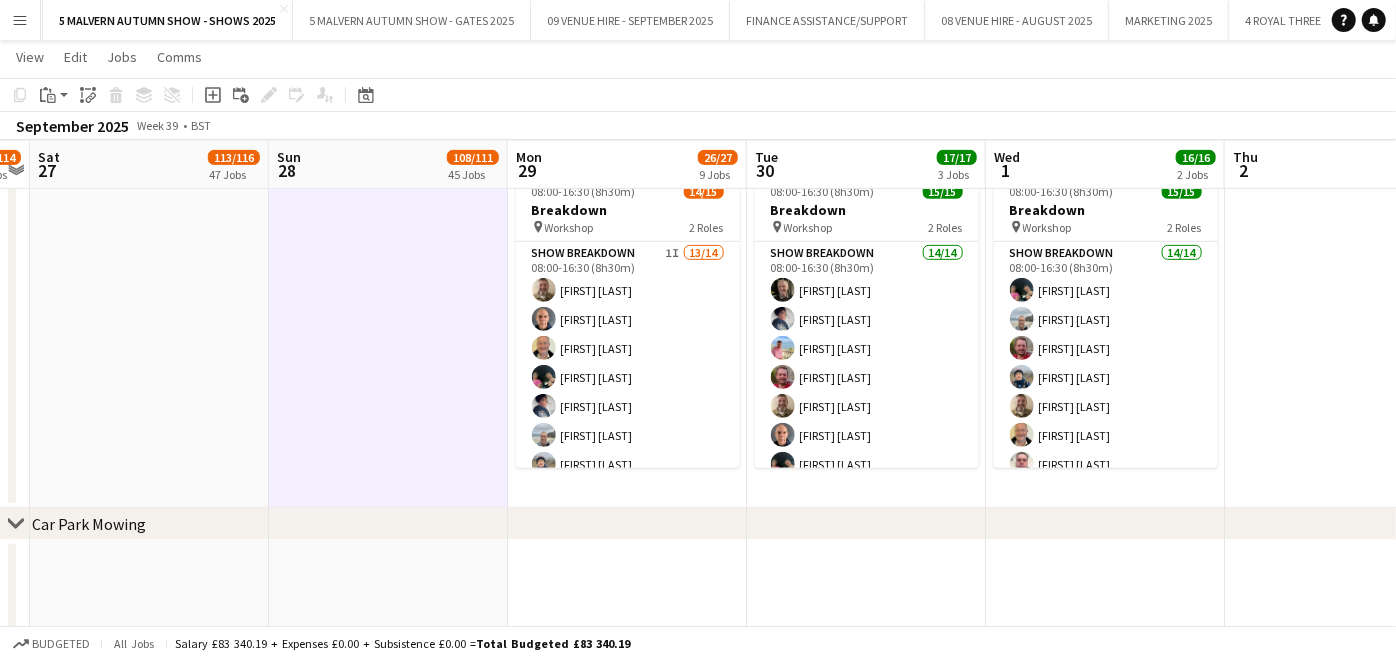 scroll, scrollTop: 285, scrollLeft: 0, axis: vertical 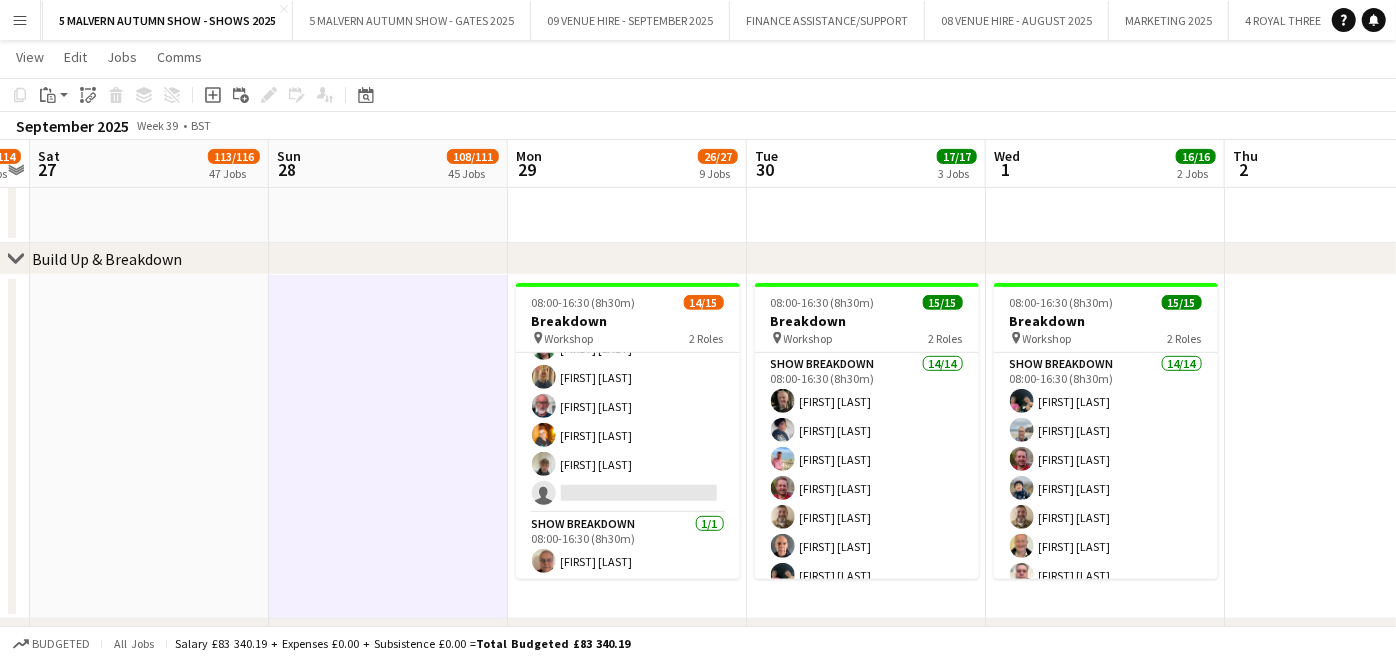 click at bounding box center (388, 447) 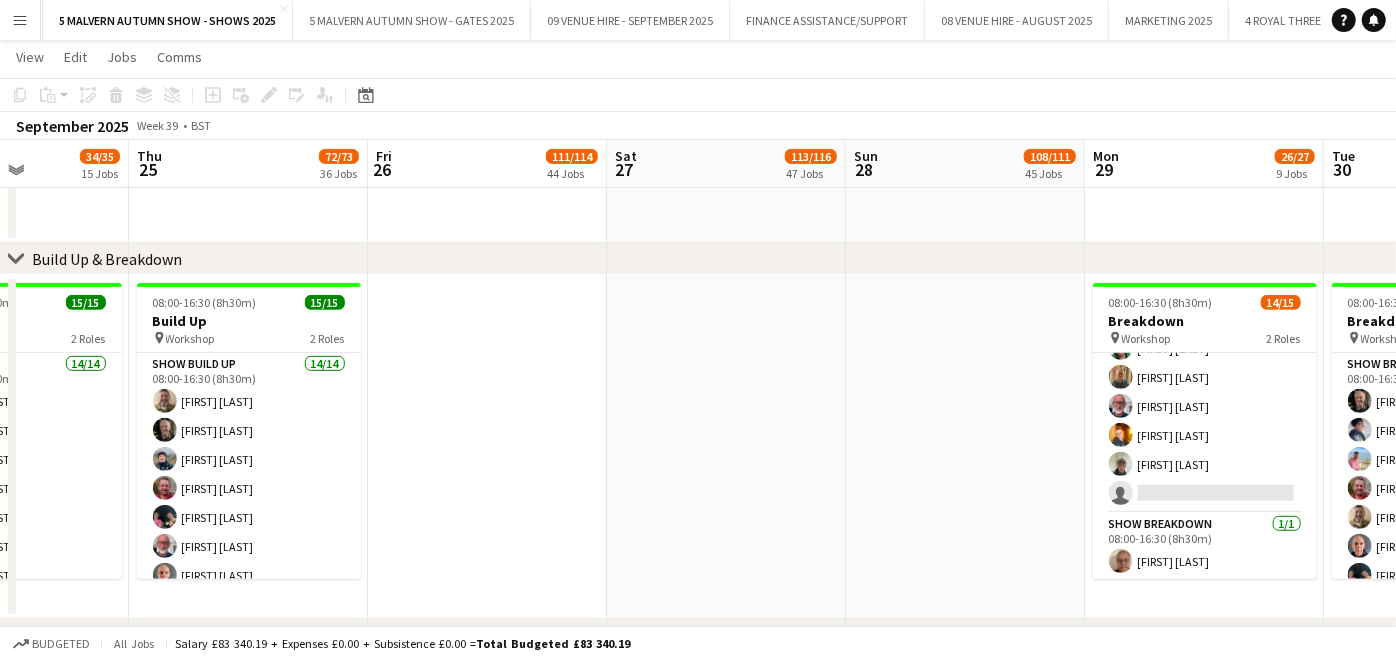 drag, startPoint x: 386, startPoint y: 407, endPoint x: 963, endPoint y: 391, distance: 577.2218 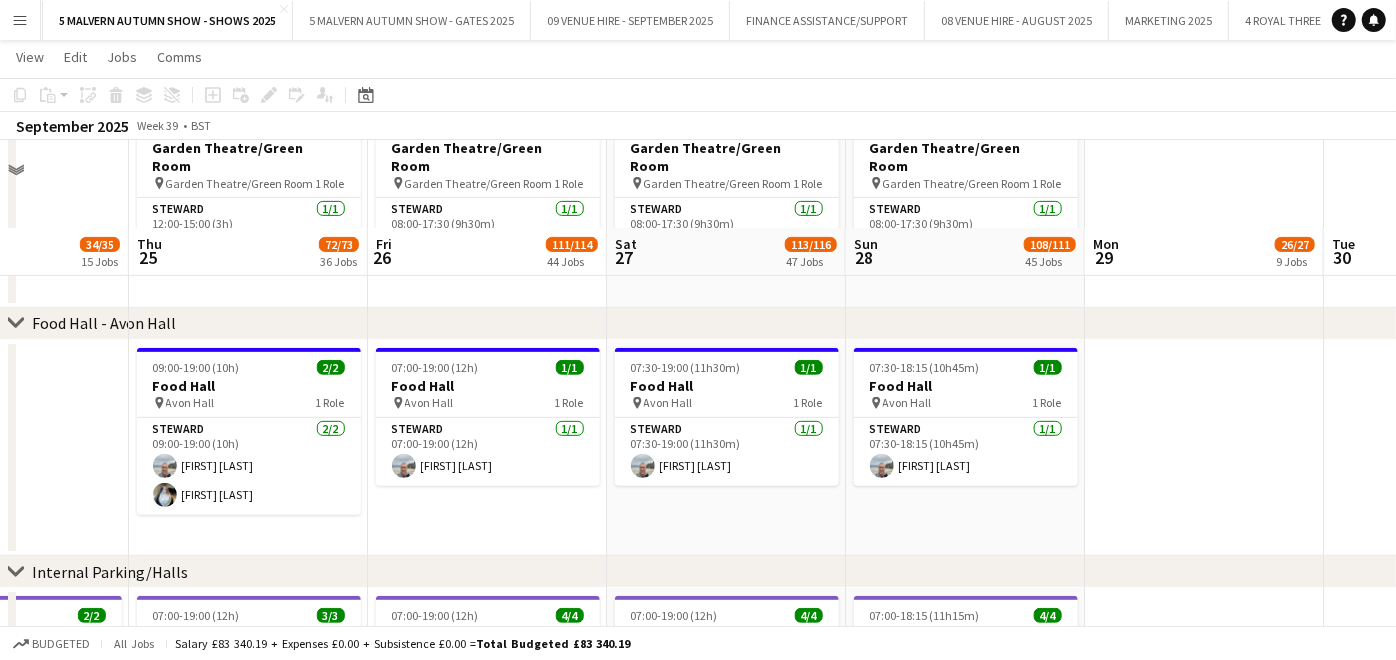 scroll, scrollTop: 5666, scrollLeft: 0, axis: vertical 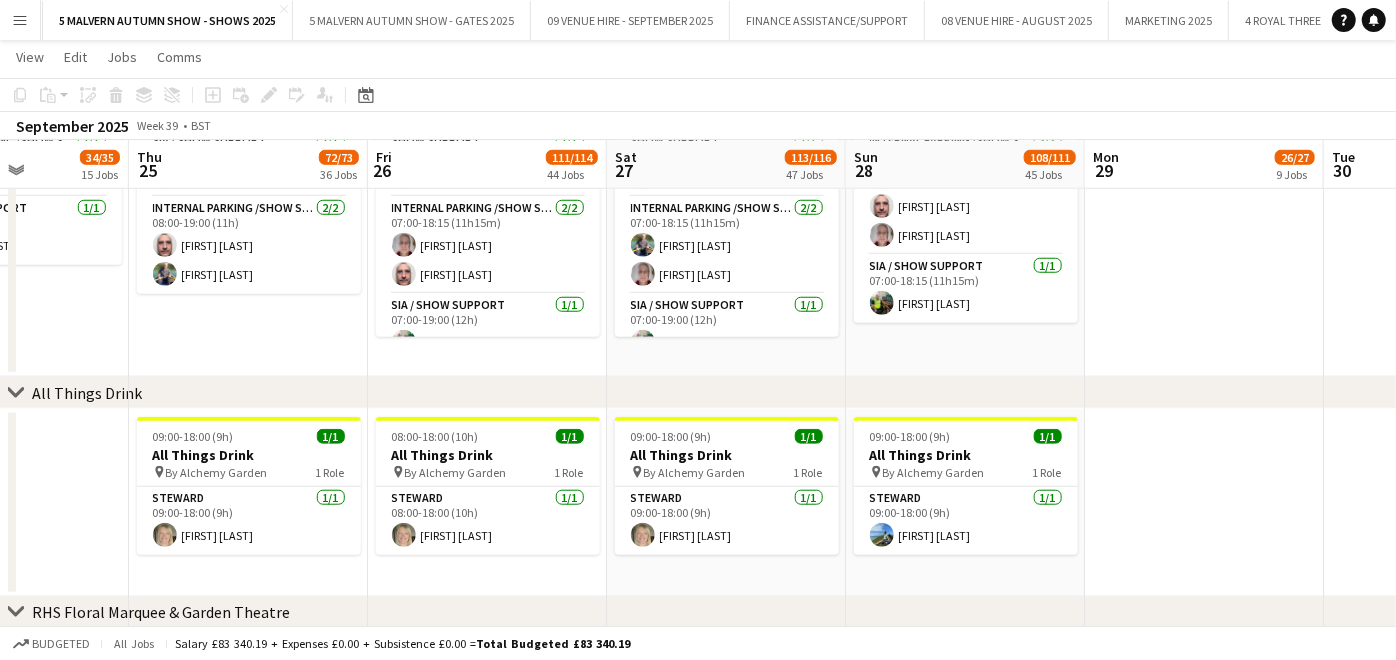 click at bounding box center [1204, 503] 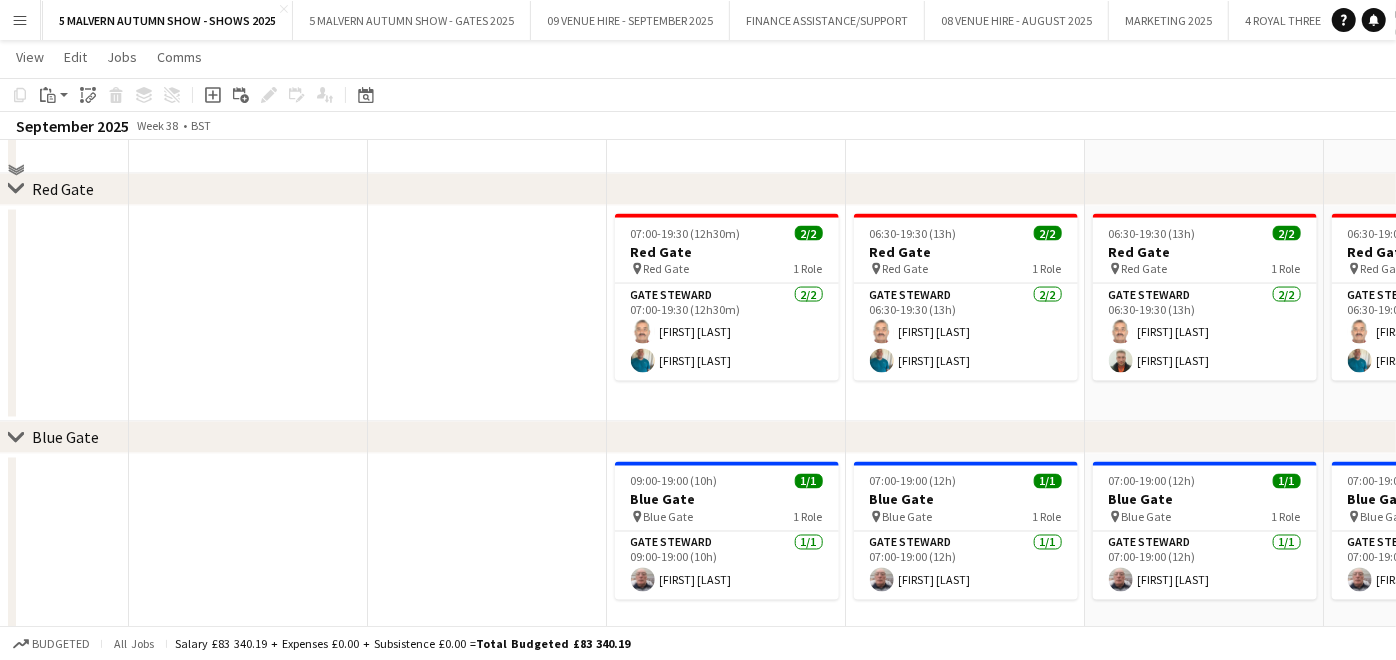 scroll, scrollTop: 8520, scrollLeft: 0, axis: vertical 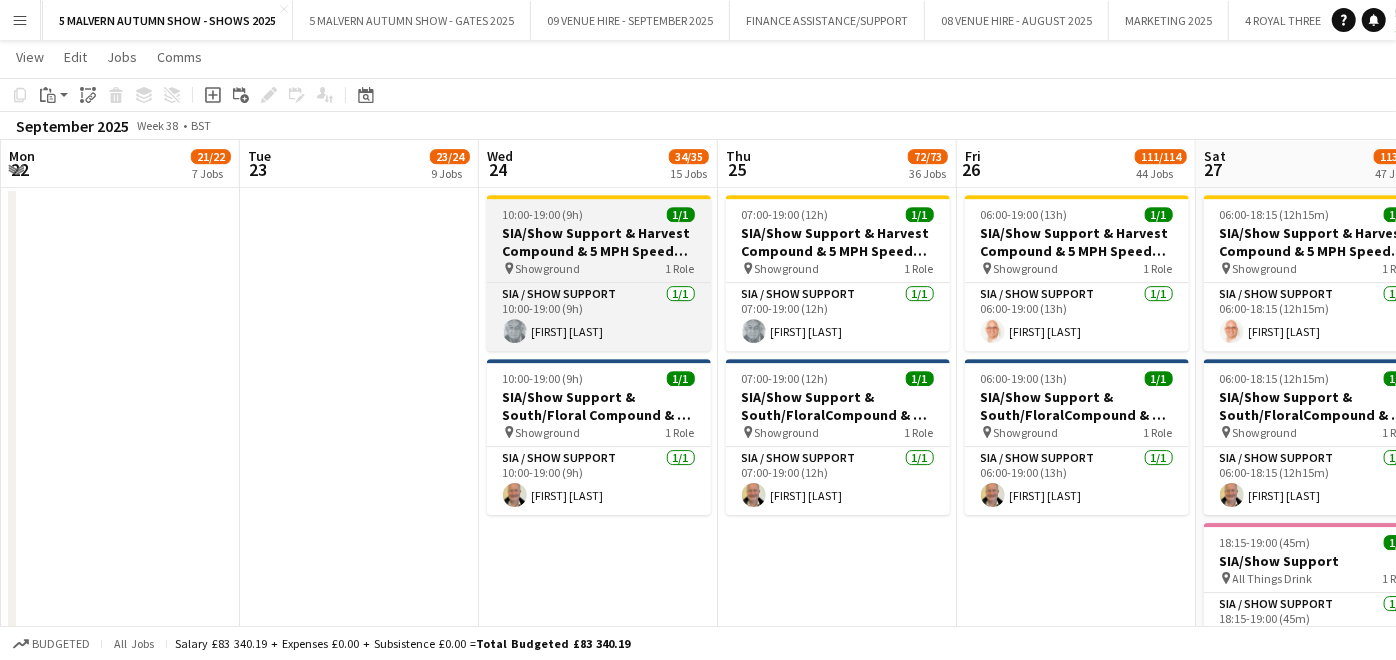 click on "10:00-19:00 (9h)" at bounding box center [543, 214] 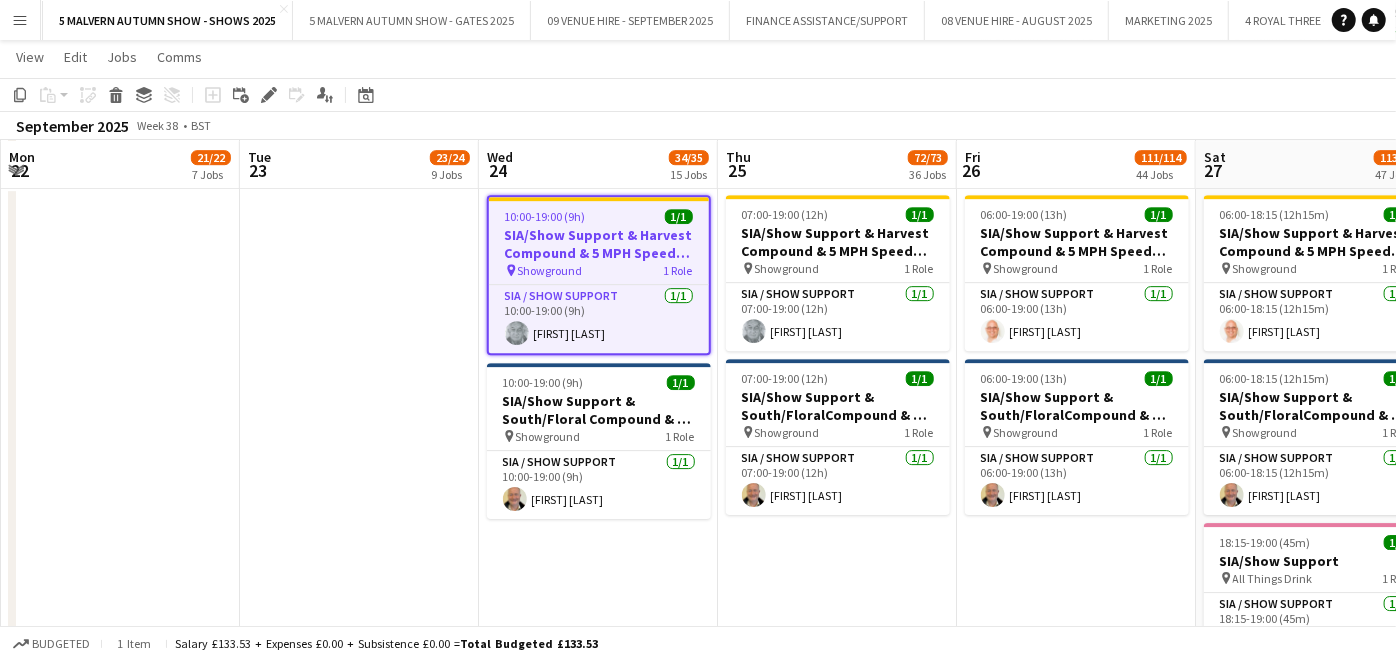 scroll, scrollTop: 0, scrollLeft: 475, axis: horizontal 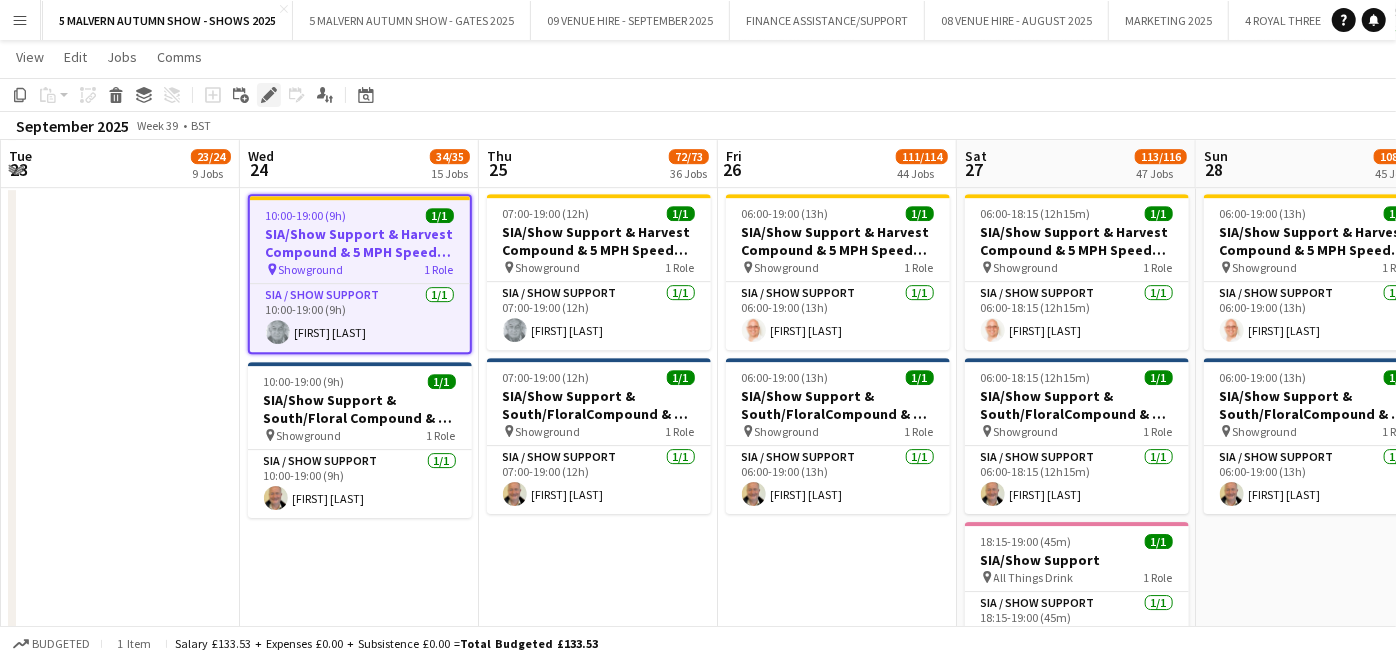 click 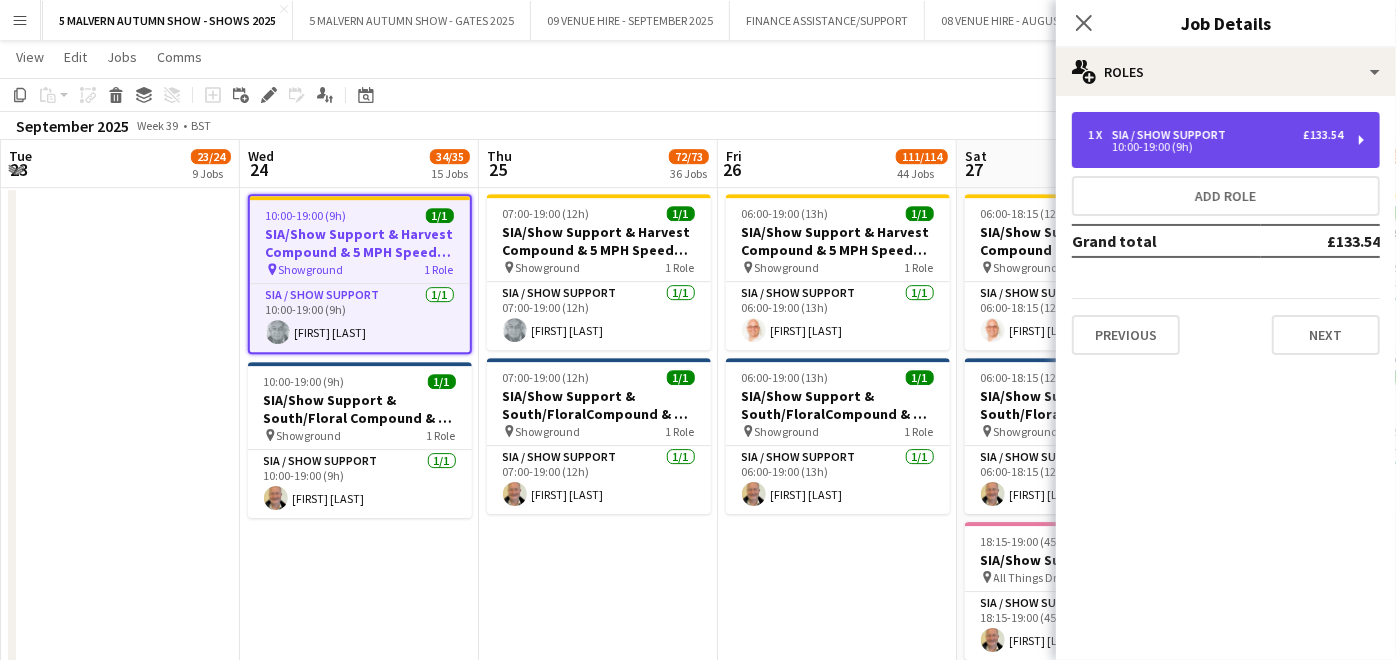 click on "10:00-19:00 (9h)" at bounding box center [1215, 147] 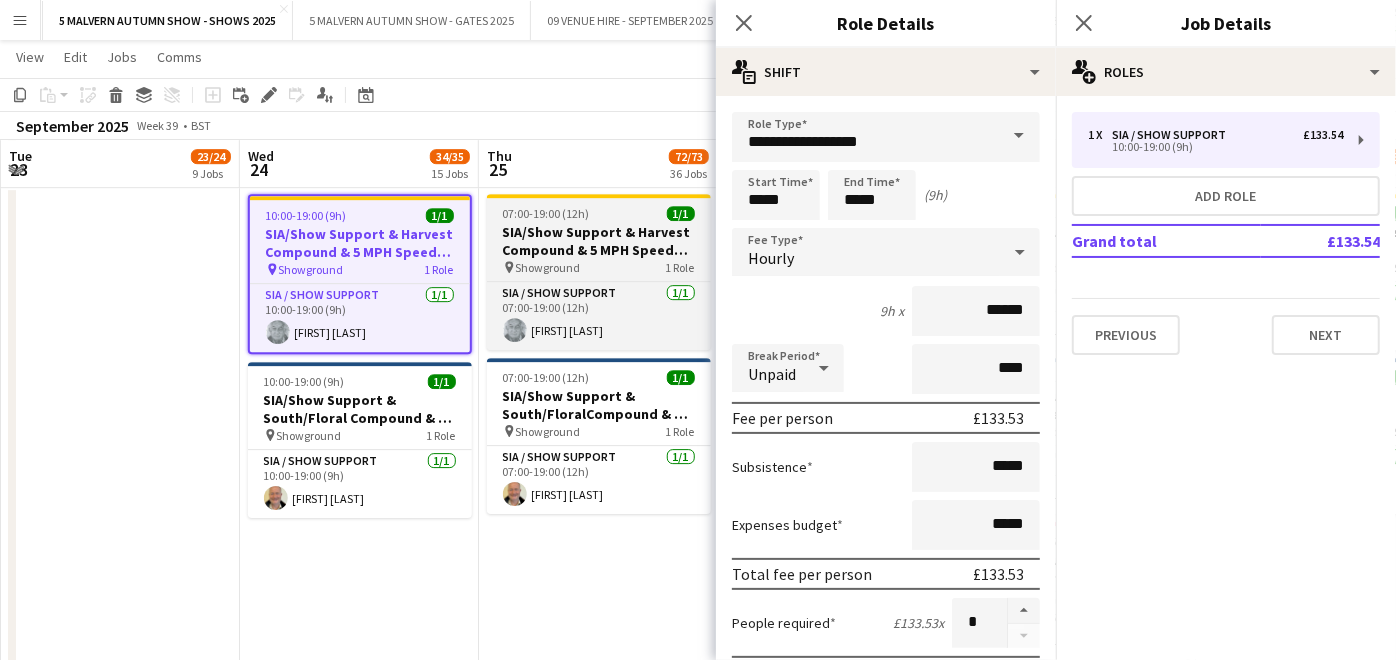 click on "SIA/Show Support & Harvest Compound & 5 MPH Speed Limit" at bounding box center [599, 241] 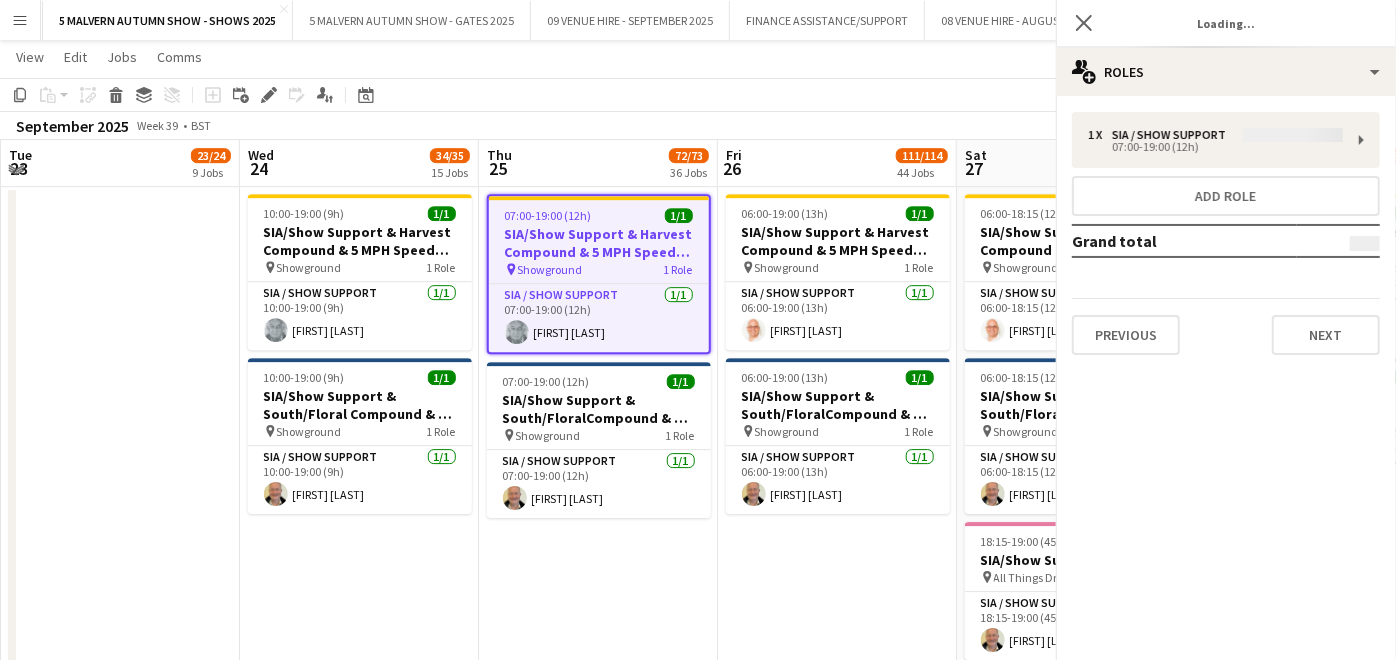 scroll, scrollTop: 8520, scrollLeft: 0, axis: vertical 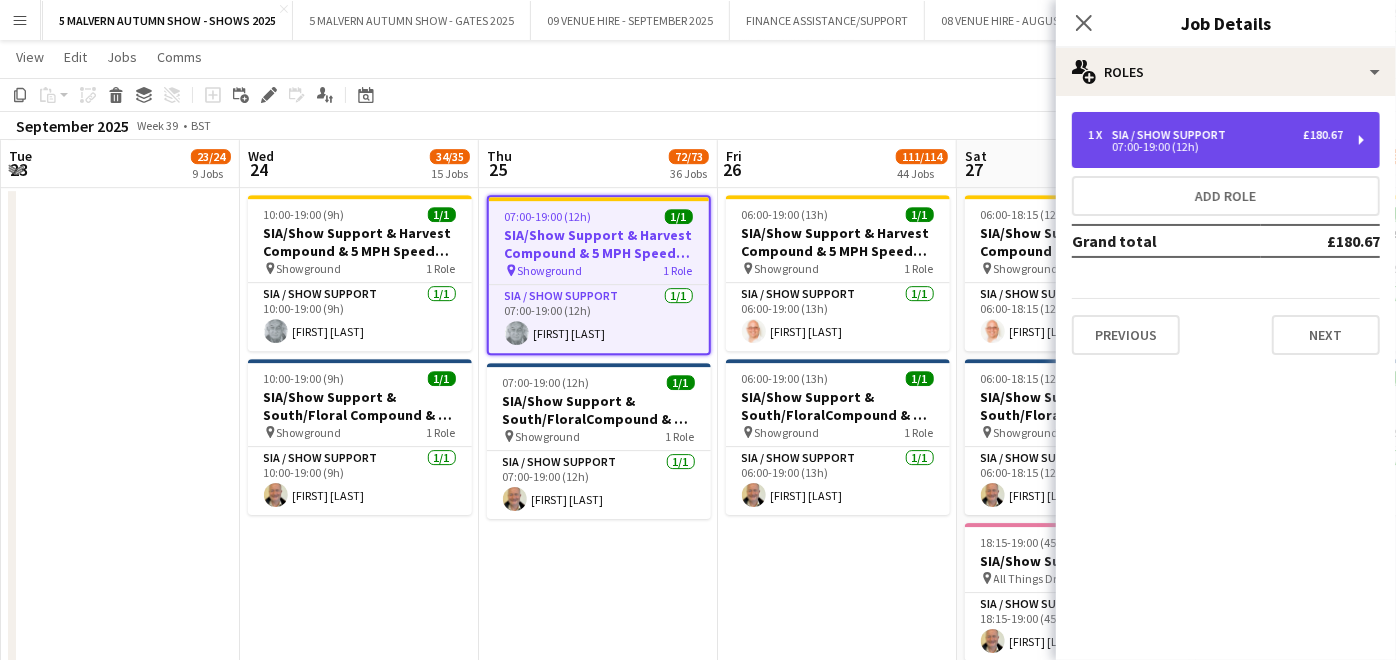 click on "SIA / Show Support" at bounding box center (1173, 135) 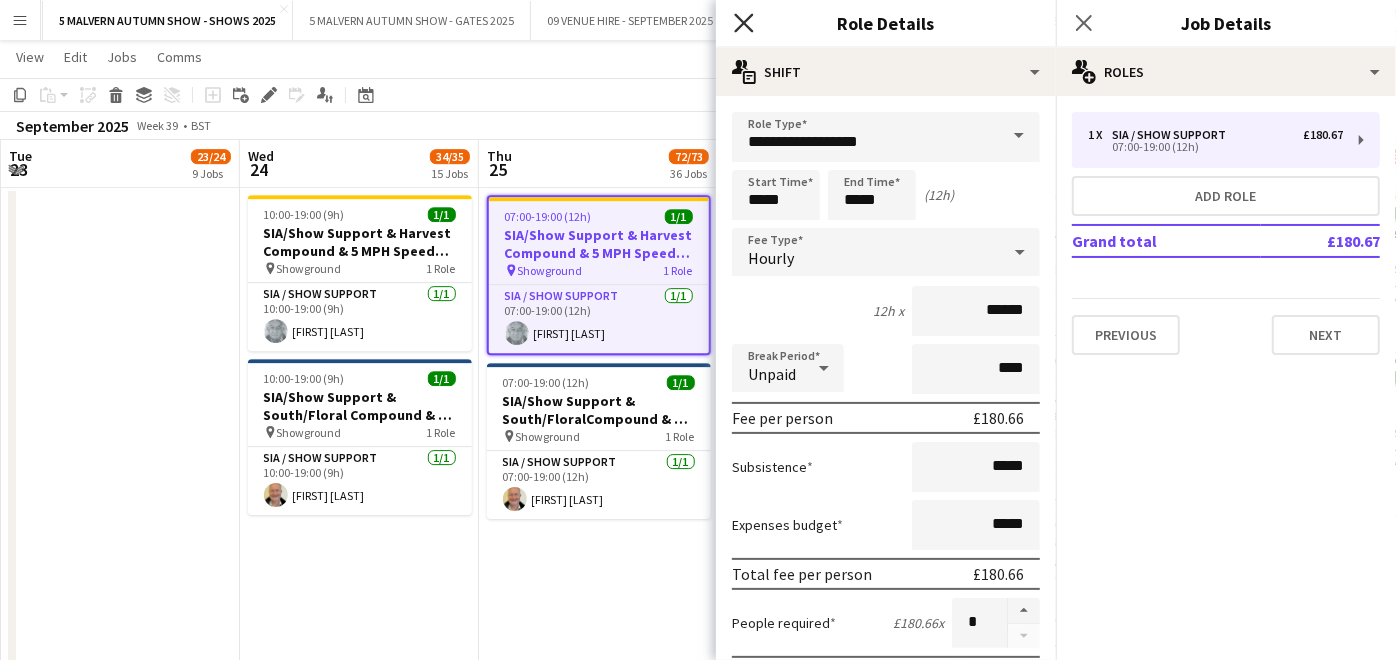 click on "Close pop-in" 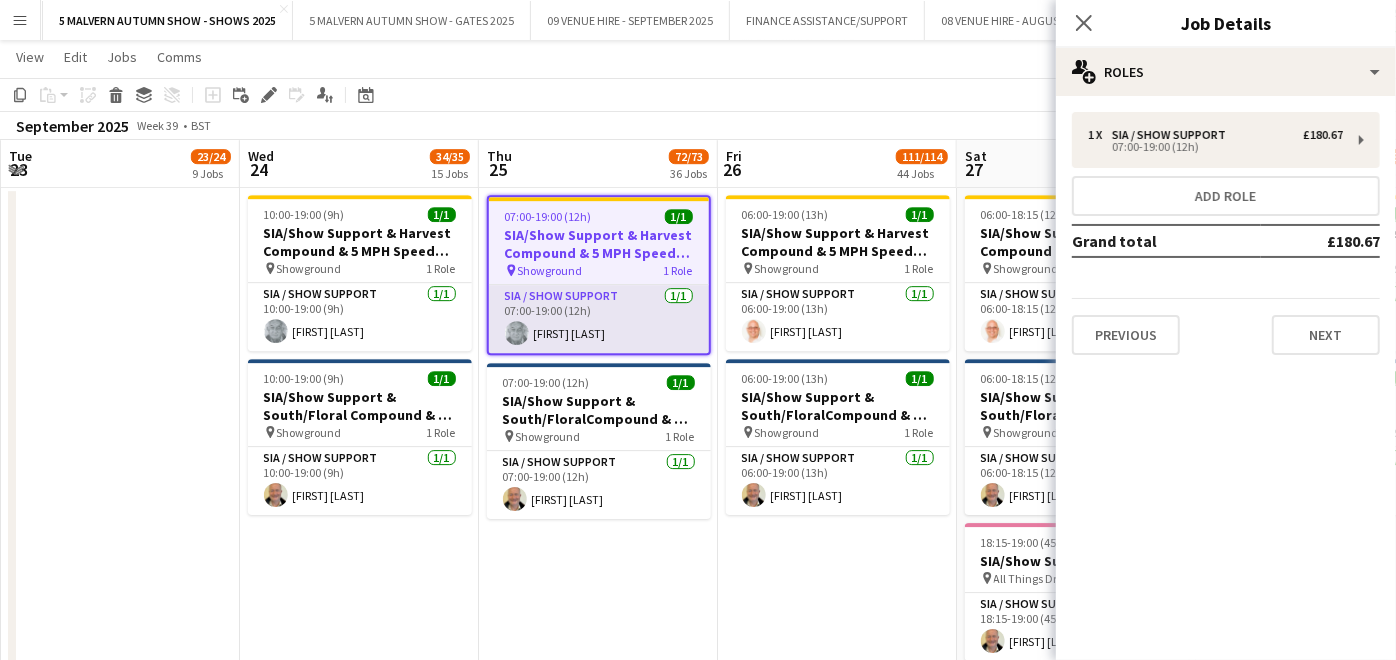 click on "SIA / Show Support   1/1   [TIME]
[FIRST] [LAST]" at bounding box center (599, 319) 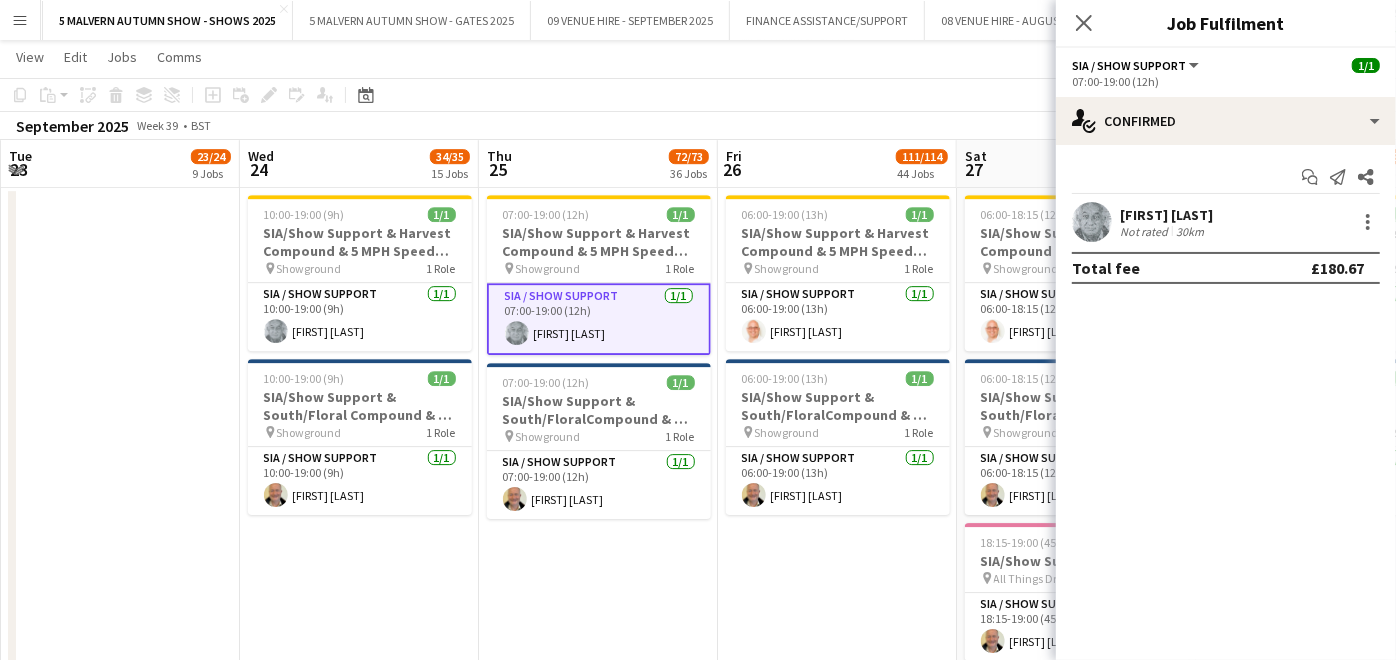 click on "View  Day view expanded Day view collapsed Month view Date picker Jump to today Expand Linked Jobs Collapse Linked Jobs  Edit  Copy Ctrl+C  Paste  Without Crew Ctrl+V With Crew Ctrl+Shift+V Paste as linked job  Group  Group Ungroup  Jobs  New Job Edit Job Delete Job New Linked Job Edit Linked Jobs Job fulfilment Promote Role Copy Role URL  Comms  Notify confirmed crew Create chat" 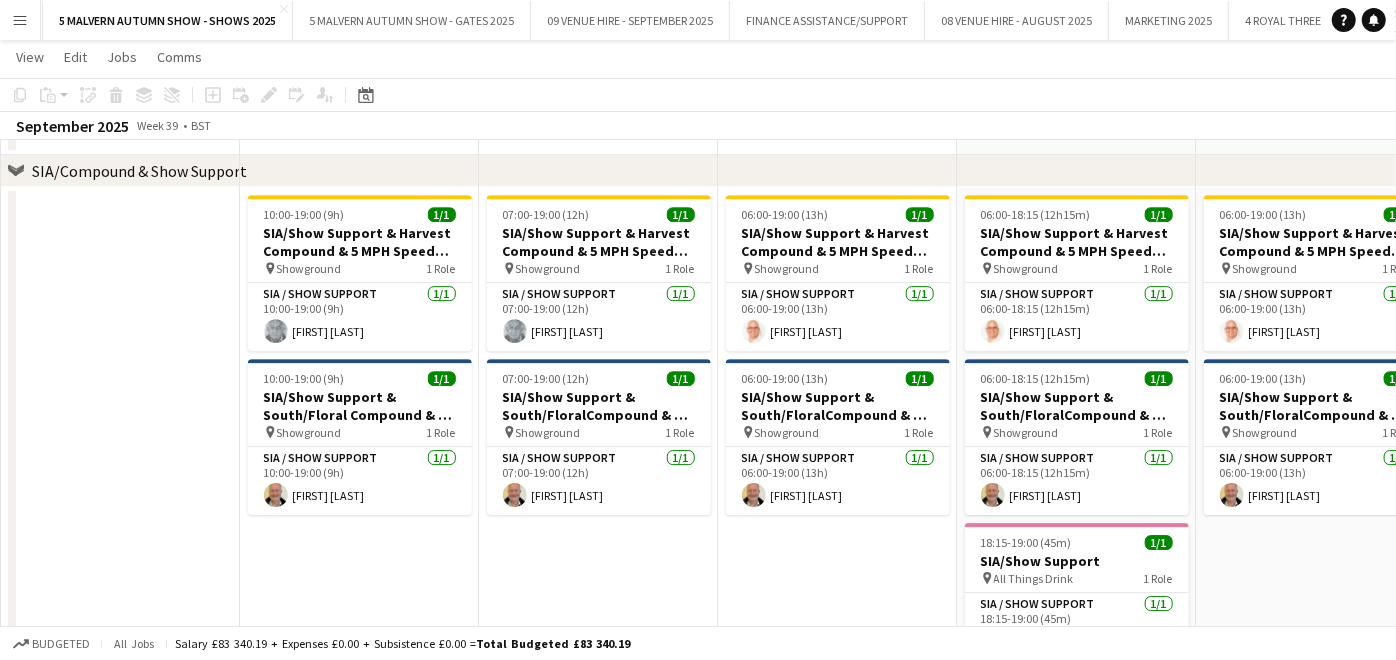 scroll, scrollTop: 9200, scrollLeft: 0, axis: vertical 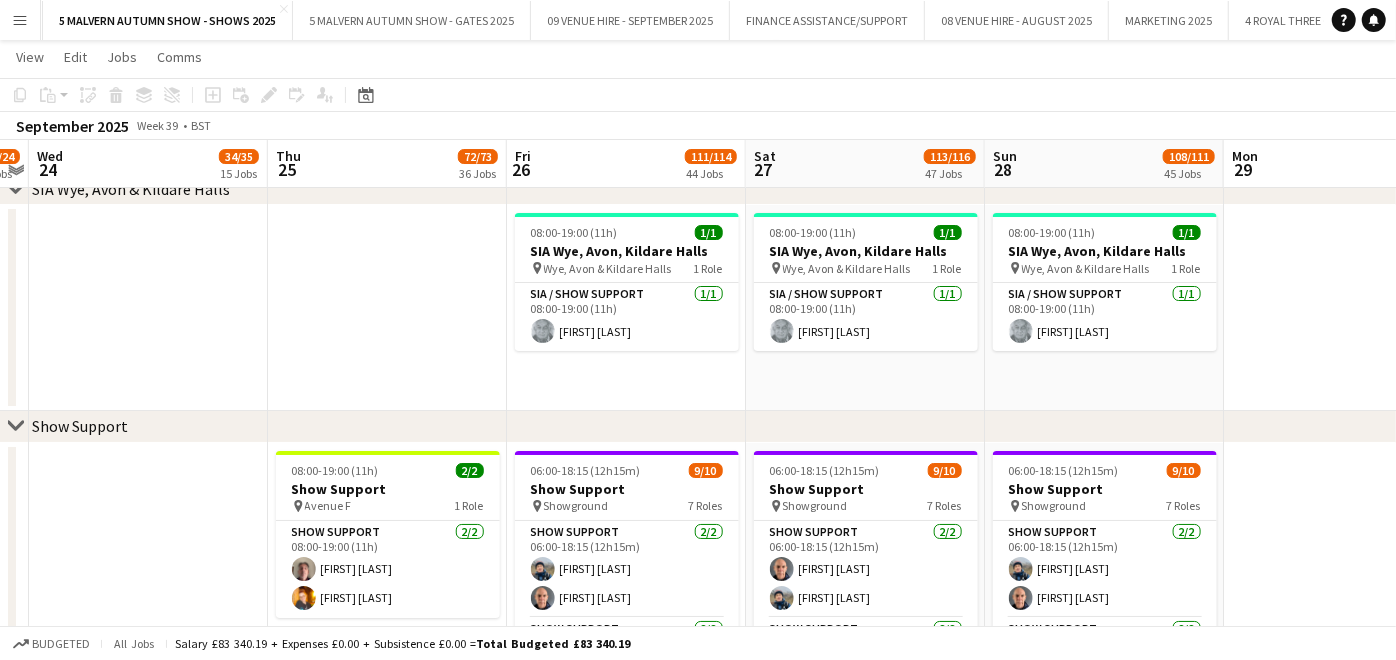 drag, startPoint x: 857, startPoint y: 260, endPoint x: 647, endPoint y: 239, distance: 211.0474 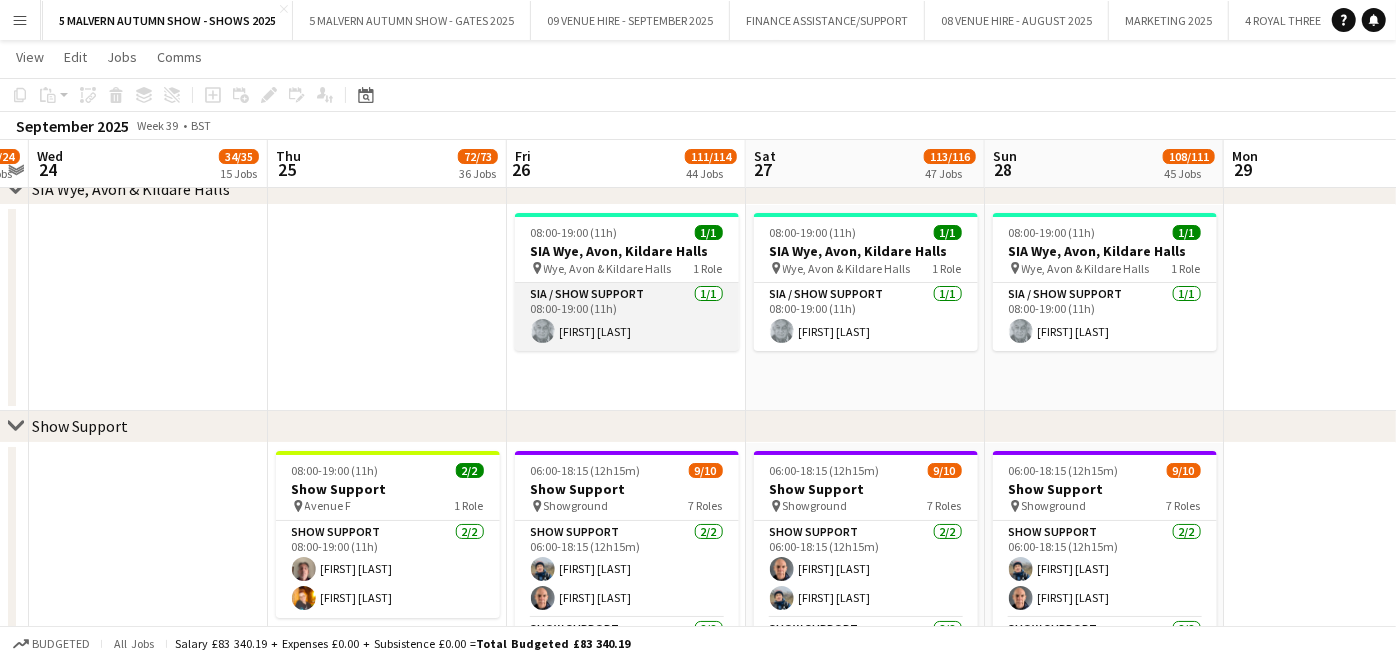 click on "SIA / Show Support   1/1   08:00-19:00 (11h)
[FIRST] [LAST]" at bounding box center (627, 317) 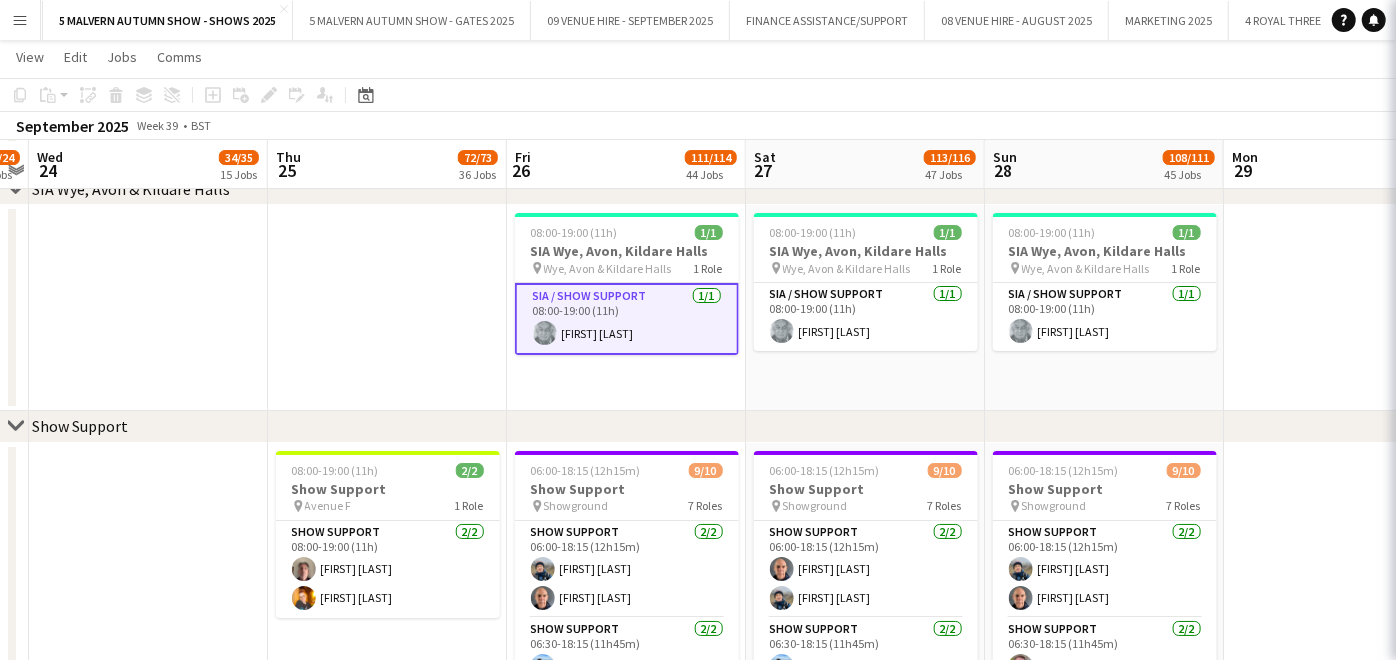 scroll, scrollTop: 9201, scrollLeft: 0, axis: vertical 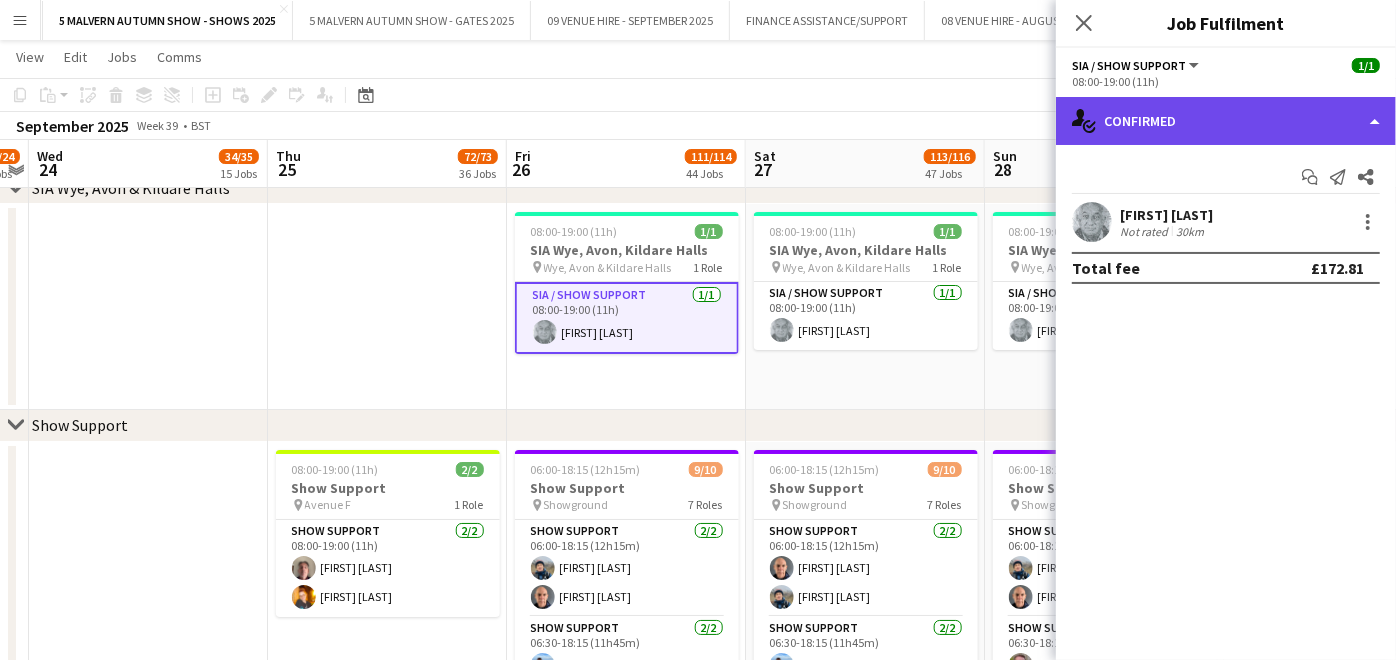 click on "single-neutral-actions-check-2
Confirmed" 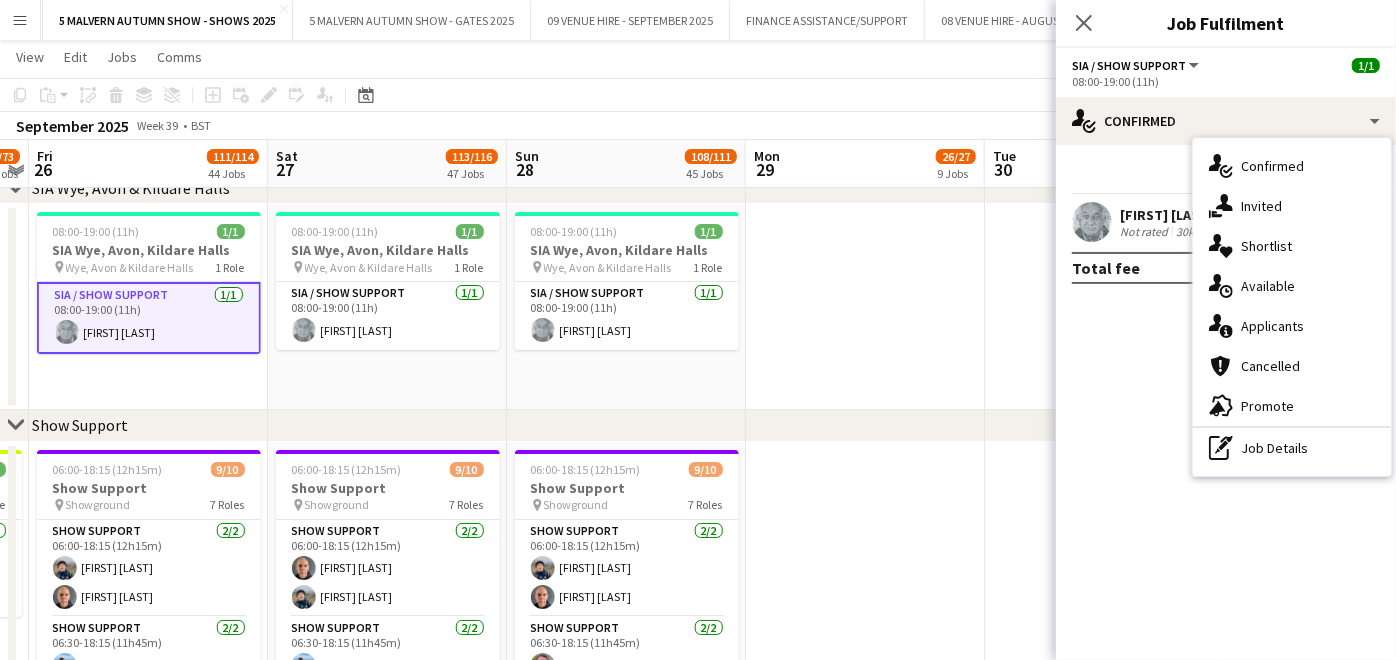 scroll, scrollTop: 0, scrollLeft: 573, axis: horizontal 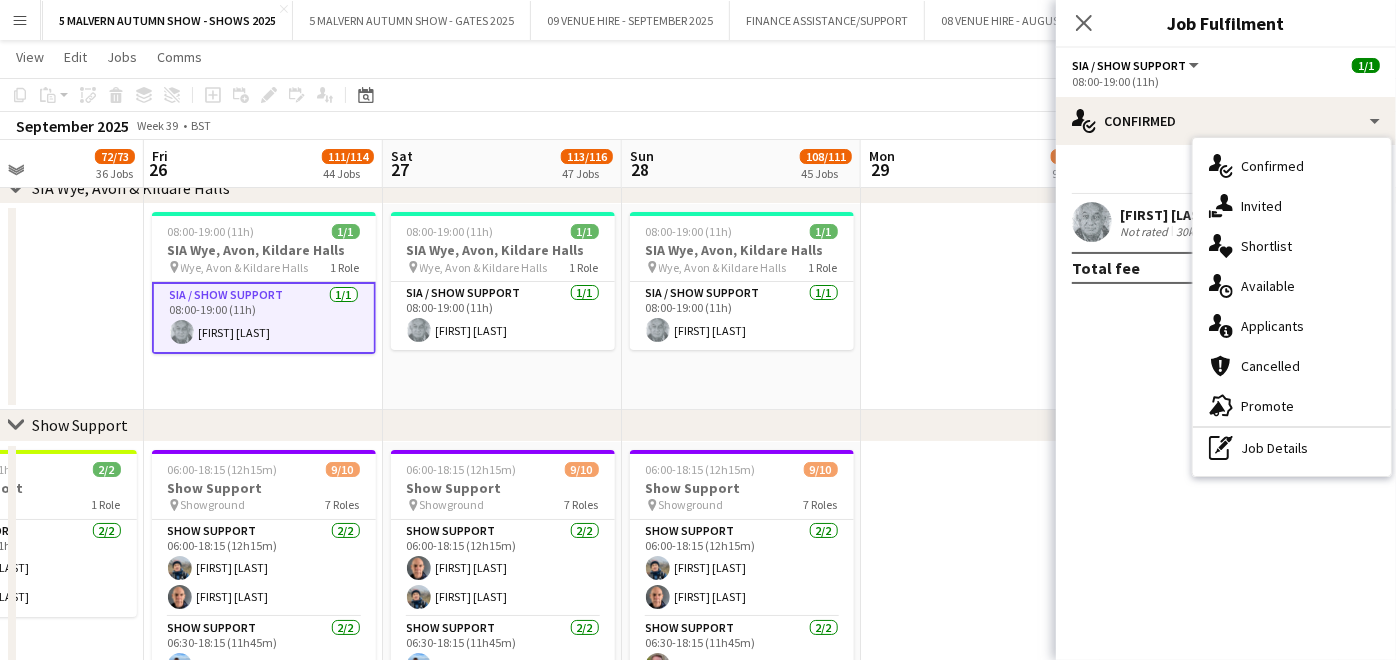 drag, startPoint x: 889, startPoint y: 261, endPoint x: 525, endPoint y: 230, distance: 365.31766 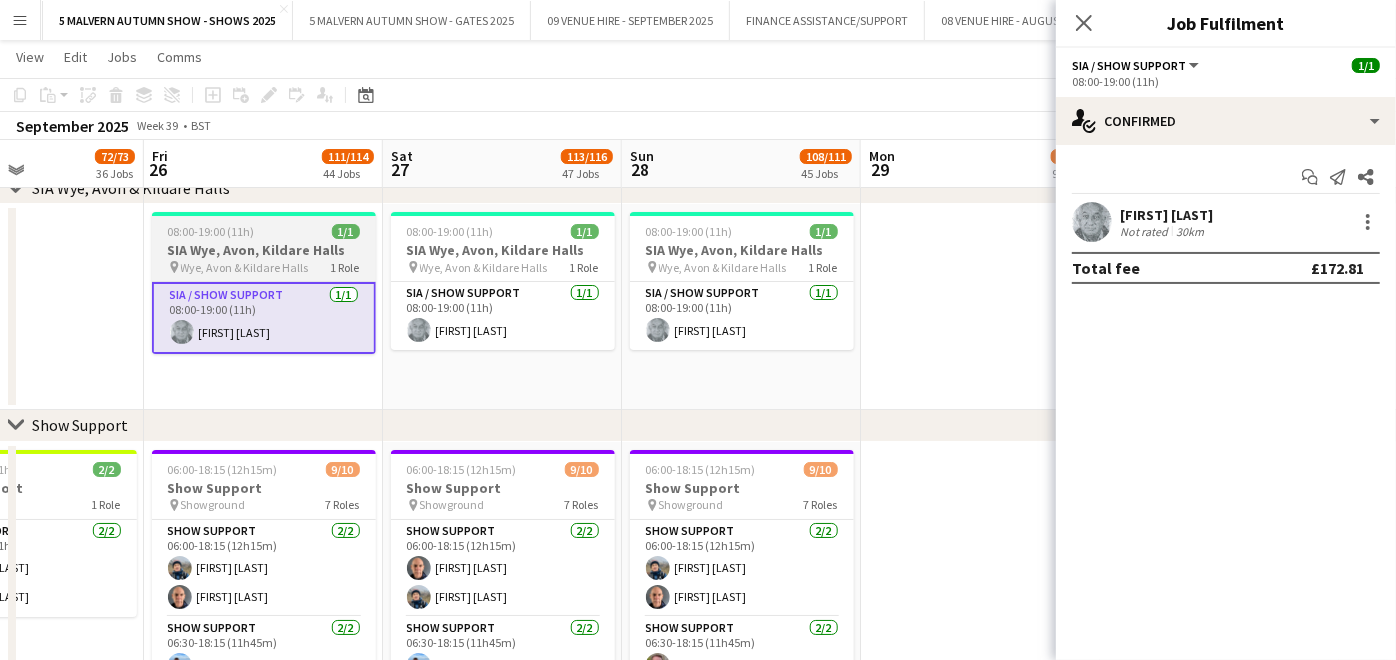 click on "08:00-19:00 (11h)    1/1" at bounding box center (264, 231) 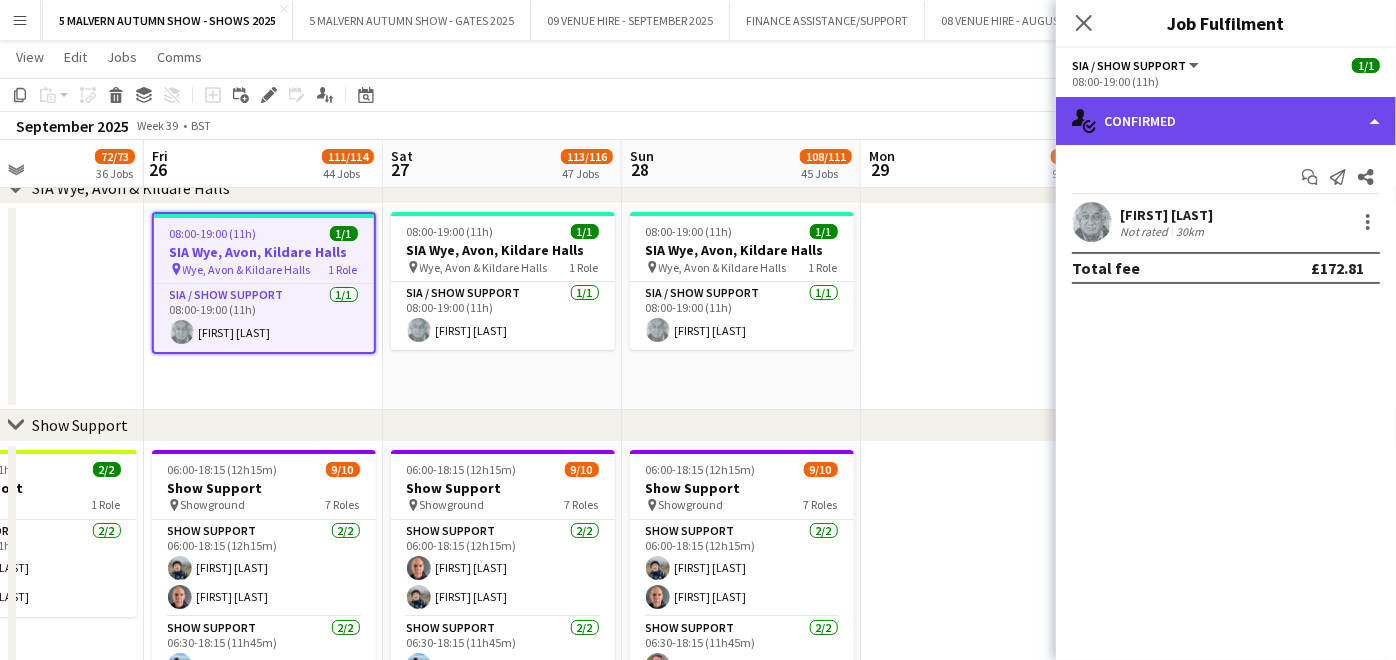 click on "single-neutral-actions-check-2
Confirmed" 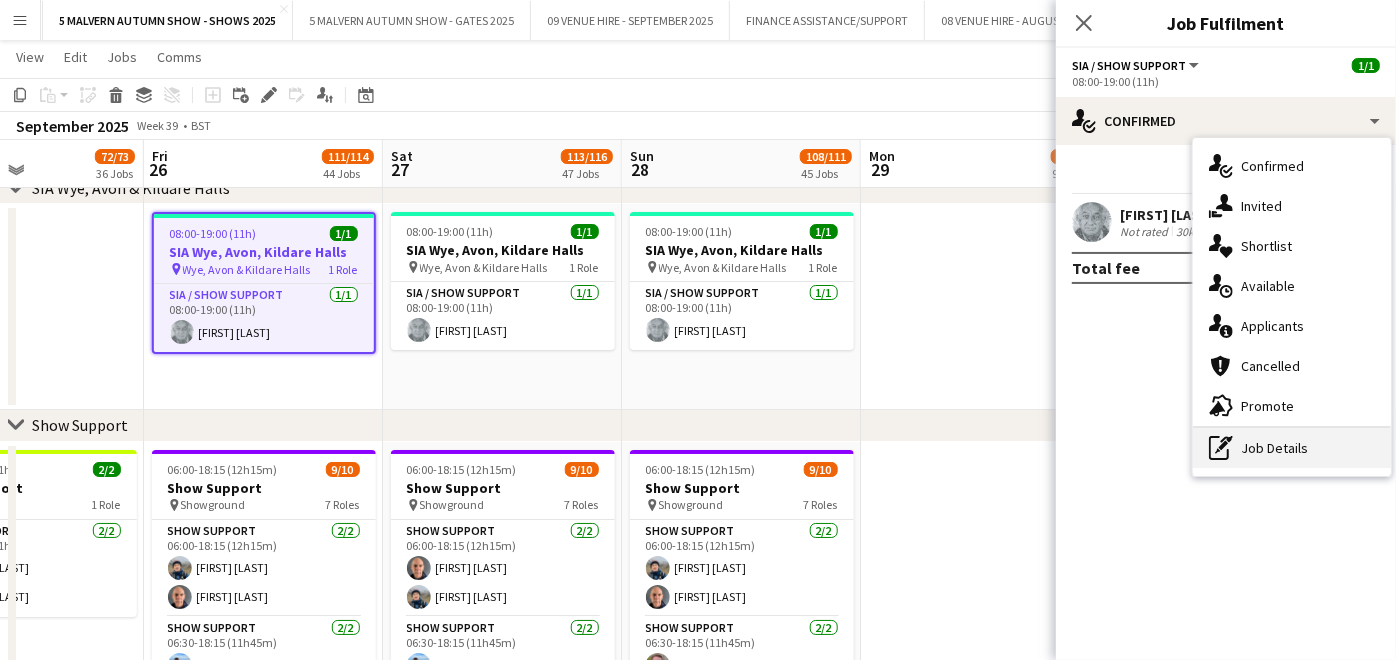 click on "pen-write
Job Details" at bounding box center (1292, 448) 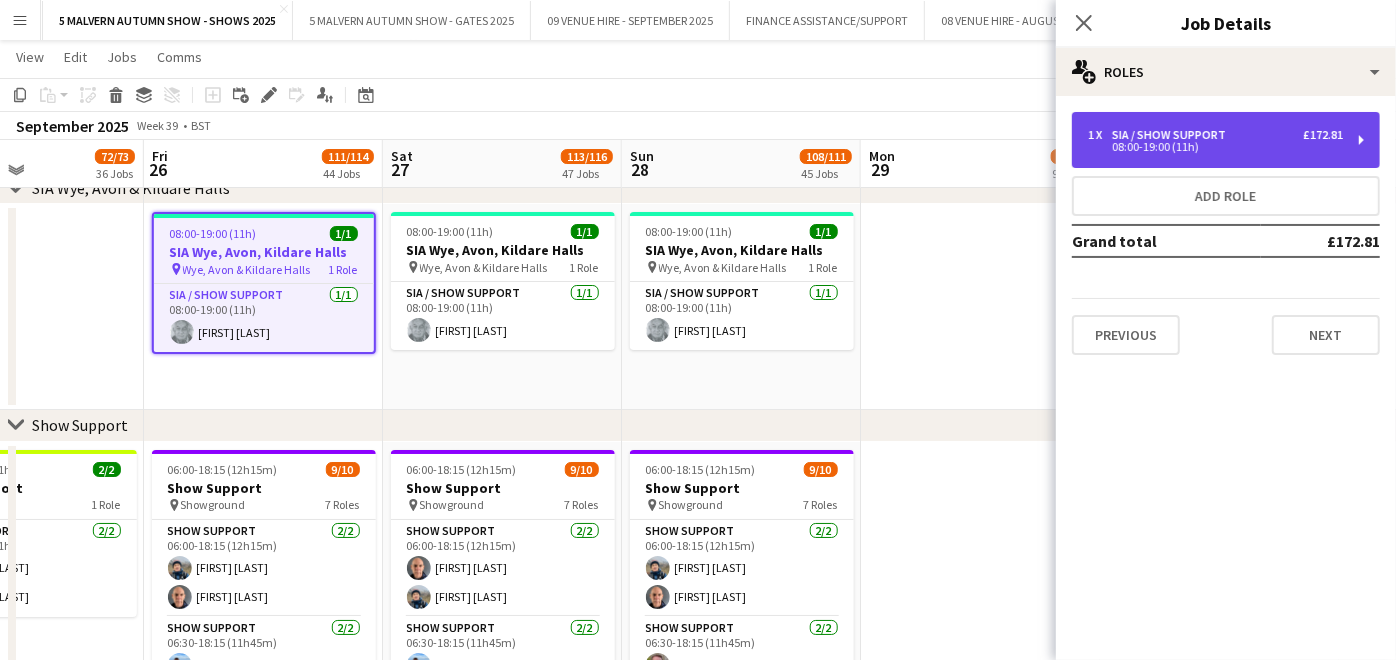 click on "1 x   SIA / Show Support   £172.81   08:00-19:00 (11h)" at bounding box center (1226, 140) 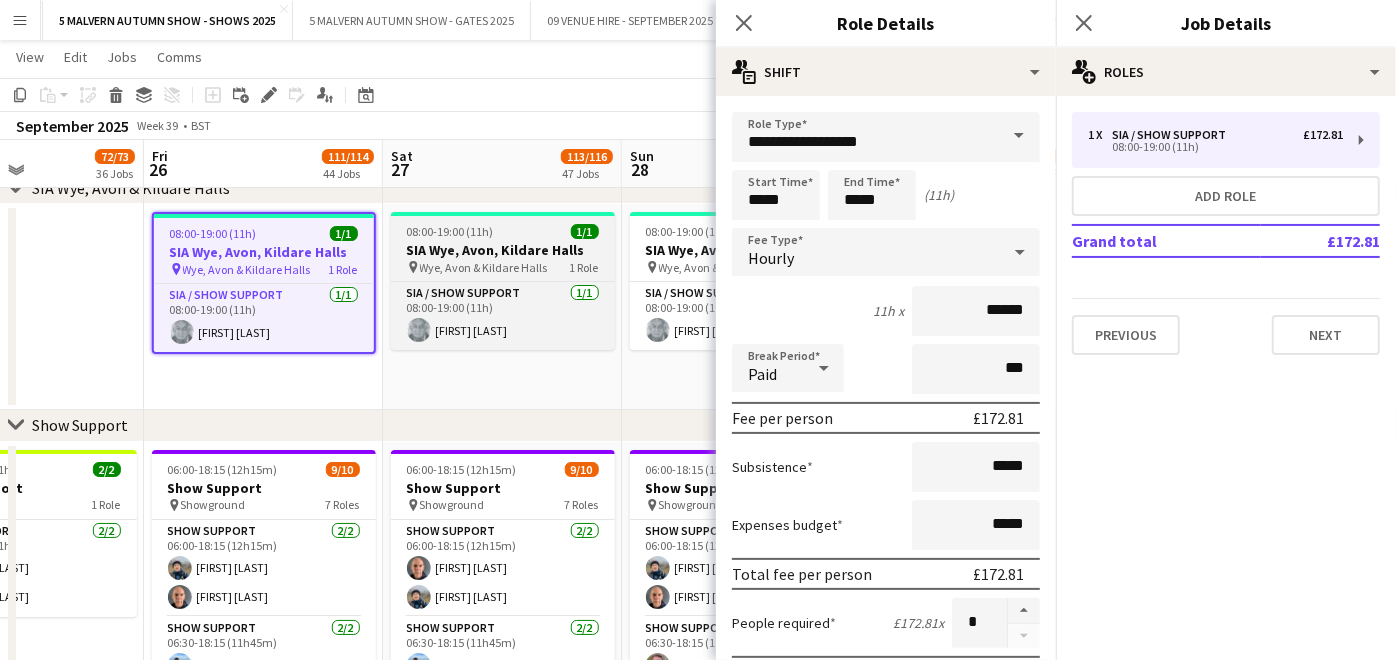 click on "SIA Wye, Avon, Kildare Halls" at bounding box center [503, 250] 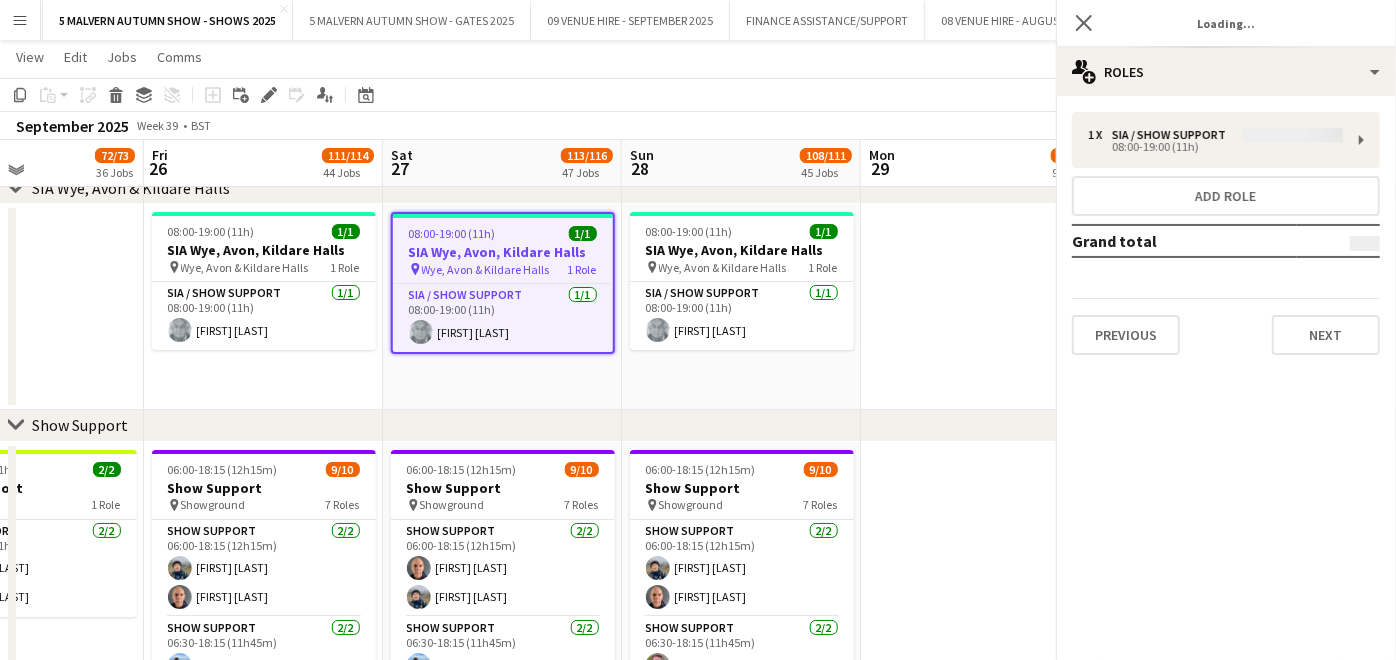 scroll, scrollTop: 9200, scrollLeft: 0, axis: vertical 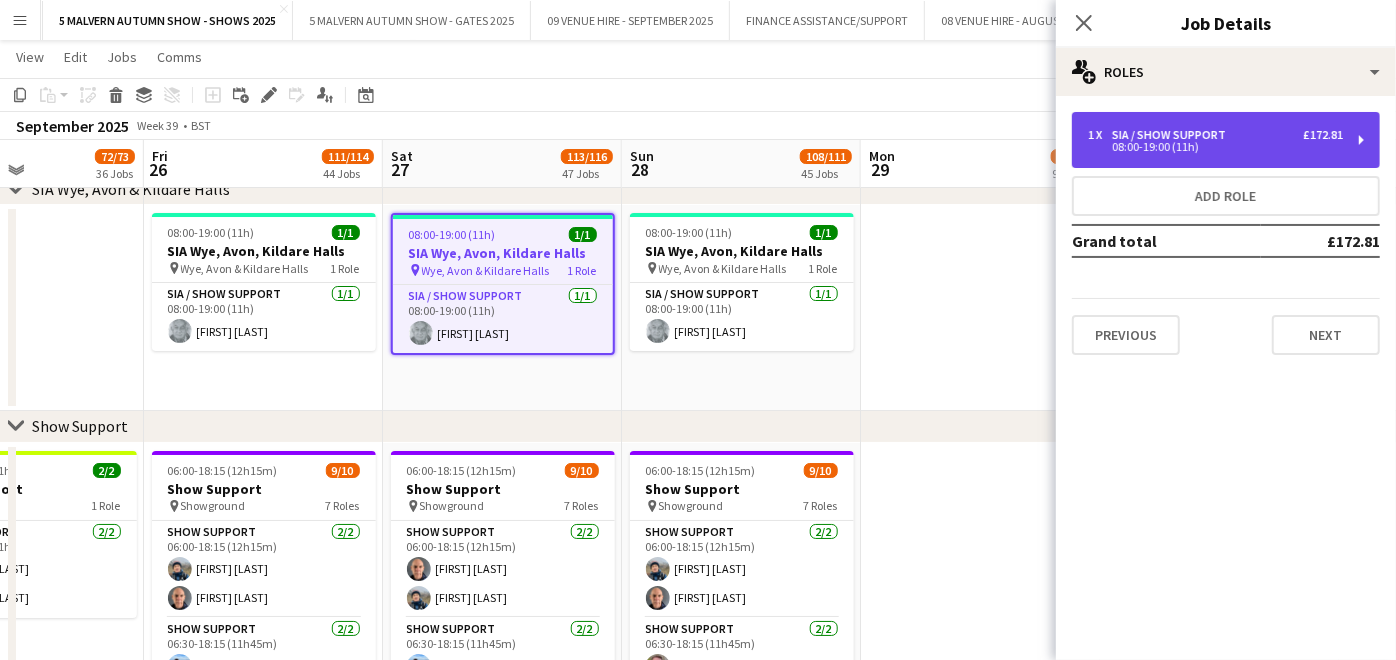 click on "08:00-19:00 (11h)" at bounding box center (1215, 147) 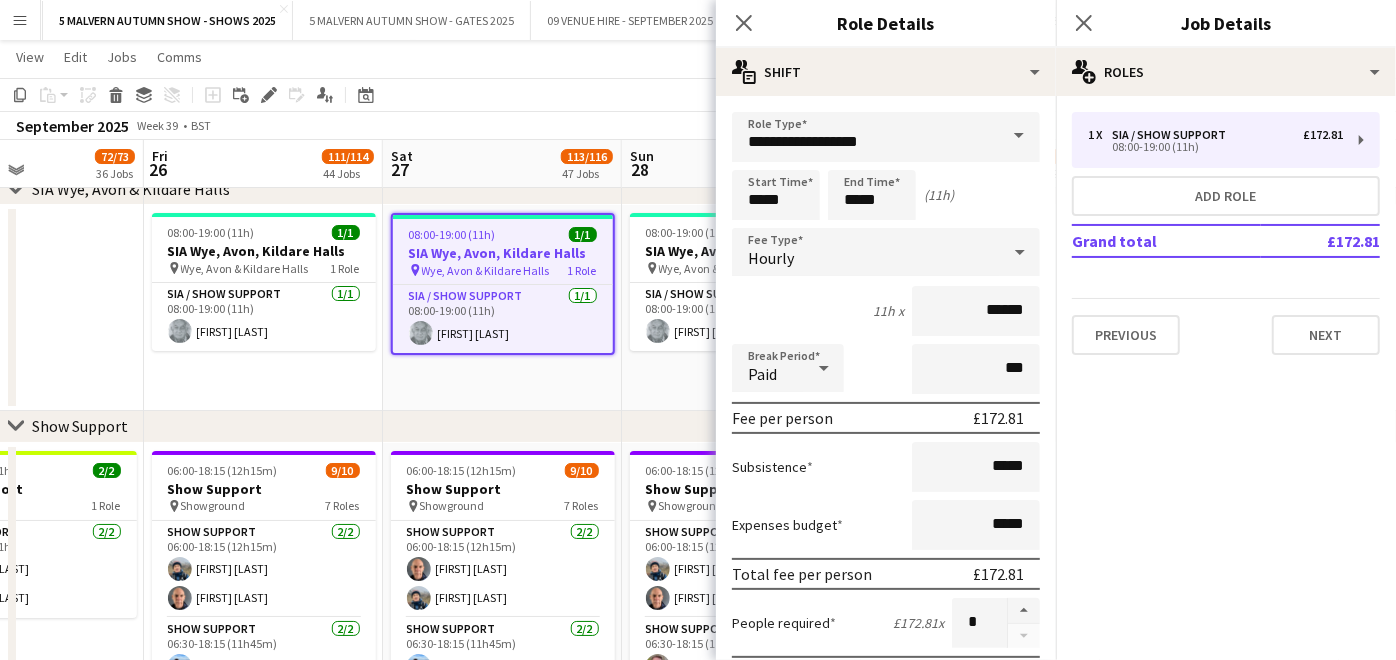 drag, startPoint x: 571, startPoint y: 256, endPoint x: 285, endPoint y: 206, distance: 290.33774 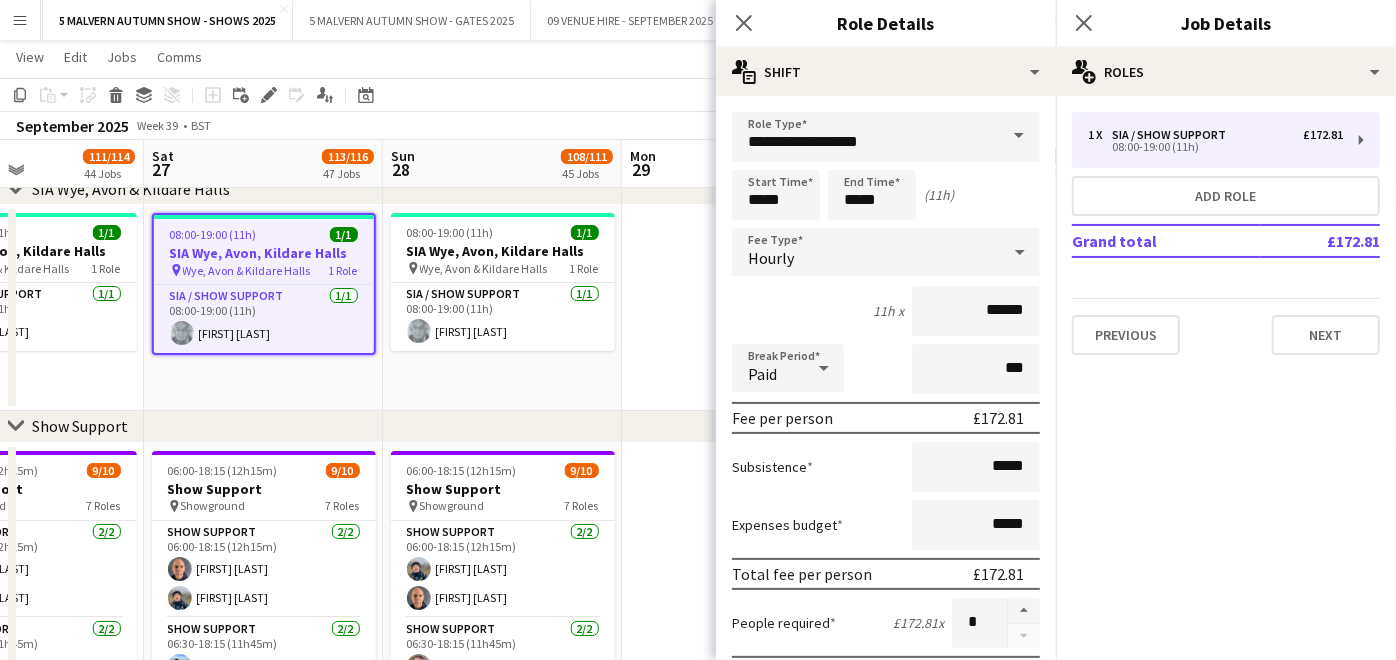scroll, scrollTop: 0, scrollLeft: 620, axis: horizontal 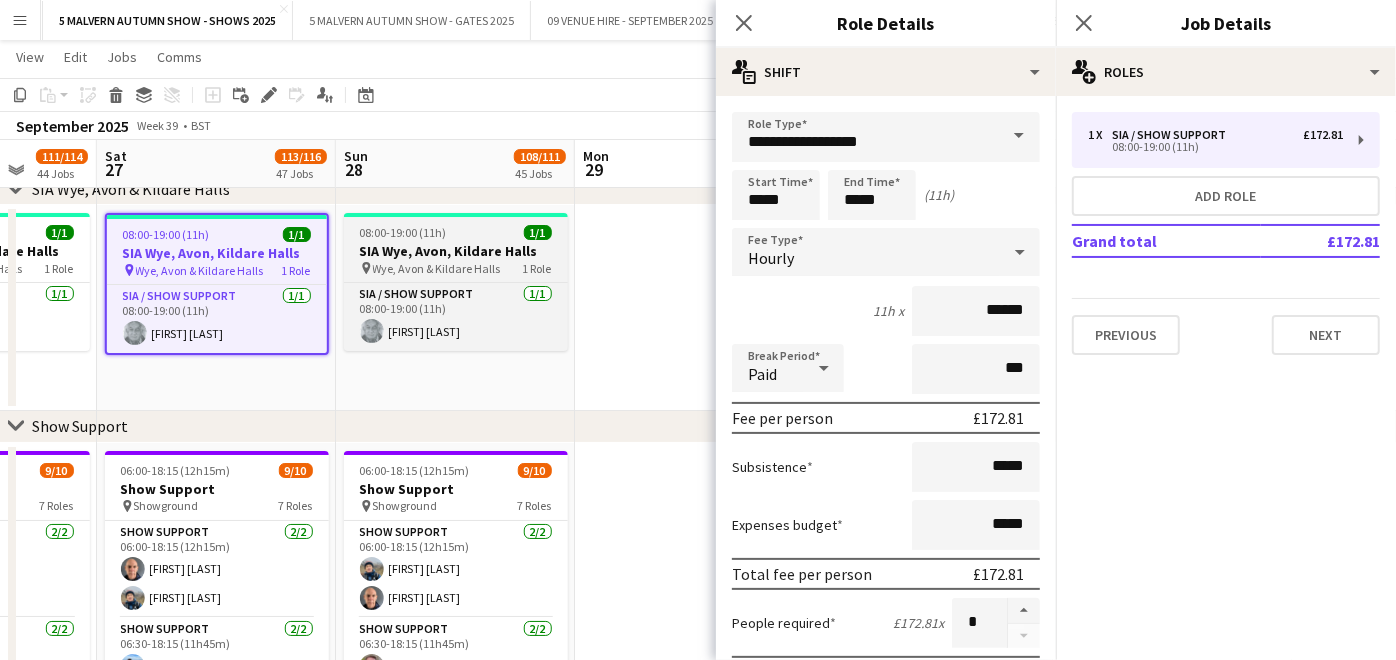 click on "08:00-19:00 (11h)" at bounding box center [403, 232] 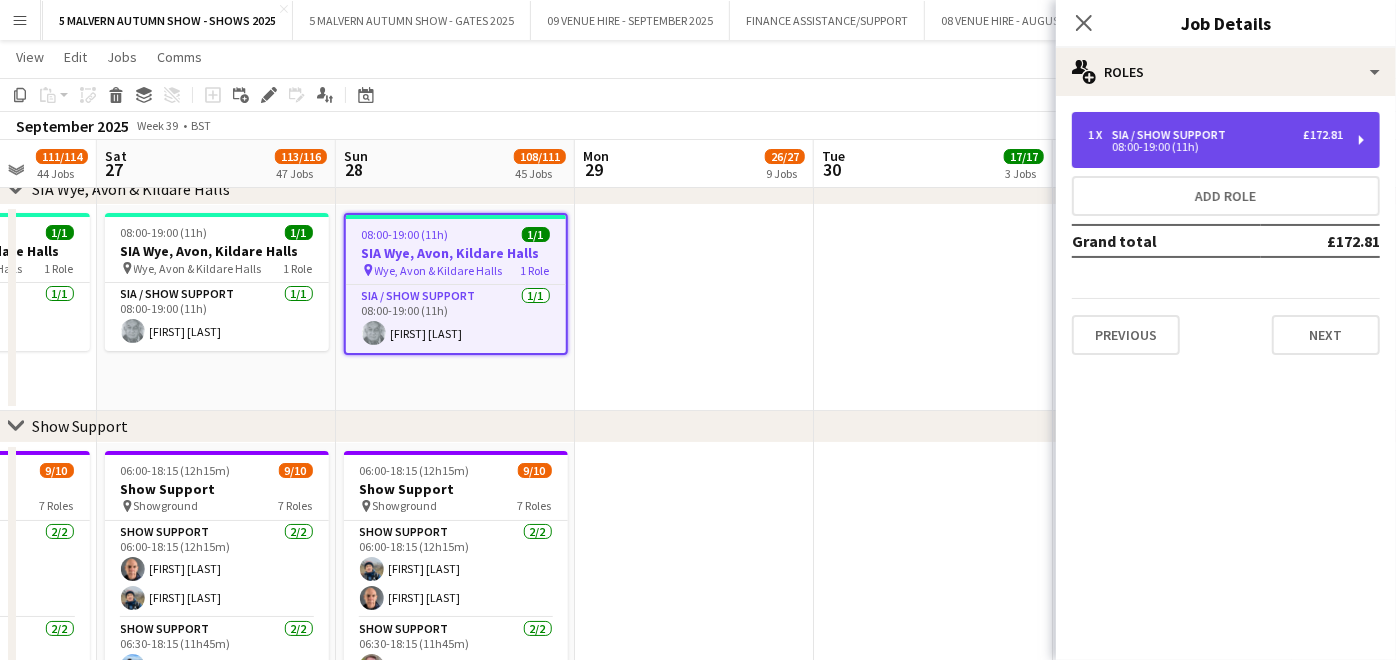 click on "SIA / Show Support" at bounding box center [1173, 135] 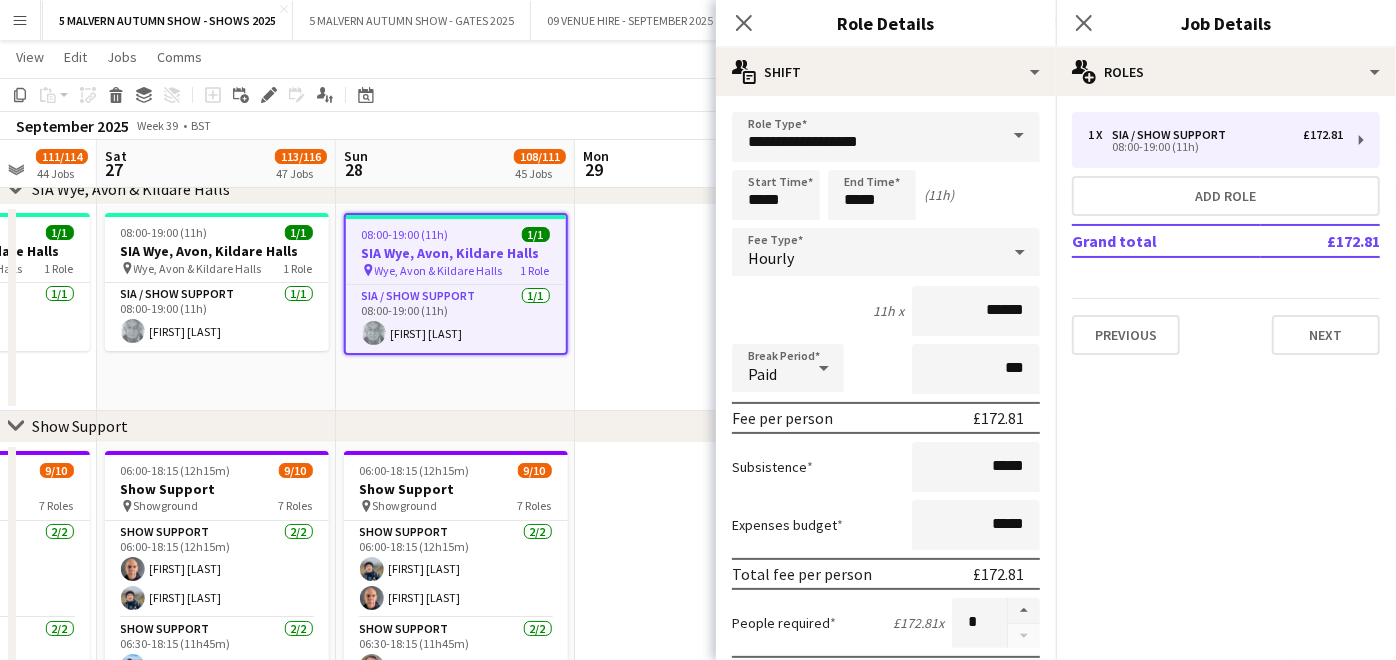 click at bounding box center [694, 308] 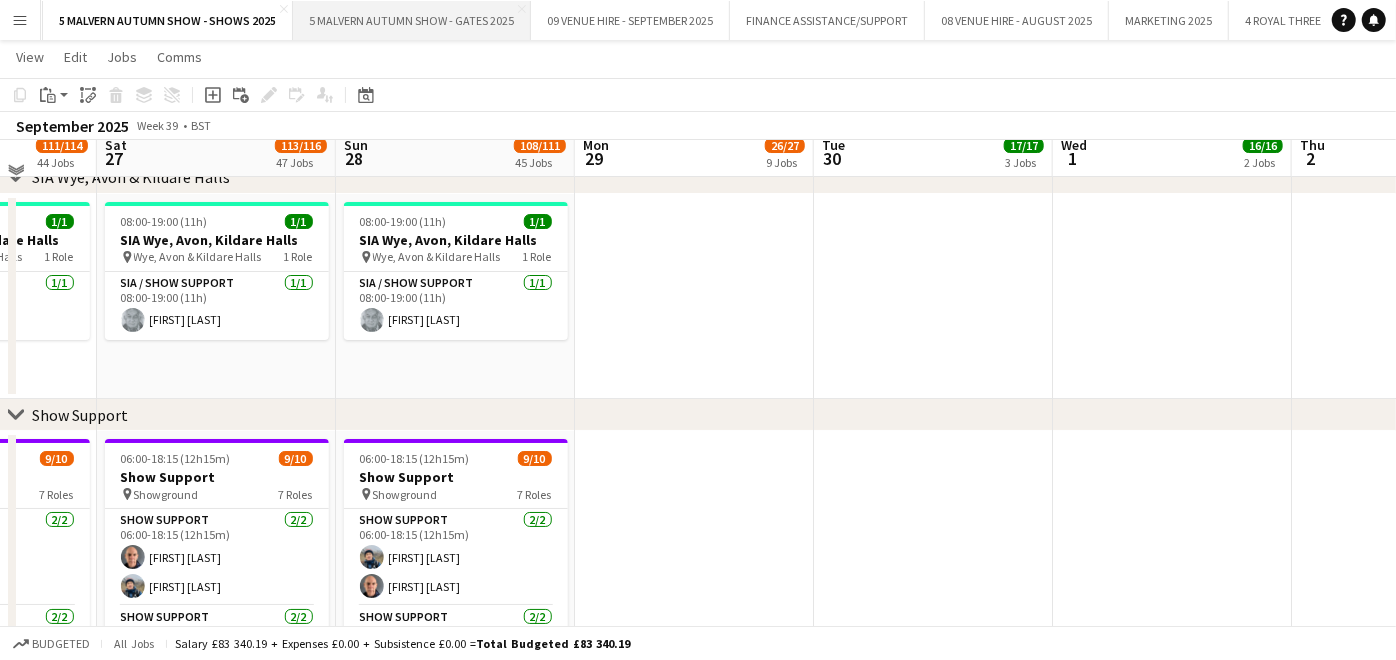 scroll, scrollTop: 9188, scrollLeft: 0, axis: vertical 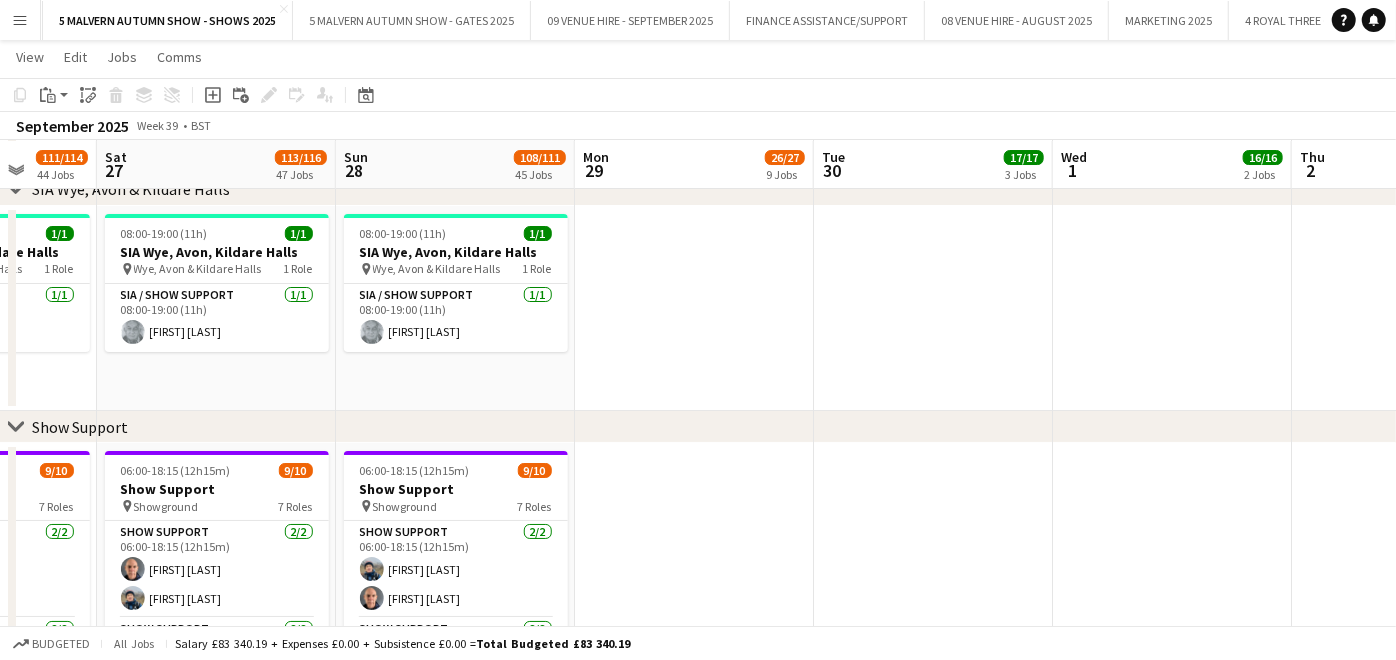 click on "Menu" at bounding box center [20, 20] 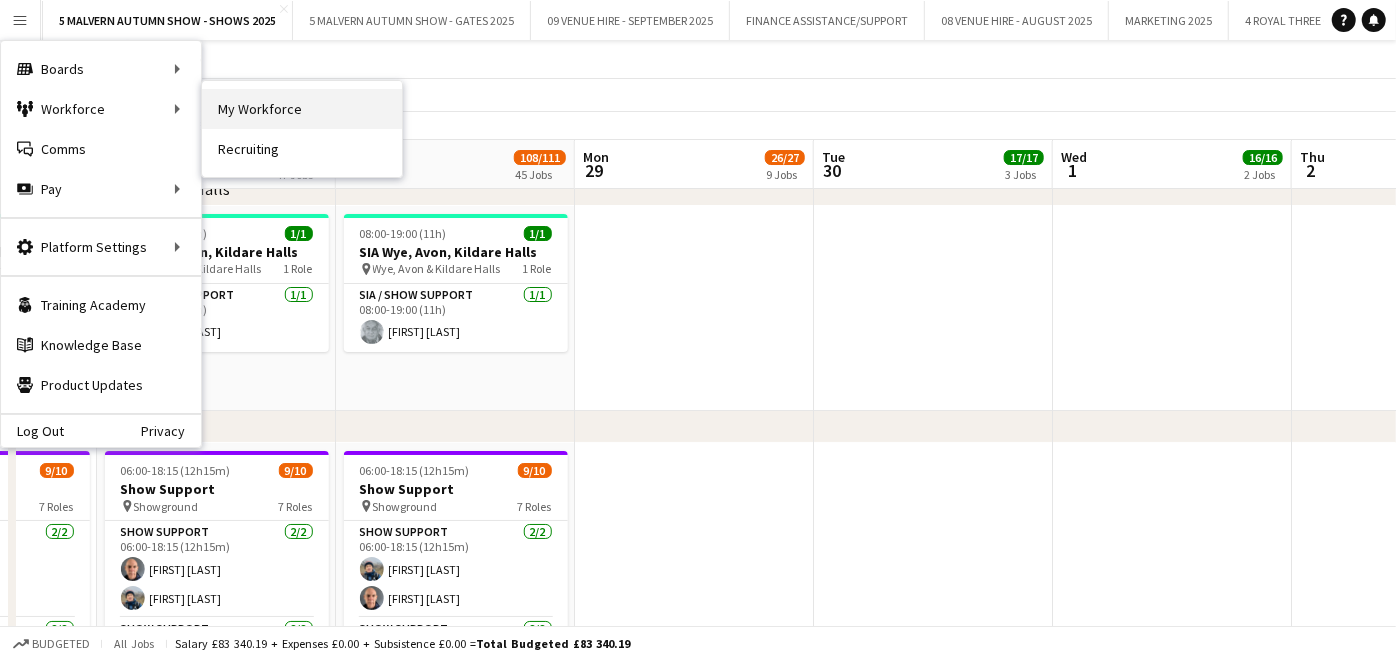 click on "My Workforce" at bounding box center [302, 109] 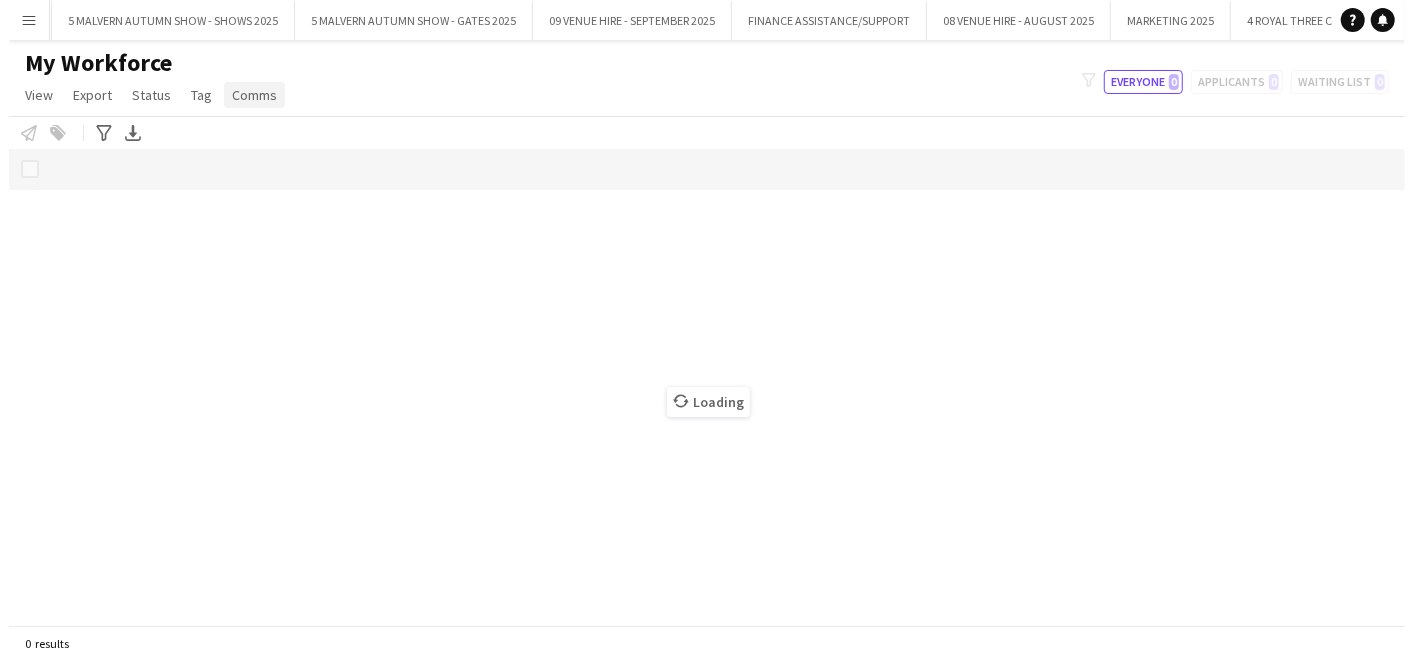 scroll, scrollTop: 0, scrollLeft: 0, axis: both 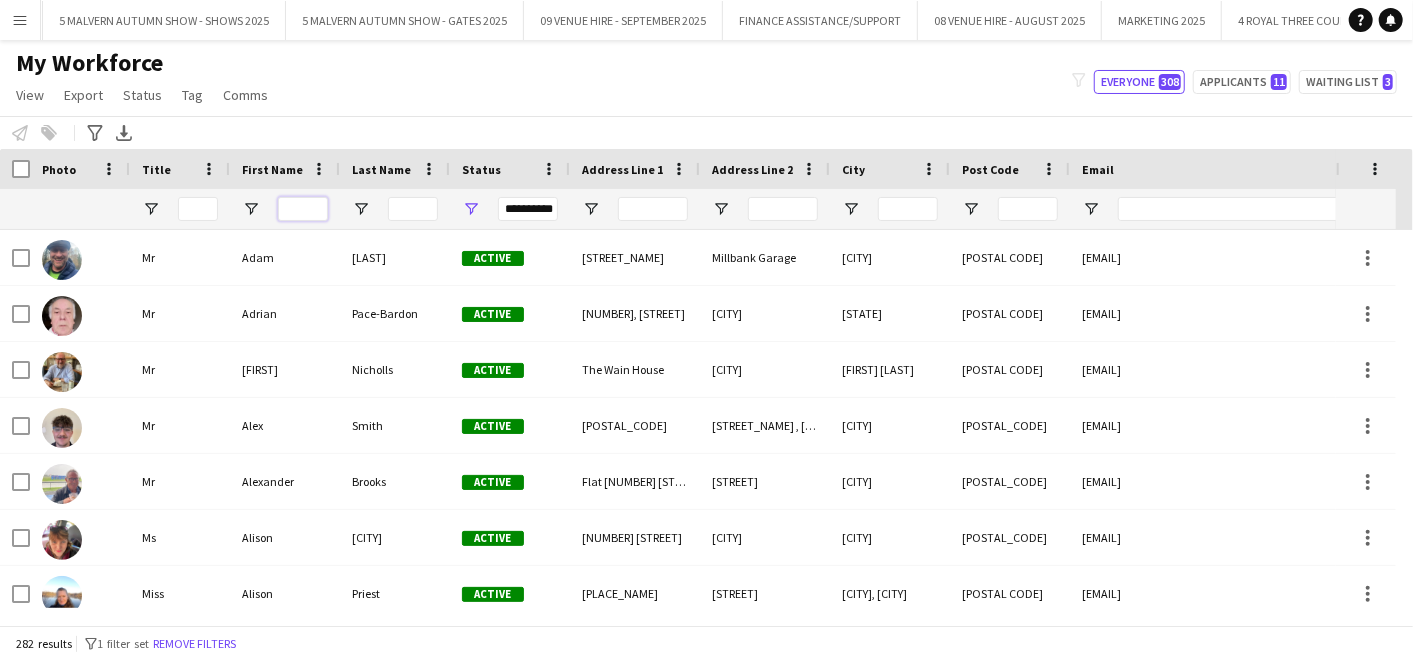 click at bounding box center [303, 209] 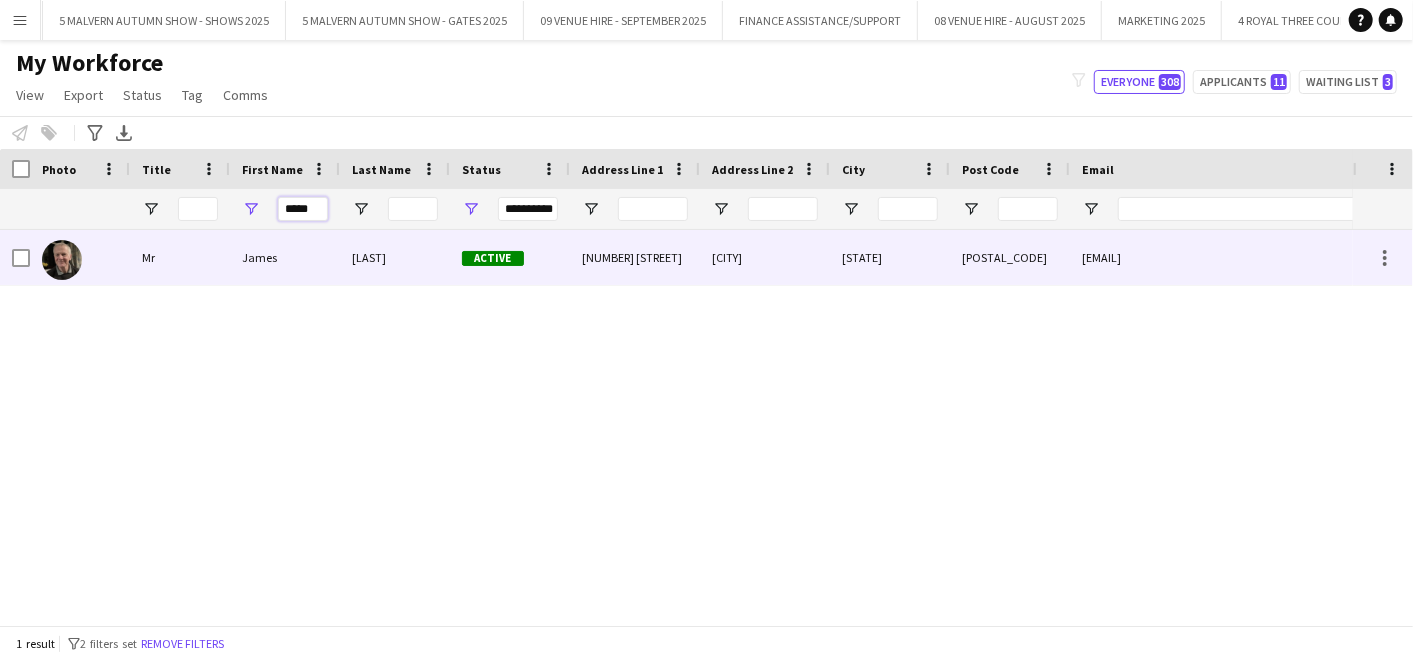 type on "*****" 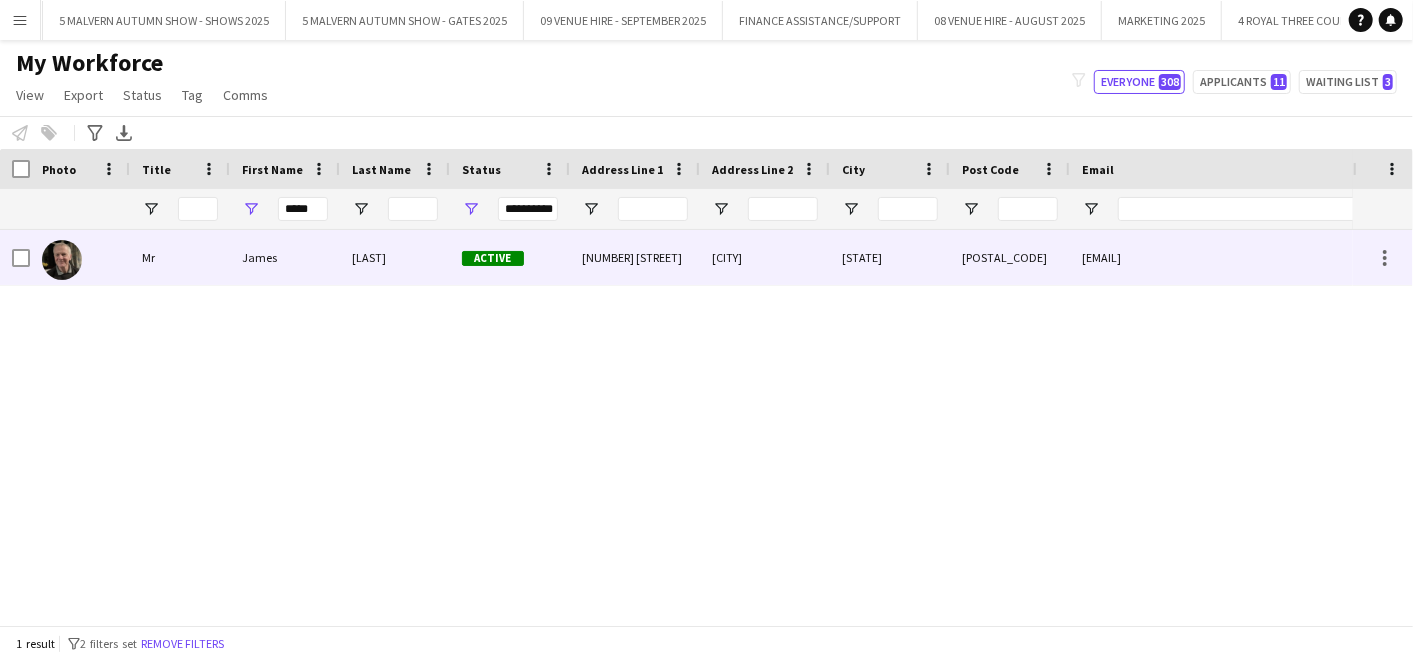 click at bounding box center (62, 260) 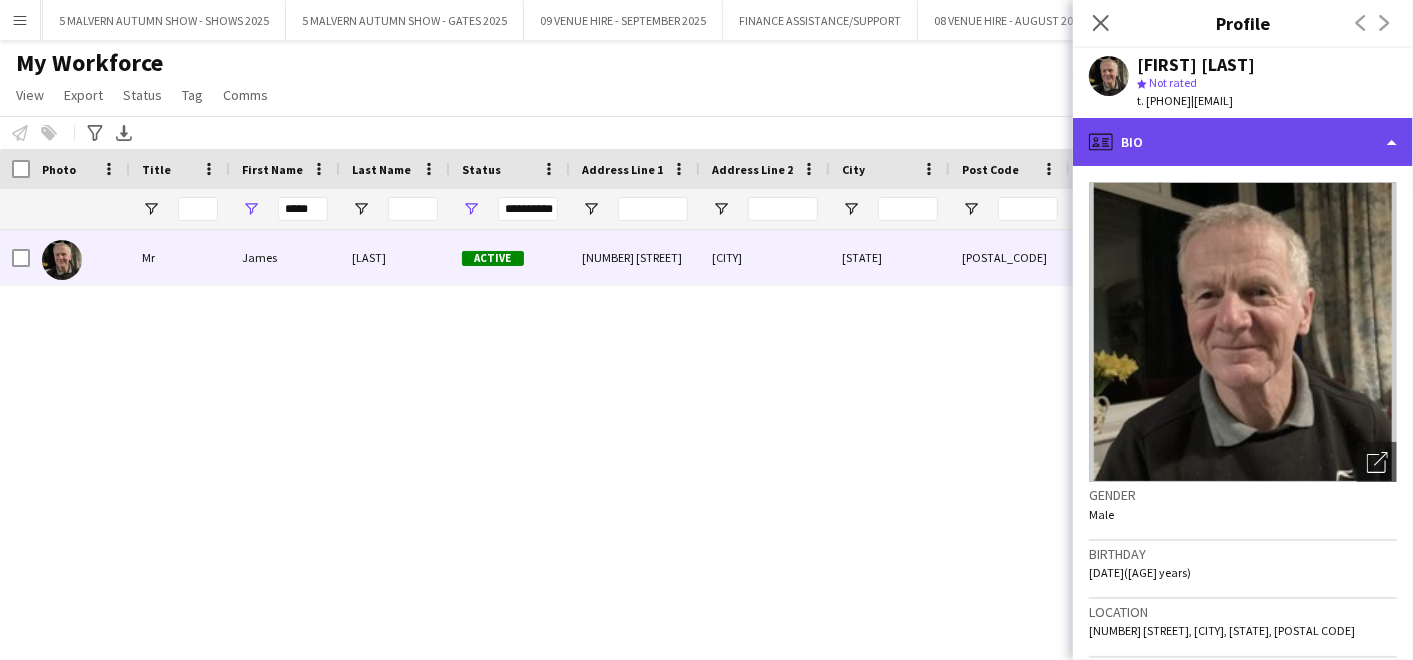 click on "profile
Bio" 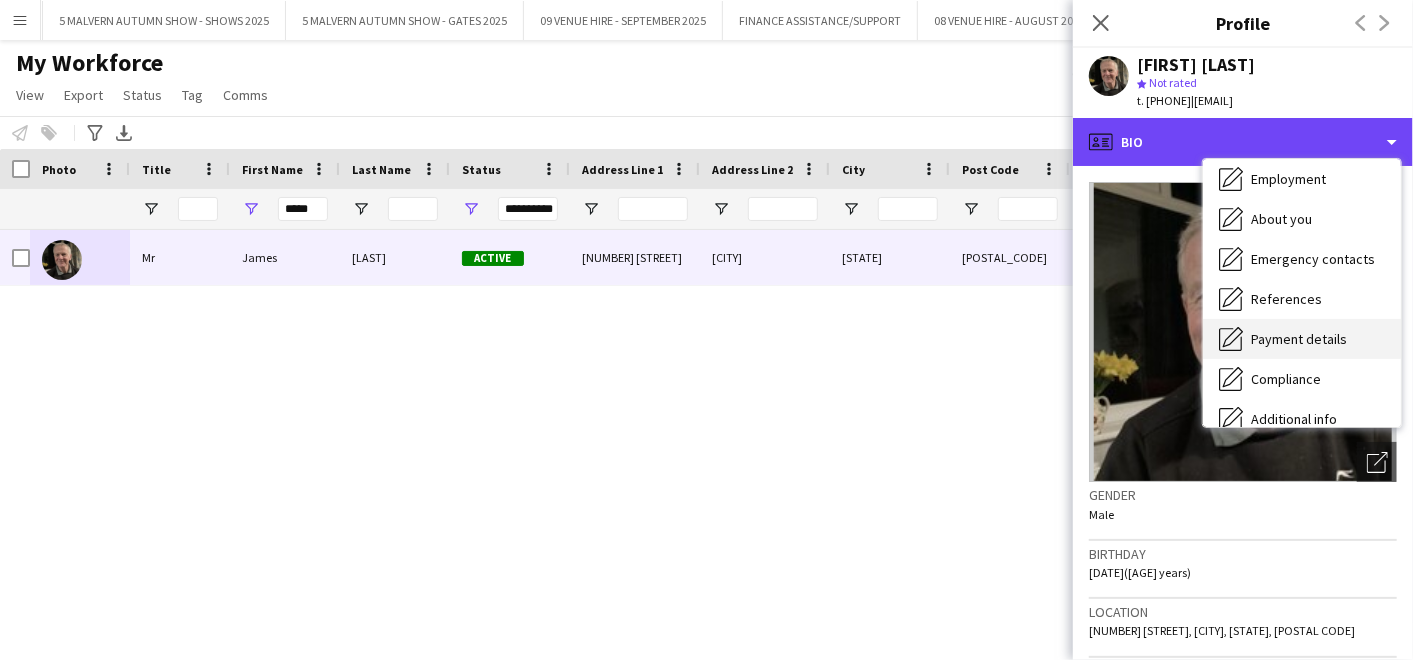 scroll, scrollTop: 187, scrollLeft: 0, axis: vertical 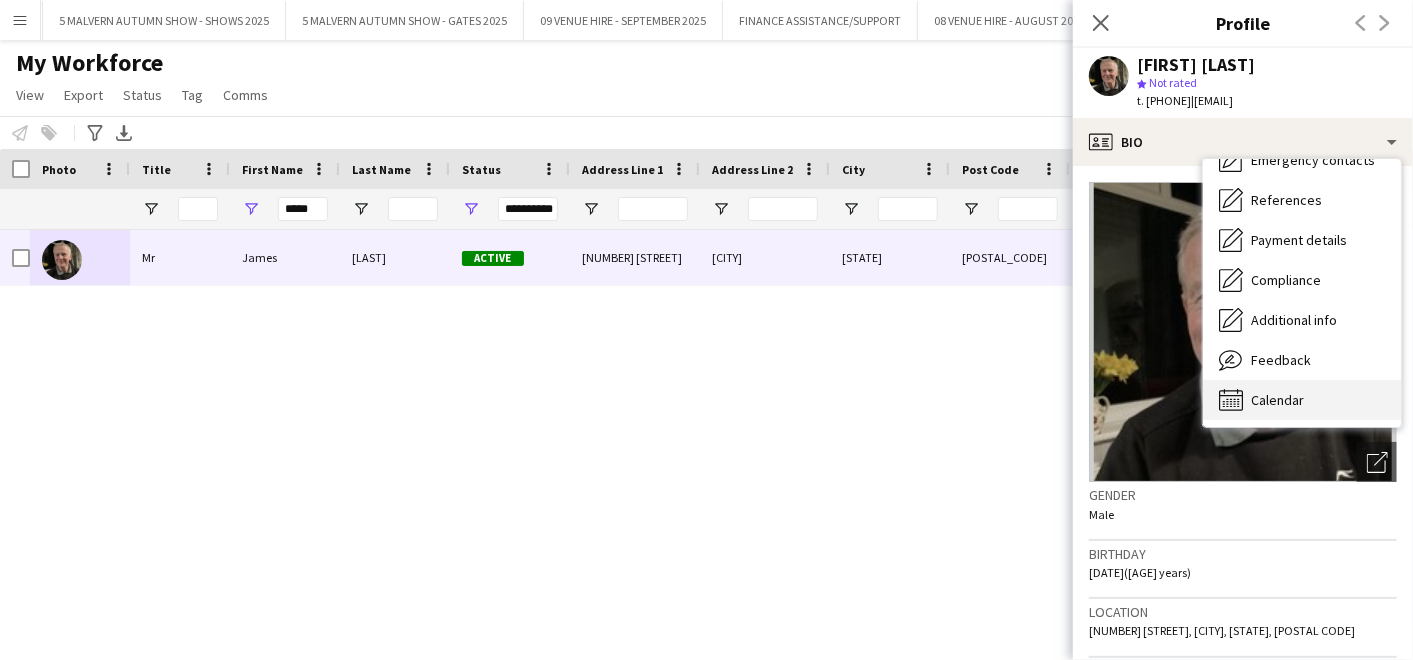 click on "Calendar
Calendar" at bounding box center (1302, 400) 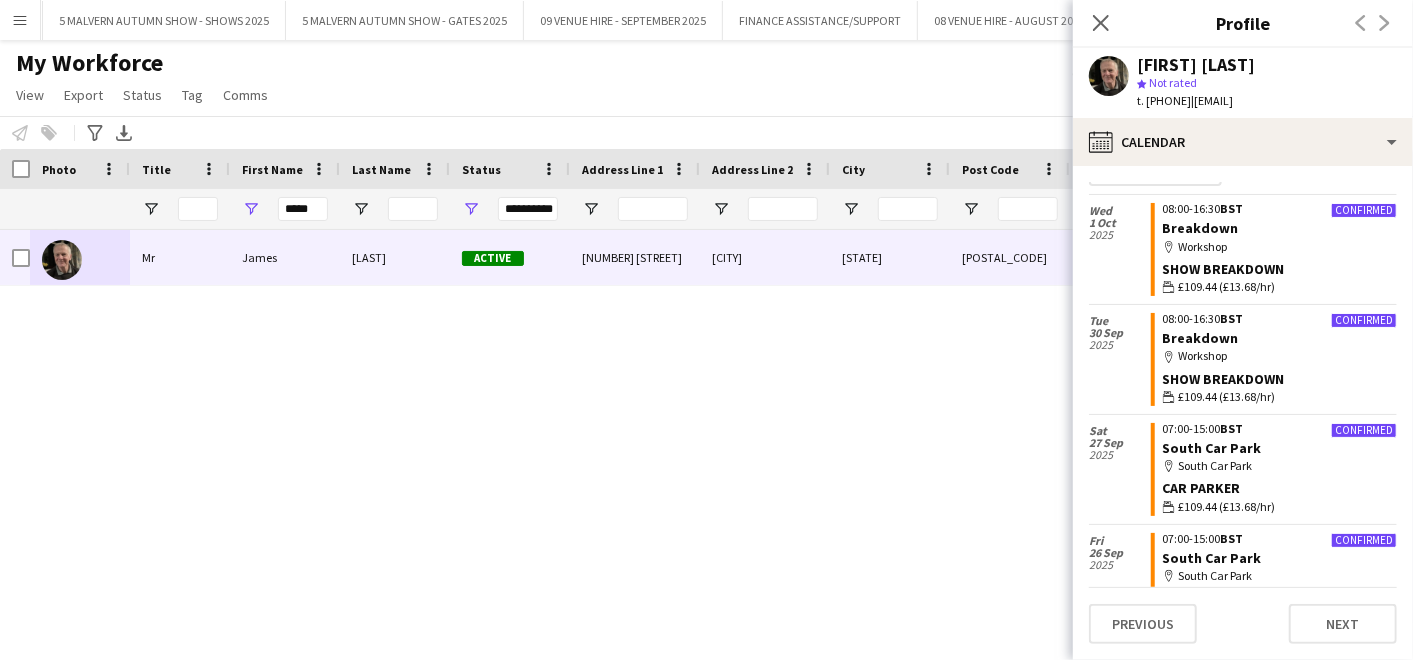 scroll, scrollTop: 0, scrollLeft: 0, axis: both 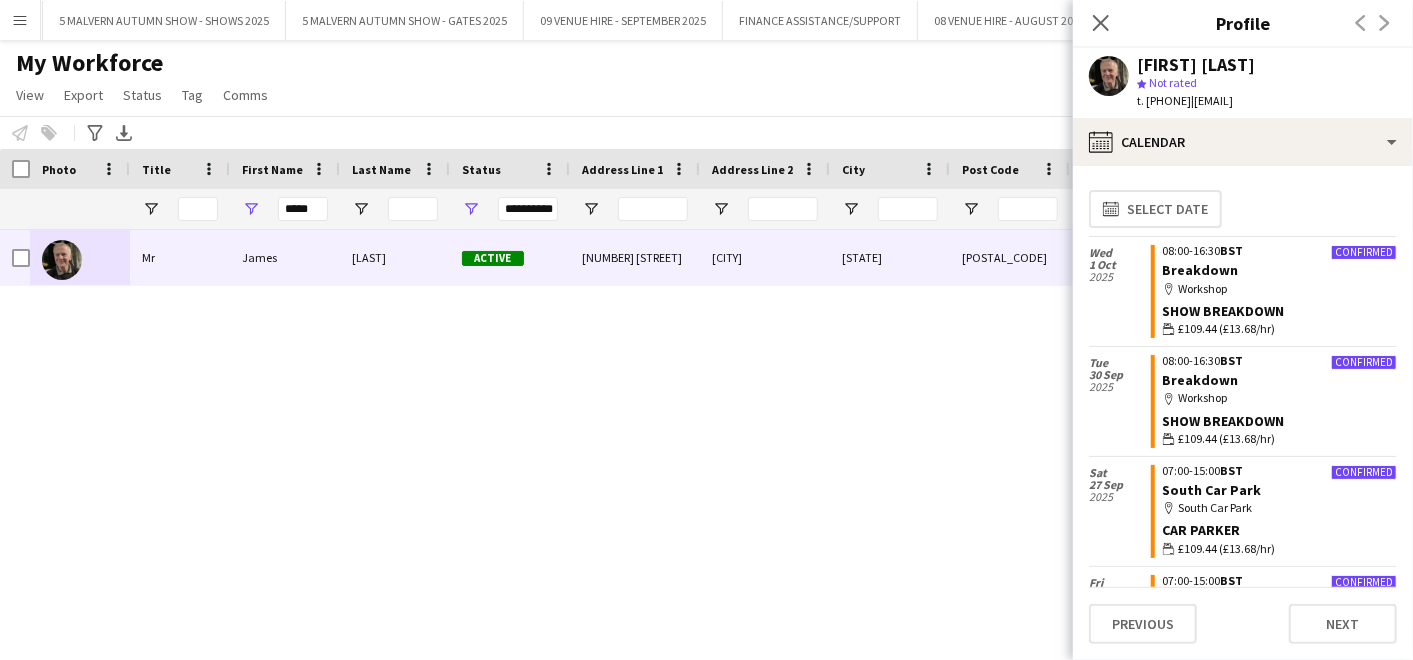 click on "Mr [FIRST] [LAST] Active [NUMBER] [STREET] [CITY] [REGION] [POSTAL_CODE] [EMAIL] [PHONE]" at bounding box center (676, 419) 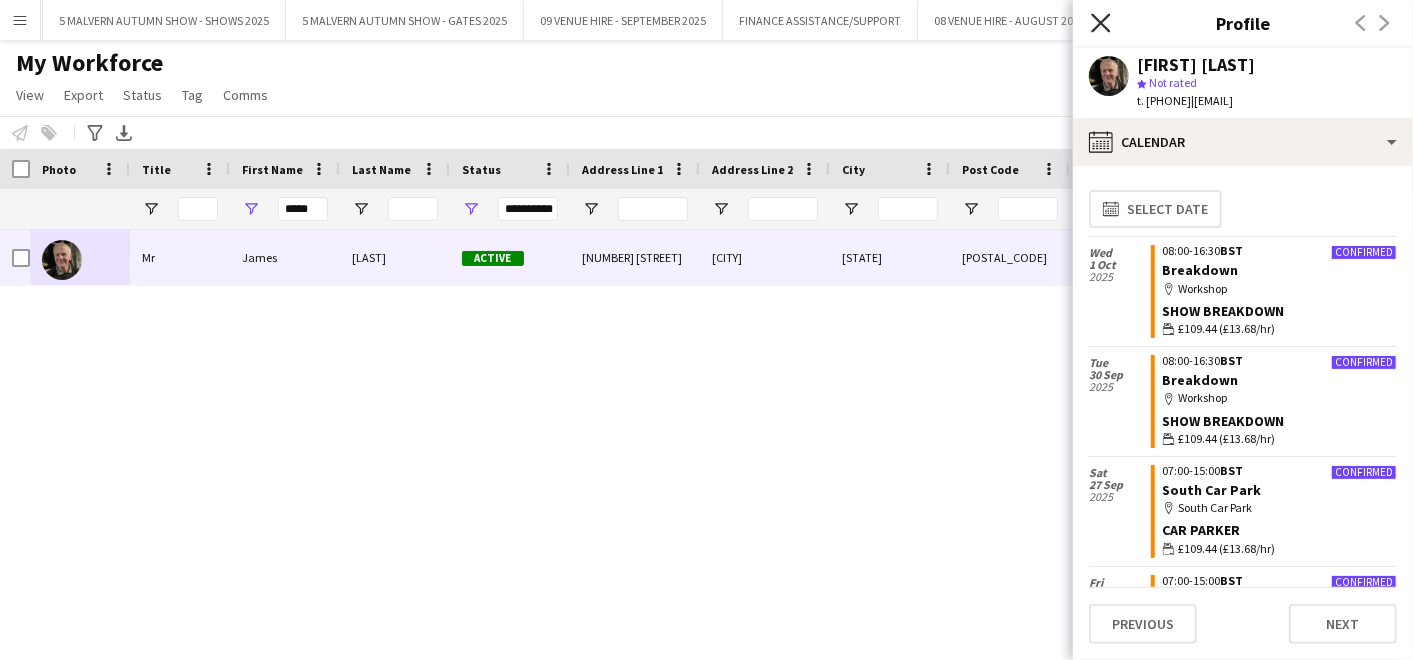 click on "Close pop-in" 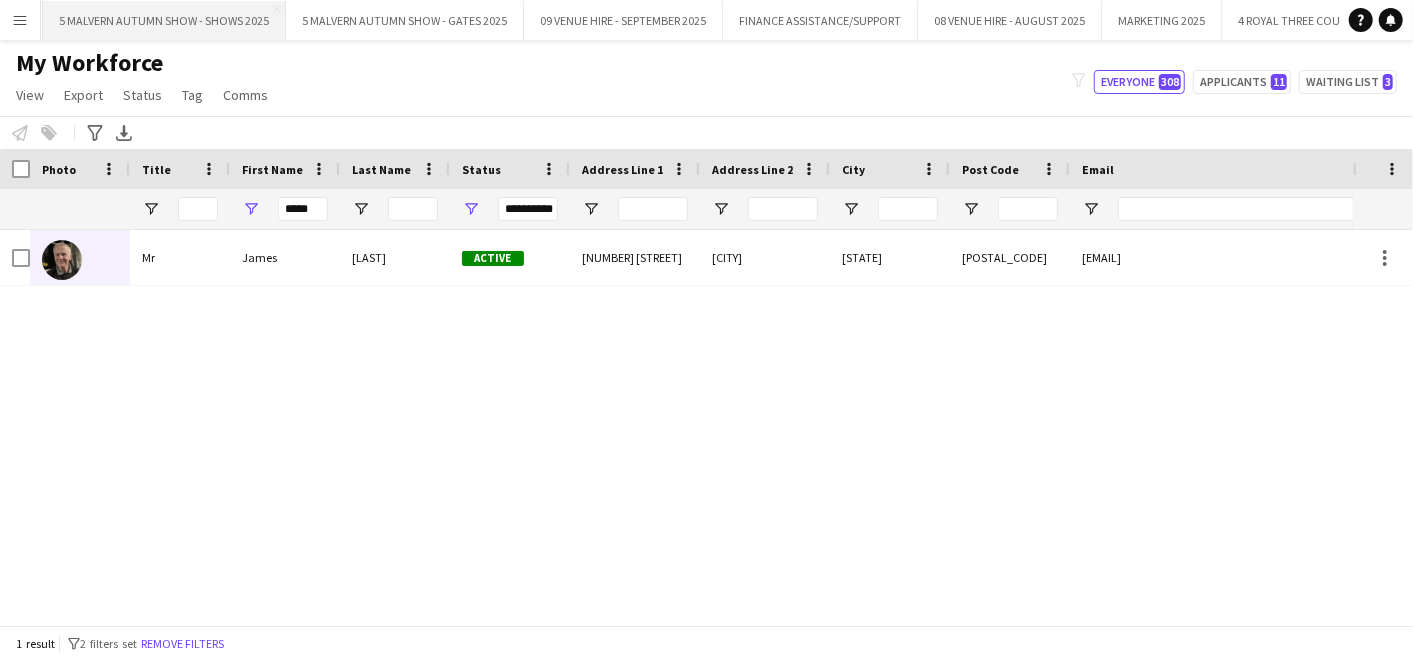 click on "5 MALVERN AUTUMN SHOW - SHOWS 2025
Close" at bounding box center (164, 20) 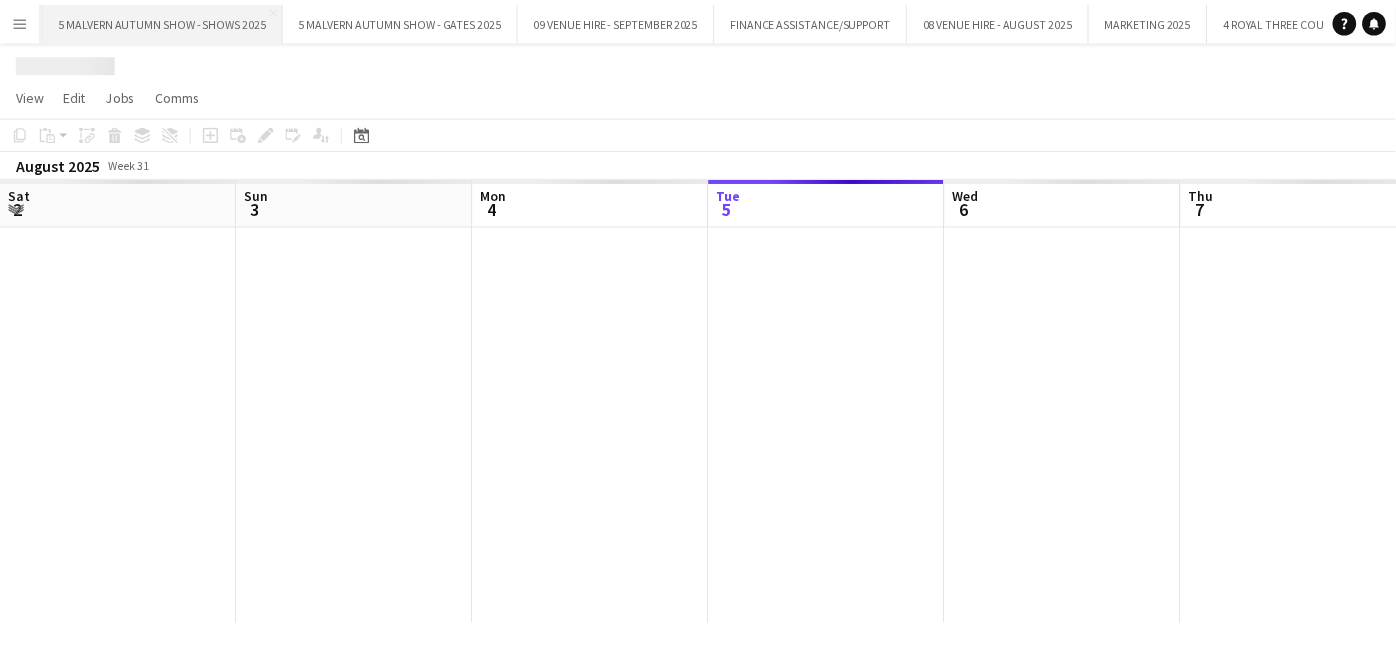 scroll, scrollTop: 0, scrollLeft: 477, axis: horizontal 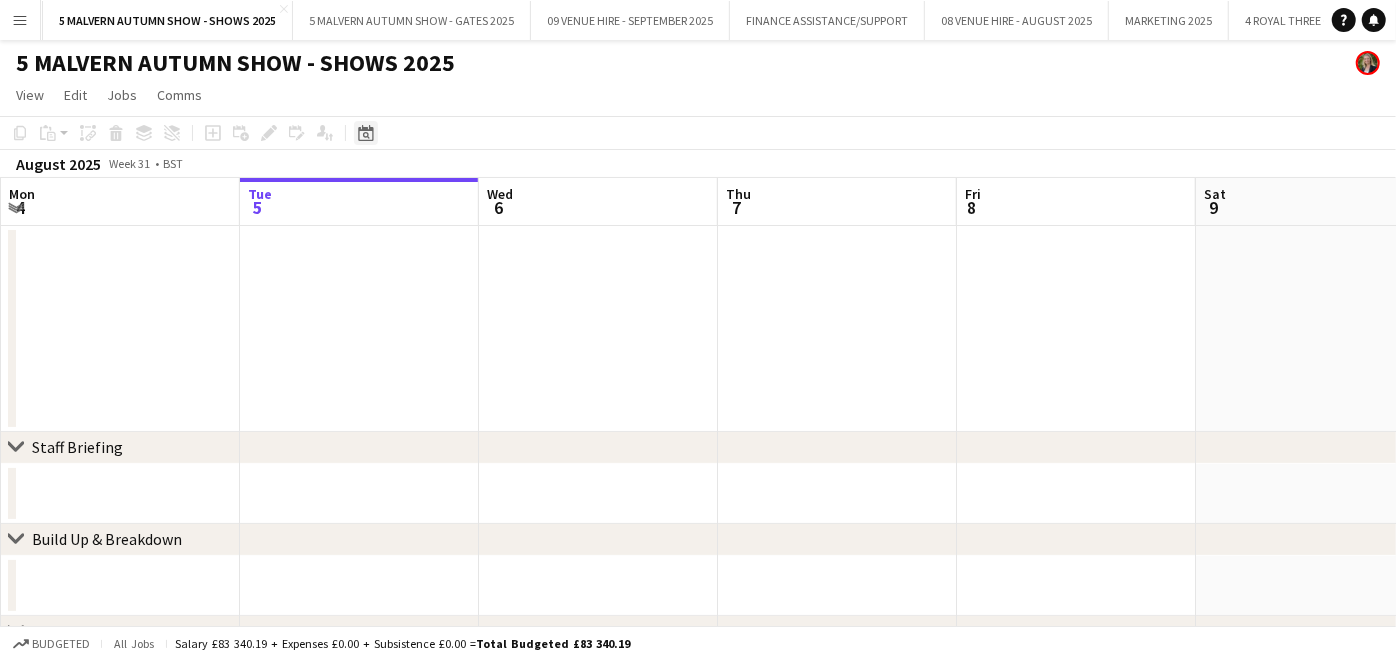 click on "Date picker" at bounding box center [366, 133] 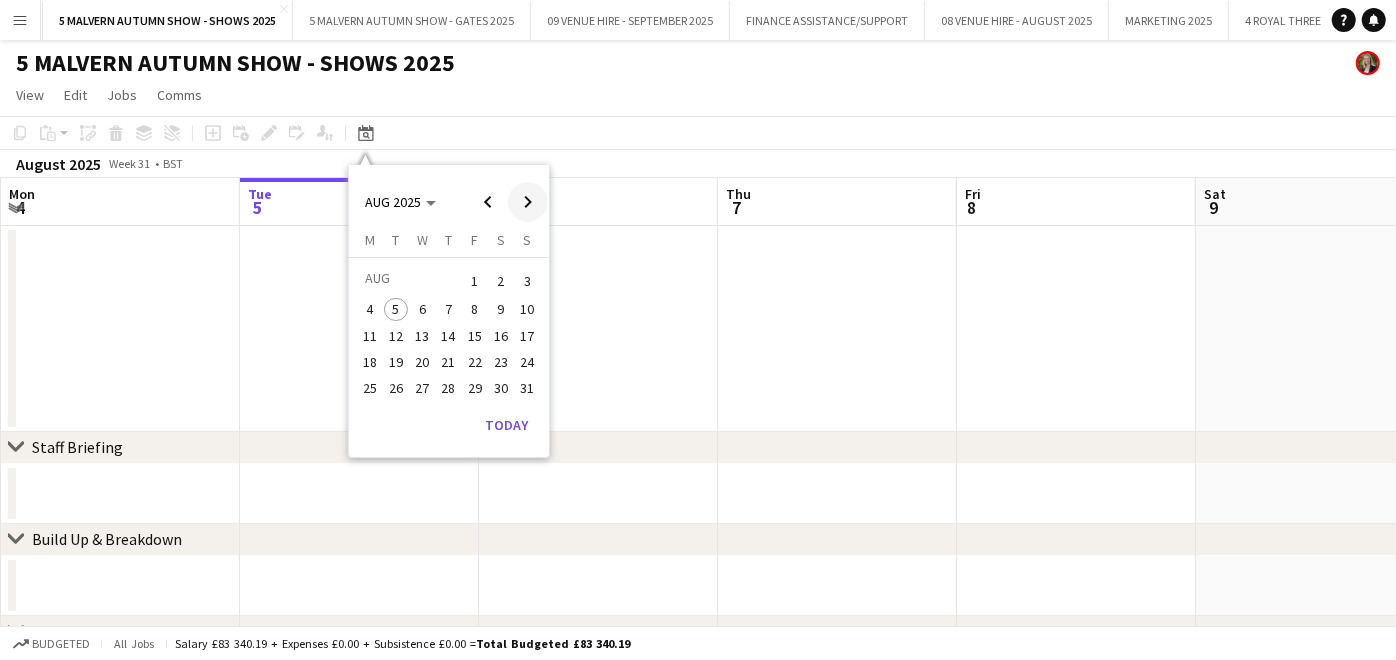 click at bounding box center [528, 202] 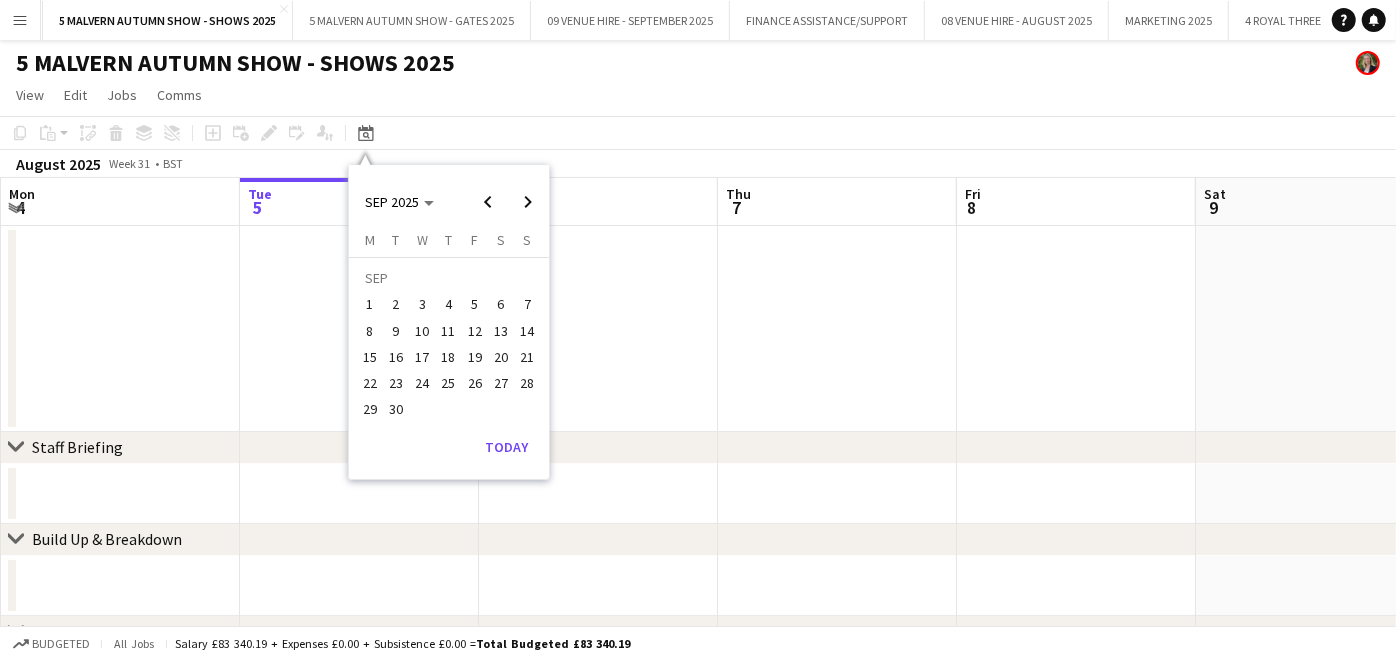 click on "30" at bounding box center [396, 410] 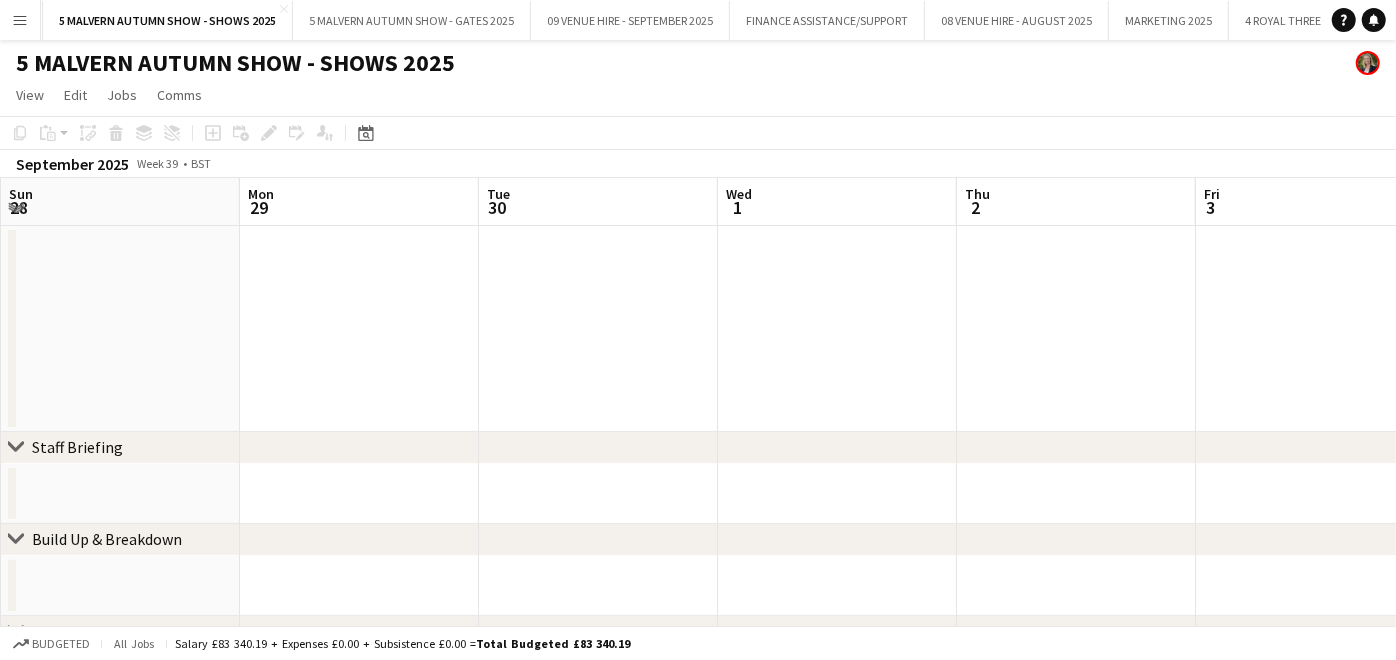 scroll, scrollTop: 0, scrollLeft: 687, axis: horizontal 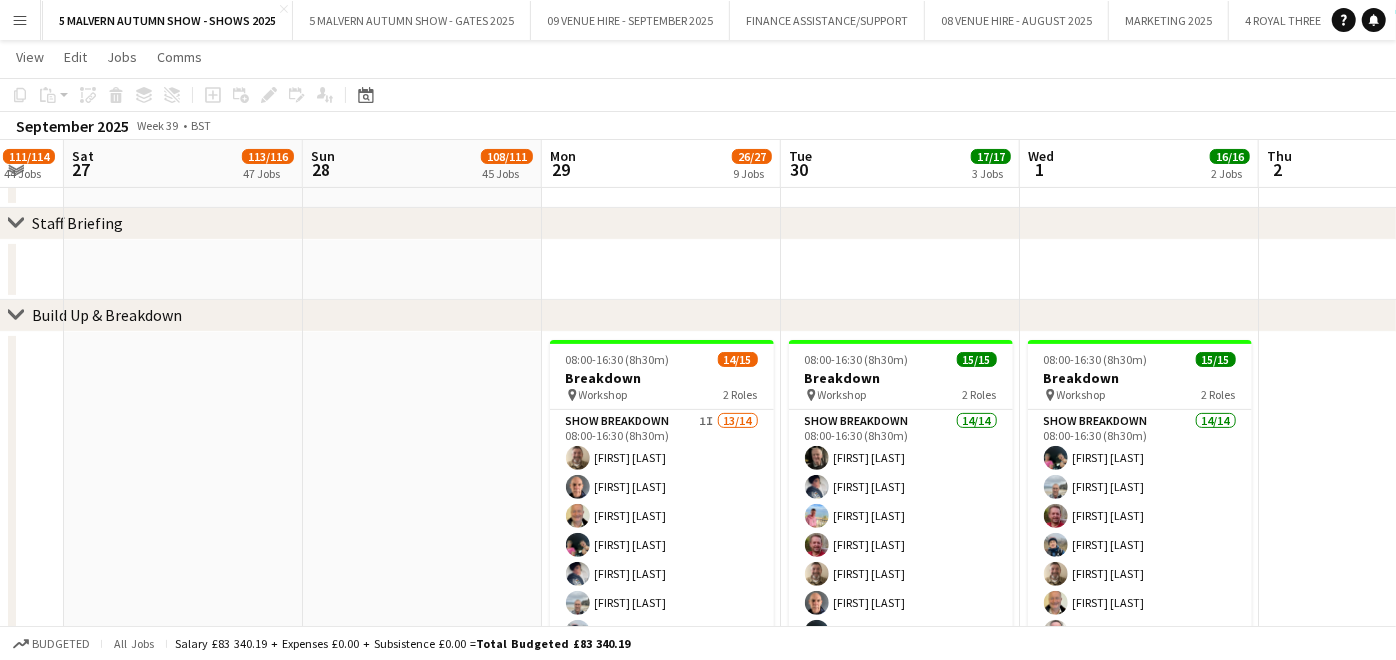 drag, startPoint x: 368, startPoint y: 365, endPoint x: 688, endPoint y: 342, distance: 320.8255 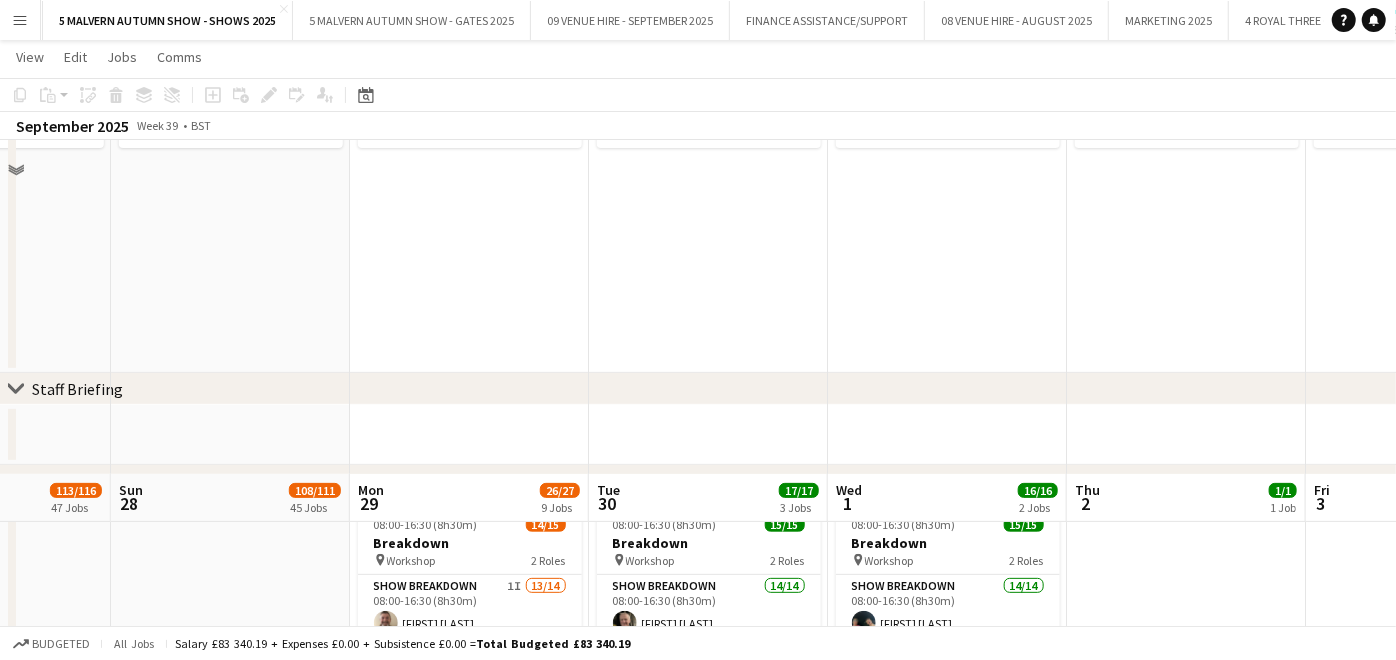 scroll, scrollTop: 555, scrollLeft: 0, axis: vertical 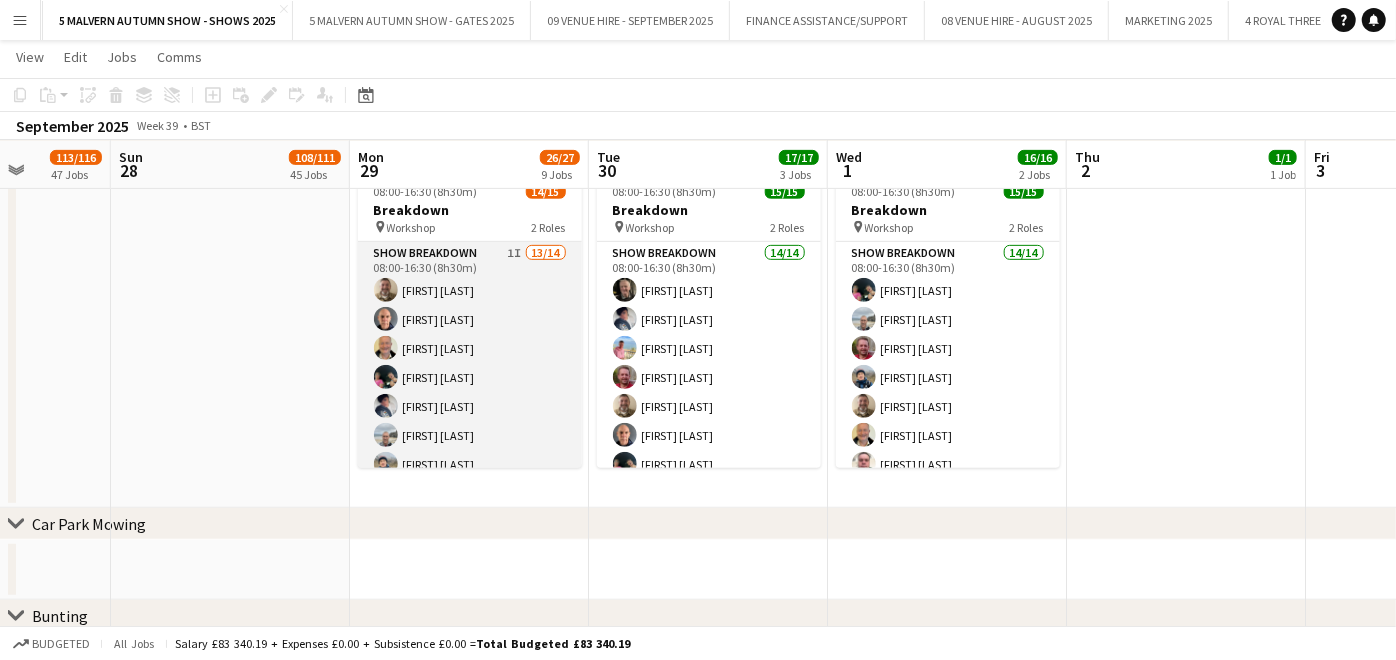 click on "Show Breakdown   1I   13/14   08:00-16:30 (8h30m)
[FIRST] [LAST] [FIRST] [LAST] [FIRST] [LAST] [FIRST] [LAST] [FIRST] [LAST] [FIRST] [LAST] [FIRST] [LAST] [FIRST] [LAST] [FIRST] [LAST] [FIRST] [LAST] [FIRST] [LAST] [FIRST] [LAST]
single-neutral-actions" at bounding box center (470, 464) 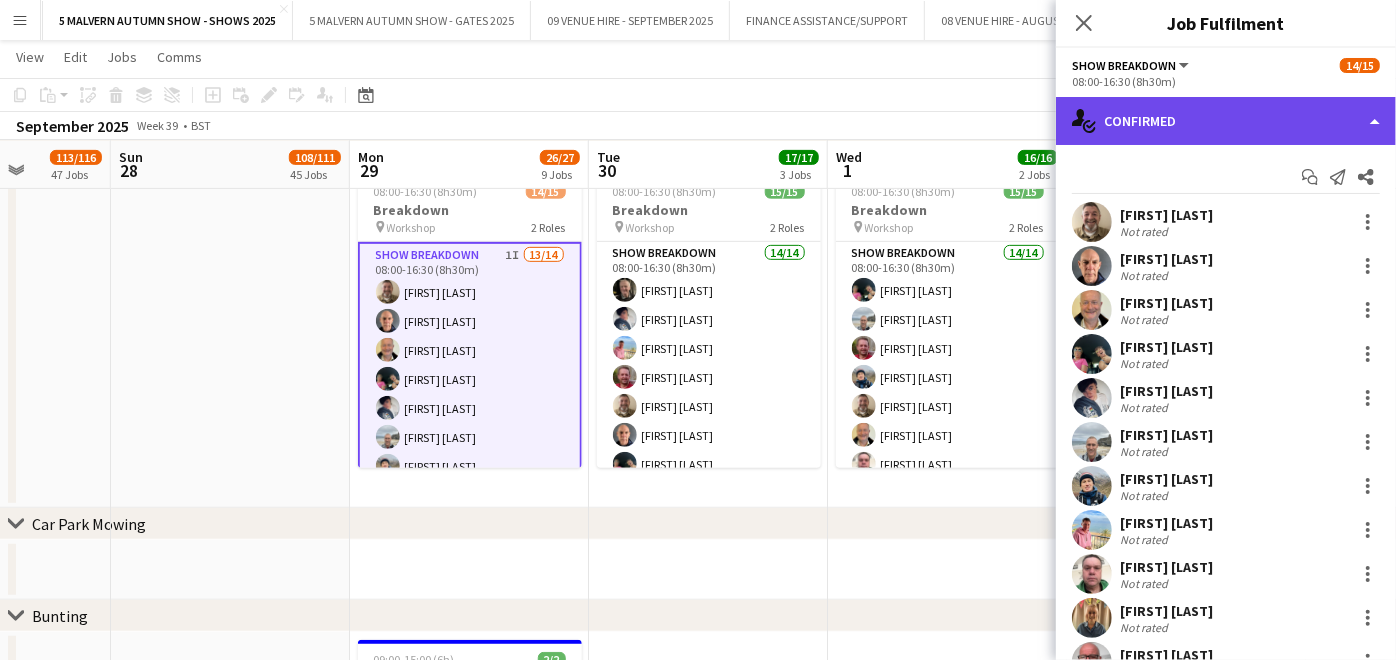 click on "single-neutral-actions-check-2
Confirmed" 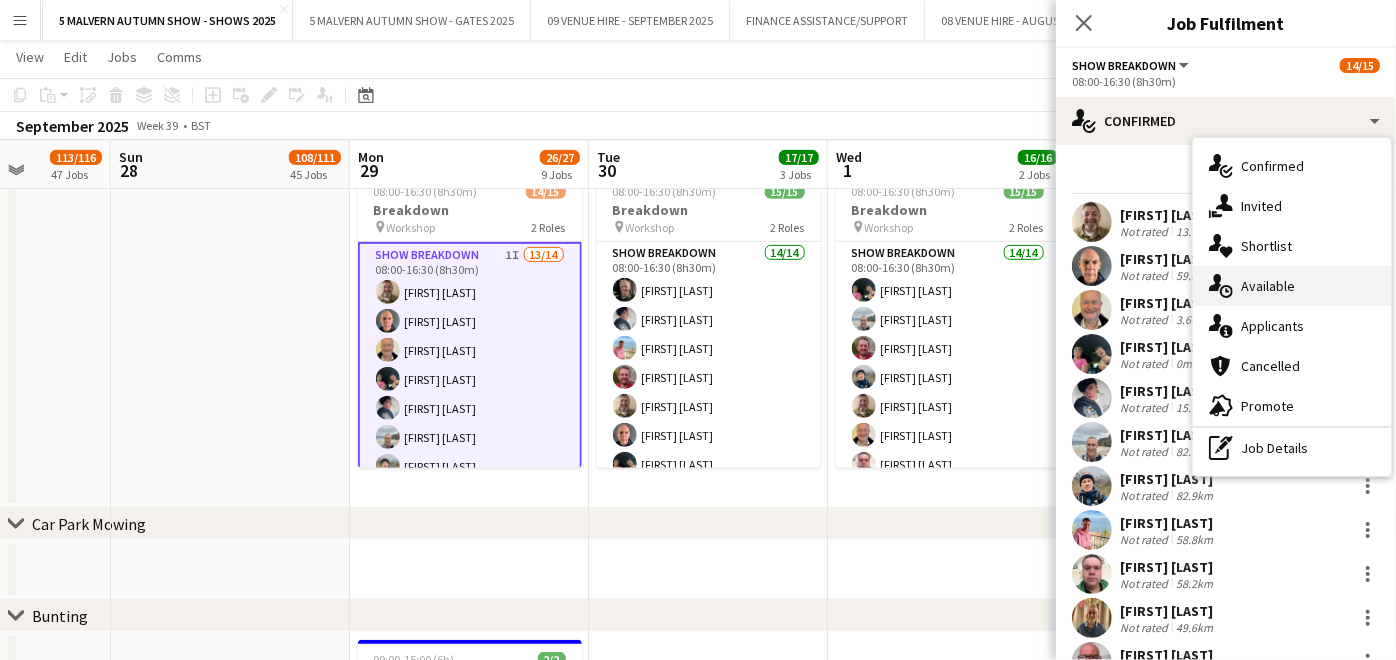 click on "single-neutral-actions-upload
Available" at bounding box center [1292, 286] 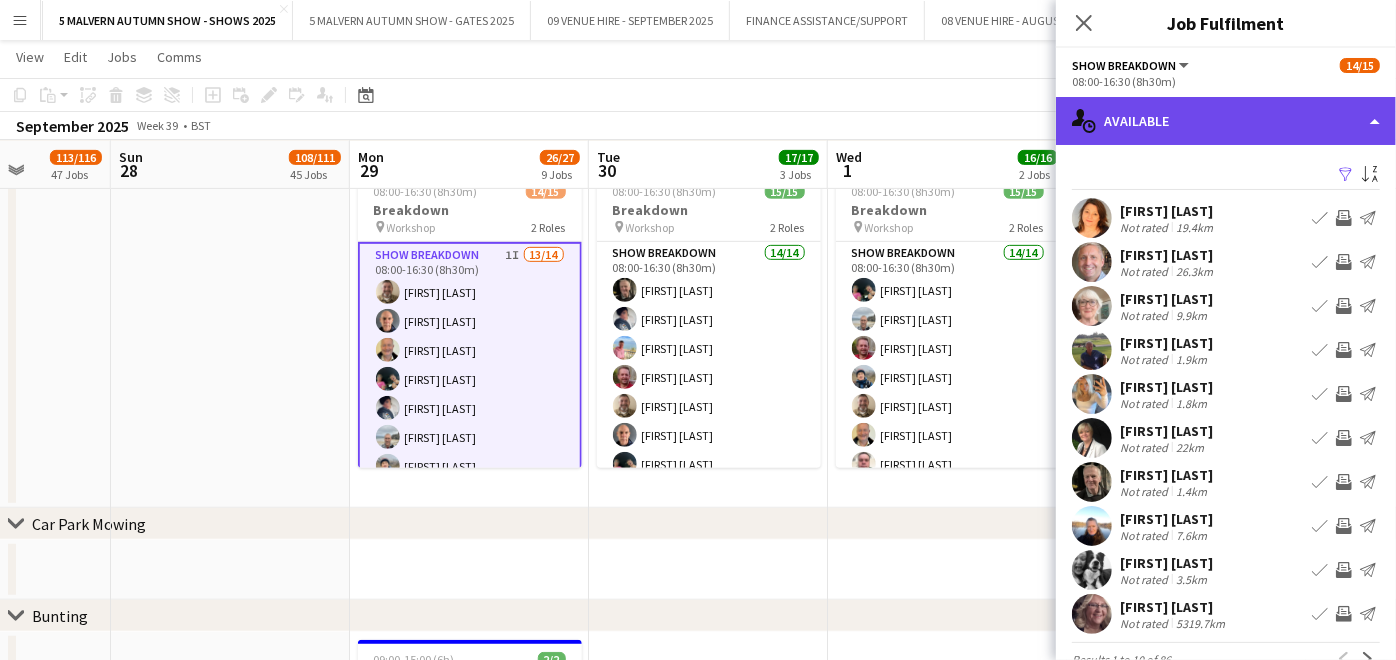 click on "single-neutral-actions-upload
Available" 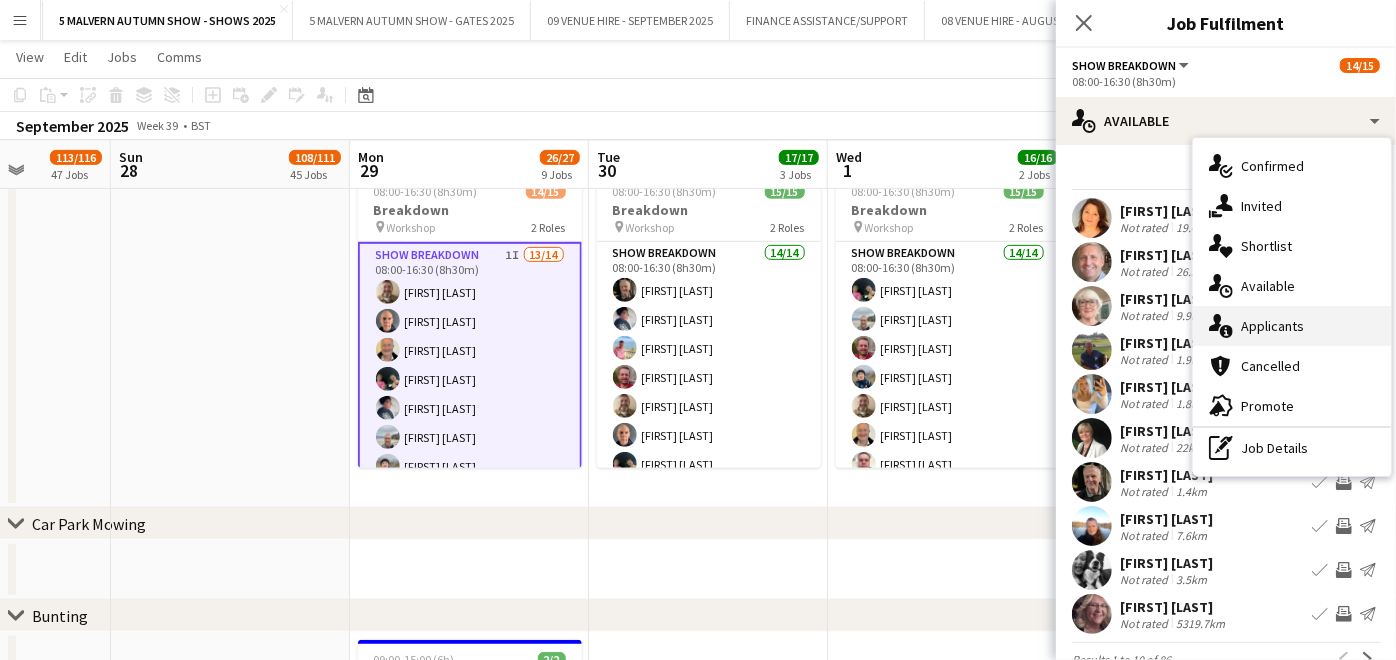 click on "single-neutral-actions-information
Applicants" at bounding box center (1292, 326) 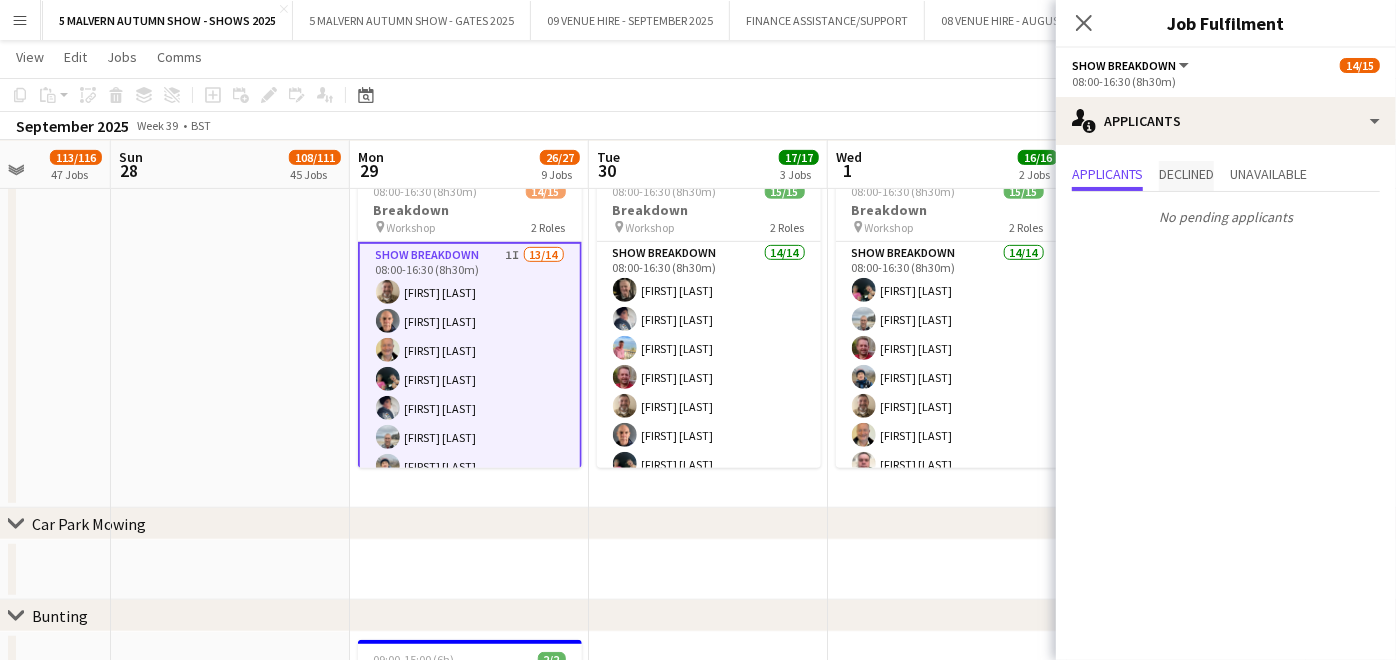 click on "Declined" at bounding box center [1186, 174] 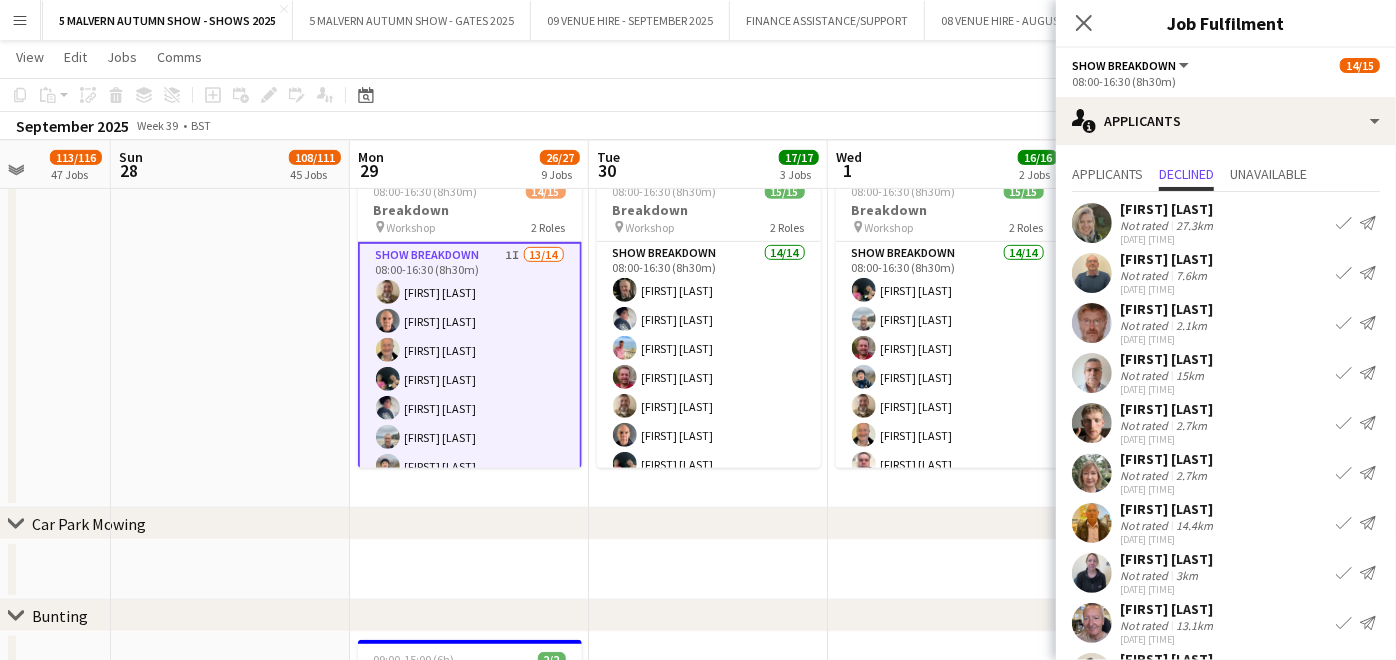 scroll, scrollTop: 55, scrollLeft: 0, axis: vertical 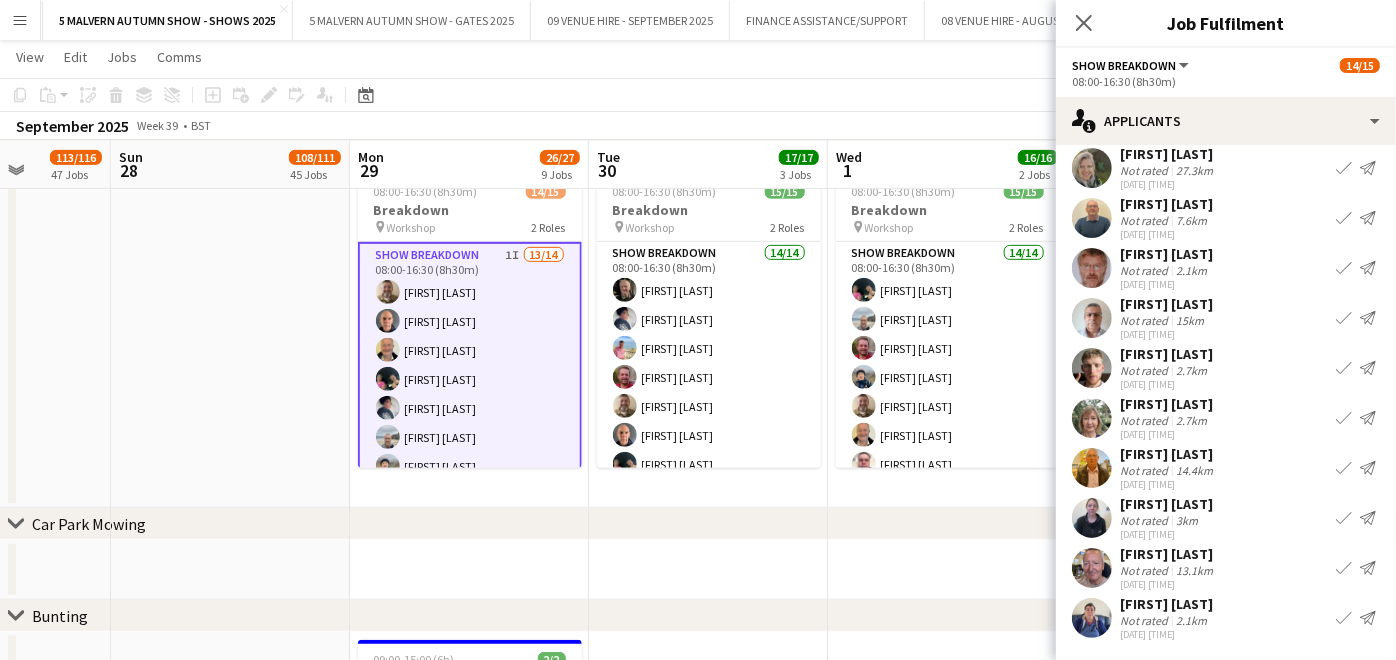 click on "Show Breakdown   1I   13/14   08:00-16:30 (8h30m)
[FIRST] [LAST] [FIRST] [LAST] [FIRST] [LAST] [FIRST] [LAST] [FIRST] [LAST] [FIRST] [LAST] [FIRST] [LAST] [FIRST] [LAST] [FIRST] [LAST] [FIRST] [LAST] [FIRST] [LAST] [FIRST] [LAST]
single-neutral-actions" at bounding box center (470, 466) 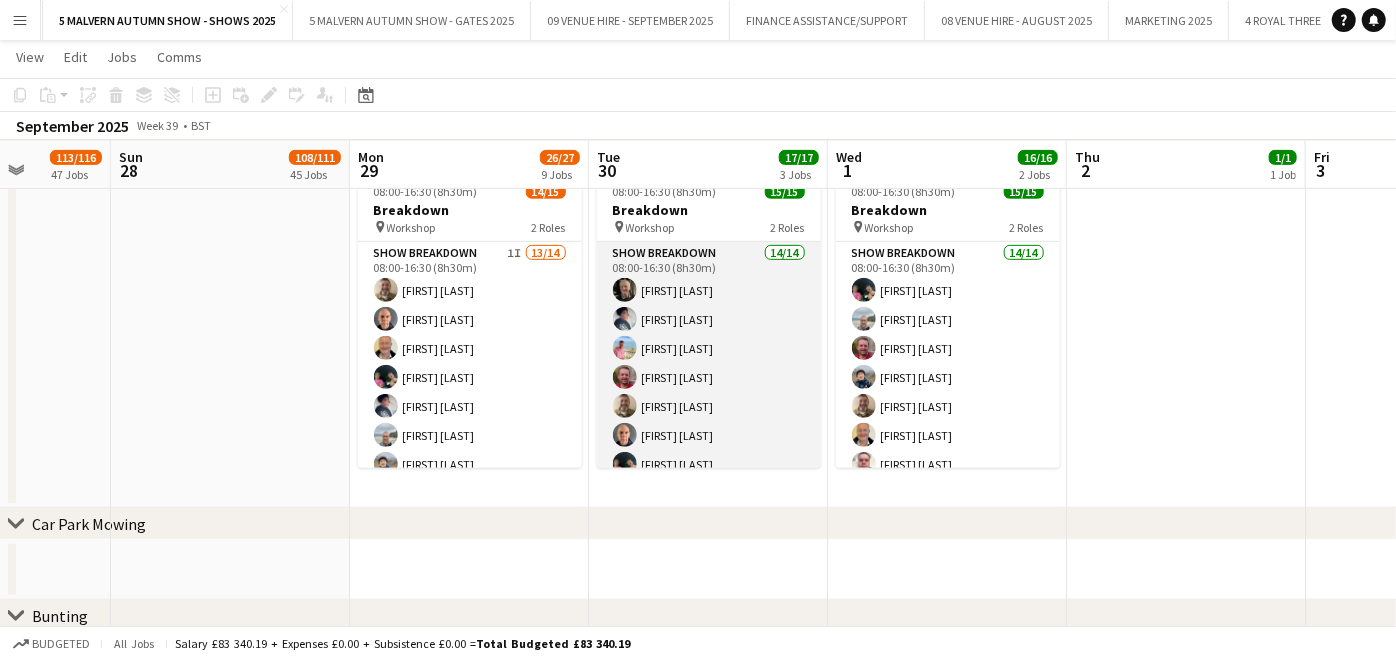 click on "Show Breakdown   14/14   08:00-16:30 (8h30m)
[FIRST] [LAST] [FIRST] [LAST] [FIRST] [LAST] [FIRST] [LAST] [FIRST] [LAST] [FIRST] [LAST] [FIRST] [LAST] [FIRST] [LAST] [FIRST] [LAST] [FIRST] [LAST] [FIRST] [LAST] [FIRST] [LAST]" at bounding box center [709, 464] 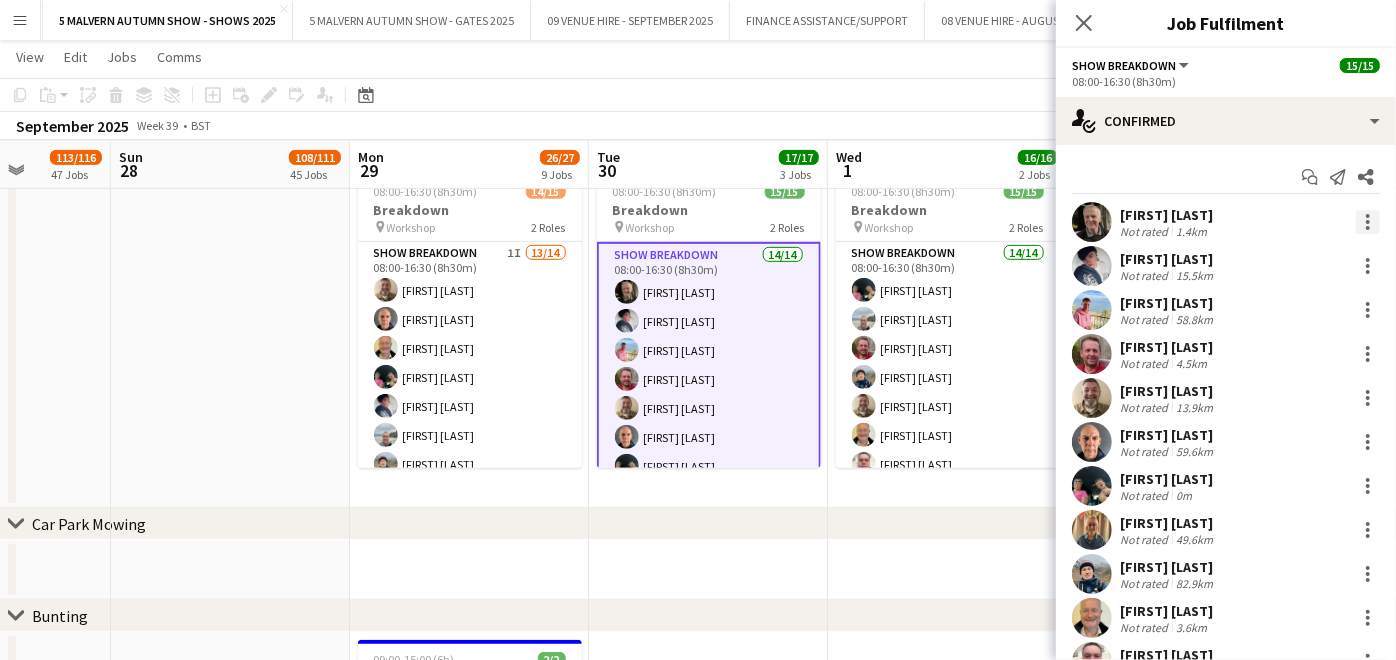 click at bounding box center (1368, 222) 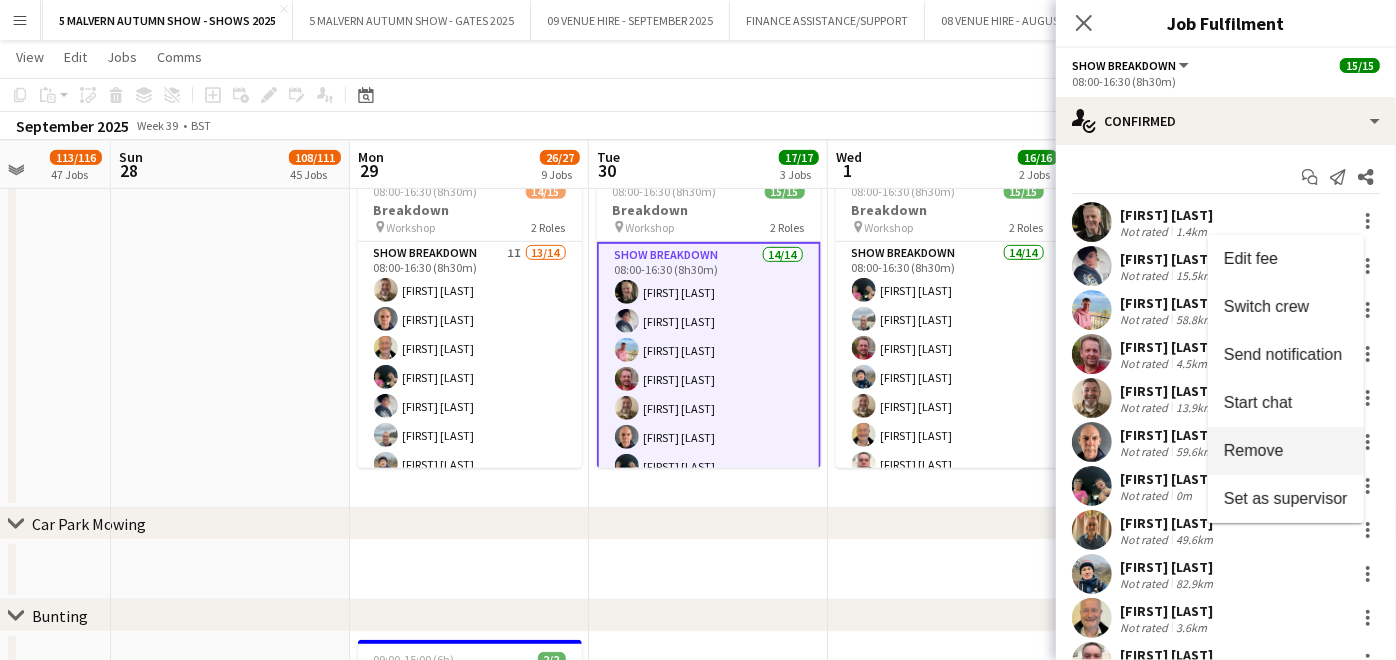 click on "Remove" at bounding box center [1254, 450] 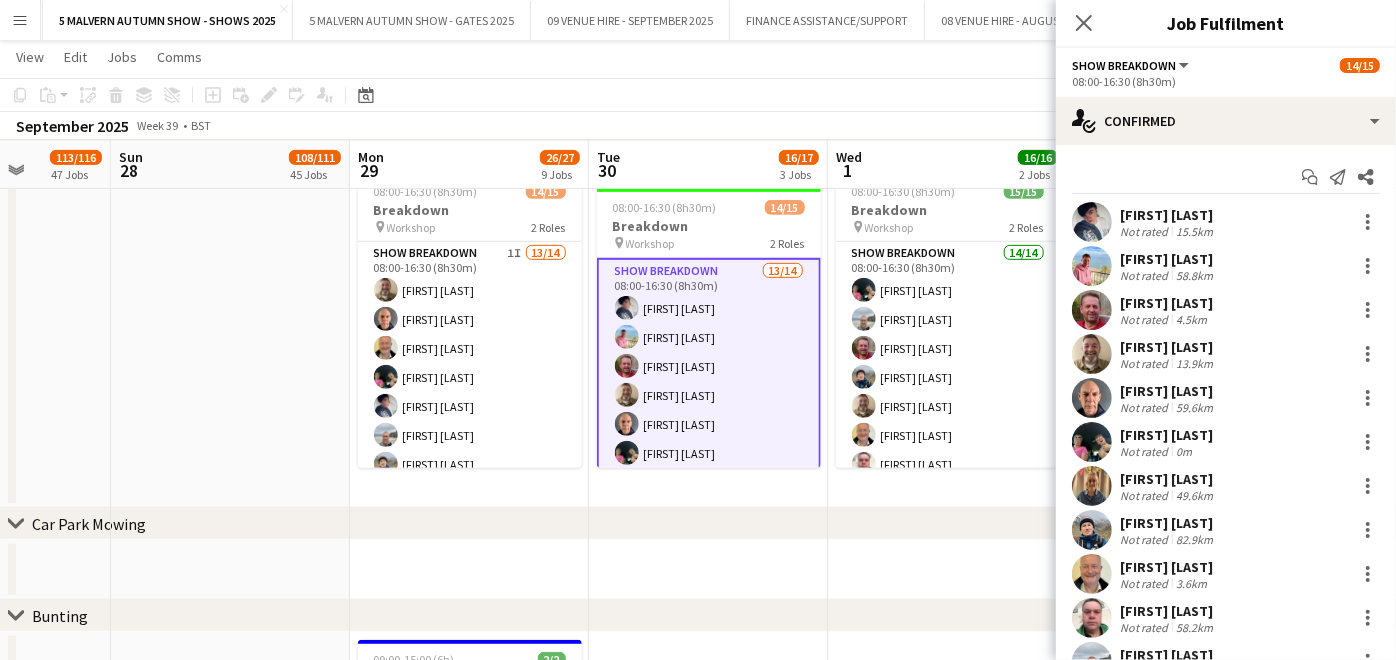 click at bounding box center (230, 336) 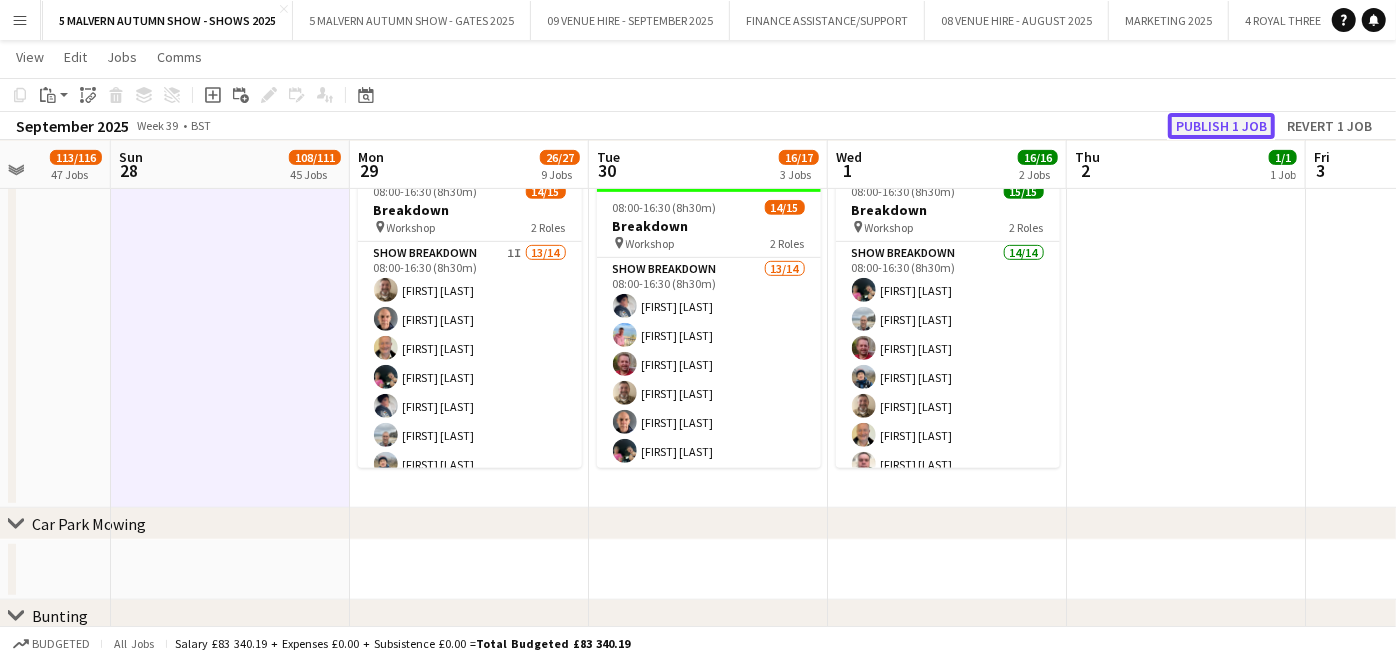 click on "Publish 1 job" 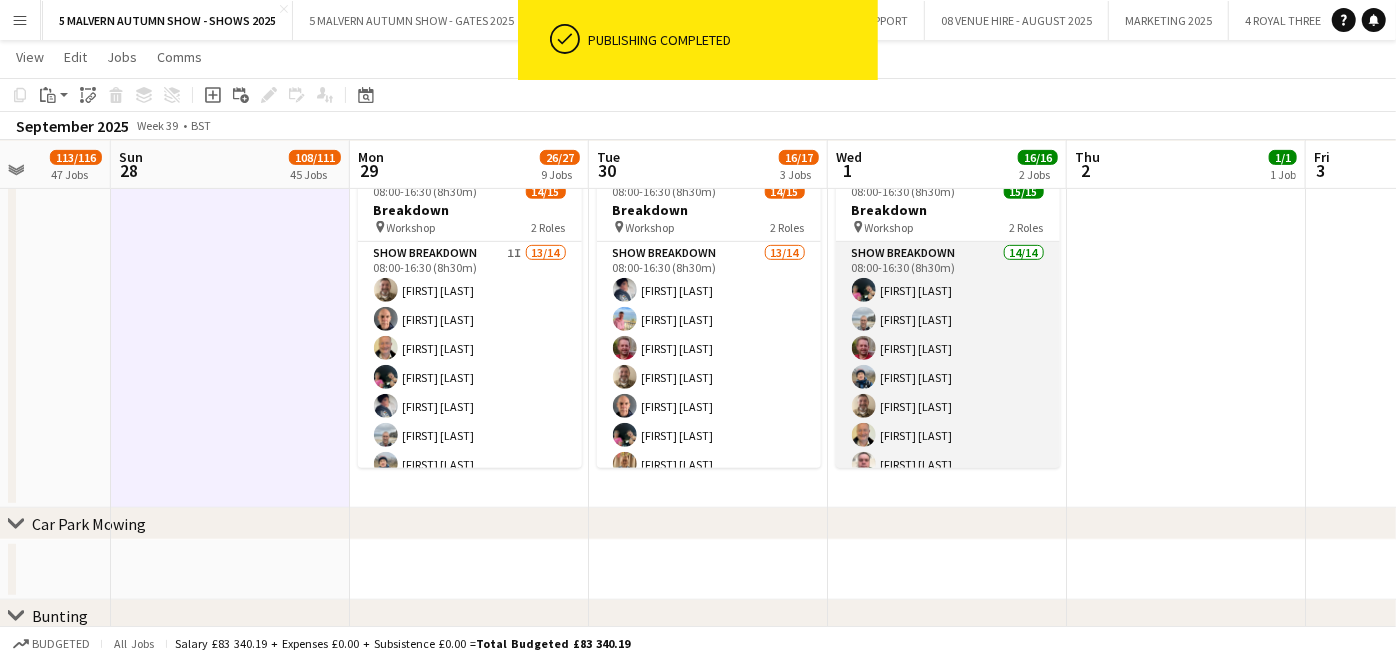 click on "Show Breakdown   14/14   [TIME]
[FIRST] [LAST] [FIRST] [LAST] [FIRST] [LAST] [FIRST] [LAST] [FIRST] [LAST] [FIRST] [LAST] [FIRST] [LAST] [FIRST] [LAST] [FIRST] [LAST] [FIRST] [LAST] [FIRST] [LAST] [FIRST] [LAST] [FIRST] [LAST] [FIRST] [LAST]" at bounding box center (948, 464) 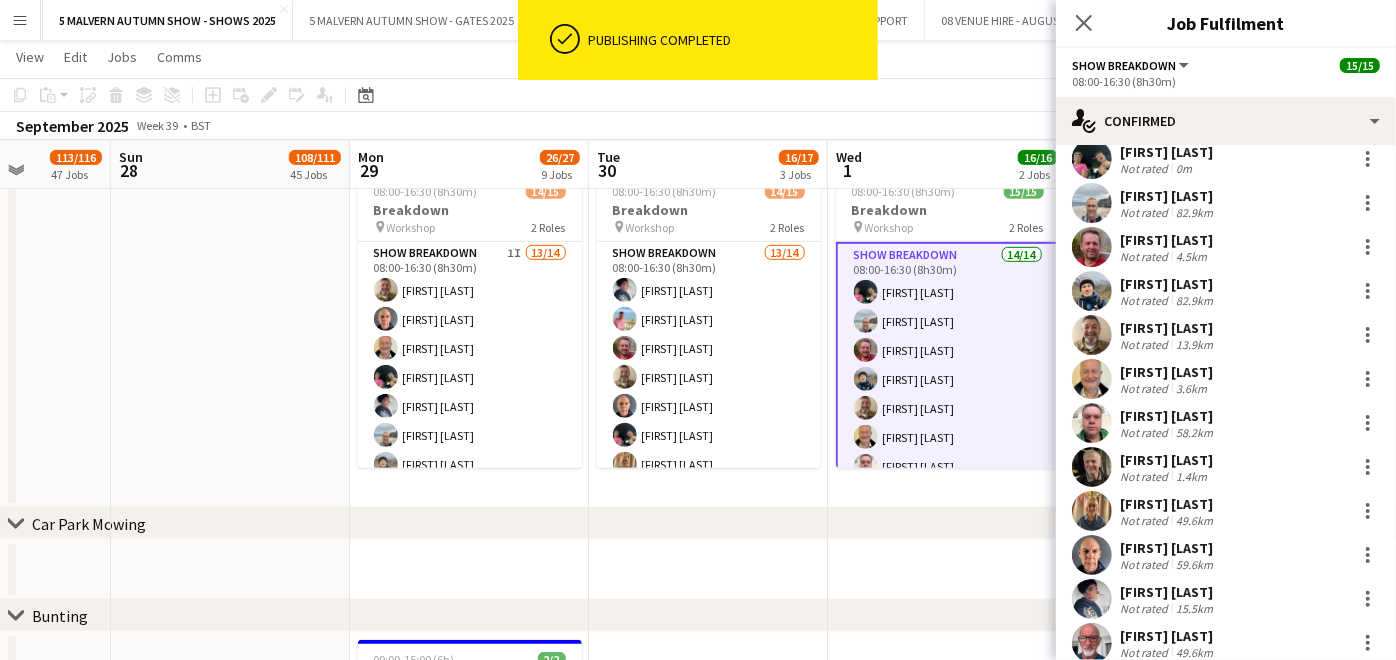 scroll, scrollTop: 111, scrollLeft: 0, axis: vertical 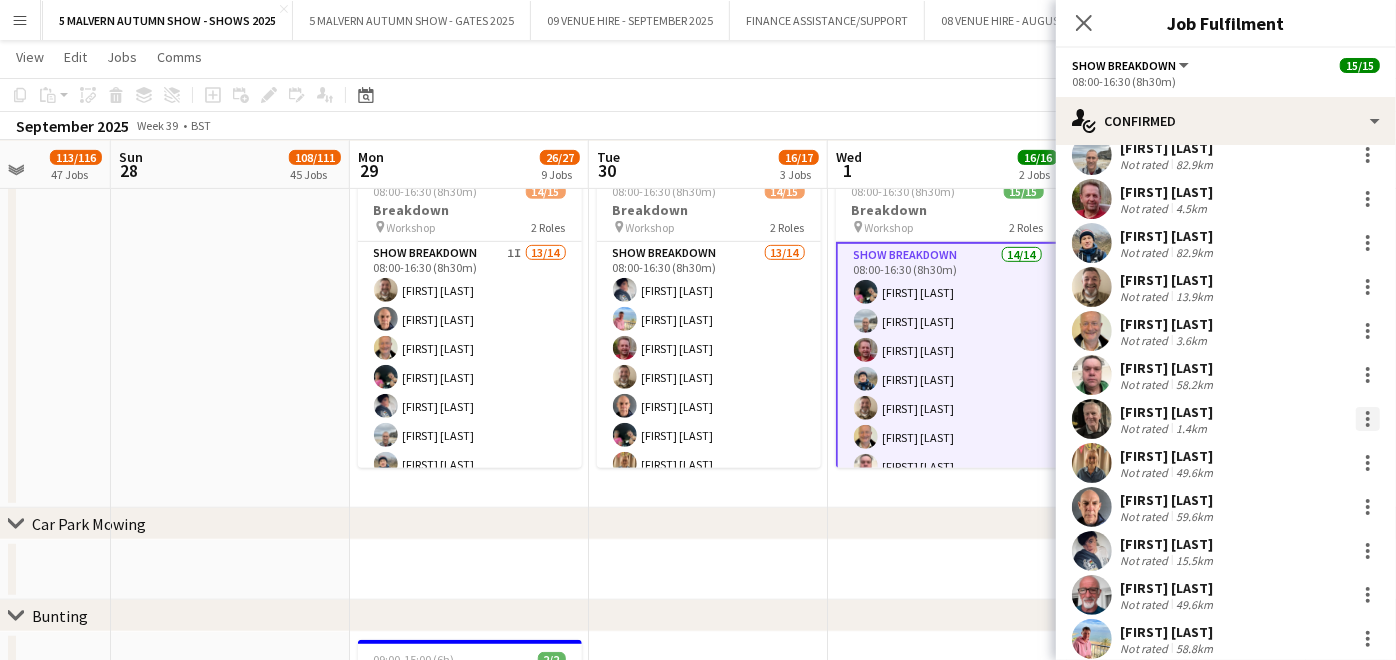 click at bounding box center [1368, 419] 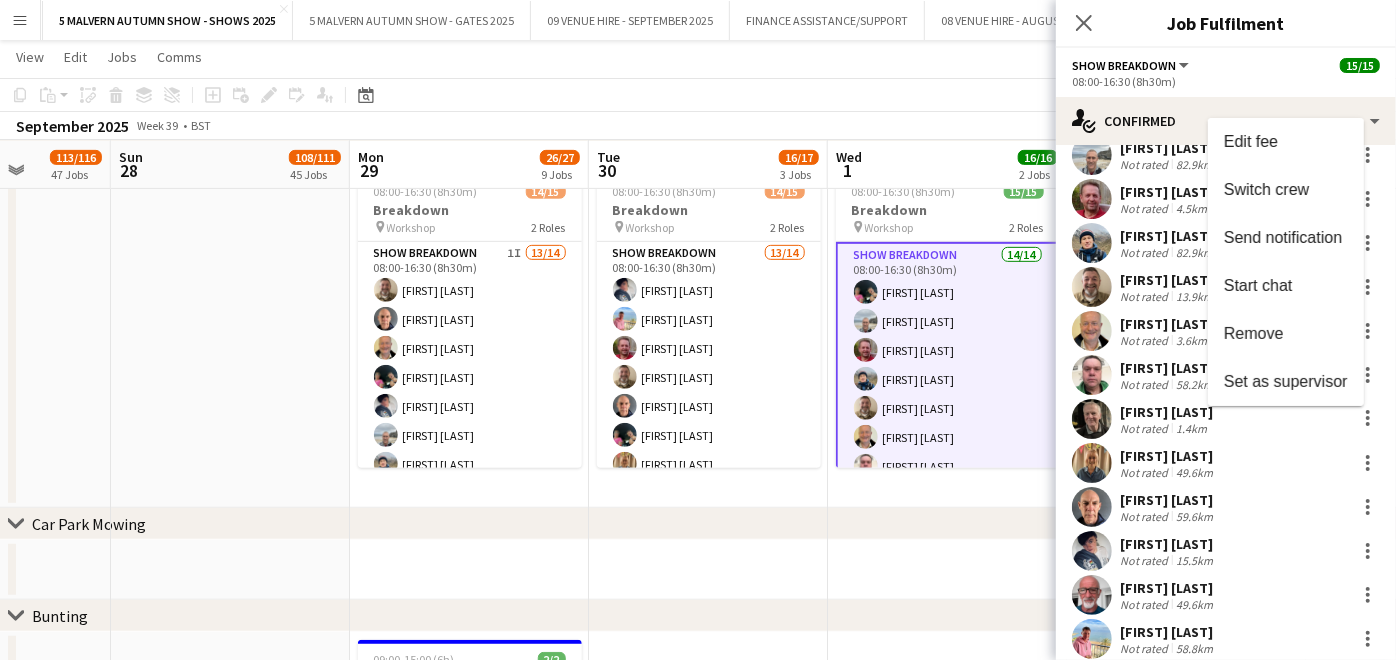 click on "Remove" at bounding box center [1286, 333] 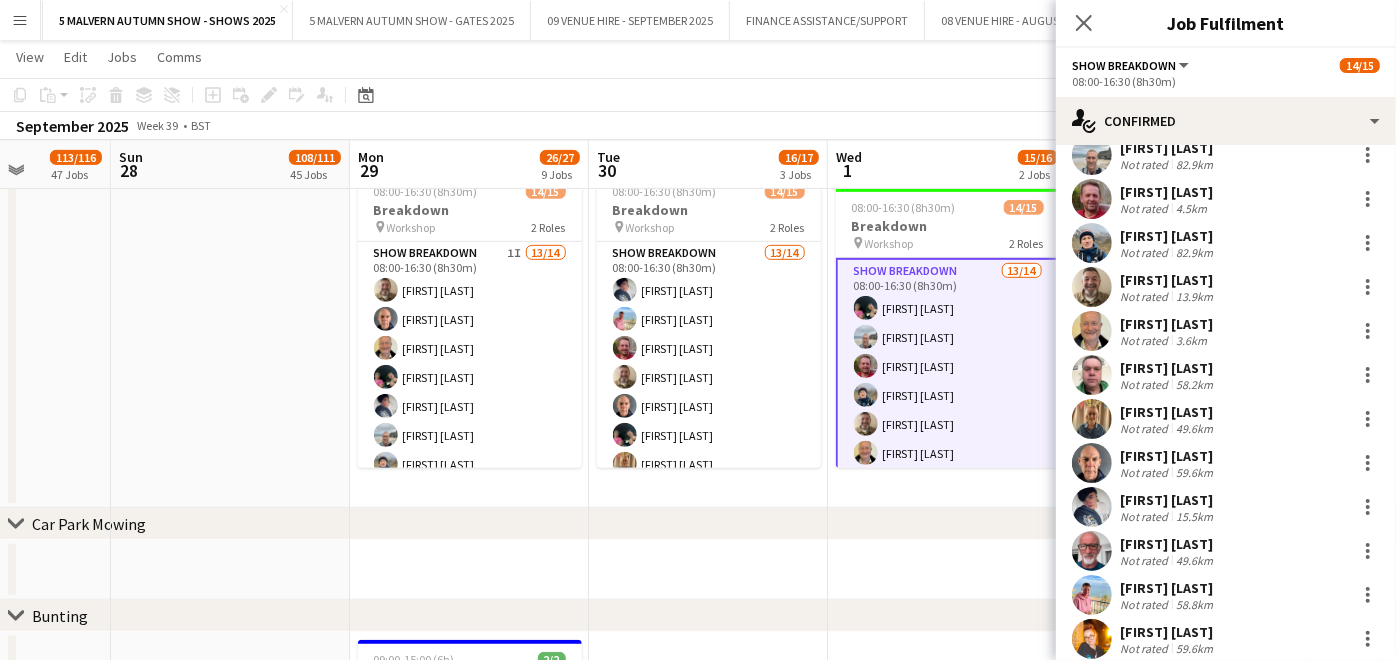 click at bounding box center [230, 336] 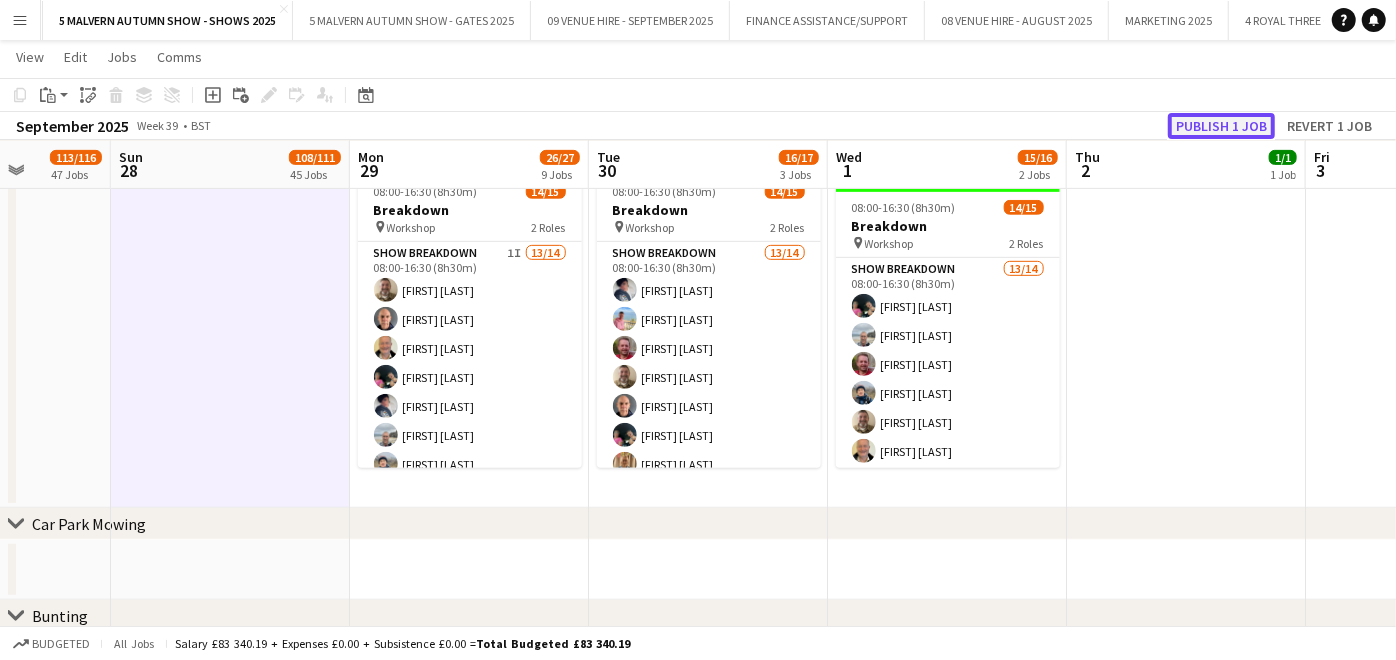 click on "Publish 1 job" 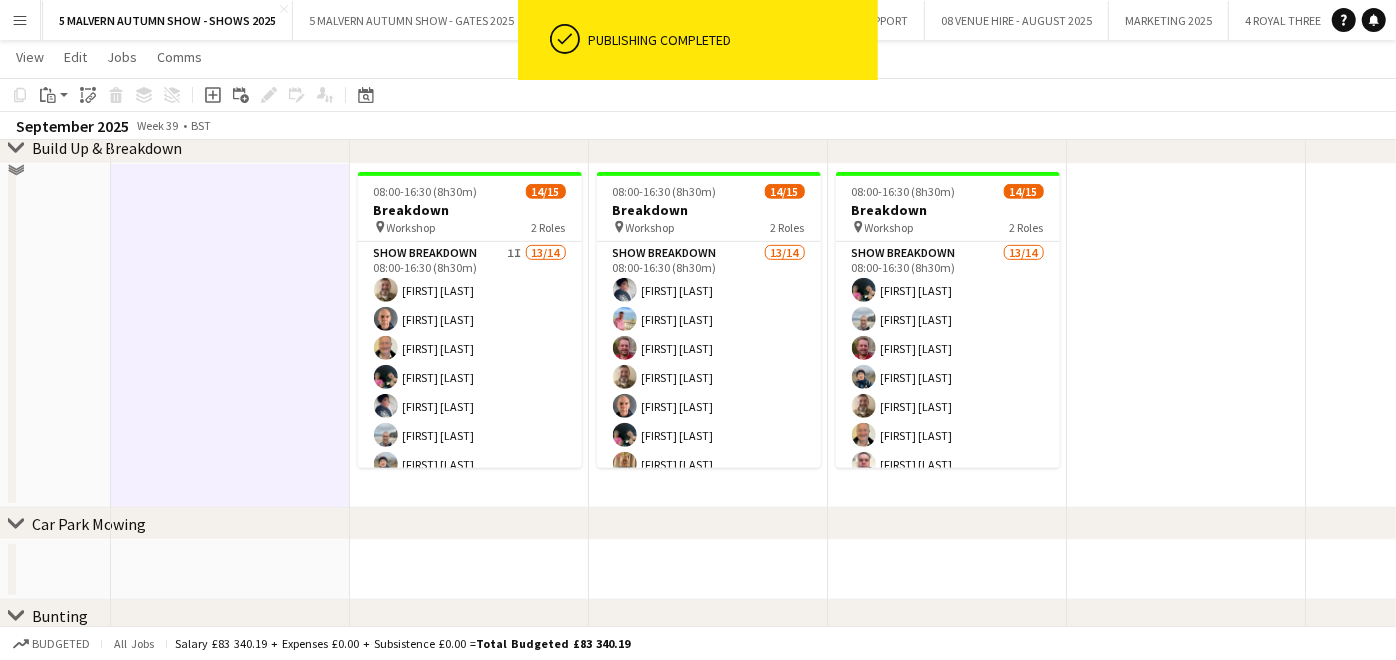 scroll, scrollTop: 444, scrollLeft: 0, axis: vertical 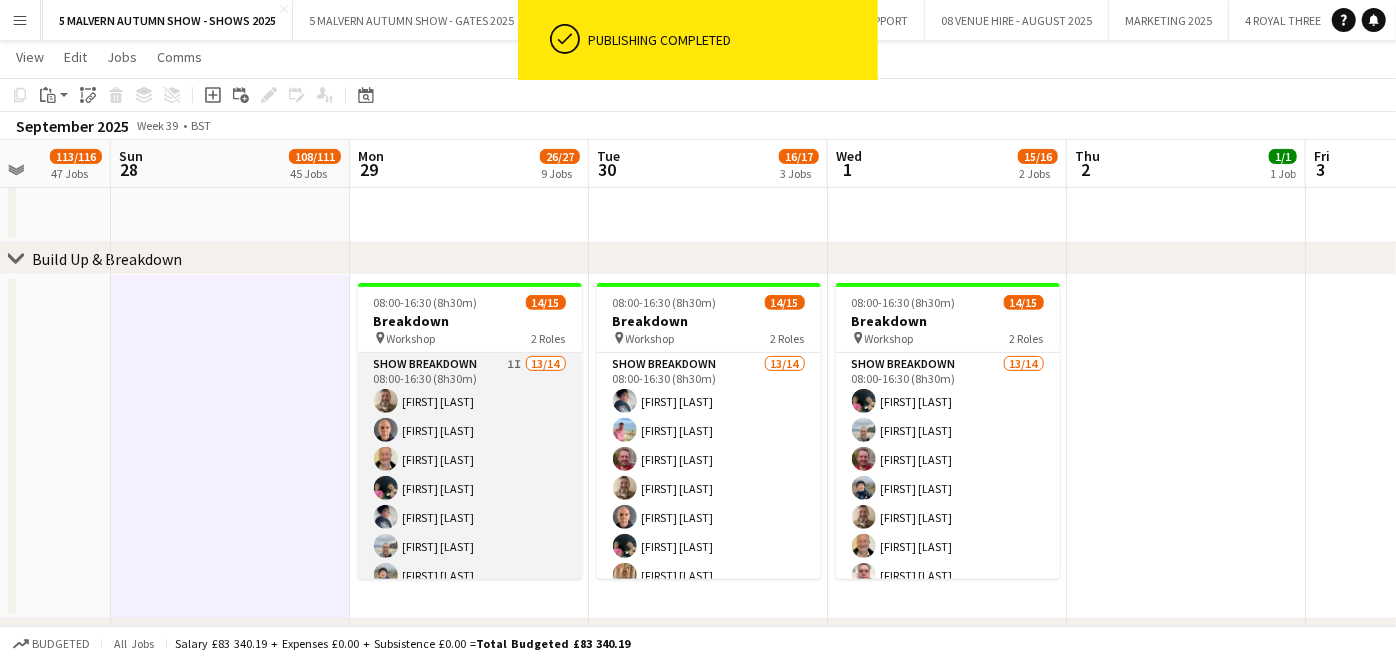 click on "Show Breakdown   1I   13/14   08:00-16:30 (8h30m)
[FIRST] [LAST] [FIRST] [LAST] [FIRST] [LAST] [FIRST] [LAST] [FIRST] [LAST] [FIRST] [LAST] [FIRST] [LAST] [FIRST] [LAST] [FIRST] [LAST] [FIRST] [LAST] [FIRST] [LAST] [FIRST] [LAST]
single-neutral-actions" at bounding box center (470, 575) 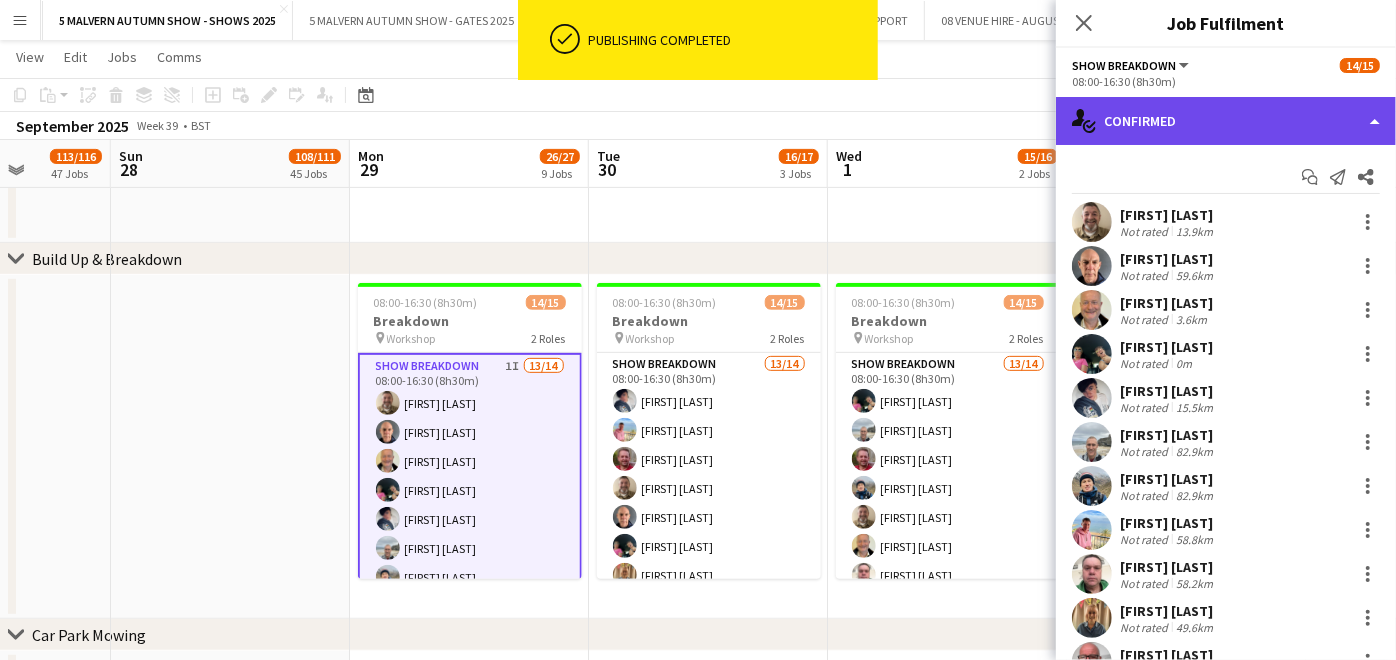 click on "single-neutral-actions-check-2
Confirmed" 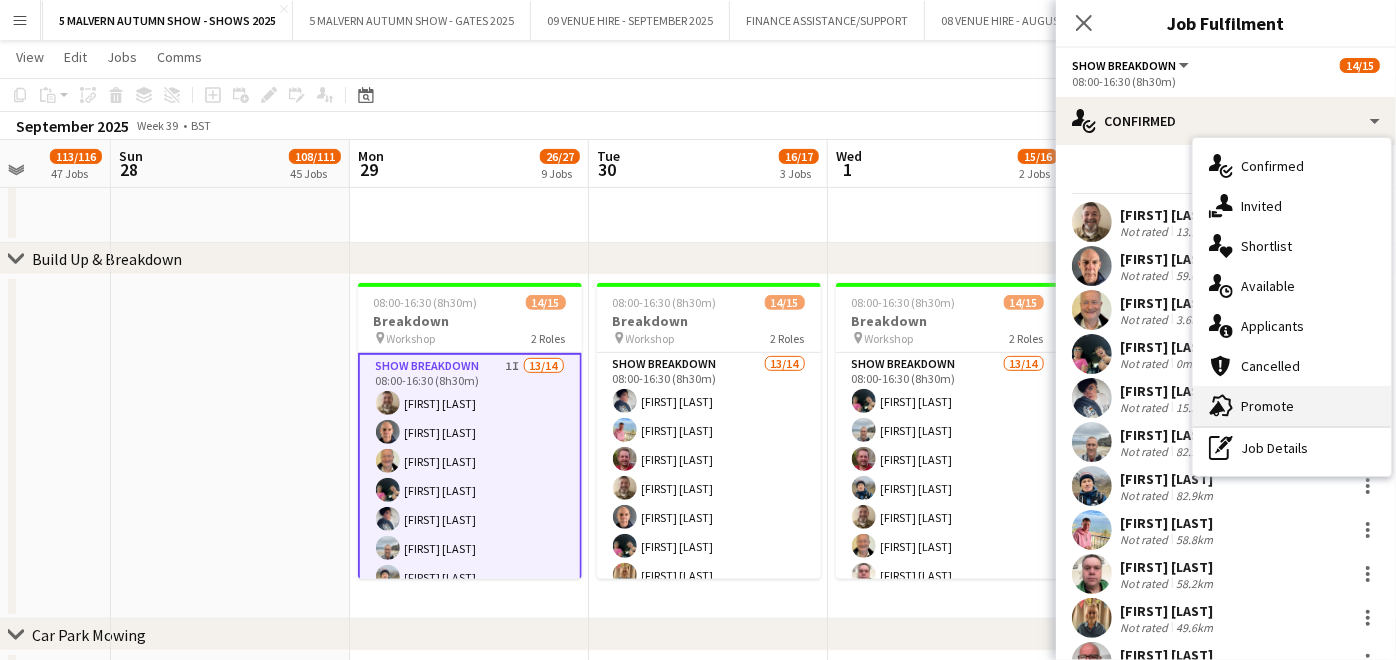 click on "advertising-megaphone
Promote" at bounding box center (1292, 406) 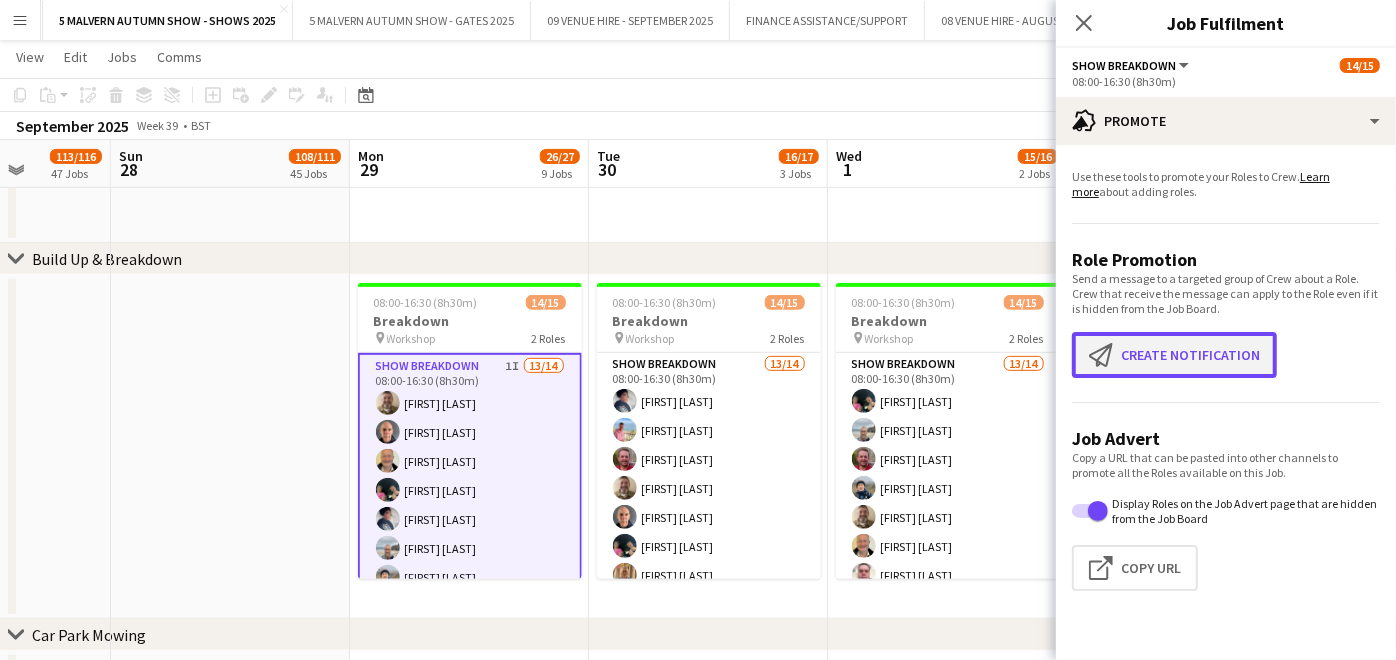 click on "Create notification
Create notification" at bounding box center [1174, 355] 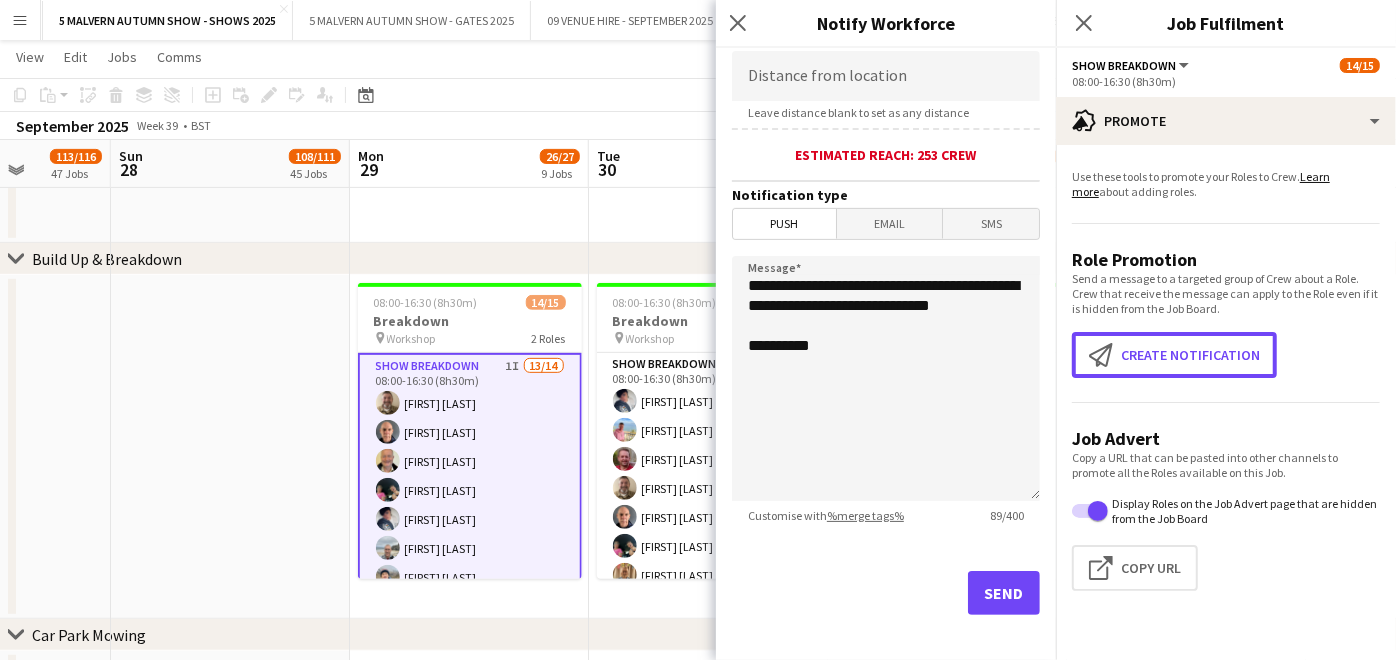 scroll, scrollTop: 432, scrollLeft: 0, axis: vertical 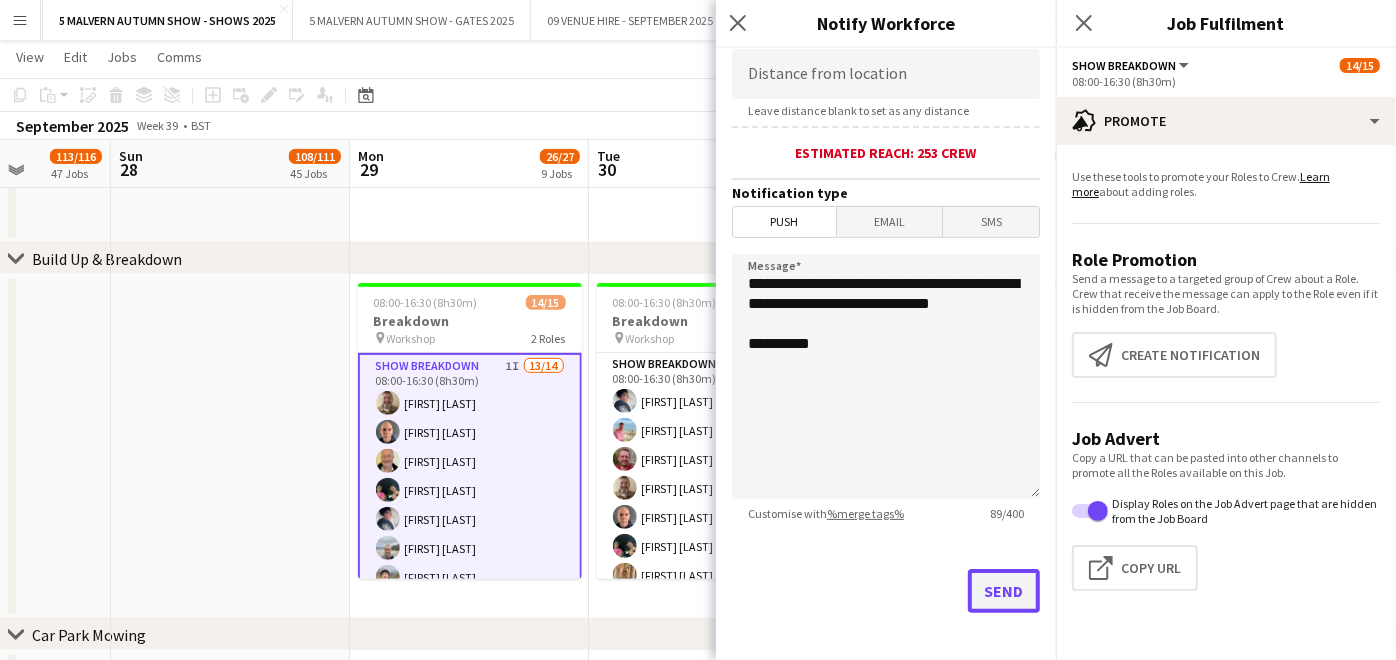 click on "Send" 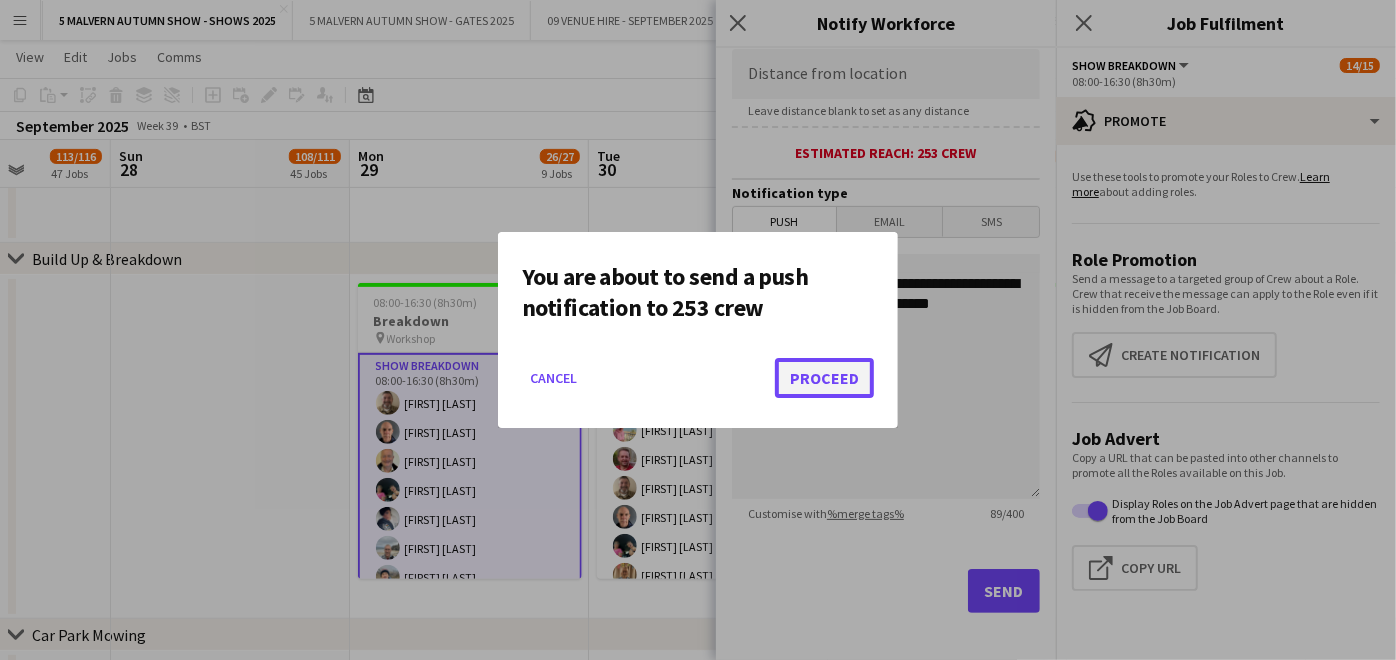 click on "Proceed" 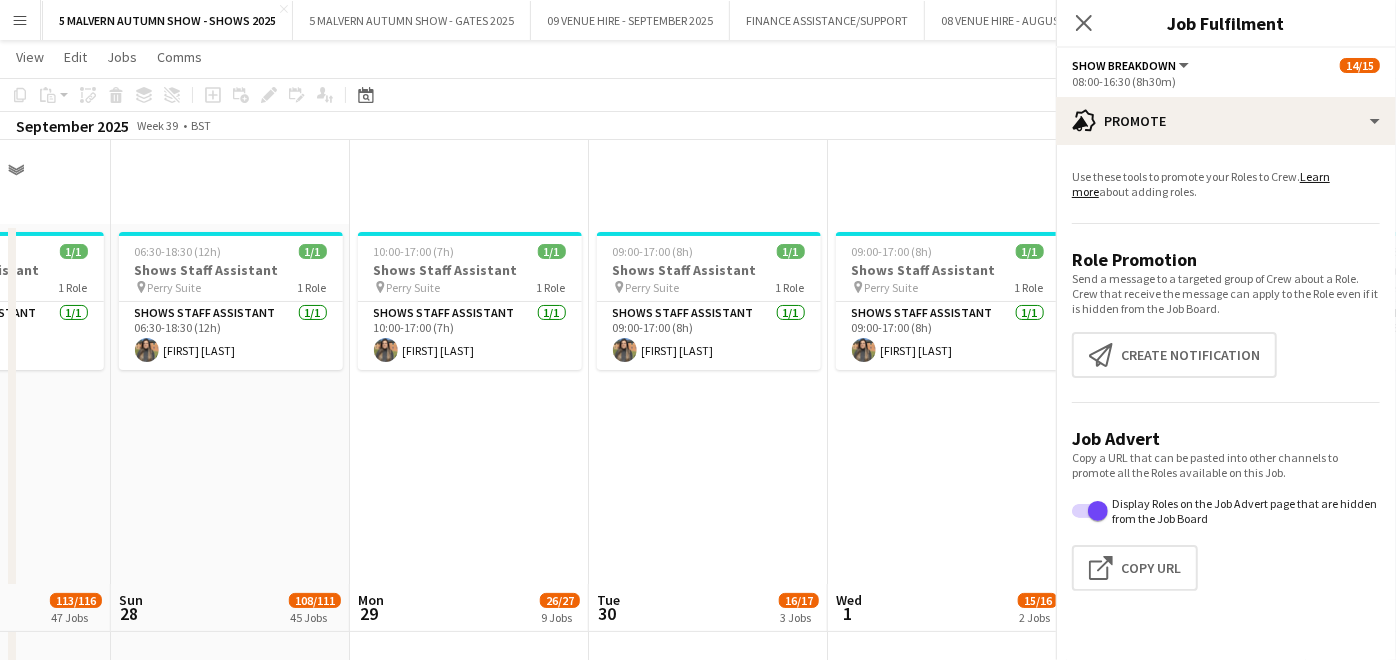 scroll, scrollTop: 444, scrollLeft: 0, axis: vertical 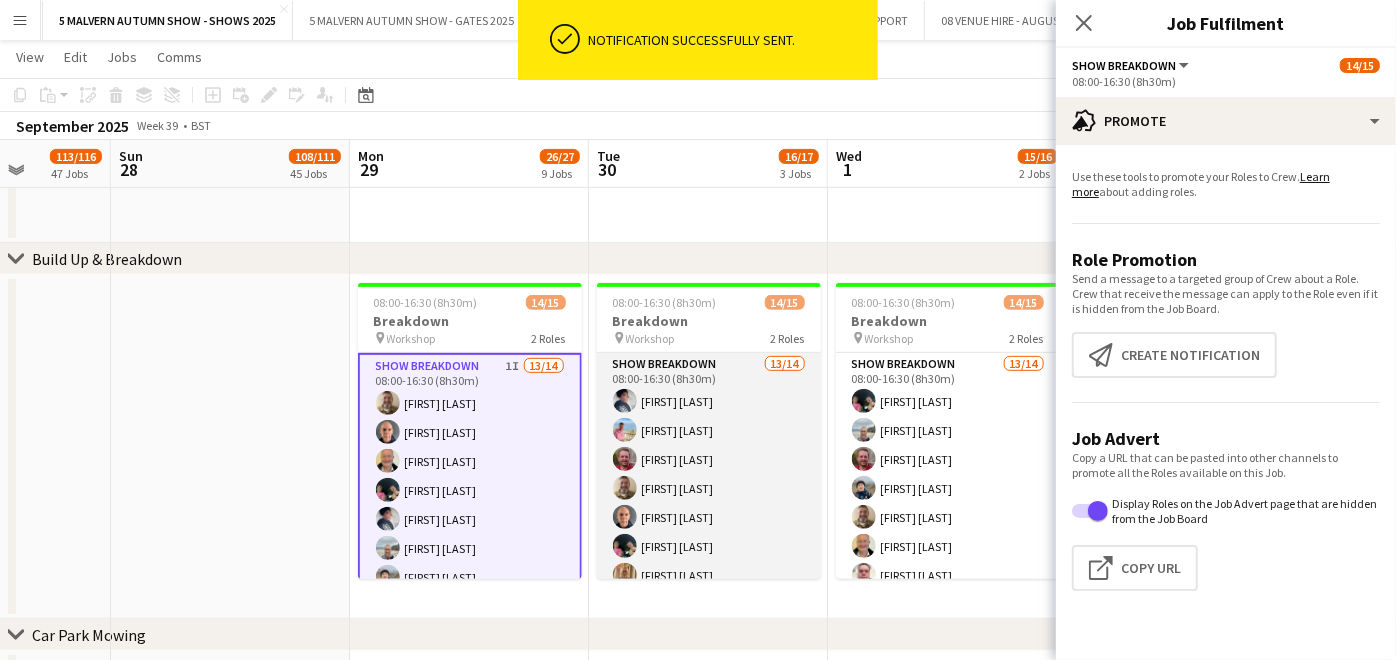 click on "Show Breakdown   13/14   08:00-16:30 (8h30m)
[FIRST] [LAST] [FIRST] [LAST] [FIRST] [LAST] [FIRST] [LAST] [FIRST] [LAST] [FIRST] [LAST] [FIRST] [LAST] [FIRST] [LAST] [FIRST] [LAST] [FIRST] [LAST] [FIRST] [LAST] [FIRST] [LAST]
single-neutral-actions" at bounding box center (709, 575) 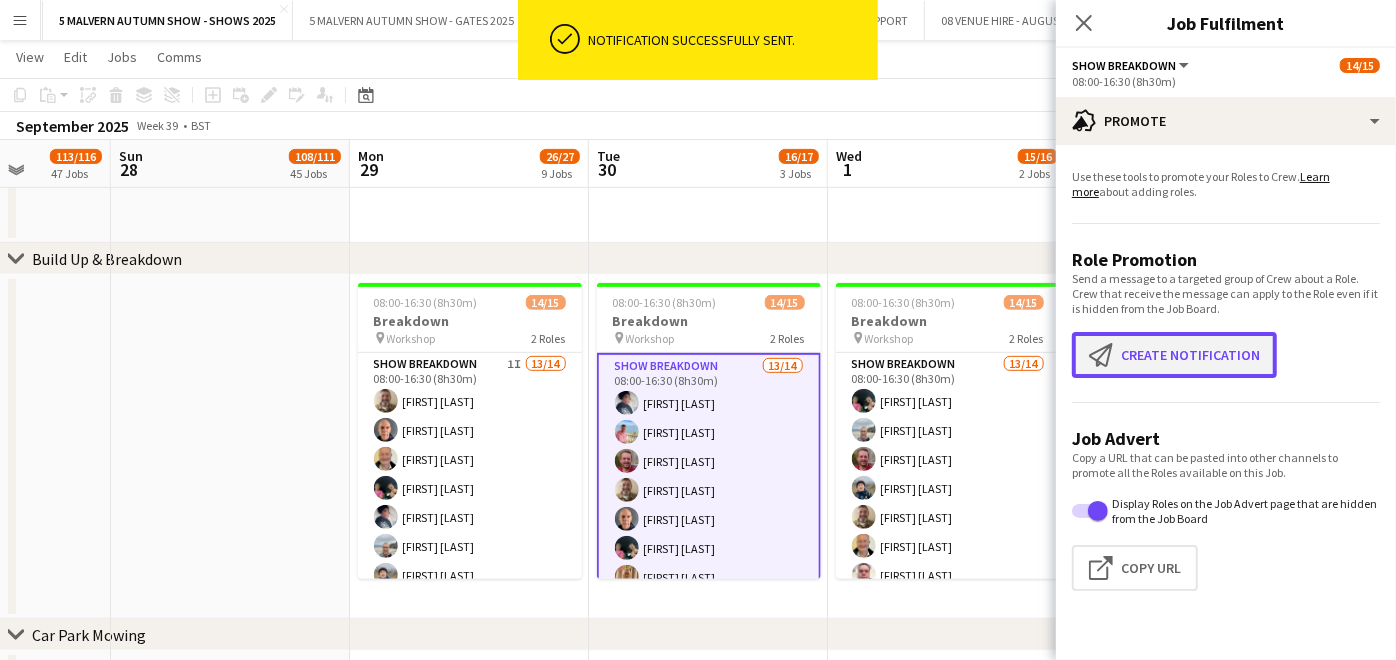 click on "Create notification
Create notification" at bounding box center [1174, 355] 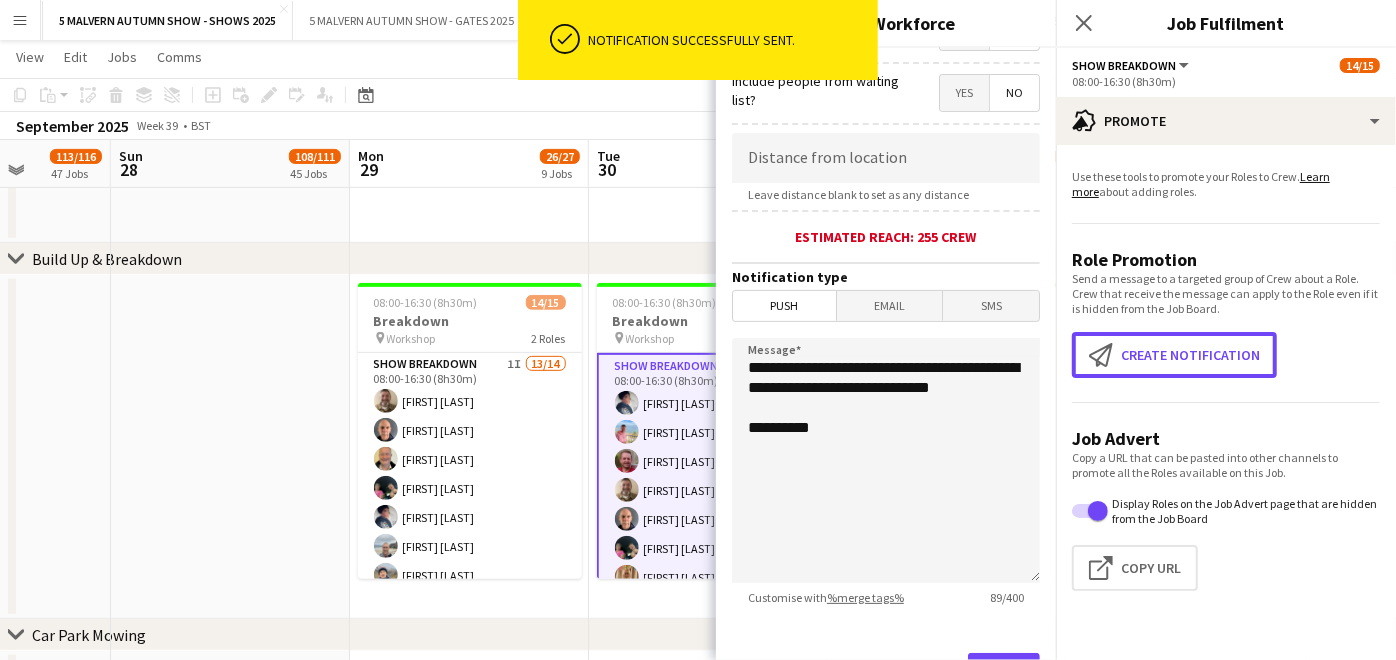 scroll, scrollTop: 432, scrollLeft: 0, axis: vertical 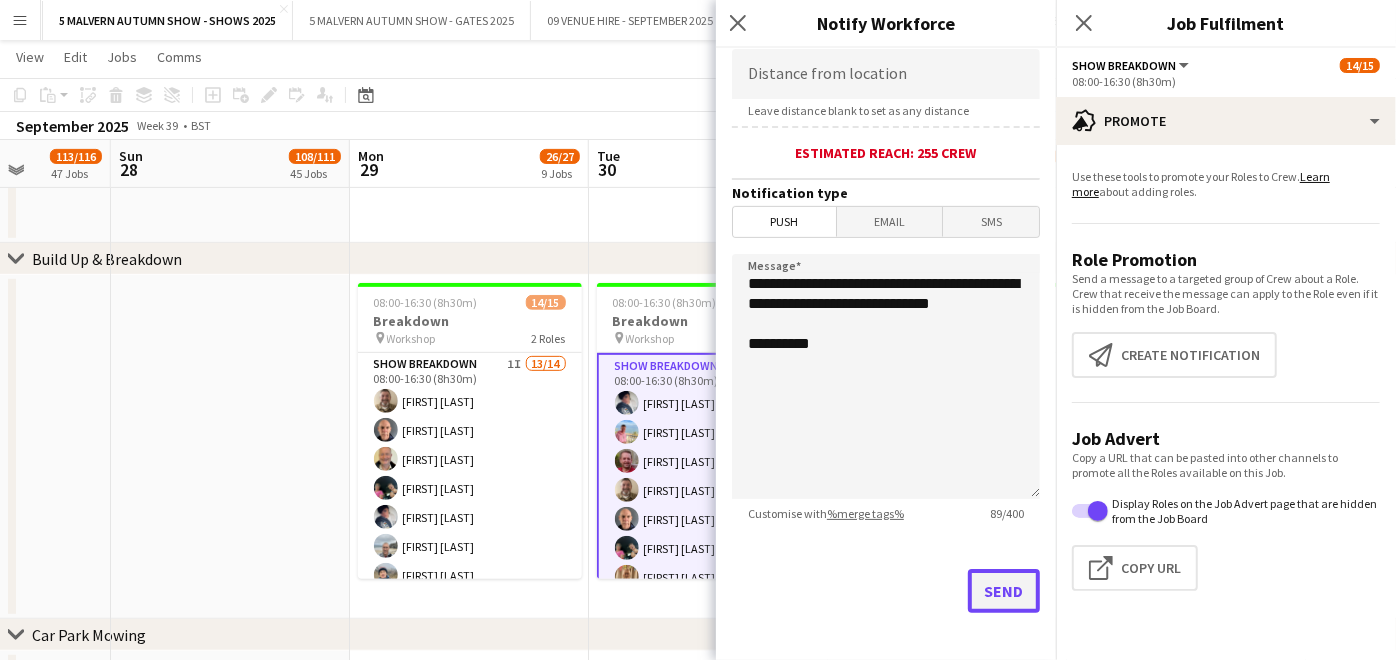 click on "Send" 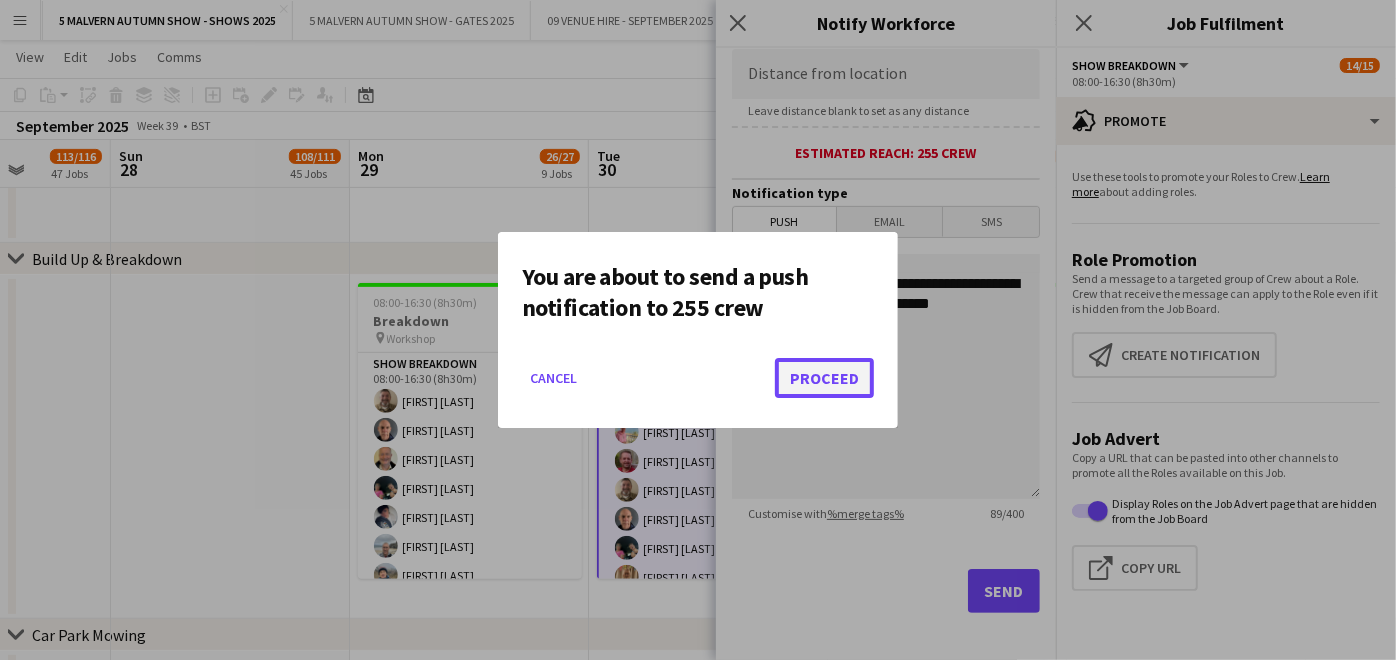 click on "Proceed" 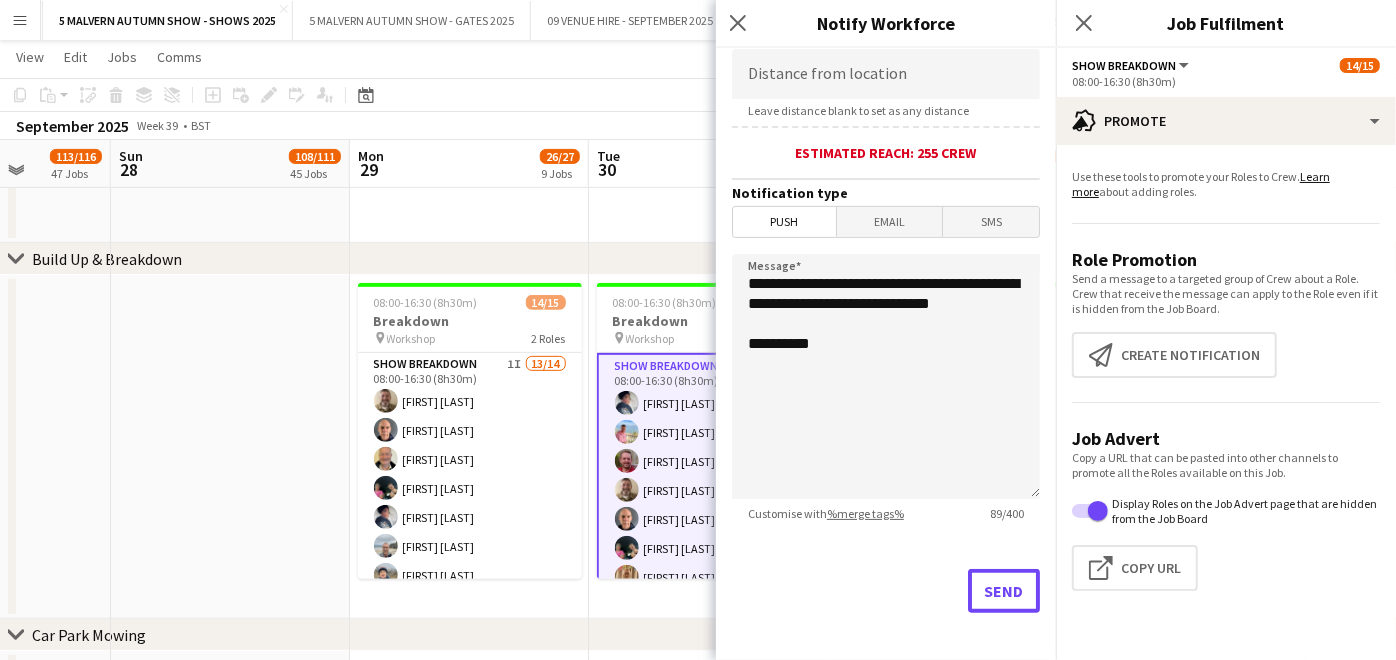 scroll, scrollTop: 444, scrollLeft: 0, axis: vertical 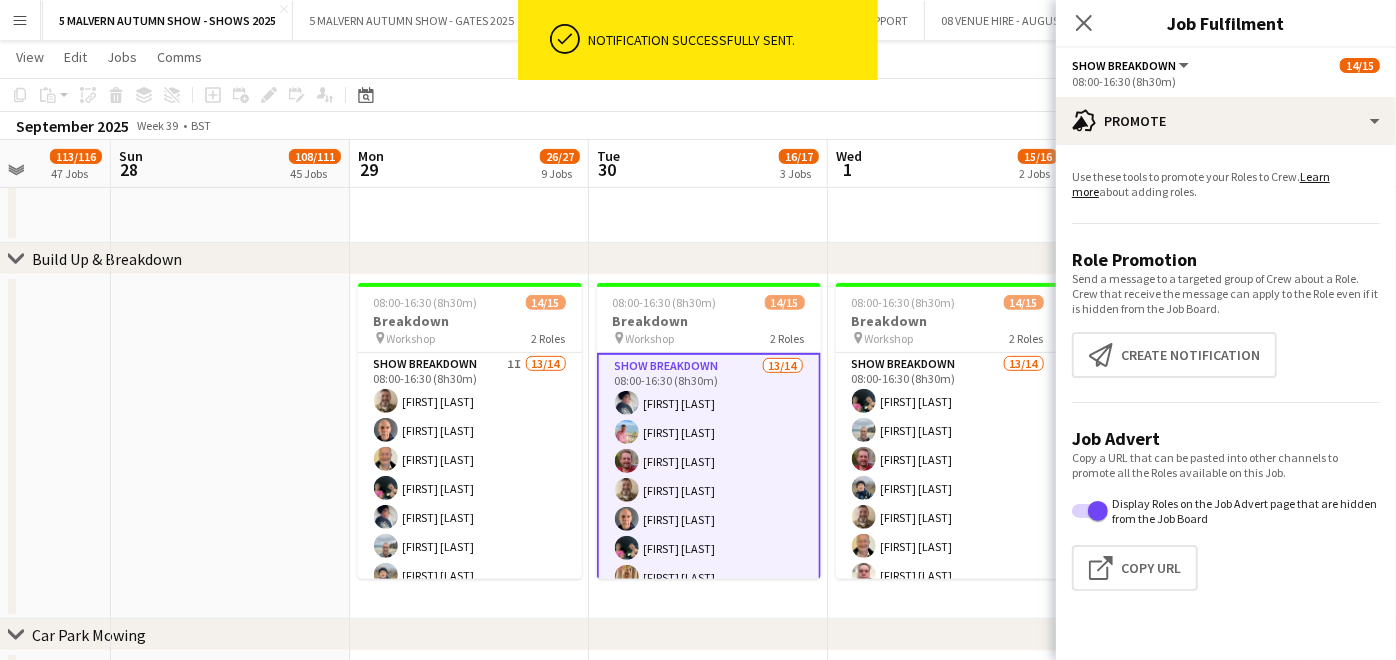 drag, startPoint x: 908, startPoint y: 471, endPoint x: 1158, endPoint y: 382, distance: 265.36957 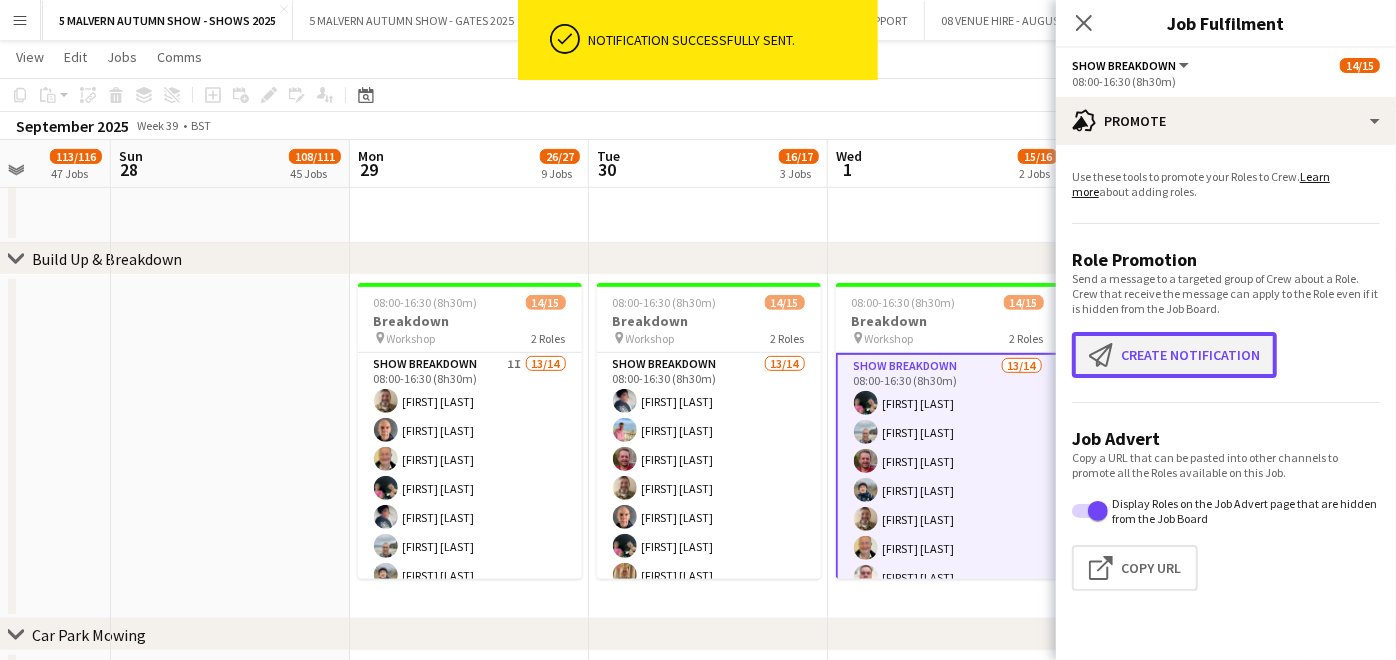 click on "Create notification
Create notification" at bounding box center [1174, 355] 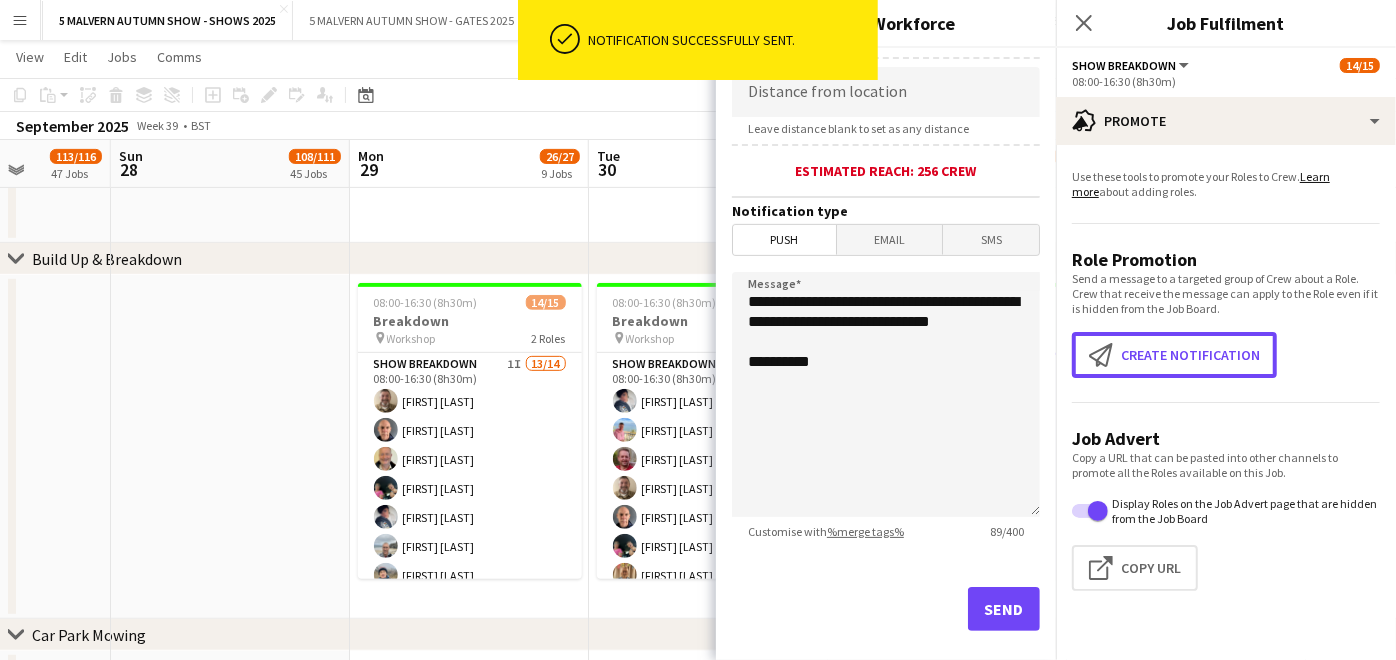 scroll, scrollTop: 432, scrollLeft: 0, axis: vertical 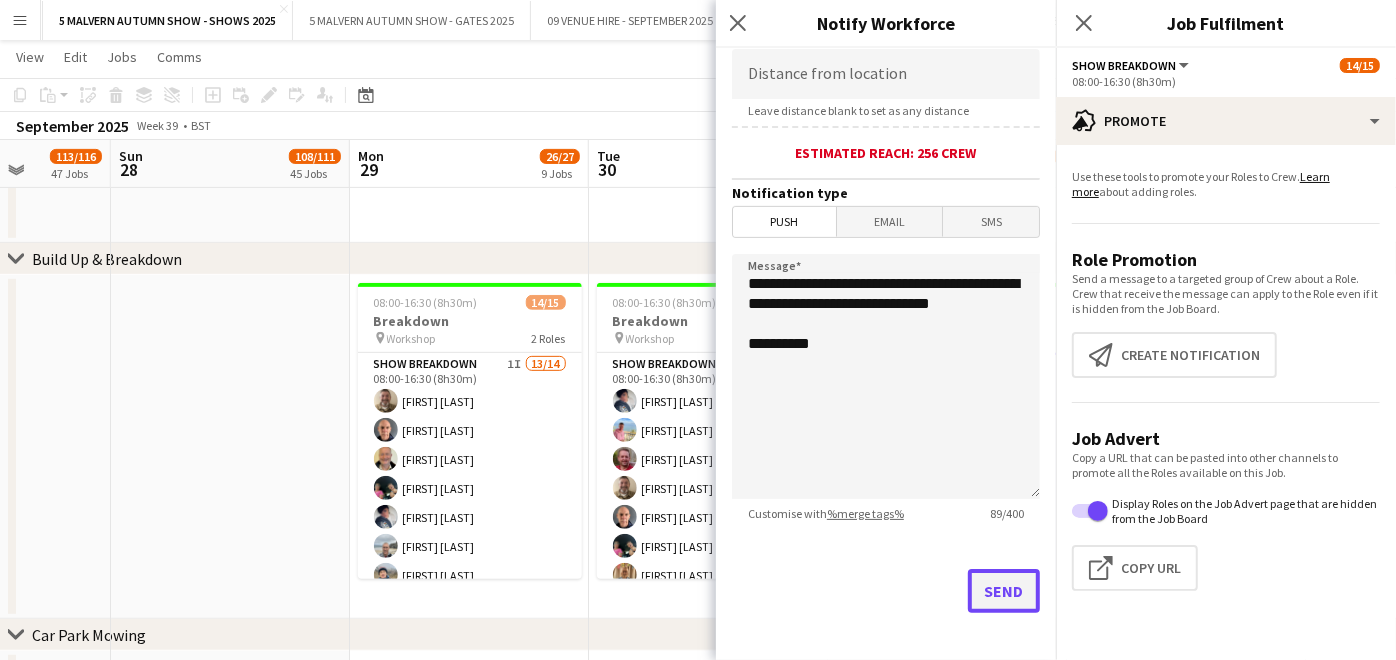click on "Send" 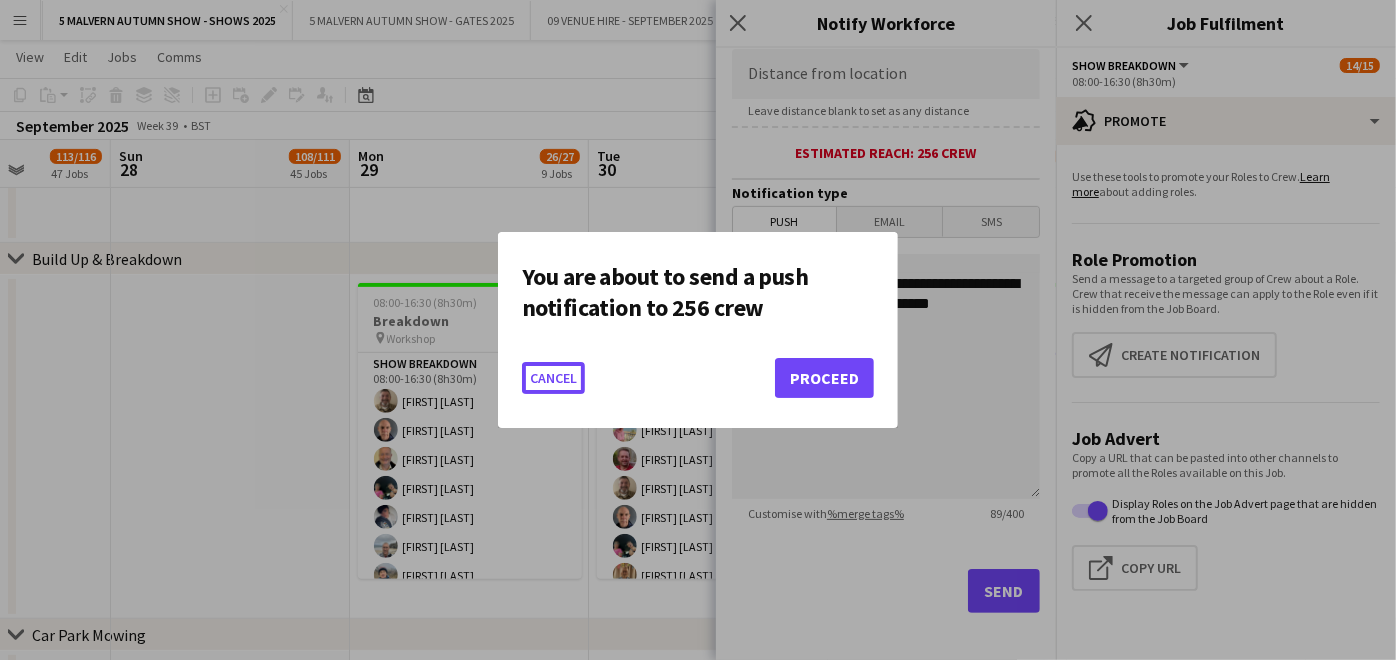 scroll, scrollTop: 0, scrollLeft: 0, axis: both 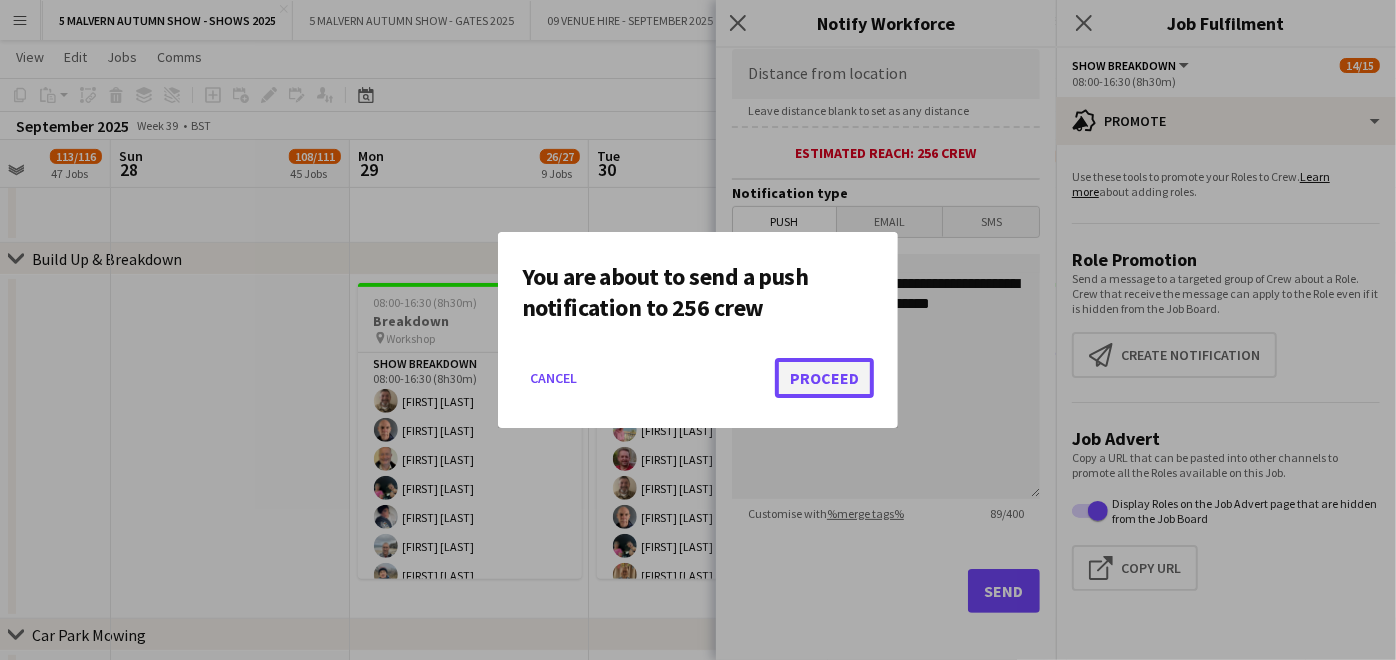 click on "Proceed" 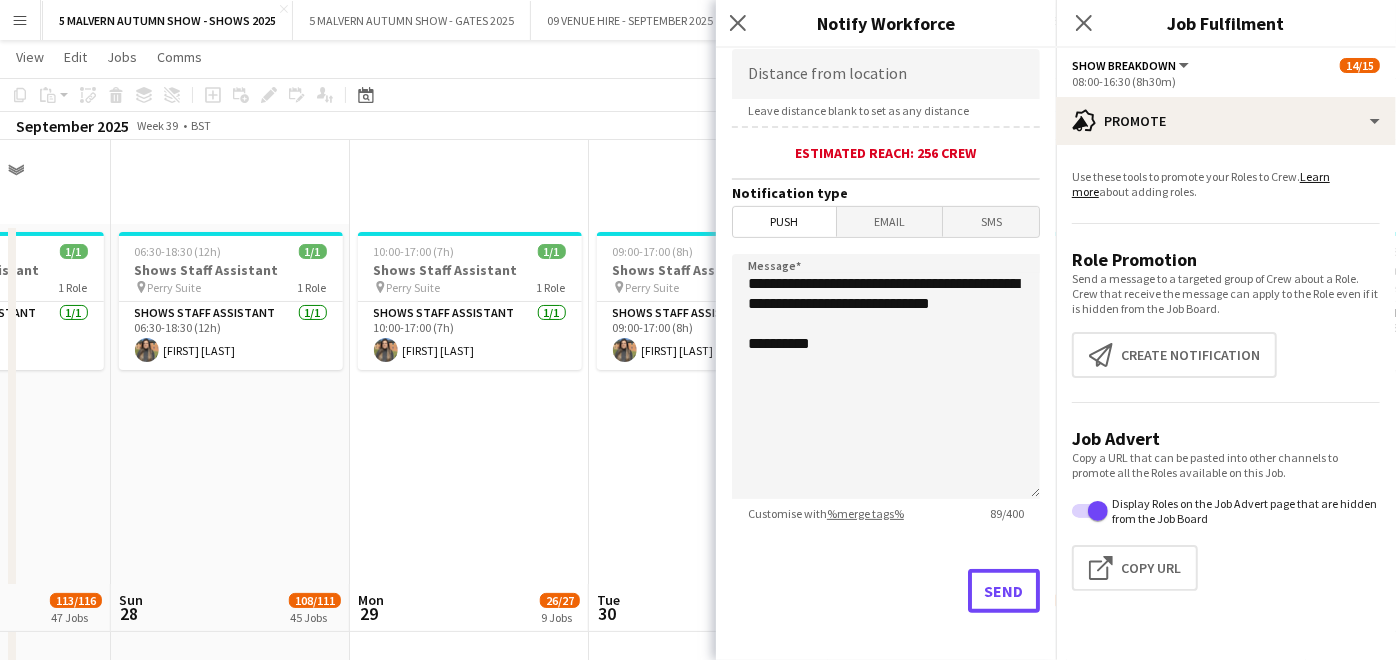scroll, scrollTop: 444, scrollLeft: 0, axis: vertical 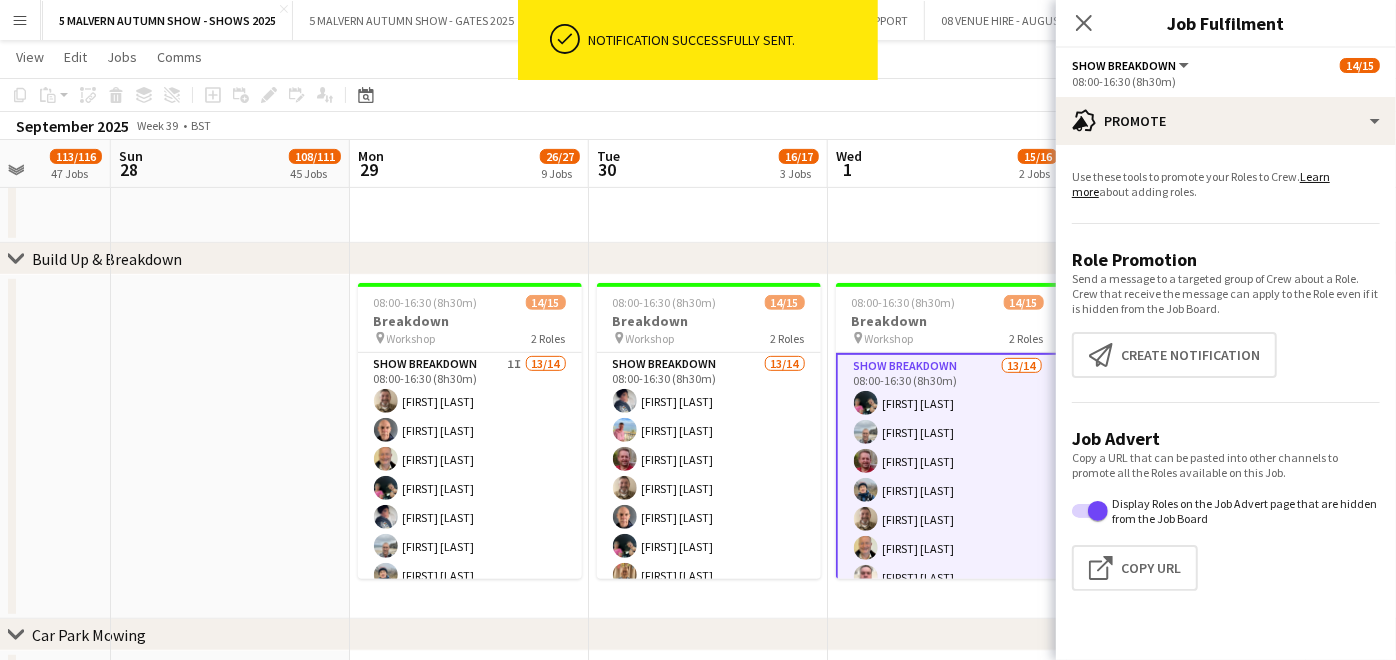 click at bounding box center (230, 447) 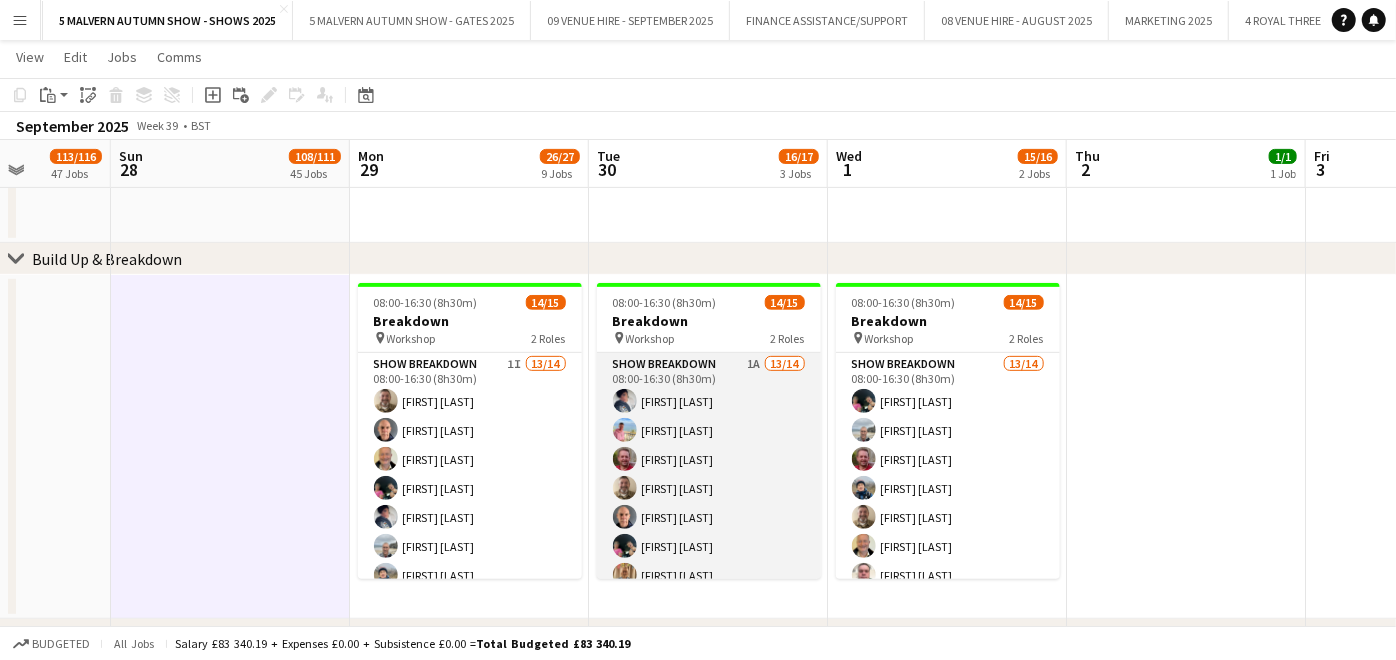 click on "Show Breakdown   1A   13/14   08:00-16:30 (8h30m)
[FIRST] [LAST] [FIRST] [LAST] [FIRST] [LAST] [FIRST] [LAST] [FIRST] [LAST] [FIRST] [LAST] [FIRST] [LAST] [FIRST] [LAST] [FIRST] [LAST] [FIRST] [LAST] [FIRST] [LAST] [FIRST] [LAST]
single-neutral-actions" at bounding box center [709, 575] 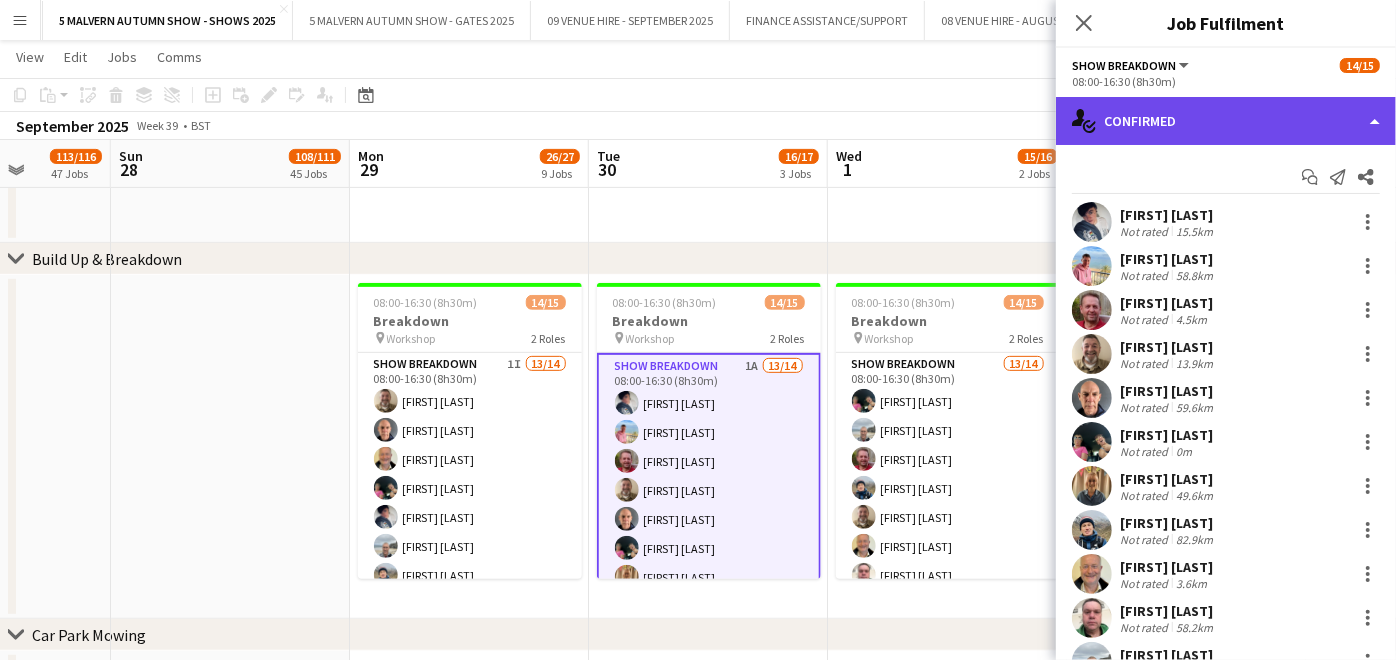 click on "single-neutral-actions-check-2
Confirmed" 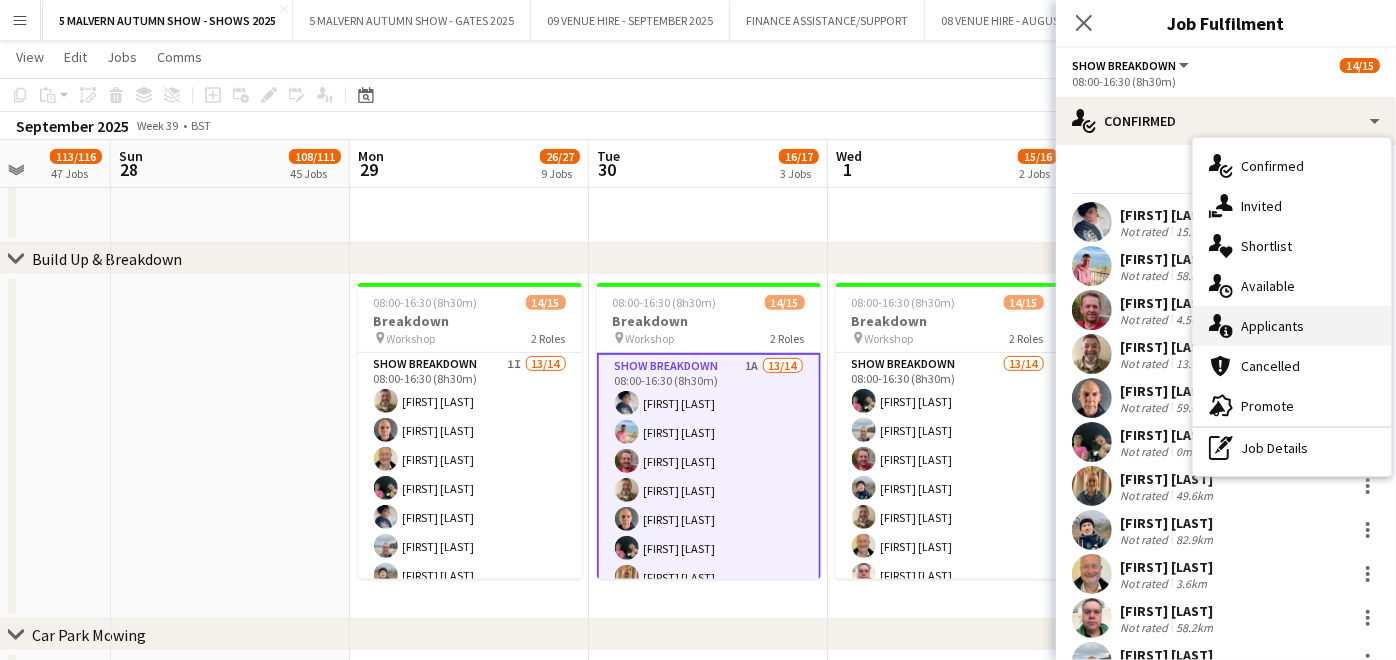 click on "single-neutral-actions-information
Applicants" at bounding box center [1292, 326] 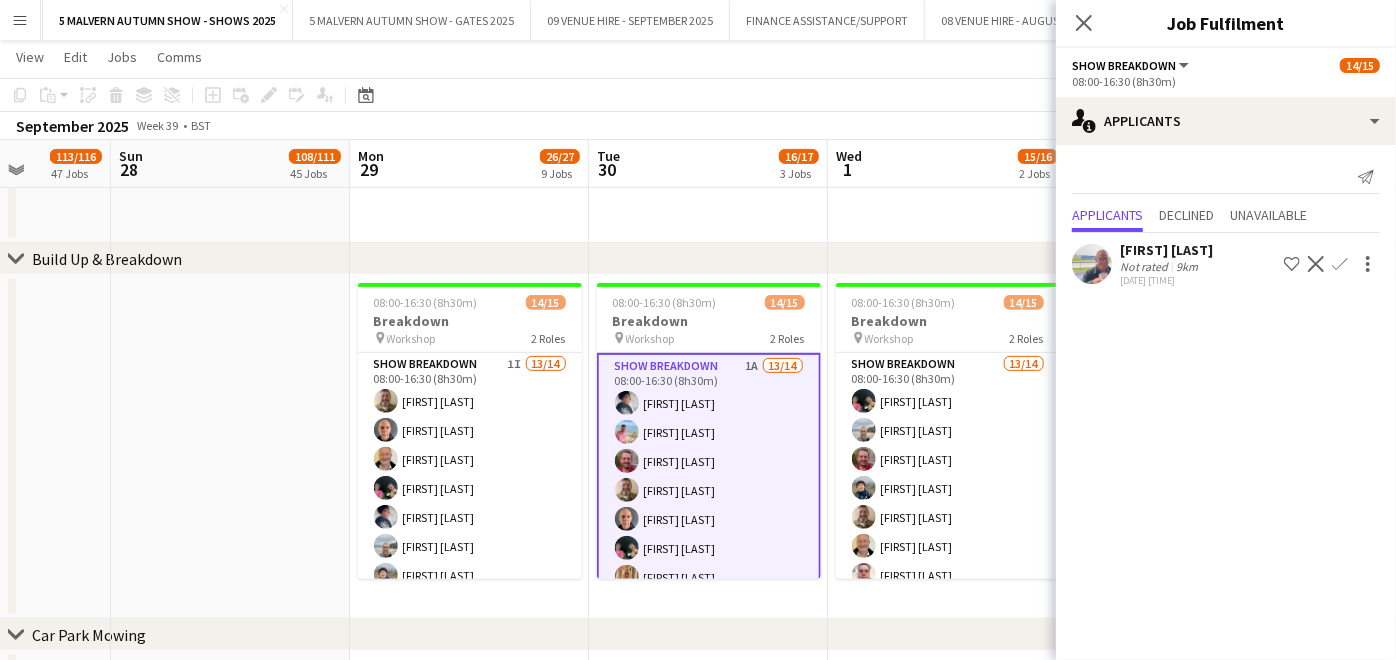 click at bounding box center (230, 447) 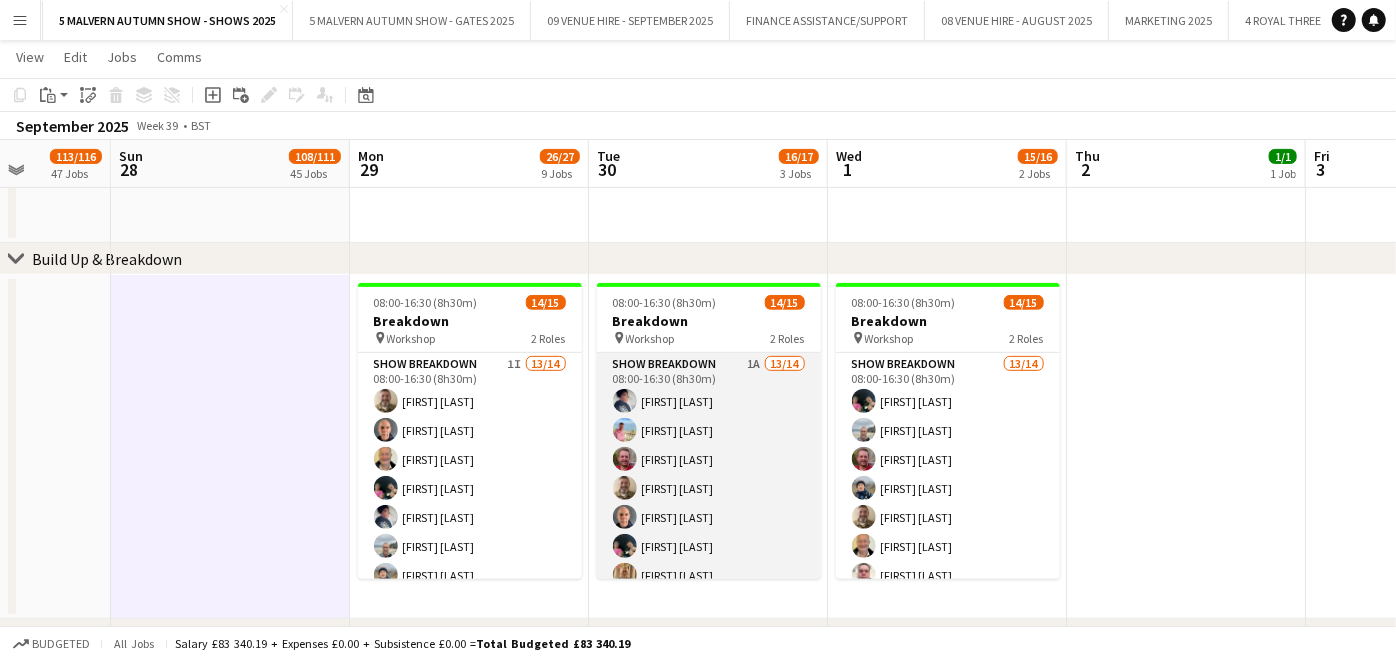 click on "Show Breakdown   1A   13/14   08:00-16:30 (8h30m)
[FIRST] [LAST] [FIRST] [LAST] [FIRST] [LAST] [FIRST] [LAST] [FIRST] [LAST] [FIRST] [LAST] [FIRST] [LAST] [FIRST] [LAST] [FIRST] [LAST] [FIRST] [LAST] [FIRST] [LAST] [FIRST] [LAST]
single-neutral-actions" at bounding box center (709, 575) 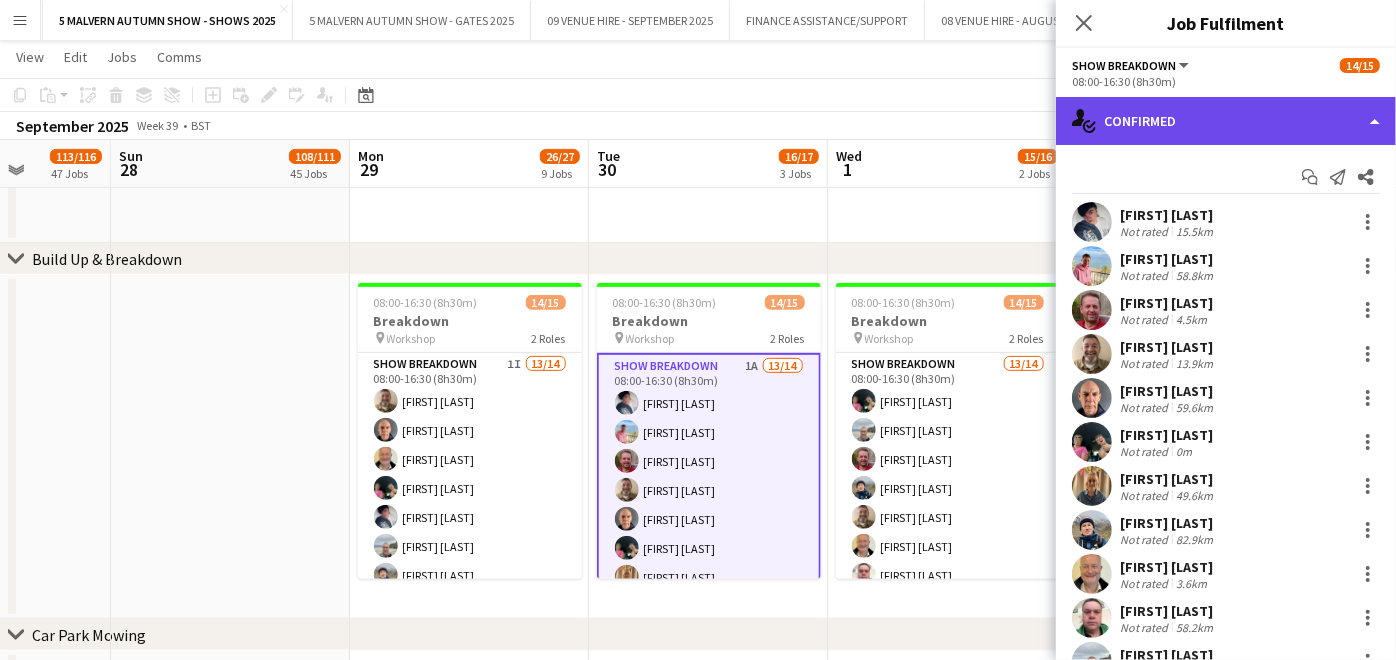 click on "single-neutral-actions-check-2
Confirmed" 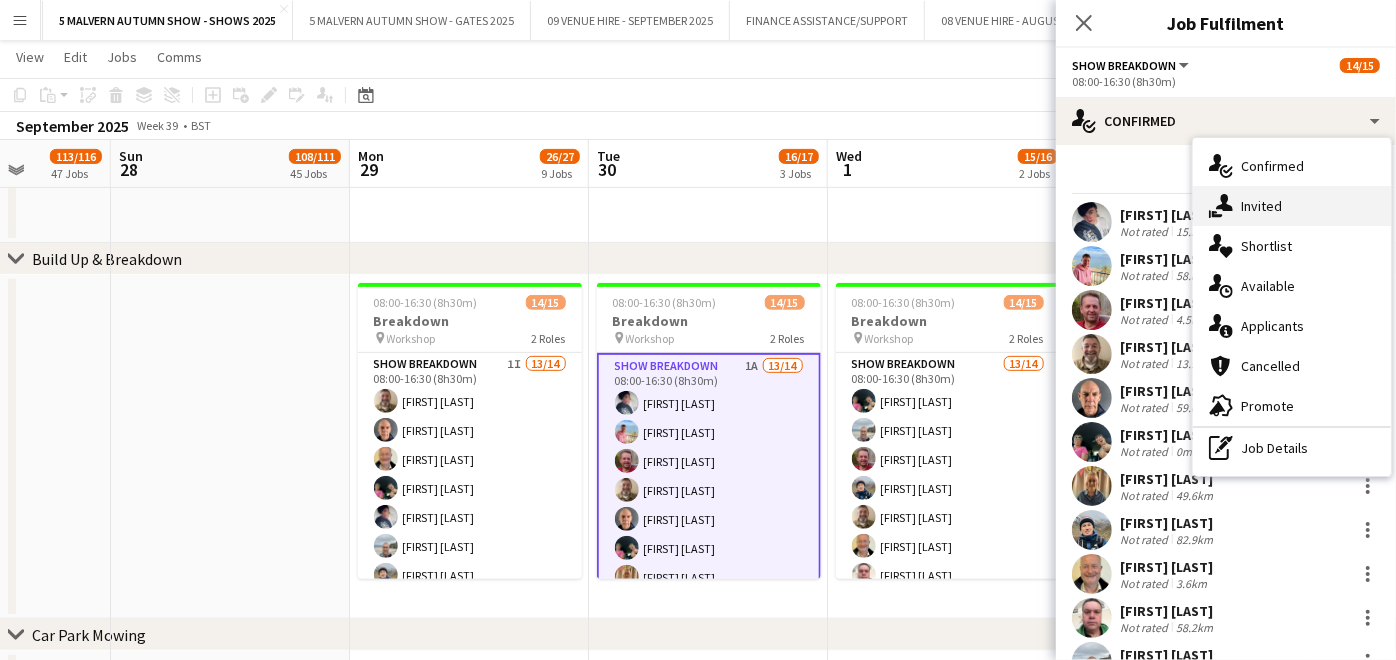 click on "single-neutral-actions-share-1
Invited" at bounding box center [1292, 206] 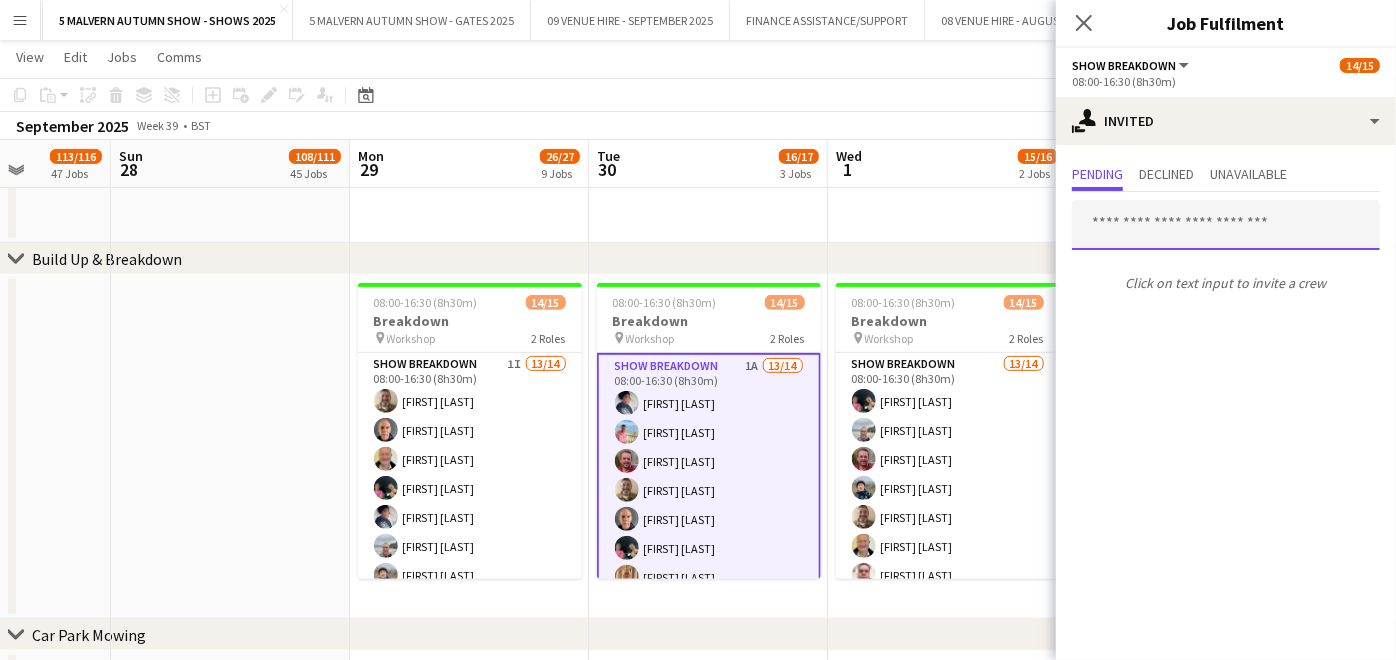 click at bounding box center [1226, 225] 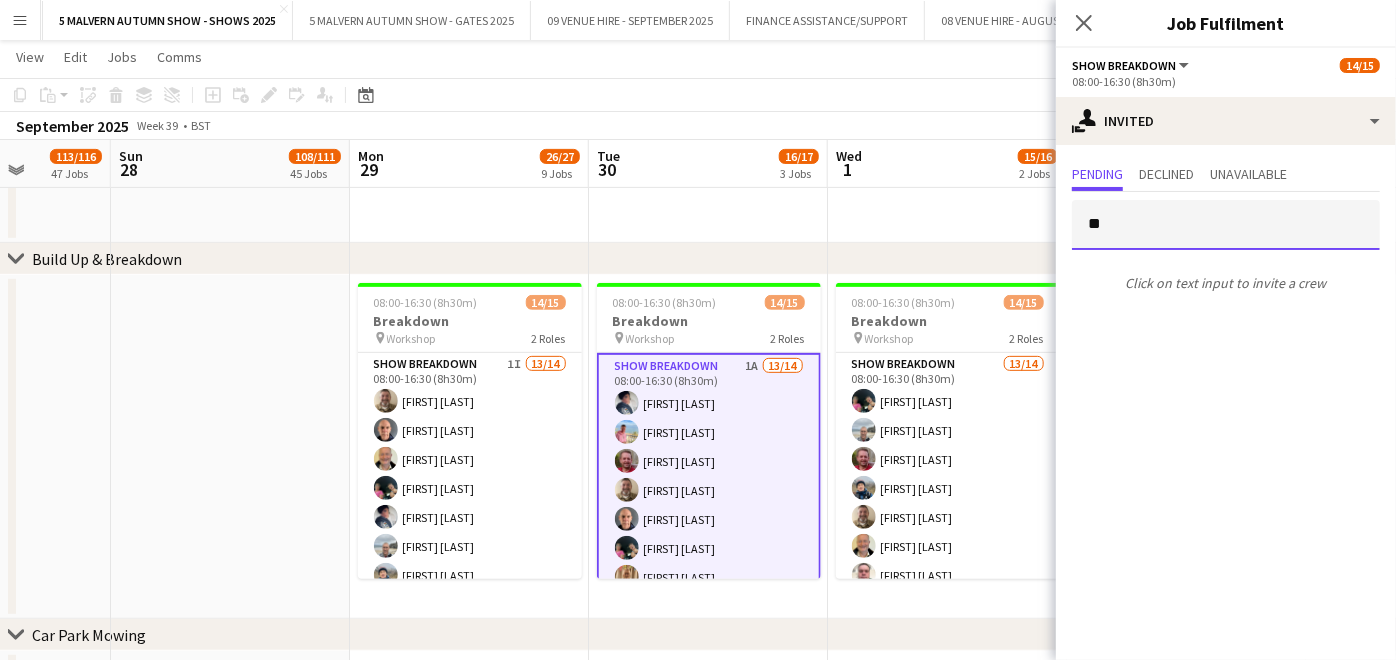 type on "*" 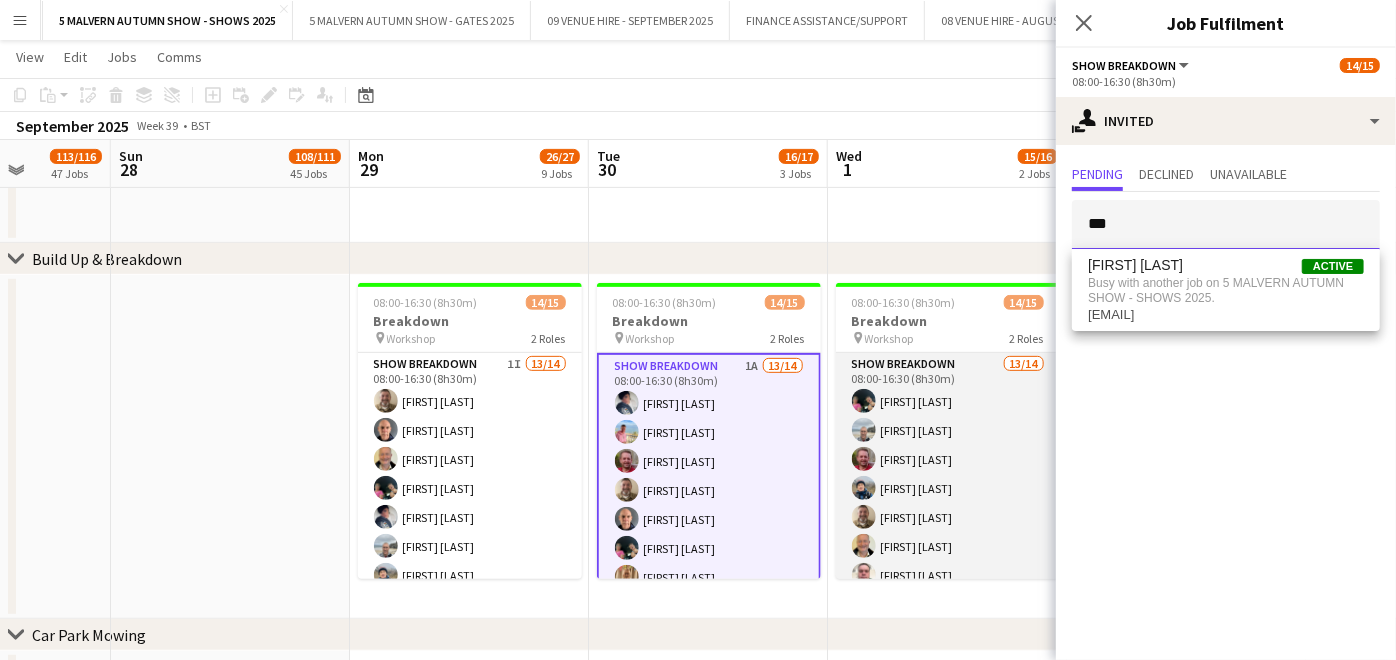 type on "***" 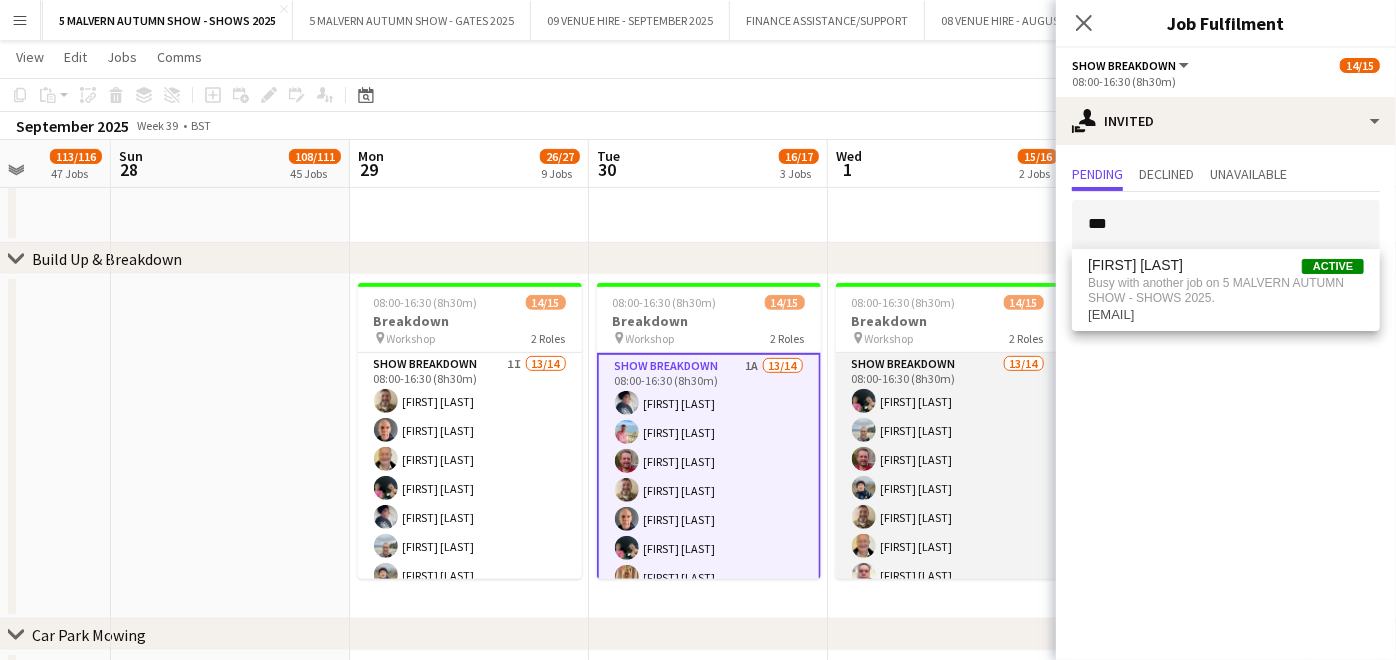 click on "Show Breakdown   13/14   08:00-16:30 (8h30m)
[FIRST] [LAST] [FIRST] [LAST] [FIRST] [LAST] [FIRST] [LAST] [FIRST] [LAST] [FIRST] [LAST] [FIRST] [LAST] [FIRST] [LAST] [FIRST] [LAST] [FIRST] [LAST] [FIRST] [LAST] [FIRST] [LAST] [FIRST] [LAST]
single-neutral-actions" at bounding box center [948, 575] 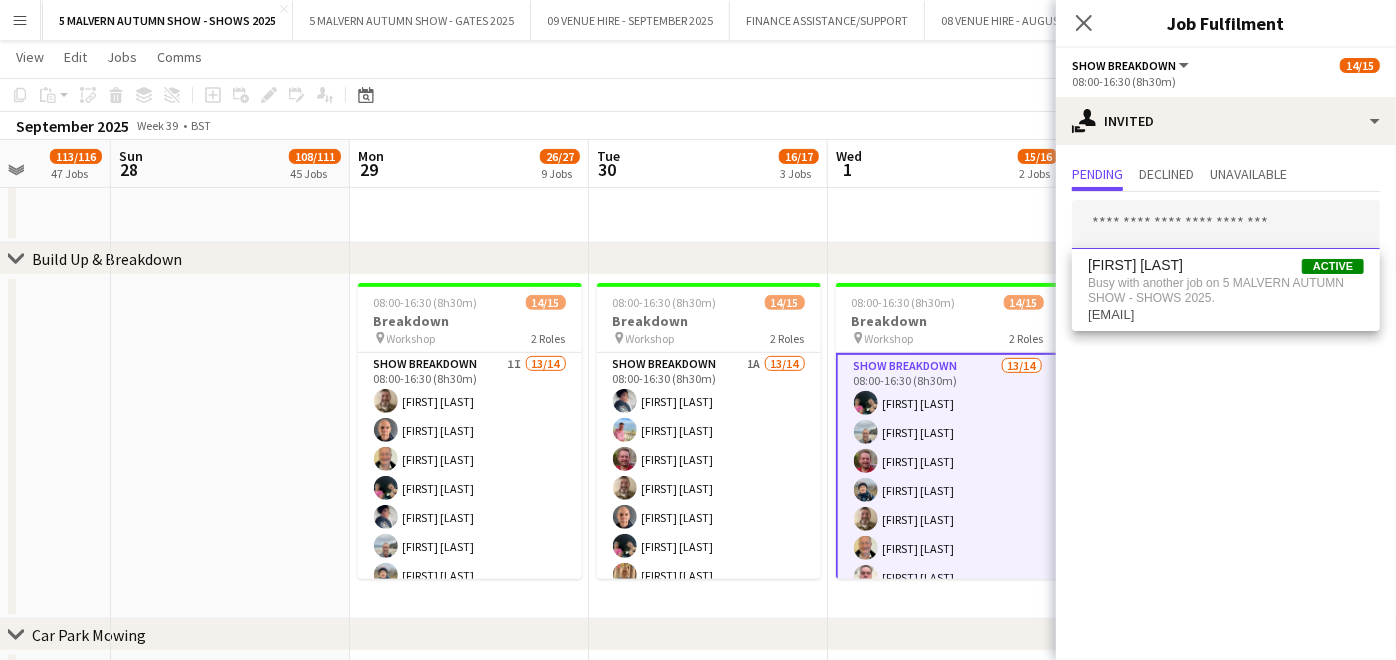 click at bounding box center (1226, 225) 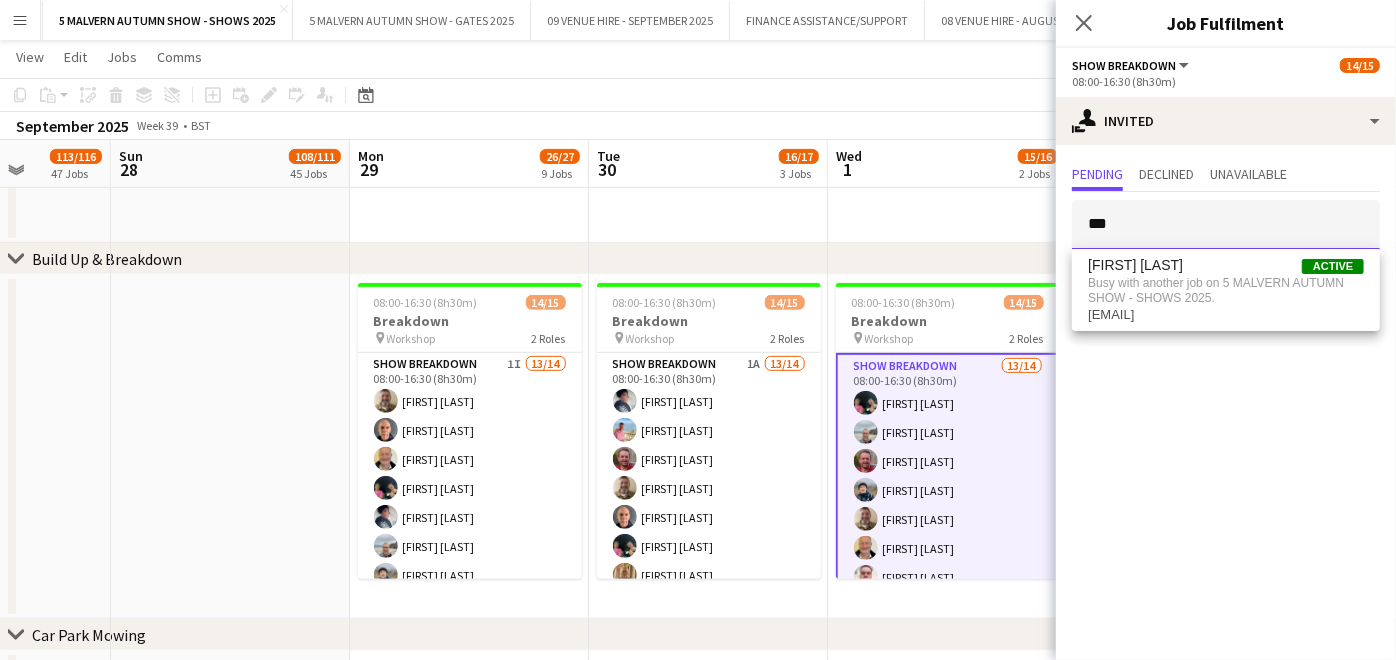 type on "***" 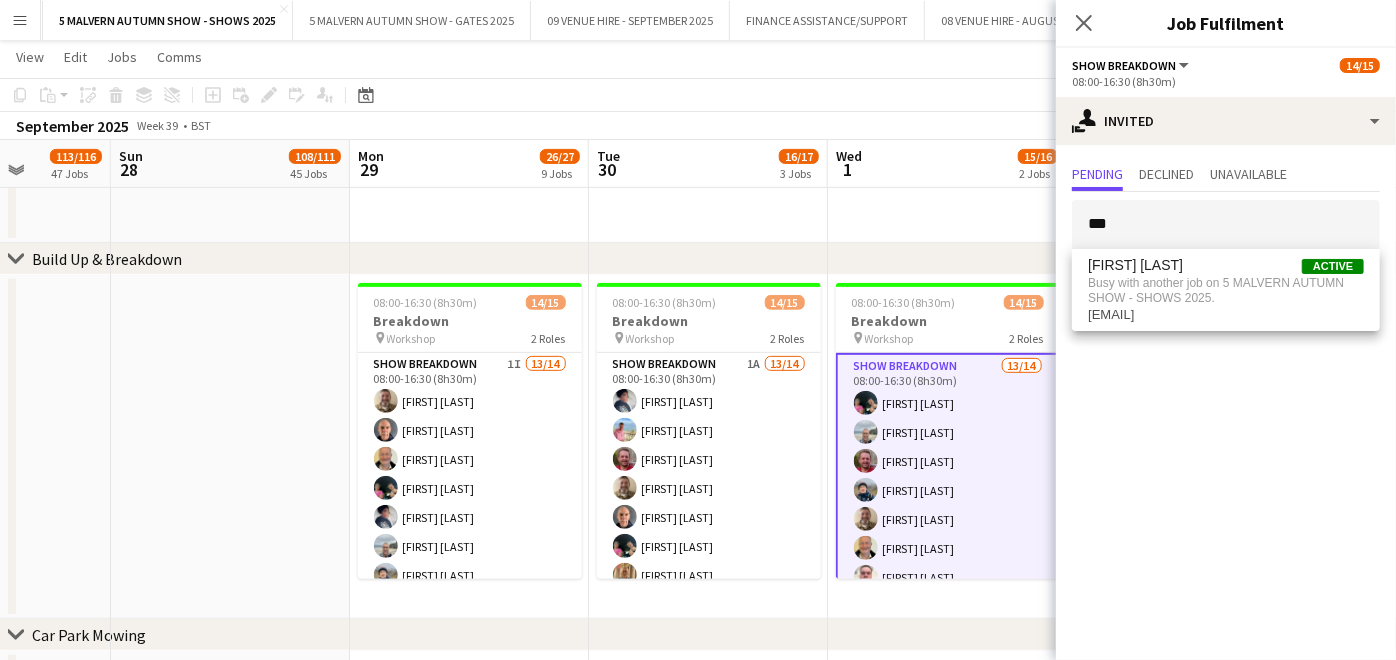 click on "Thu   25   72/73   36 Jobs   Fri   26   111/114   44 Jobs   Sat   27   113/116   47 Jobs   Sun   28   108/111   45 Jobs   Mon   29   26/27   9 Jobs   Tue   30   16/17   3 Jobs   Wed   1   15/16   2 Jobs   Thu   2   1/1   1 Job   Fri   3   1/1   1 Job   Sat   4   Sun   5      08:00-18:30 (10h30m)    1/1   Shows Staff Assistant
pin
Perry Suite   1 Role   Shows Staff Assistant   1/1   08:00-18:30 (10h30m)
[FIRST] [LAST]     09:30-17:00 (7h30m)    1/1   Shows Team Assistant
pin
Perry Suite   1 Role   Admin Support   1/1   09:30-17:00 (7h30m)
[FIRST] [LAST]     06:15-18:30 (12h15m)    1/1   Shows Staff Assistant
pin
Perry Suite   1 Role   Shows Staff Assistant   1/1   06:15-18:30 (12h15m)
[FIRST] [LAST]     06:30-18:30 (12h)    1/1   Shows Staff Assistant
pin
Perry Suite   1 Role   Shows Staff Assistant   1/1   06:30-18:30 (12h)
[FIRST] [LAST]     06:30-18:30 (12h)   pin" at bounding box center [698, 6291] 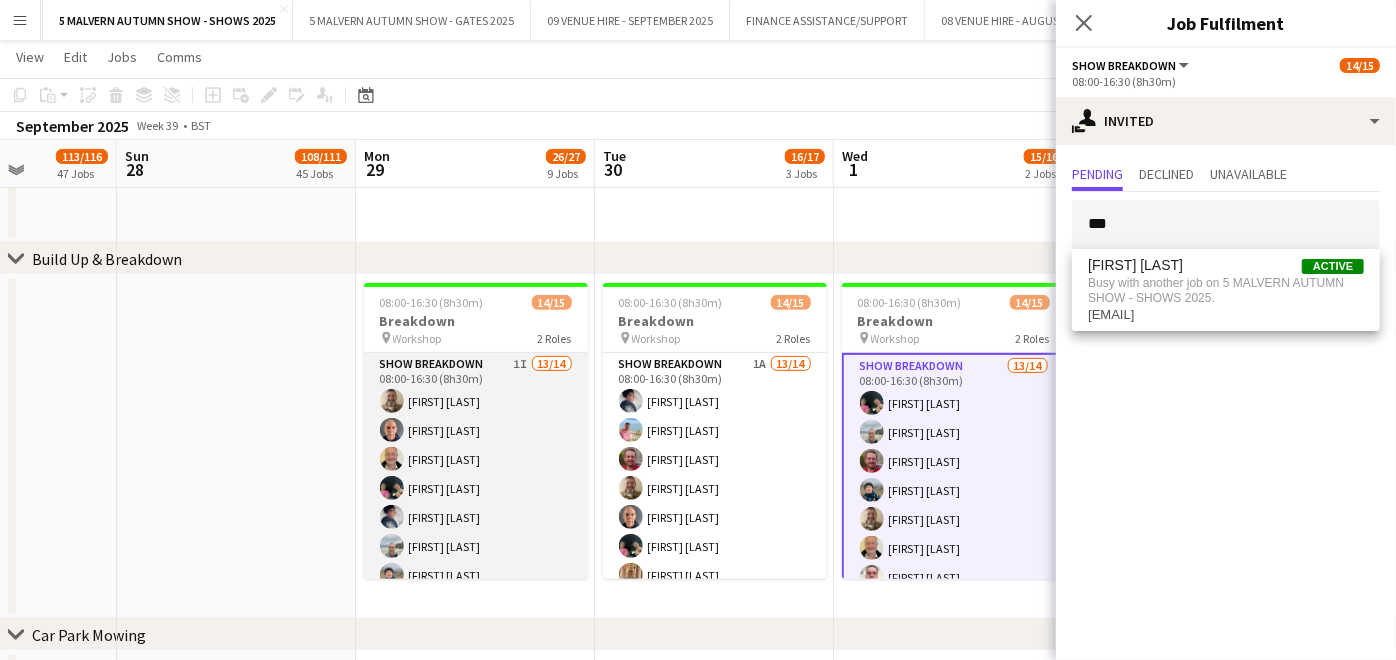 click on "Show Breakdown   1I   13/14   08:00-16:30 (8h30m)
[FIRST] [LAST] [FIRST] [LAST] [FIRST] [LAST] [FIRST] [LAST] [FIRST] [LAST] [FIRST] [LAST] [FIRST] [LAST] [FIRST] [LAST] [FIRST] [LAST] [FIRST] [LAST] [FIRST] [LAST] [FIRST] [LAST]
single-neutral-actions" at bounding box center [476, 575] 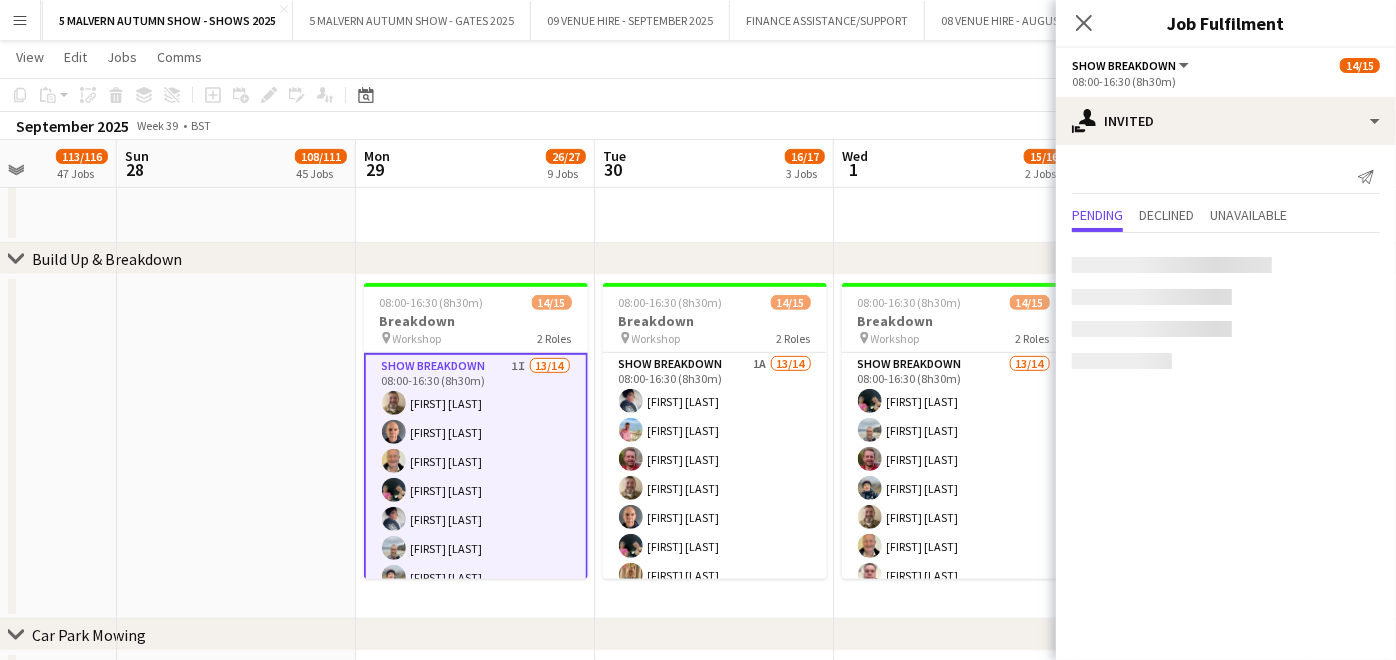 scroll, scrollTop: 0, scrollLeft: 602, axis: horizontal 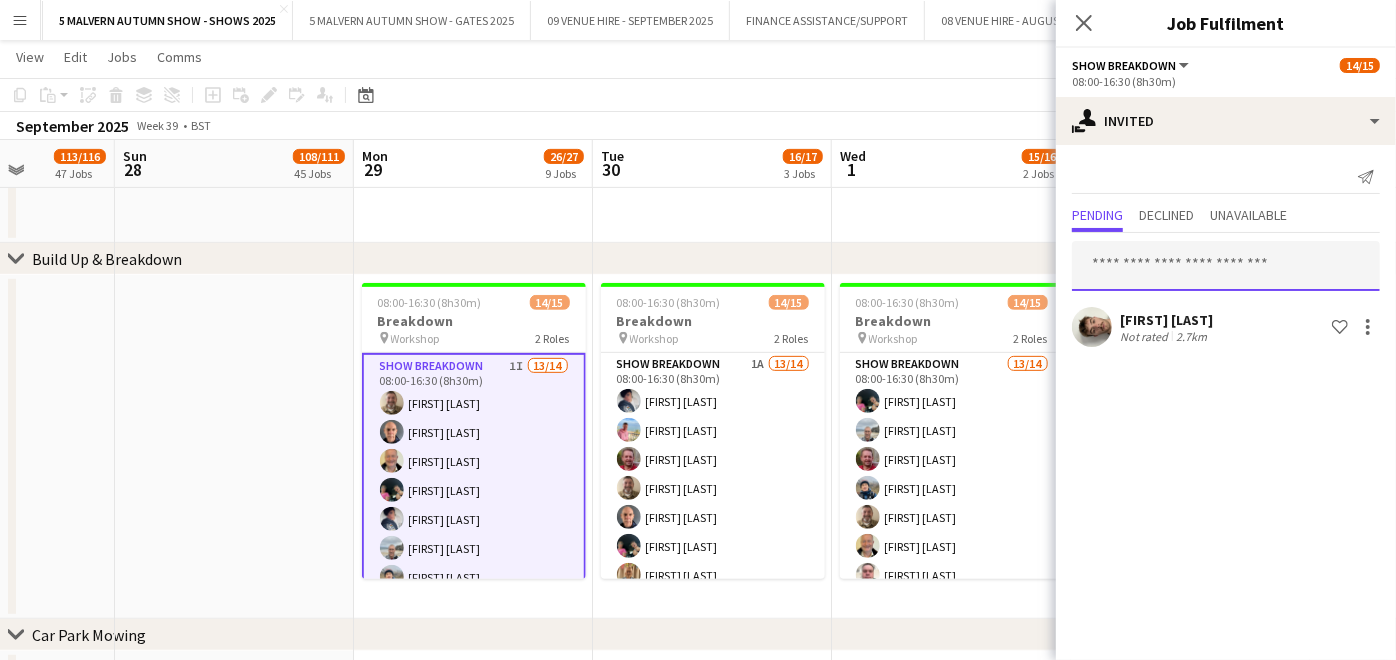 click at bounding box center (1226, 266) 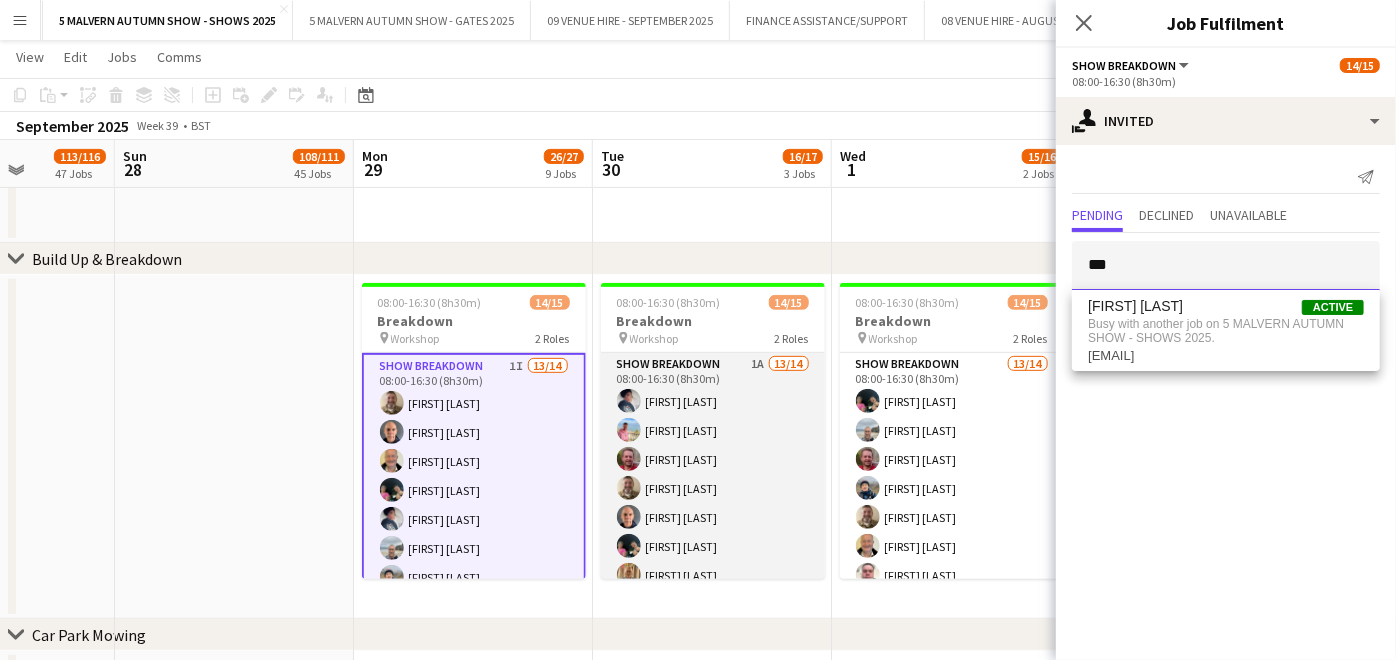type on "***" 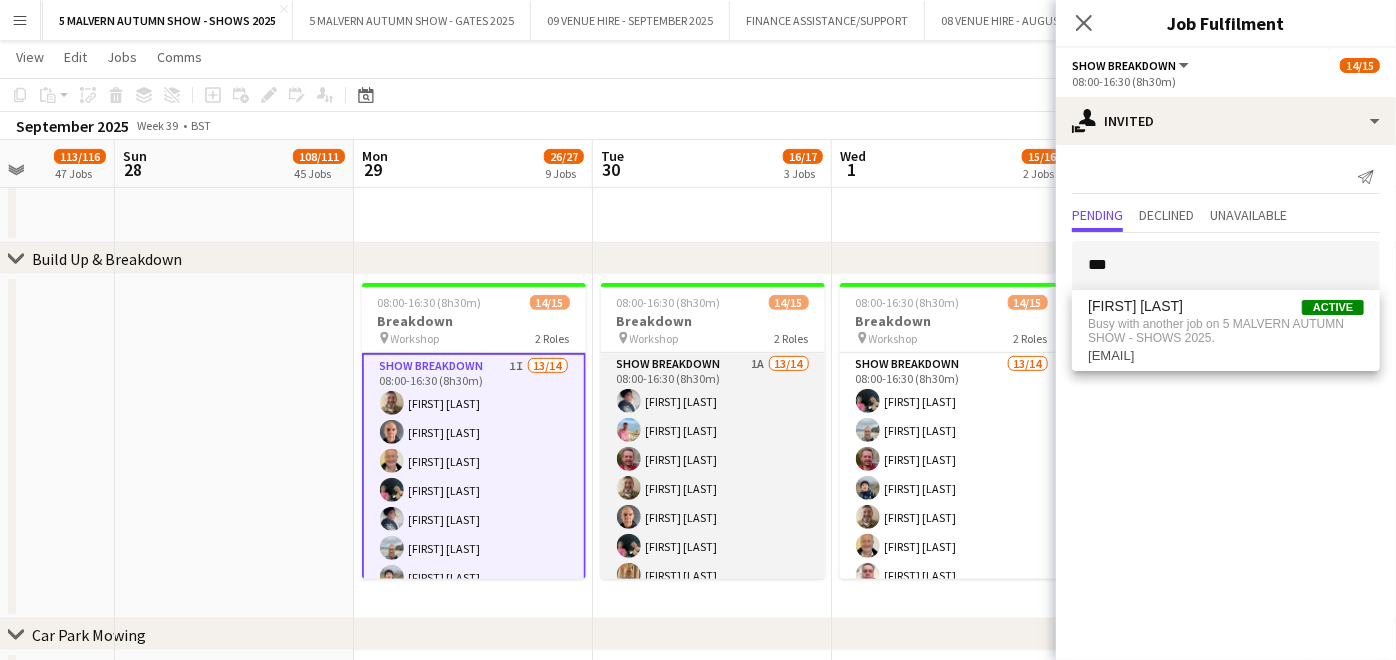 click on "Show Breakdown   1A   13/14   08:00-16:30 (8h30m)
[FIRST] [LAST] [FIRST] [LAST] [FIRST] [LAST] [FIRST] [LAST] [FIRST] [LAST] [FIRST] [LAST] [FIRST] [LAST] [FIRST] [LAST] [FIRST] [LAST] [FIRST] [LAST] [FIRST] [LAST] [FIRST] [LAST]
single-neutral-actions" at bounding box center [713, 575] 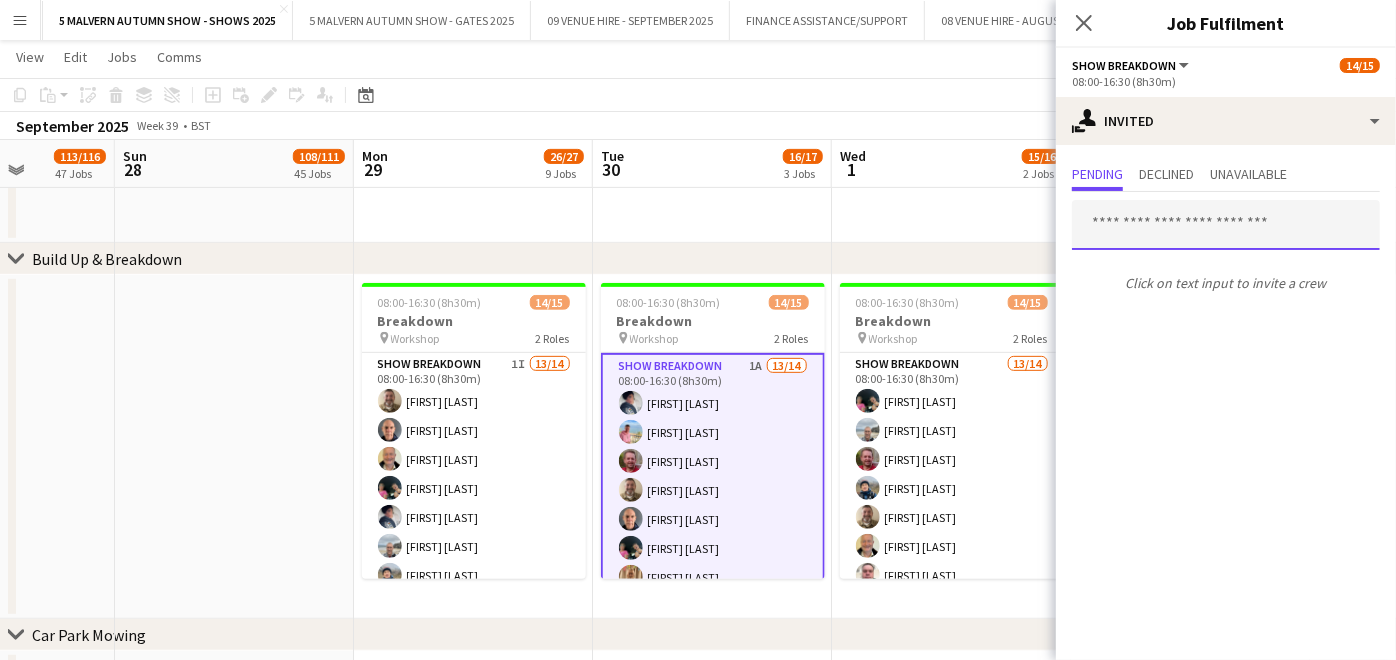 click at bounding box center (1226, 225) 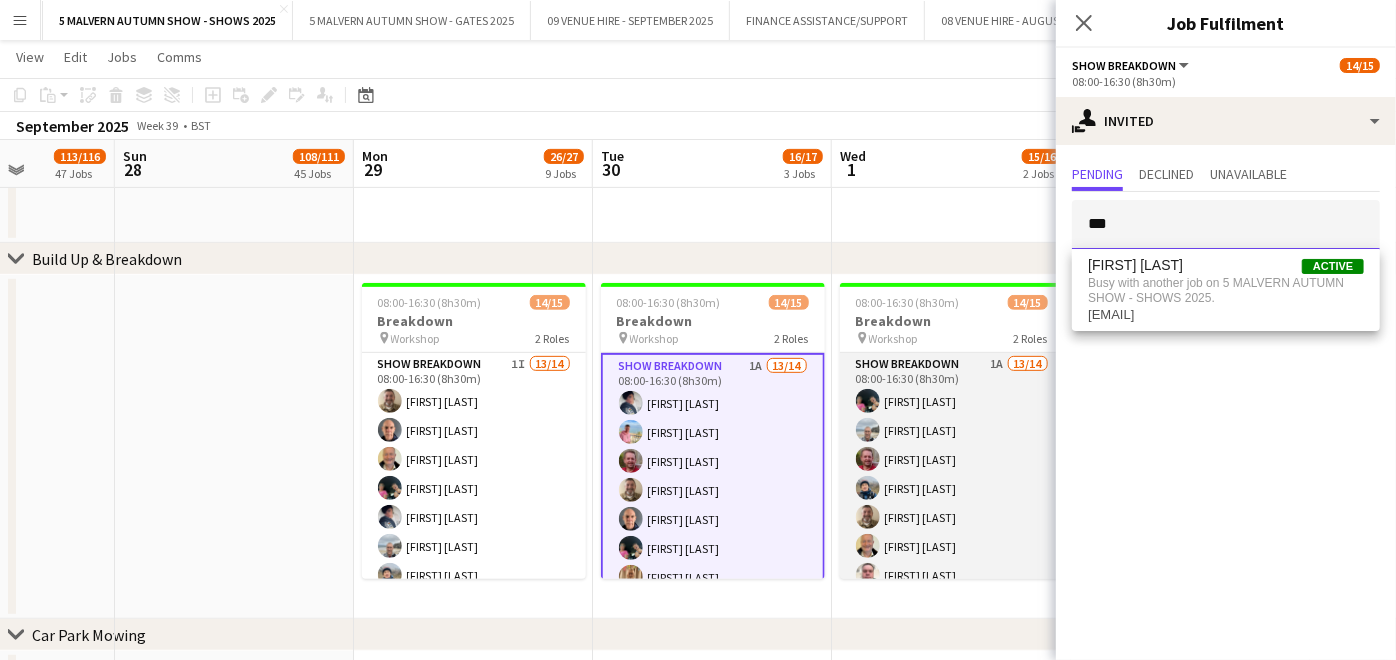 type on "***" 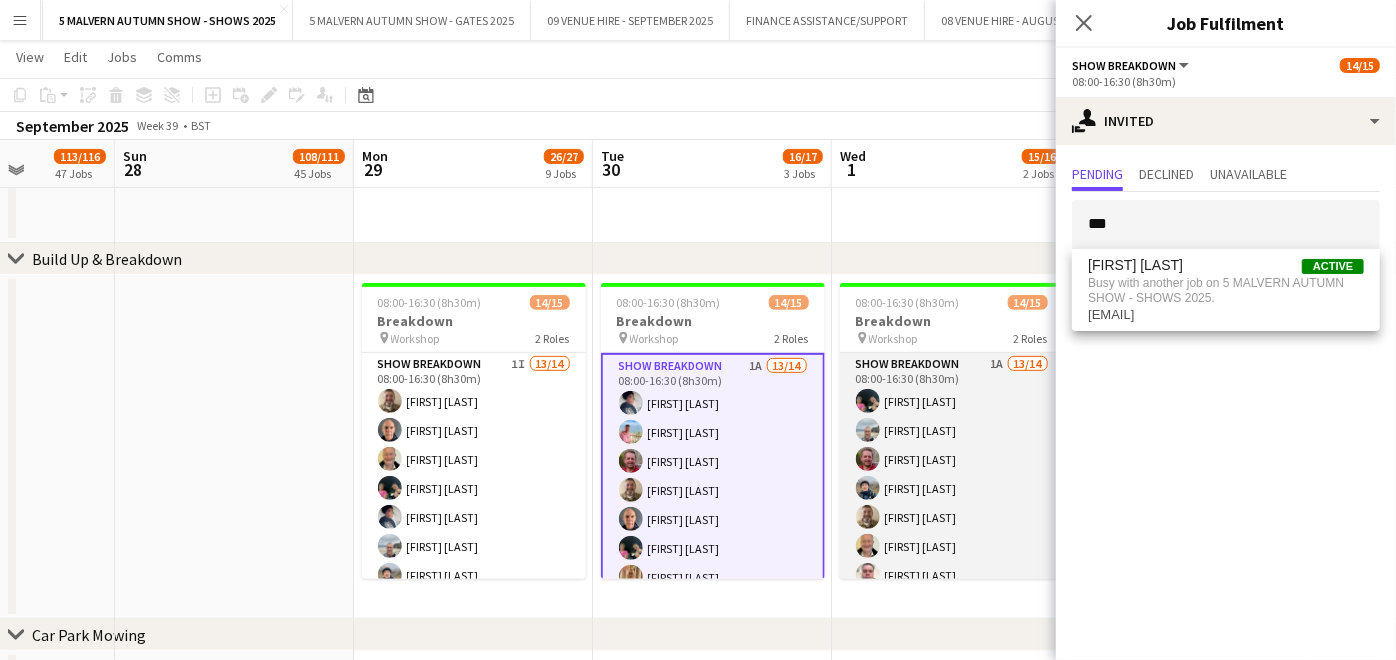 click on "Show Breakdown   1A   13/14   [TIME]
[FIRST] [LAST] [FIRST] [LAST] [FIRST] [LAST] [FIRST] [LAST] [FIRST] [LAST] [FIRST] [LAST] [FIRST] [LAST] [FIRST] [LAST] [FIRST] [LAST] [FIRST] [LAST] [FIRST] [LAST] [FIRST] [LAST] [FIRST] [LAST] [FIRST] [LAST]
single-neutral-actions" at bounding box center (952, 575) 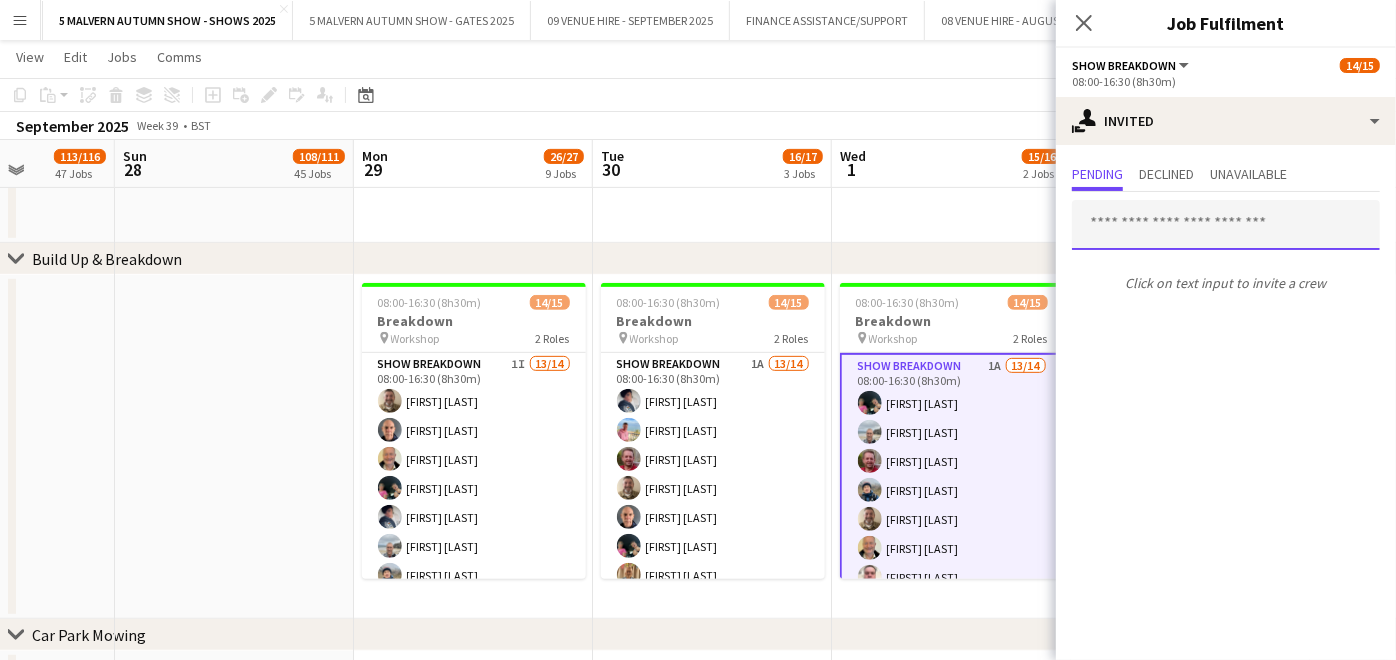 click at bounding box center (1226, 225) 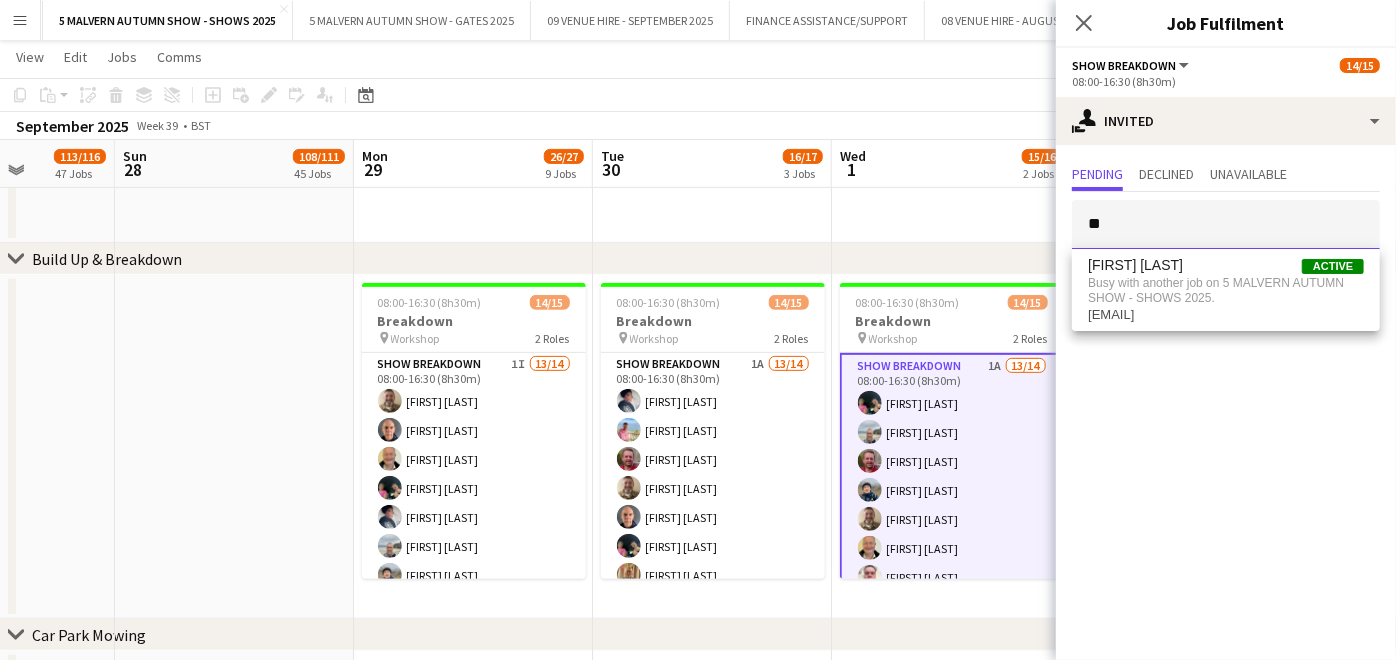 type on "***" 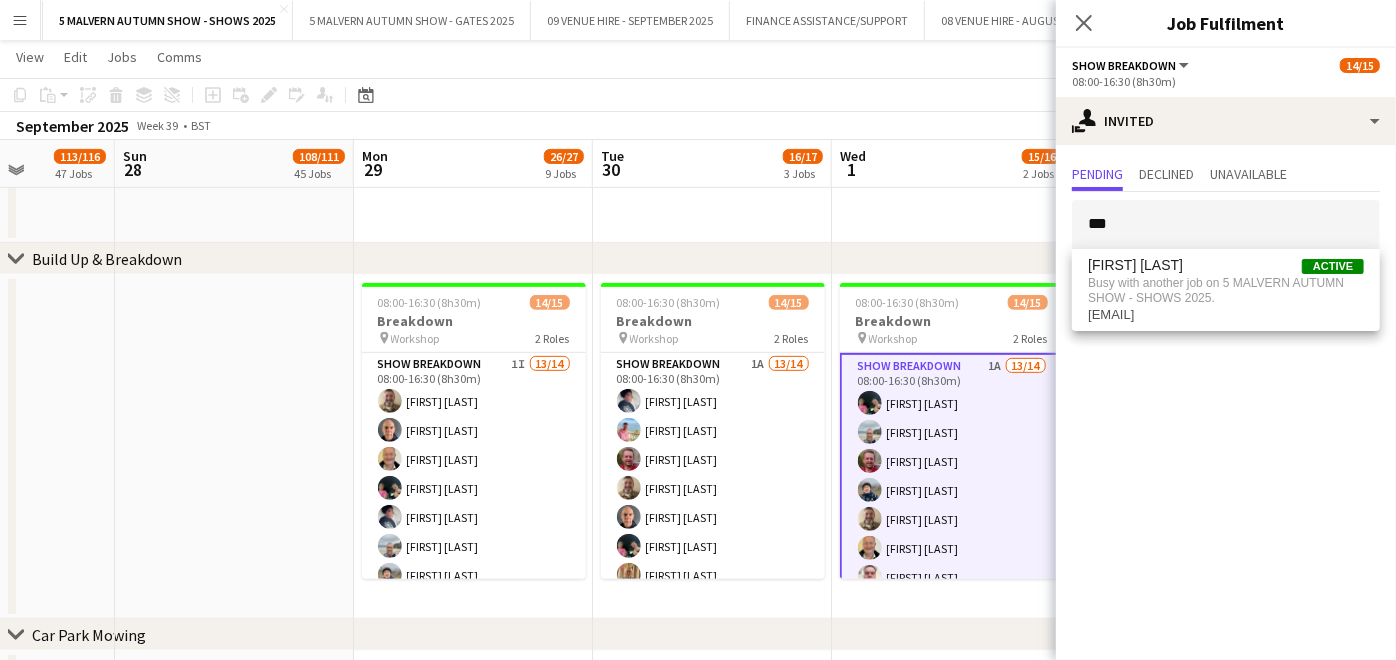 click at bounding box center [234, 447] 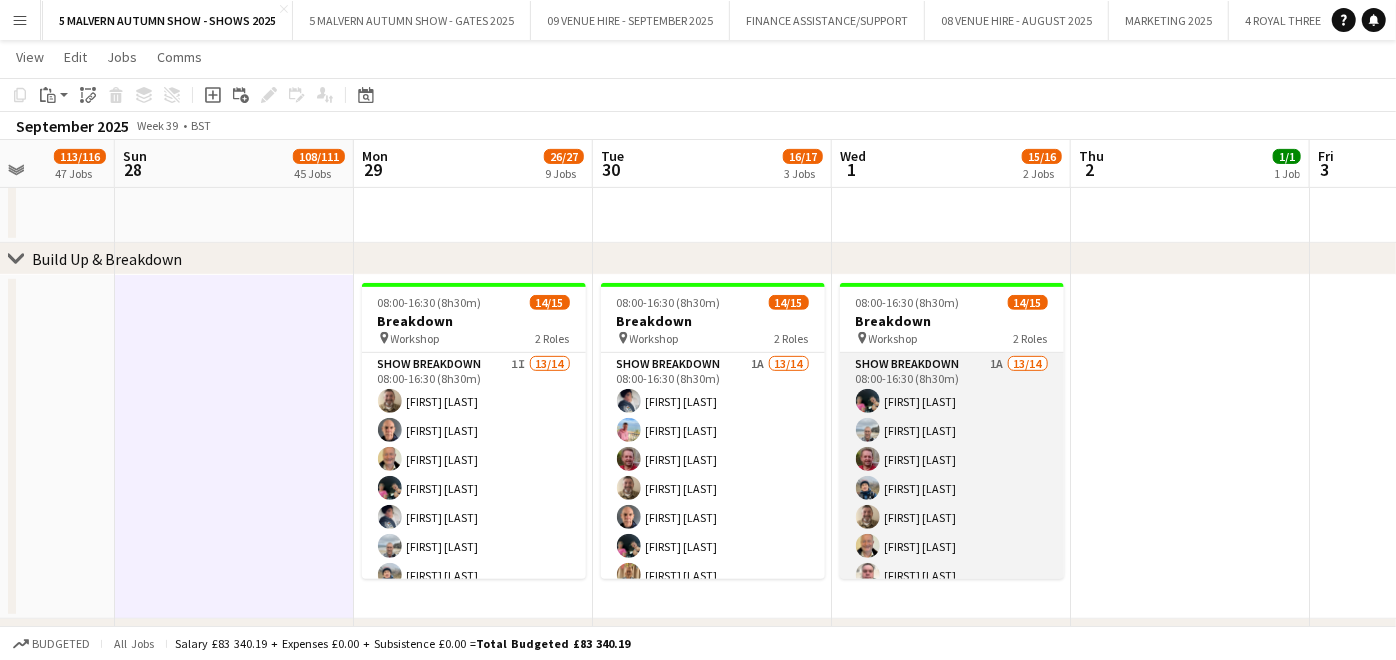 click on "Show Breakdown   1A   13/14   [TIME]
[FIRST] [LAST] [FIRST] [LAST] [FIRST] [LAST] [FIRST] [LAST] [FIRST] [LAST] [FIRST] [LAST] [FIRST] [LAST] [FIRST] [LAST] [FIRST] [LAST] [FIRST] [LAST] [FIRST] [LAST] [FIRST] [LAST] [FIRST] [LAST] [FIRST] [LAST]
single-neutral-actions" at bounding box center [952, 575] 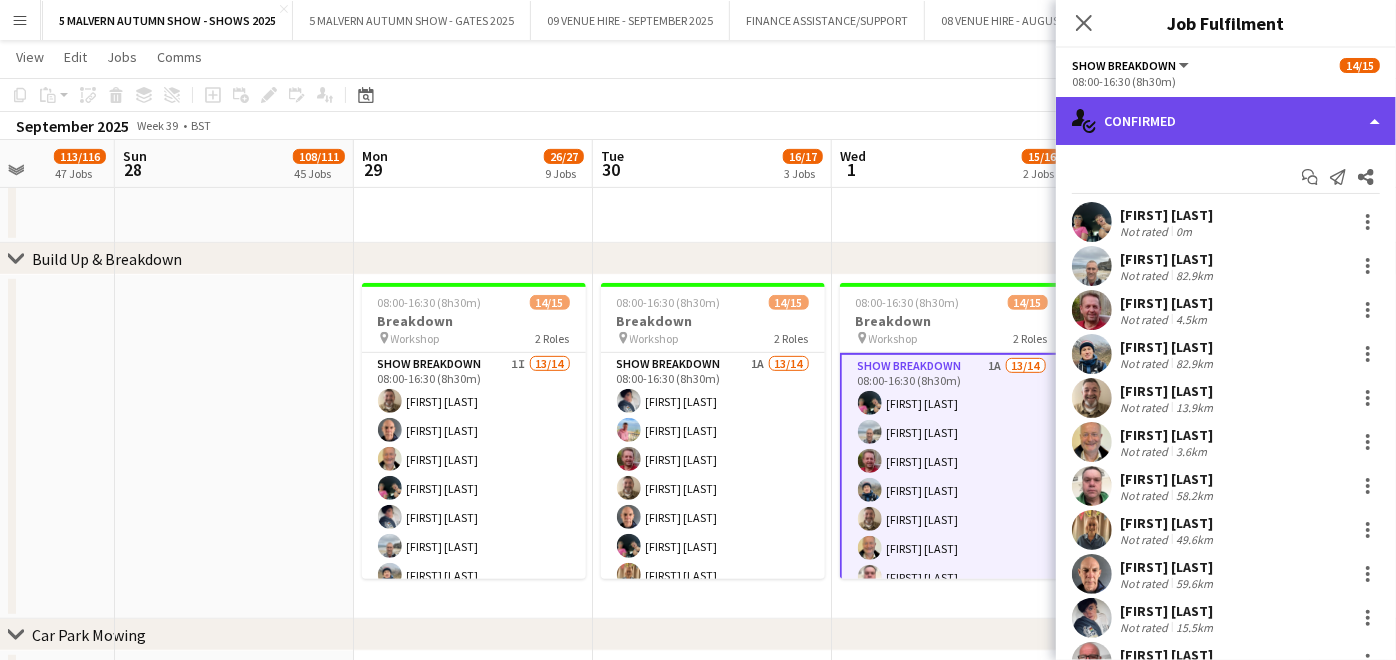 click on "single-neutral-actions-check-2
Confirmed" 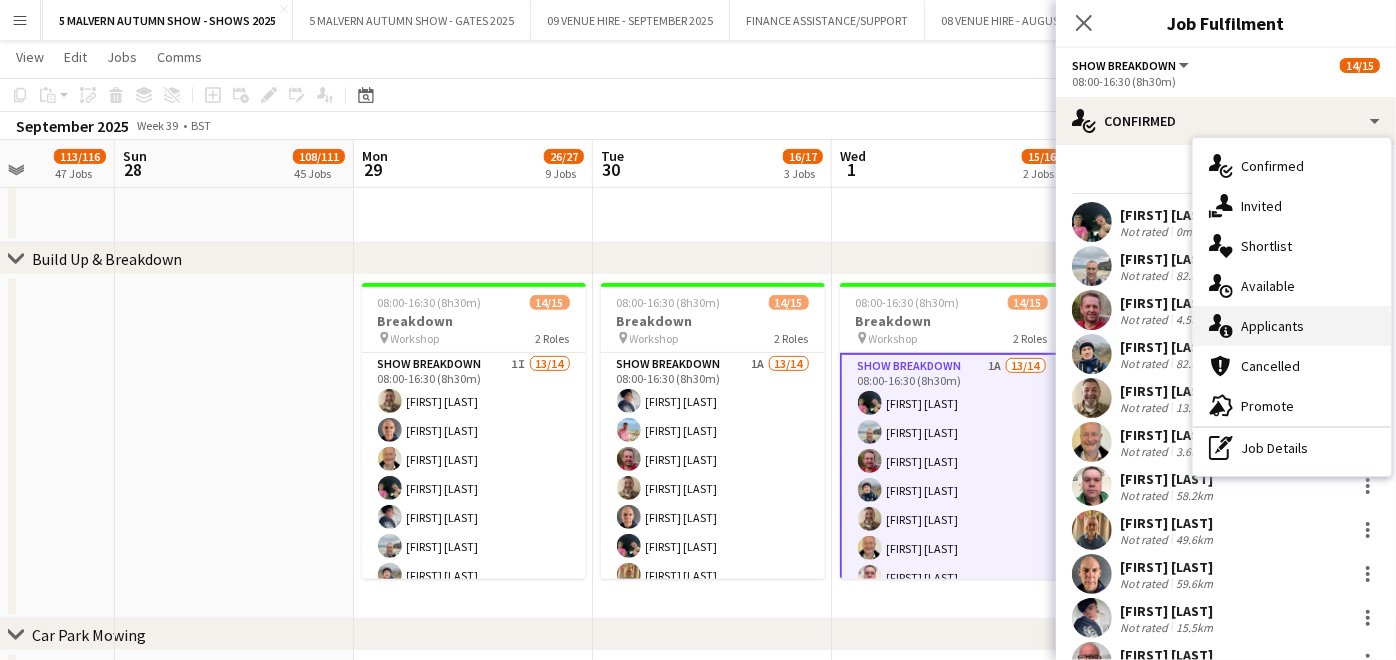 click on "single-neutral-actions-information
Applicants" at bounding box center (1292, 326) 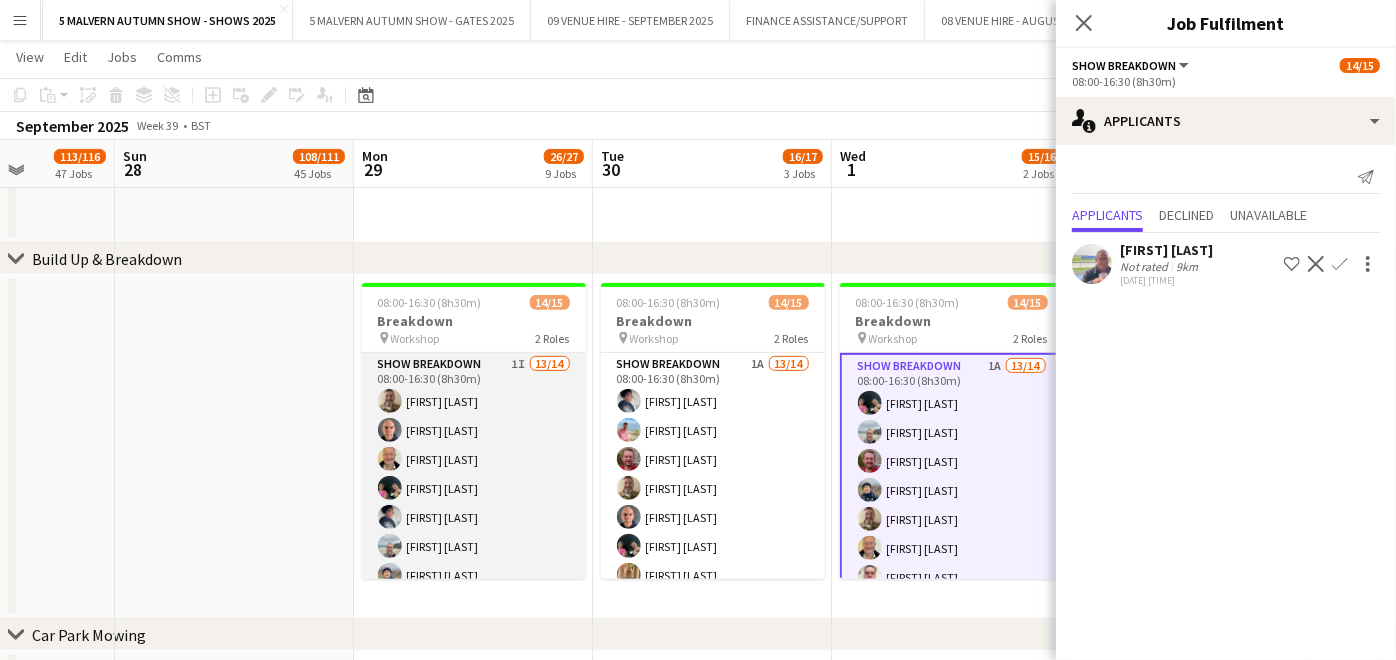 click on "Show Breakdown   1I   13/14   08:00-16:30 (8h30m)
[FIRST] [LAST] [FIRST] [LAST] [FIRST] [LAST] [FIRST] [LAST] [FIRST] [LAST] [FIRST] [LAST] [FIRST] [LAST] [FIRST] [LAST] [FIRST] [LAST] [FIRST] [LAST] [FIRST] [LAST] [FIRST] [LAST]
single-neutral-actions" at bounding box center [474, 575] 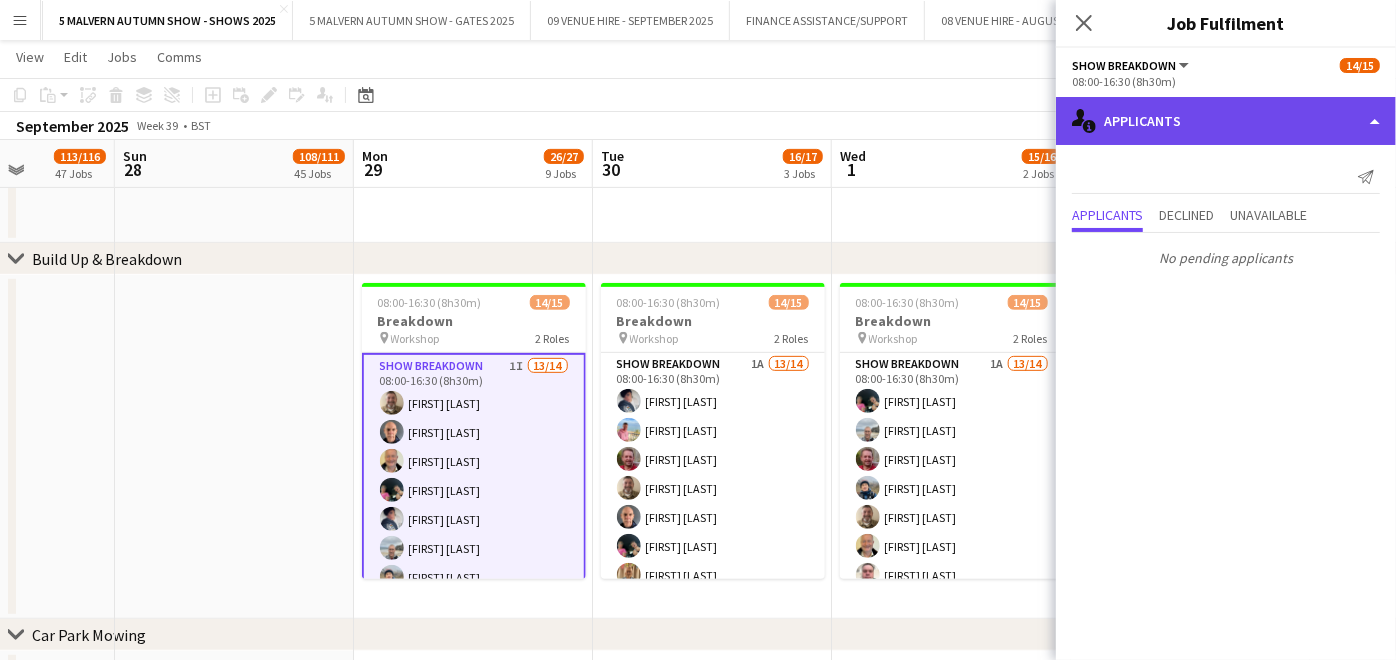 click on "single-neutral-actions-information
Applicants" 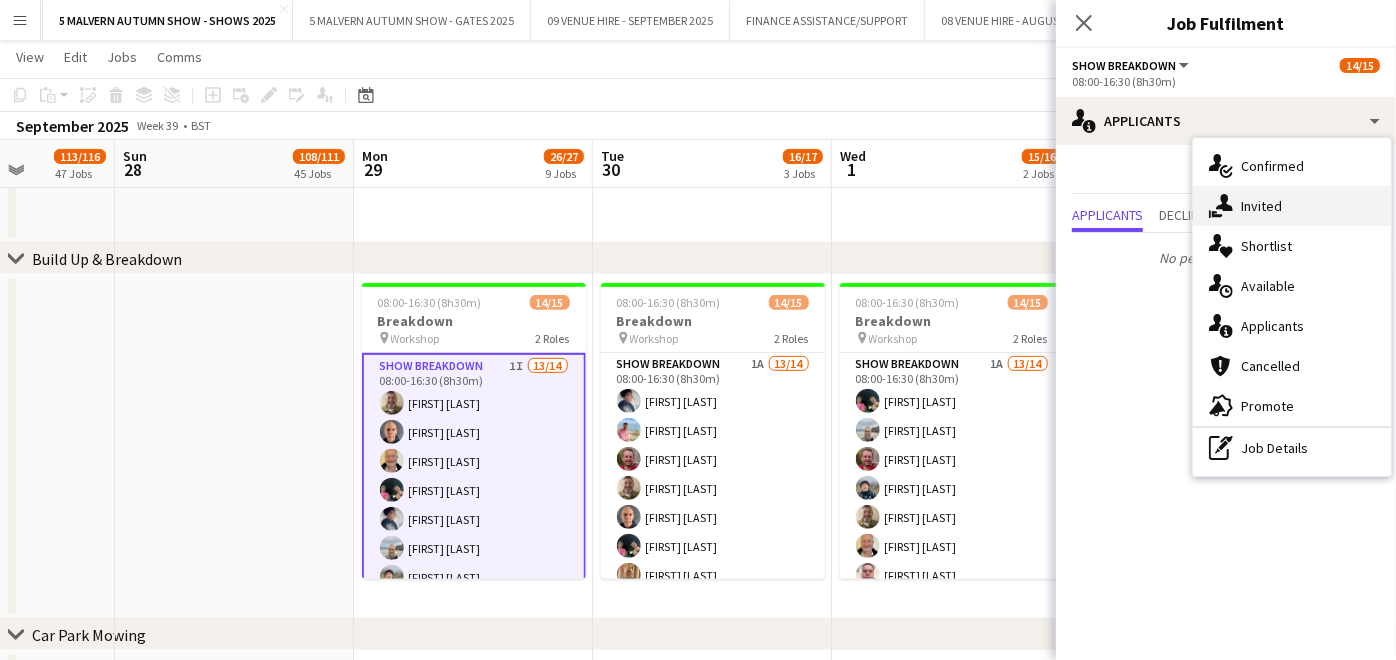 click on "single-neutral-actions-share-1
Invited" at bounding box center [1292, 206] 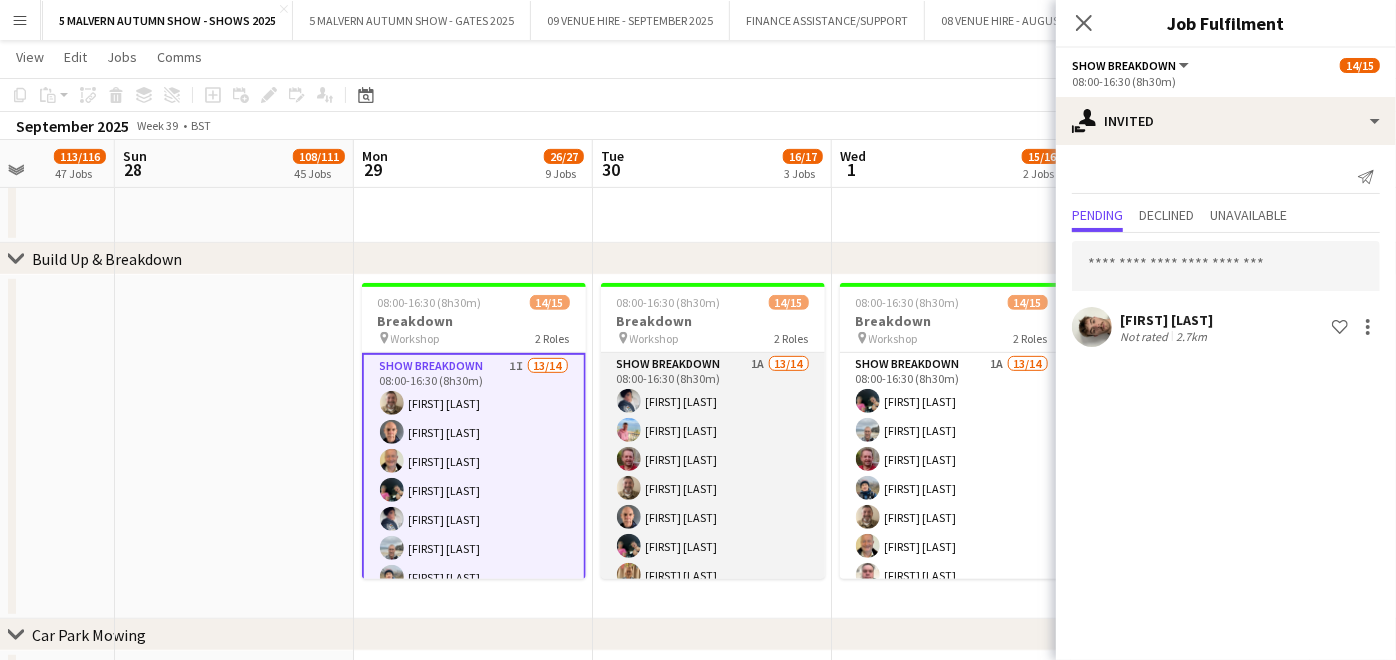 click on "Show Breakdown   1A   13/14   08:00-16:30 (8h30m)
[FIRST] [LAST] [FIRST] [LAST] [FIRST] [LAST] [FIRST] [LAST] [FIRST] [LAST] [FIRST] [LAST] [FIRST] [LAST] [FIRST] [LAST] [FIRST] [LAST] [FIRST] [LAST] [FIRST] [LAST] [FIRST] [LAST]
single-neutral-actions" at bounding box center [713, 575] 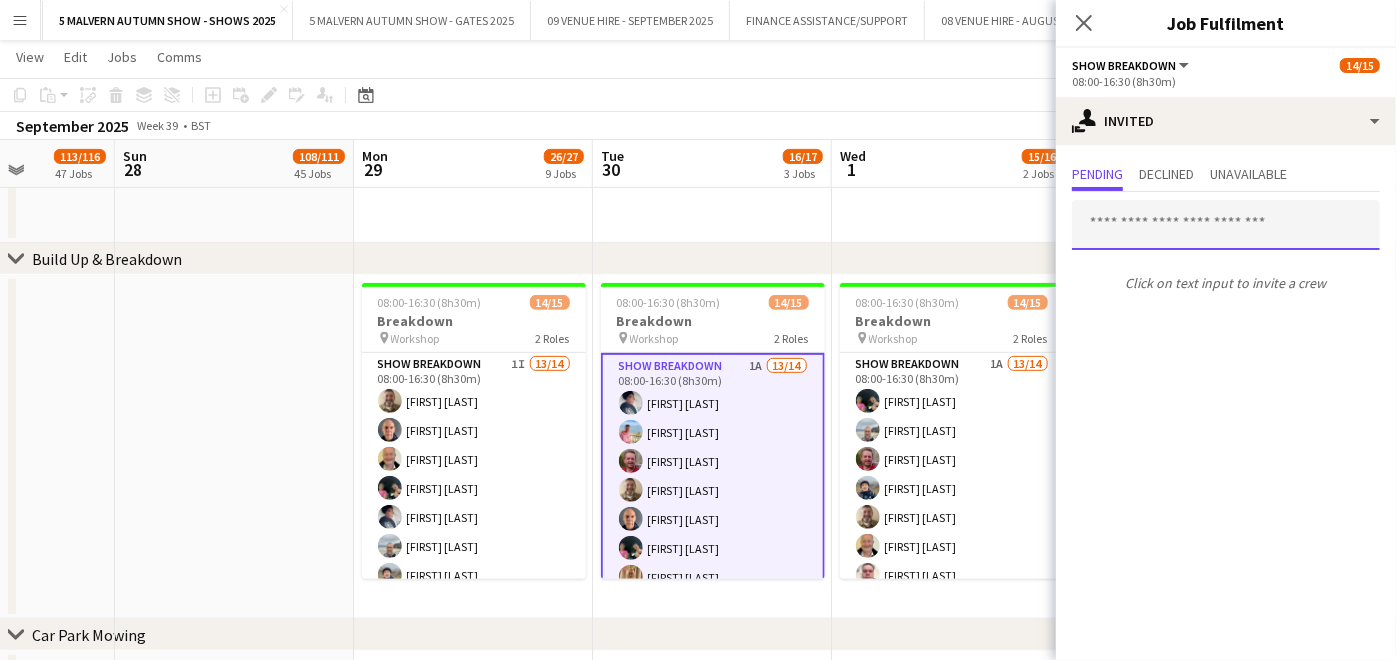 click at bounding box center (1226, 225) 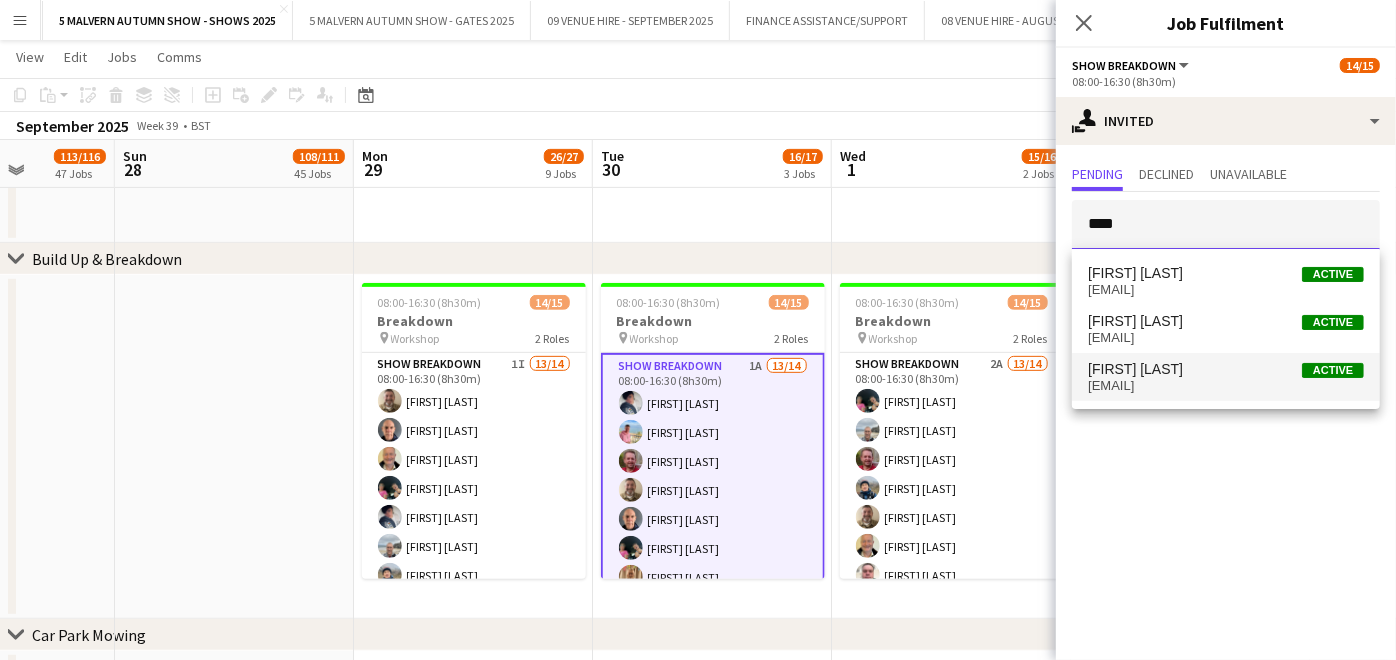 type on "****" 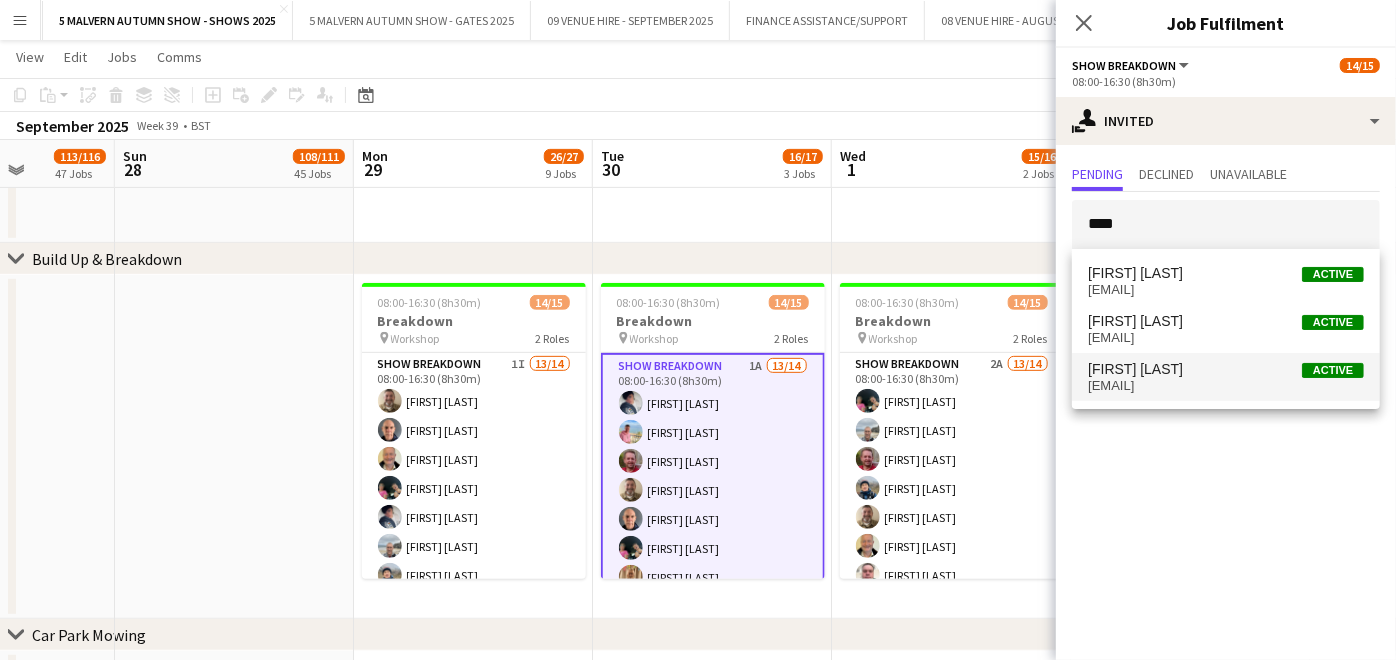 click on "[FIRST] [LAST]  Active  [EMAIL]" at bounding box center (1226, 377) 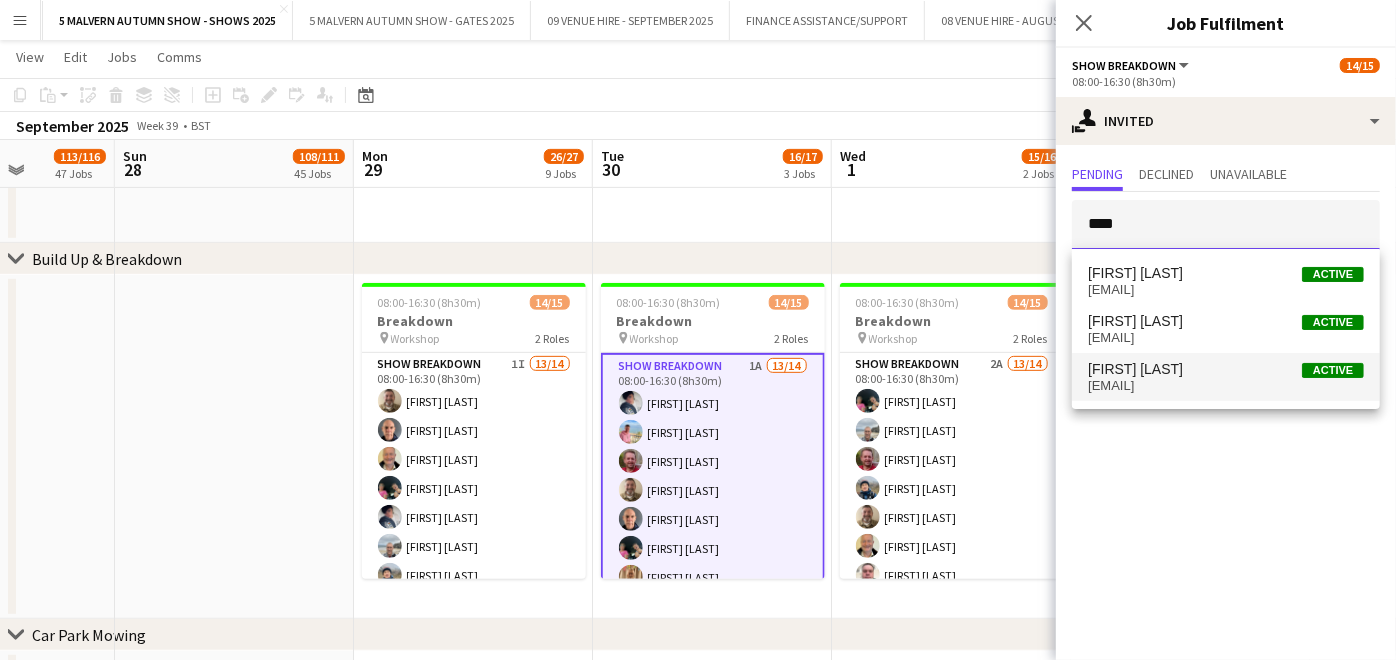 type 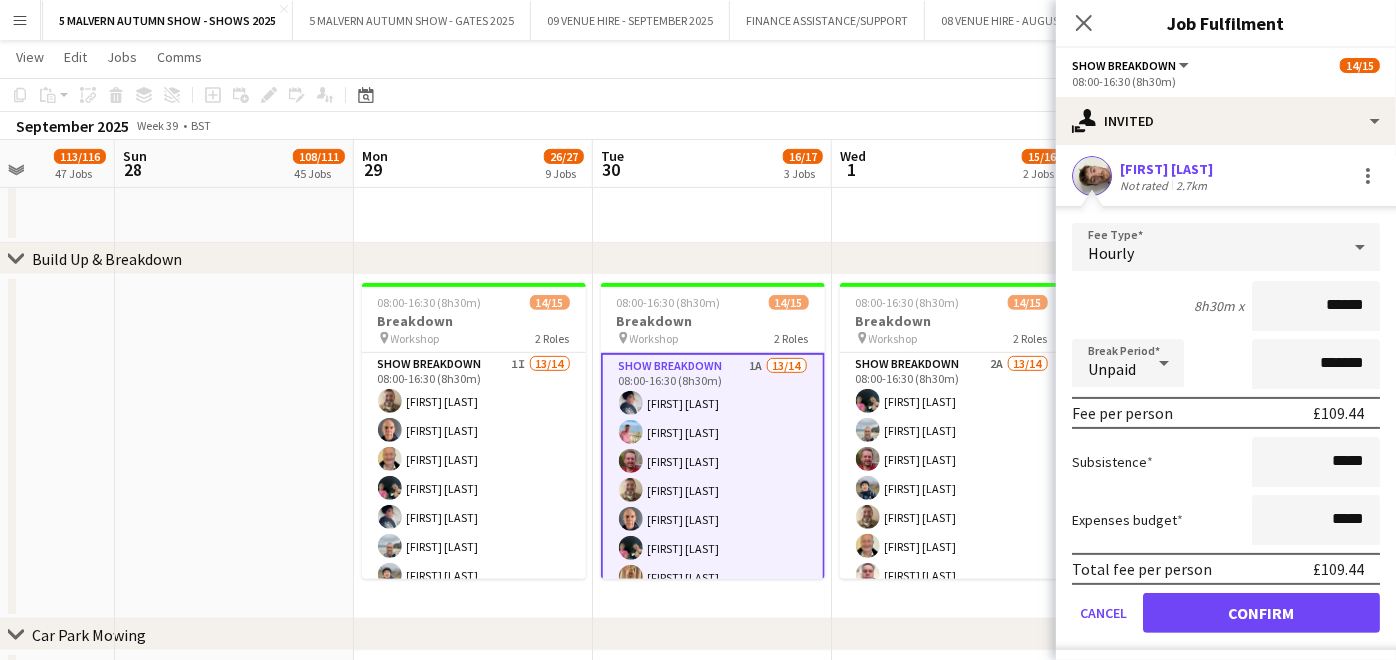 scroll, scrollTop: 156, scrollLeft: 0, axis: vertical 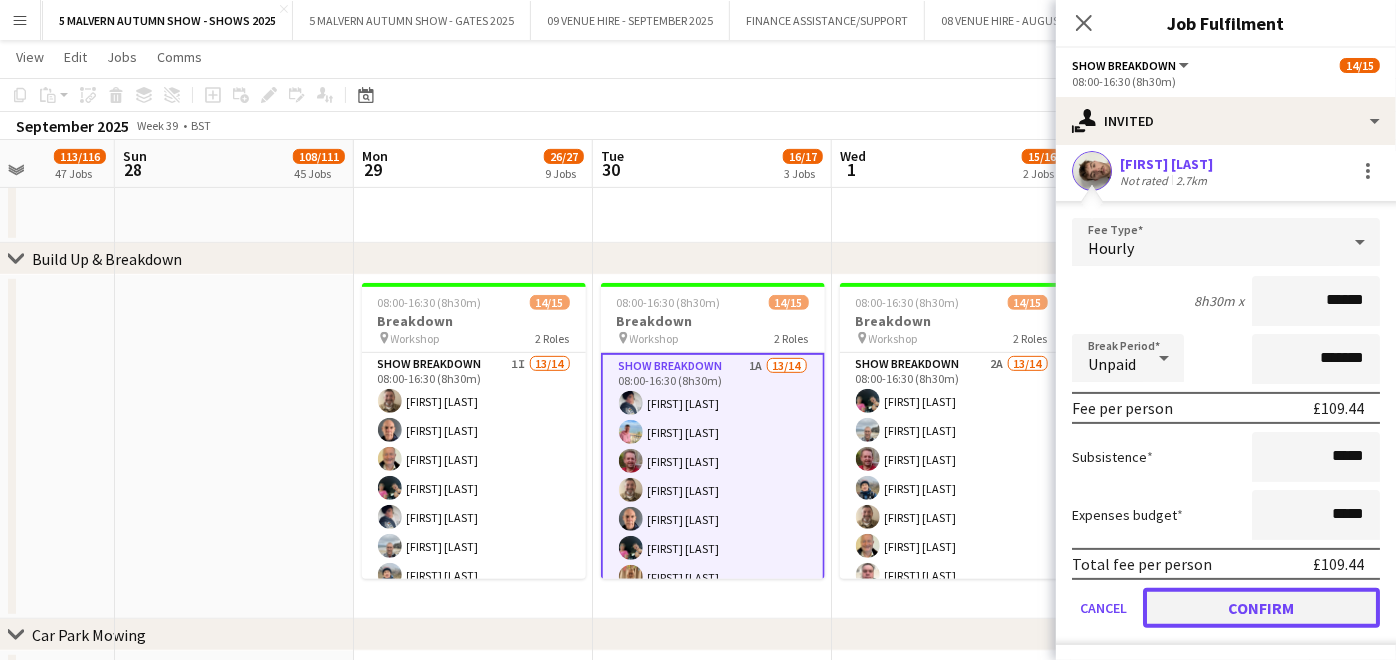click on "Confirm" 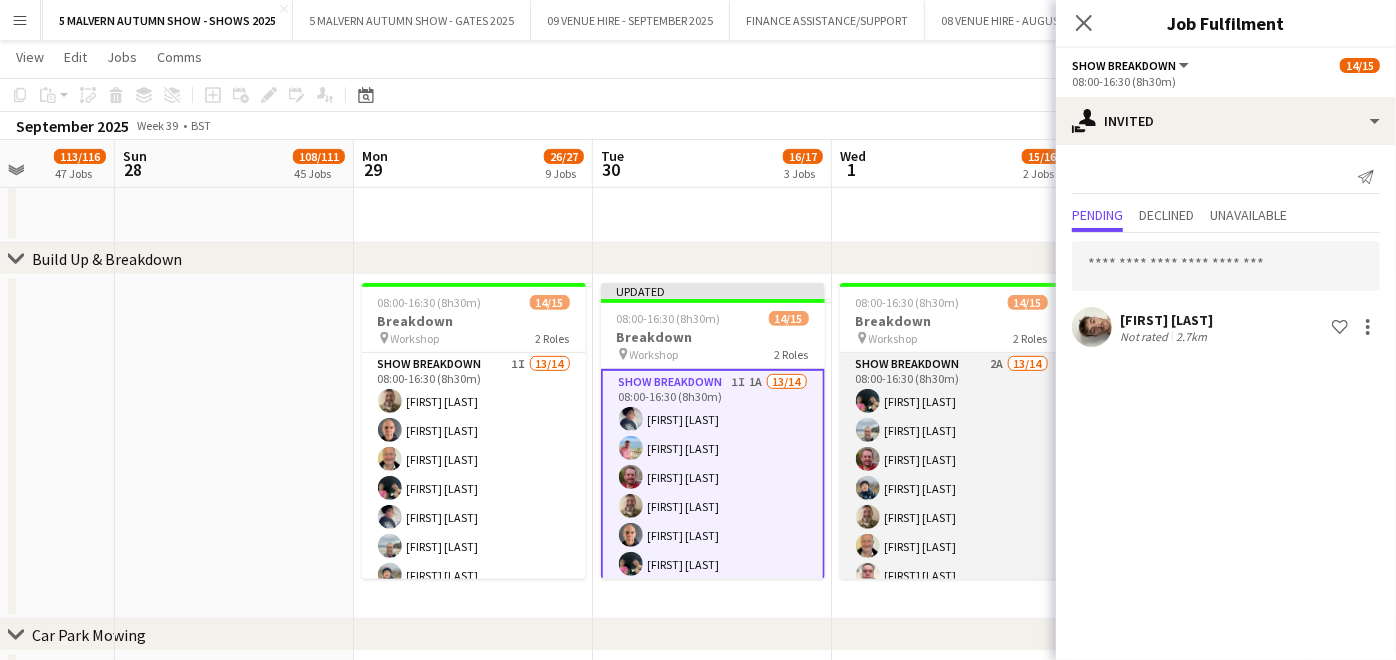 scroll, scrollTop: 0, scrollLeft: 0, axis: both 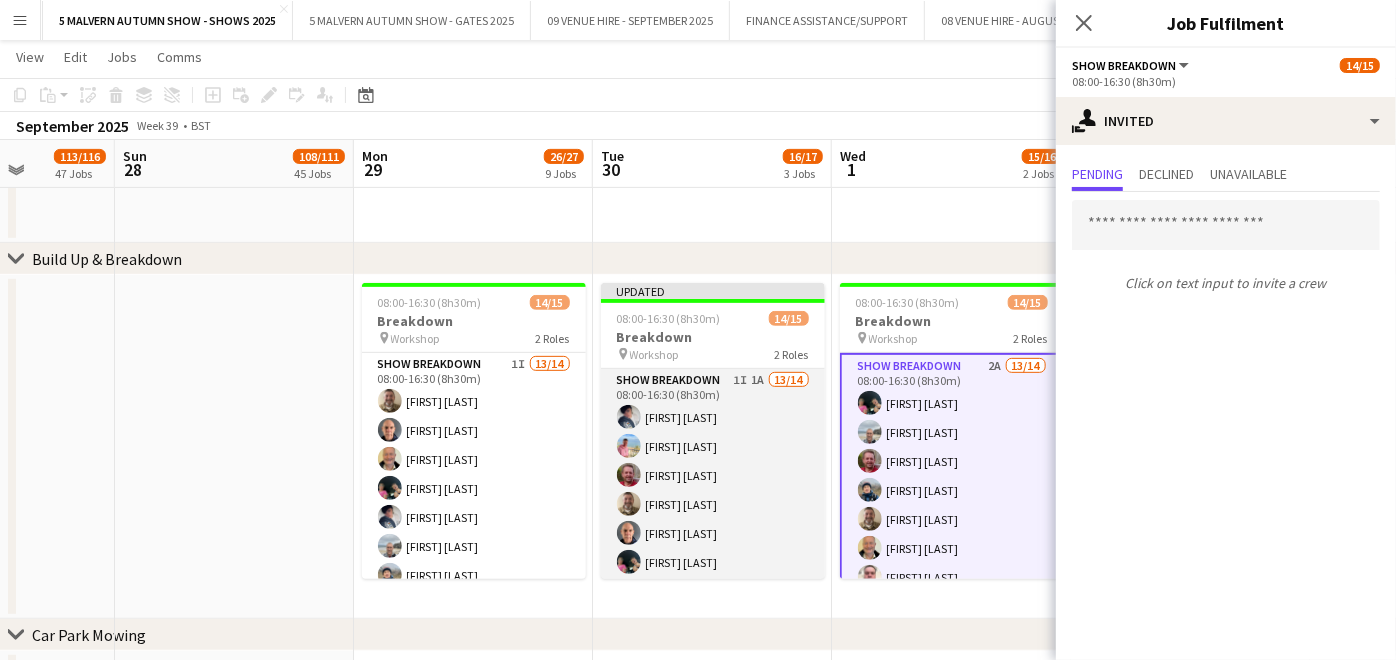 click on "Show Breakdown   1I   1A   13/14   08:00-16:30 (8h30m)
[FIRST] [LAST] [FIRST] [LAST] [FIRST] [LAST] [FIRST] [LAST] [FIRST] [LAST] [FIRST] [LAST] [FIRST] [LAST] [FIRST] [LAST] [FIRST] [LAST] [FIRST] [LAST] [FIRST] [LAST] [FIRST] [LAST]
single-neutral-actions" at bounding box center [713, 591] 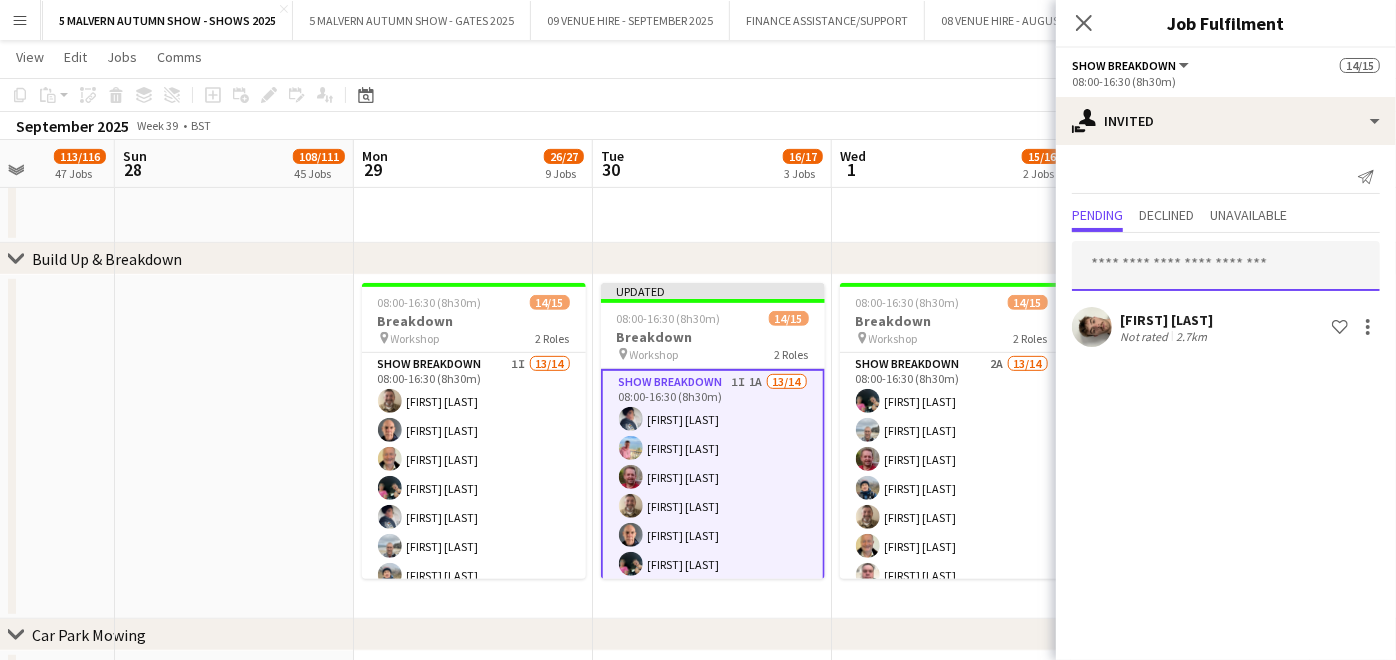 click at bounding box center (1226, 266) 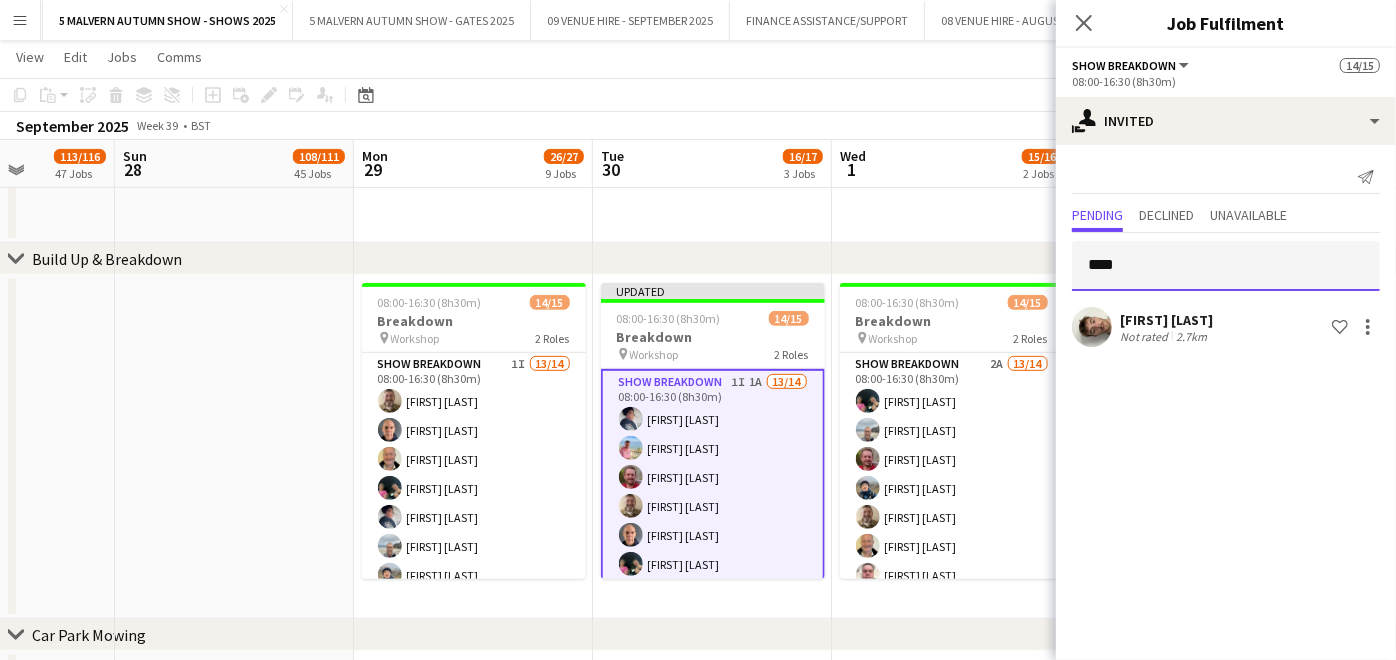 type on "*****" 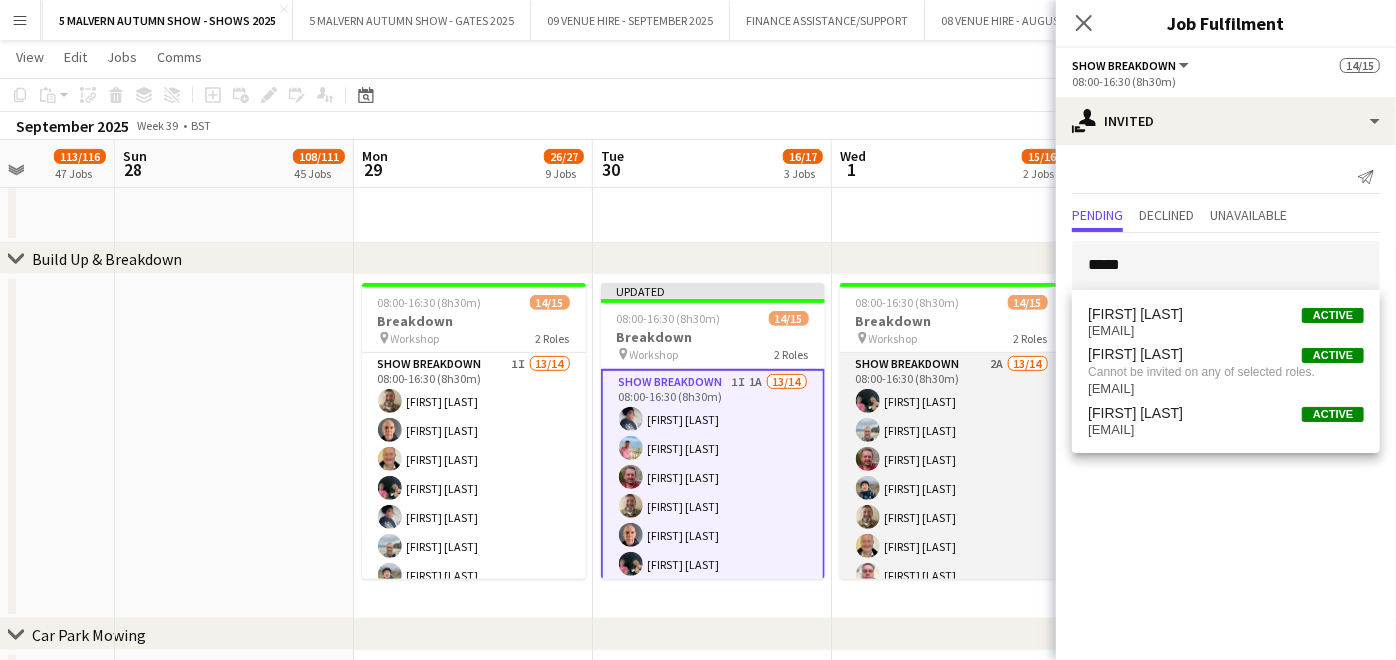 click on "Show Breakdown   2A   13/14   [TIME]
[FIRST] [LAST] [FIRST] [LAST] [FIRST] [LAST] [FIRST] [LAST] [FIRST] [LAST] [FIRST] [LAST] [FIRST] [LAST] [FIRST] [LAST] [FIRST] [LAST] [FIRST] [LAST] [FIRST] [LAST] [FIRST] [LAST] [FIRST] [LAST] [FIRST] [LAST]
single-neutral-actions" at bounding box center [952, 575] 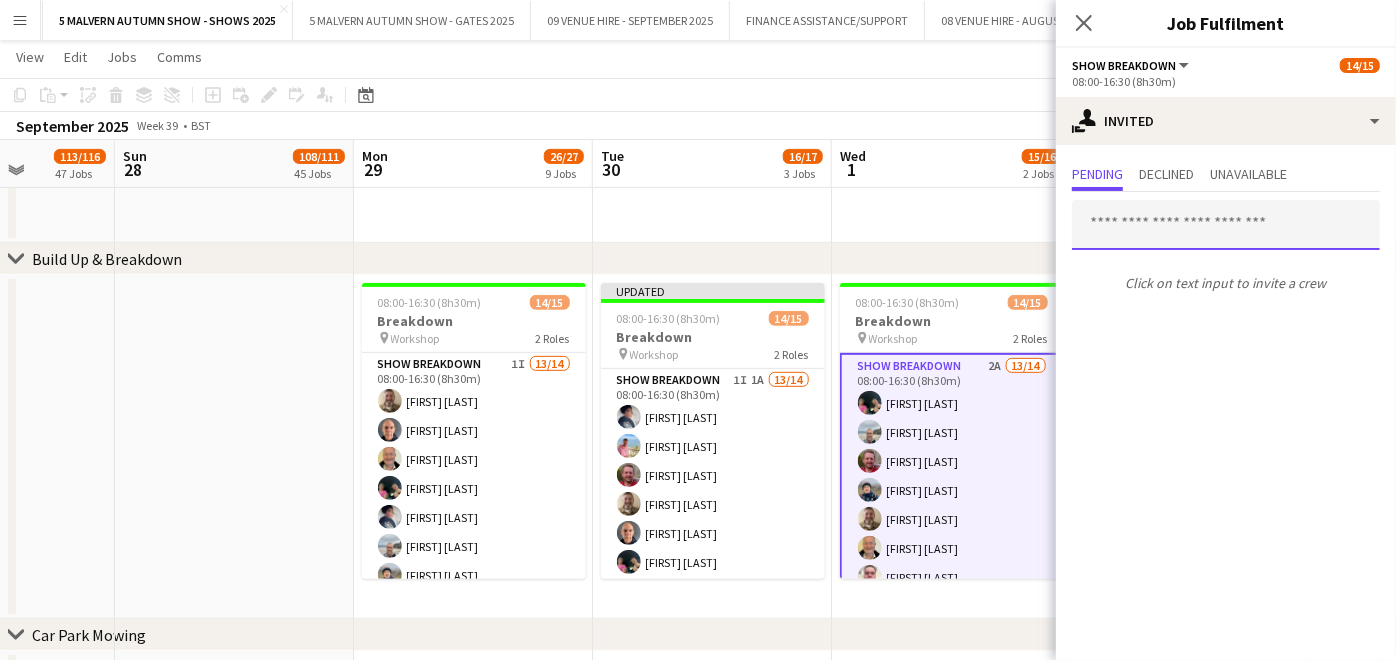 click at bounding box center (1226, 225) 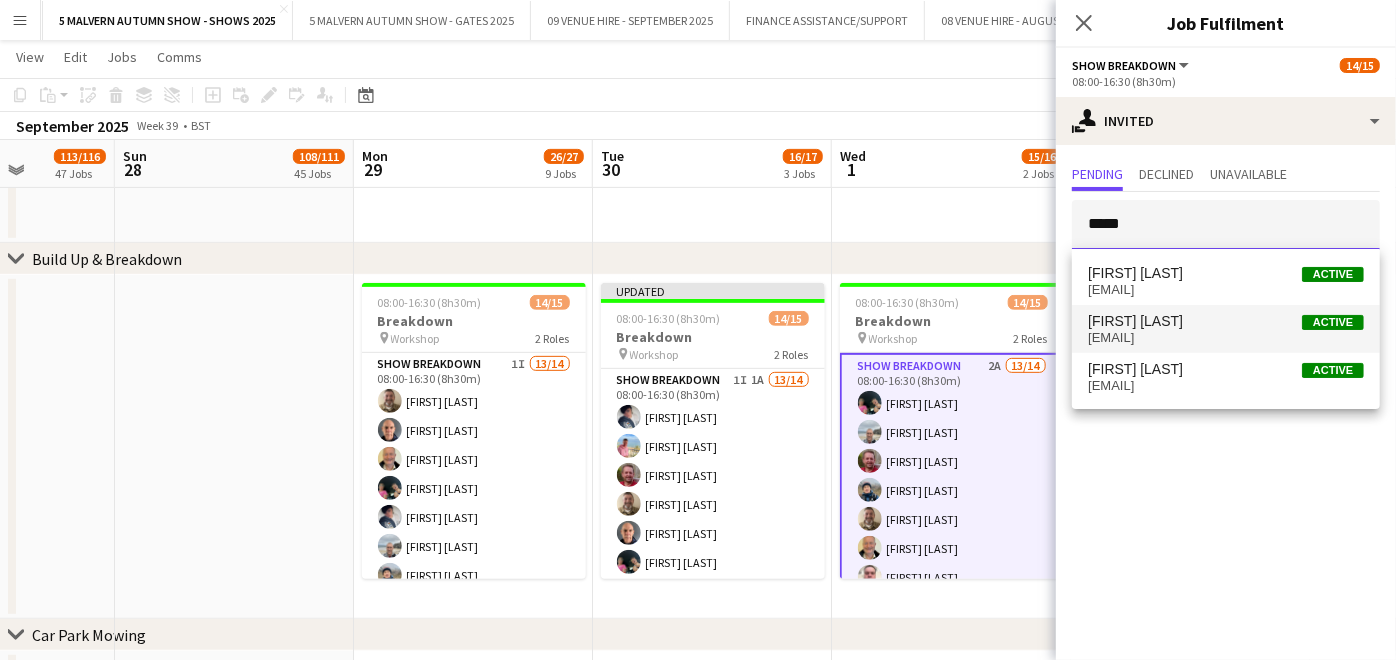 type on "*****" 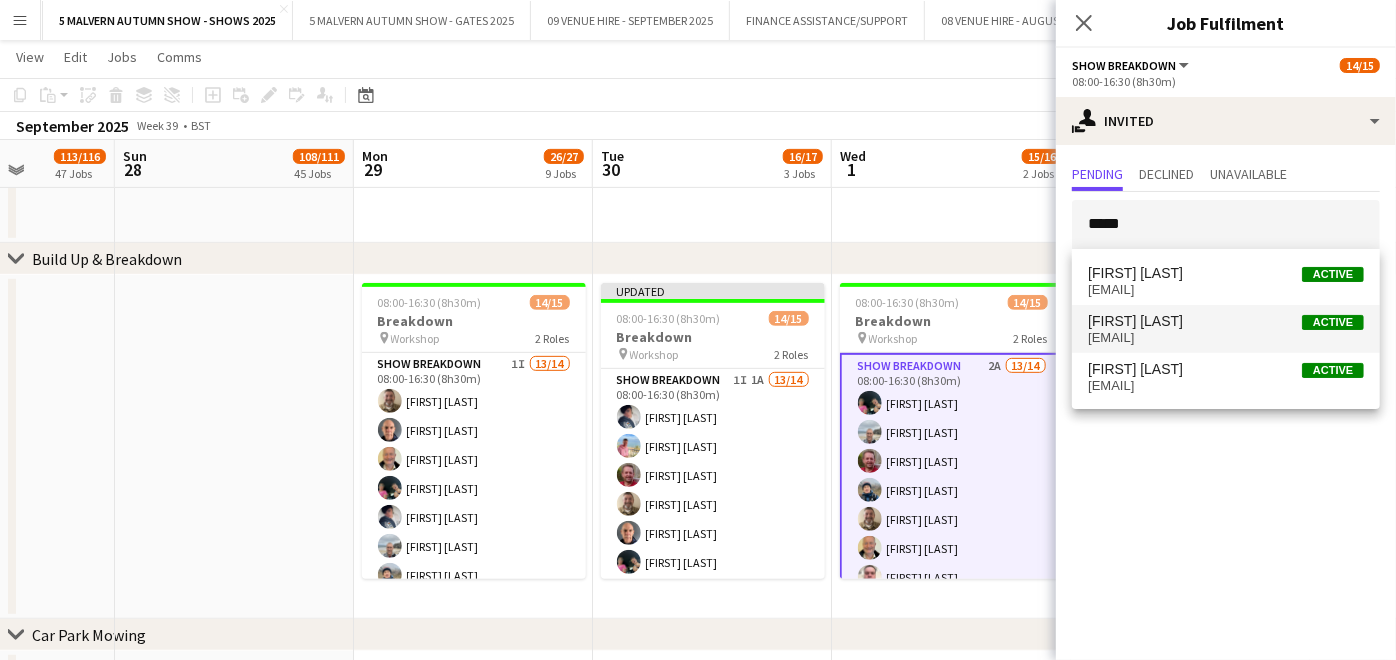 click on "[FIRST] [LAST]" at bounding box center (1135, 321) 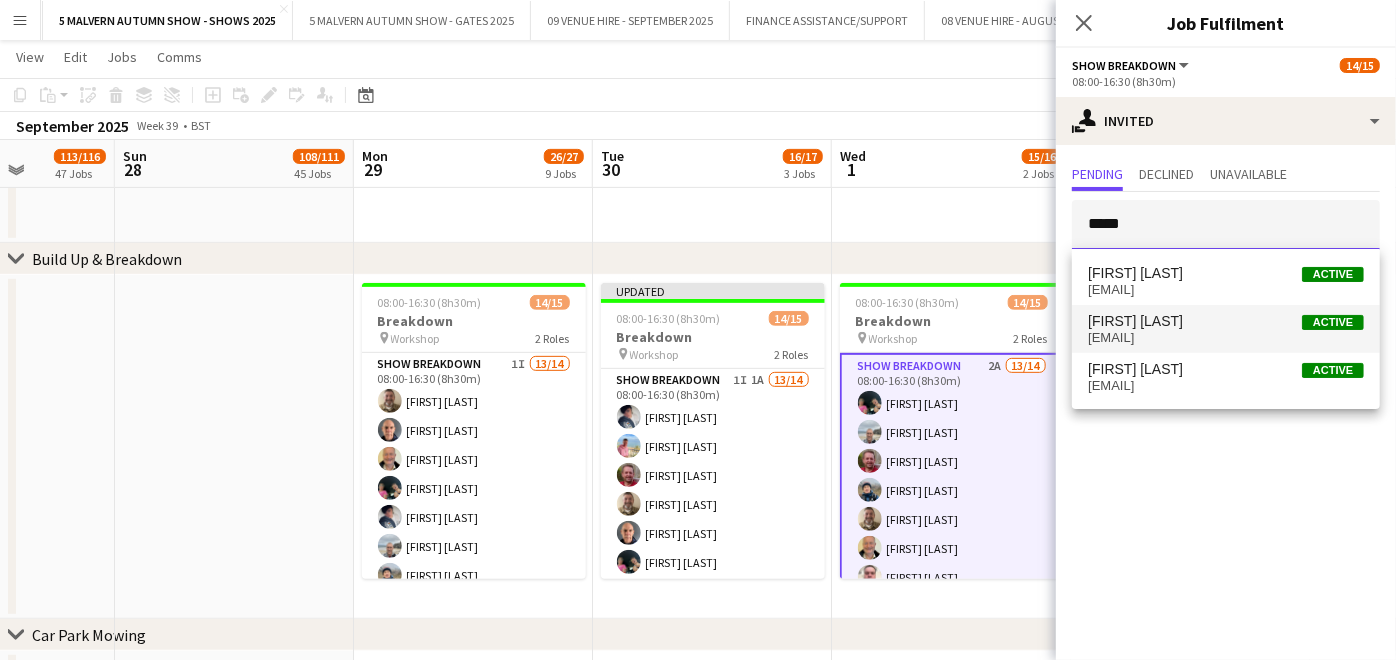 type 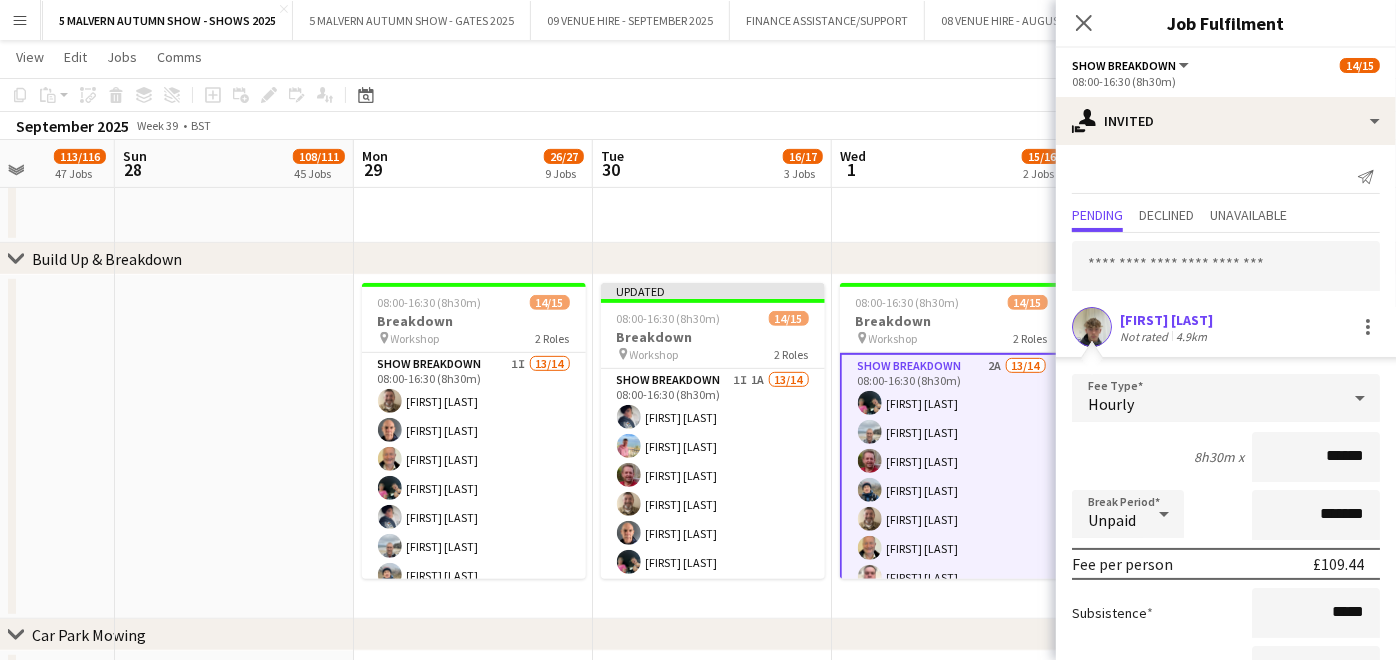 scroll, scrollTop: 156, scrollLeft: 0, axis: vertical 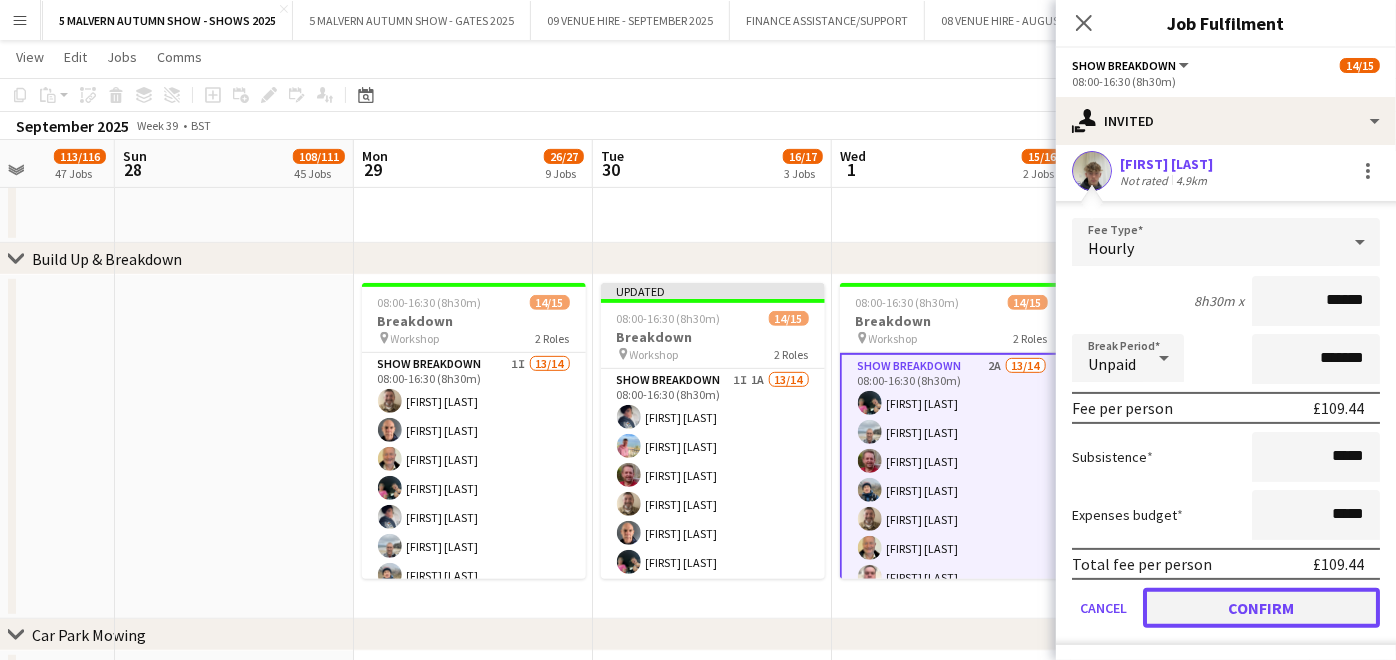 click on "Confirm" 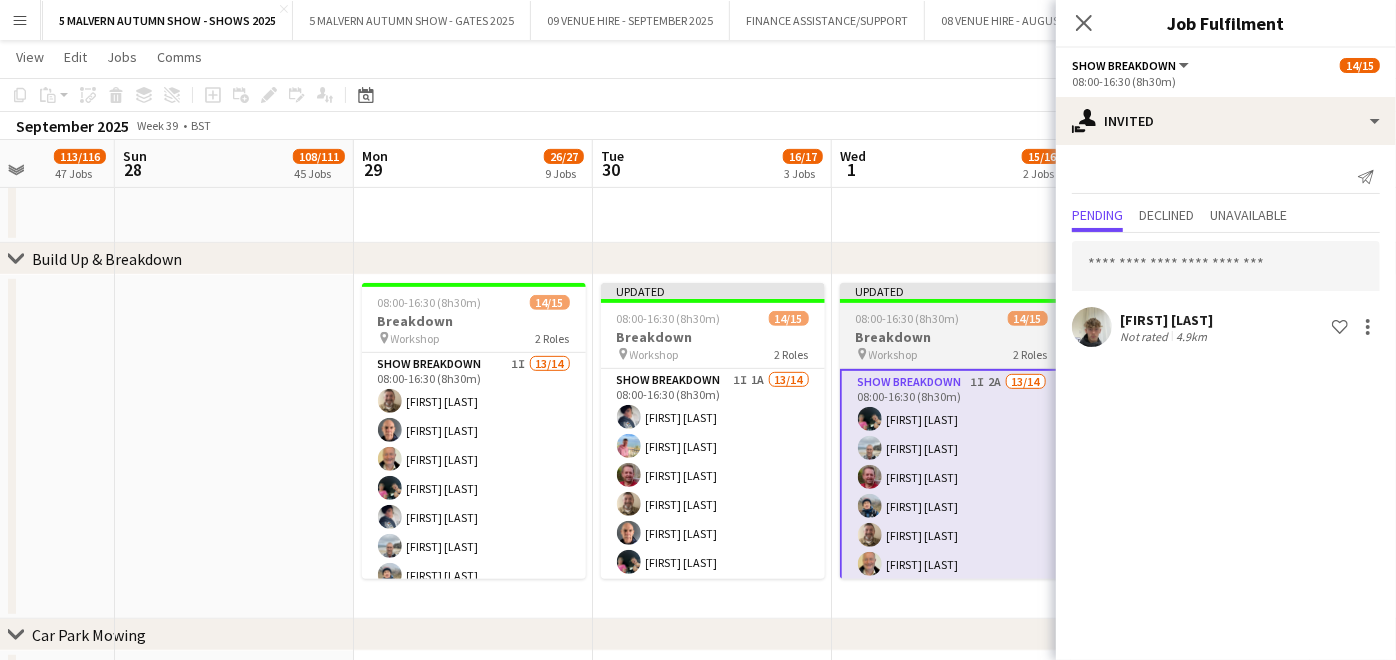 scroll, scrollTop: 0, scrollLeft: 0, axis: both 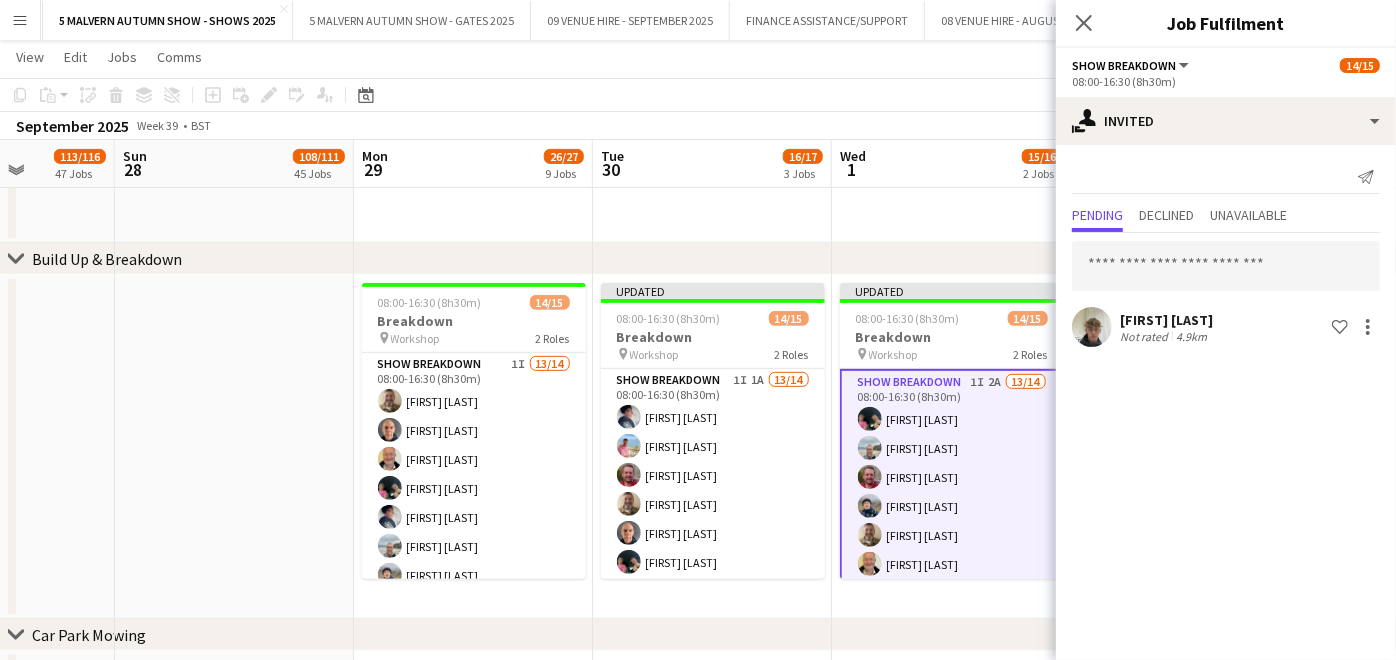 click at bounding box center (234, 447) 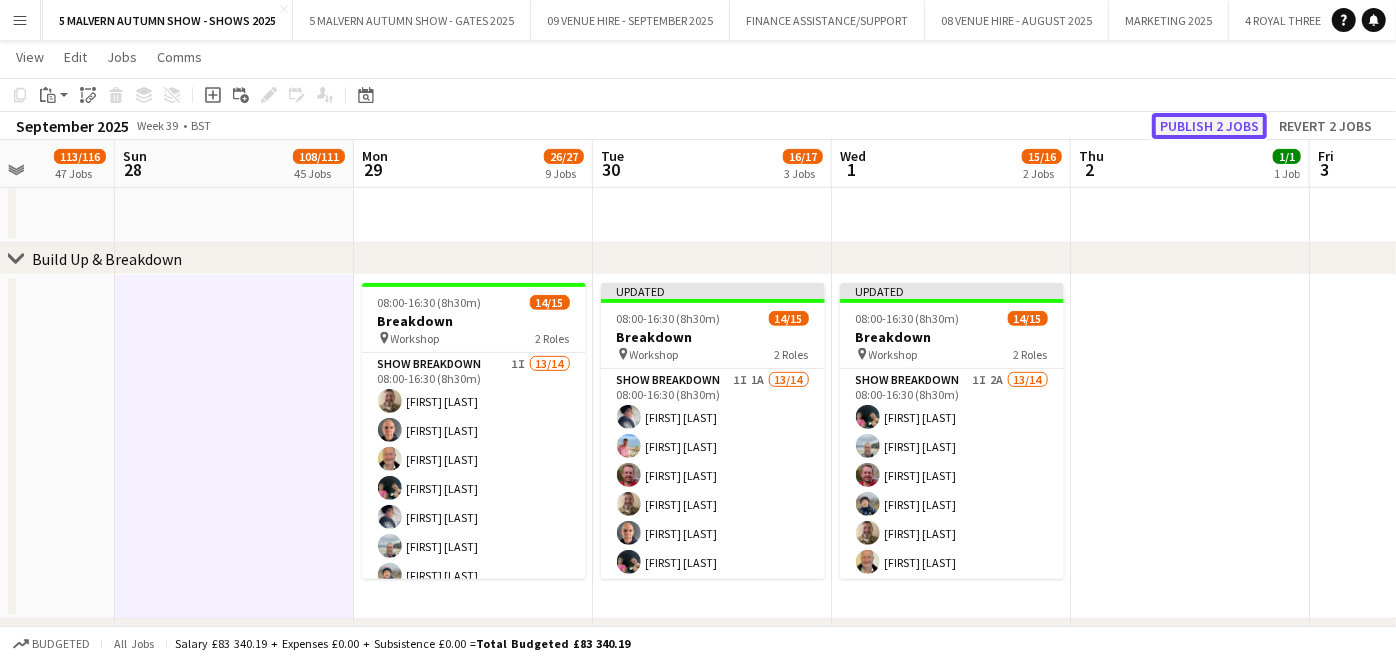 click on "Publish 2 jobs" 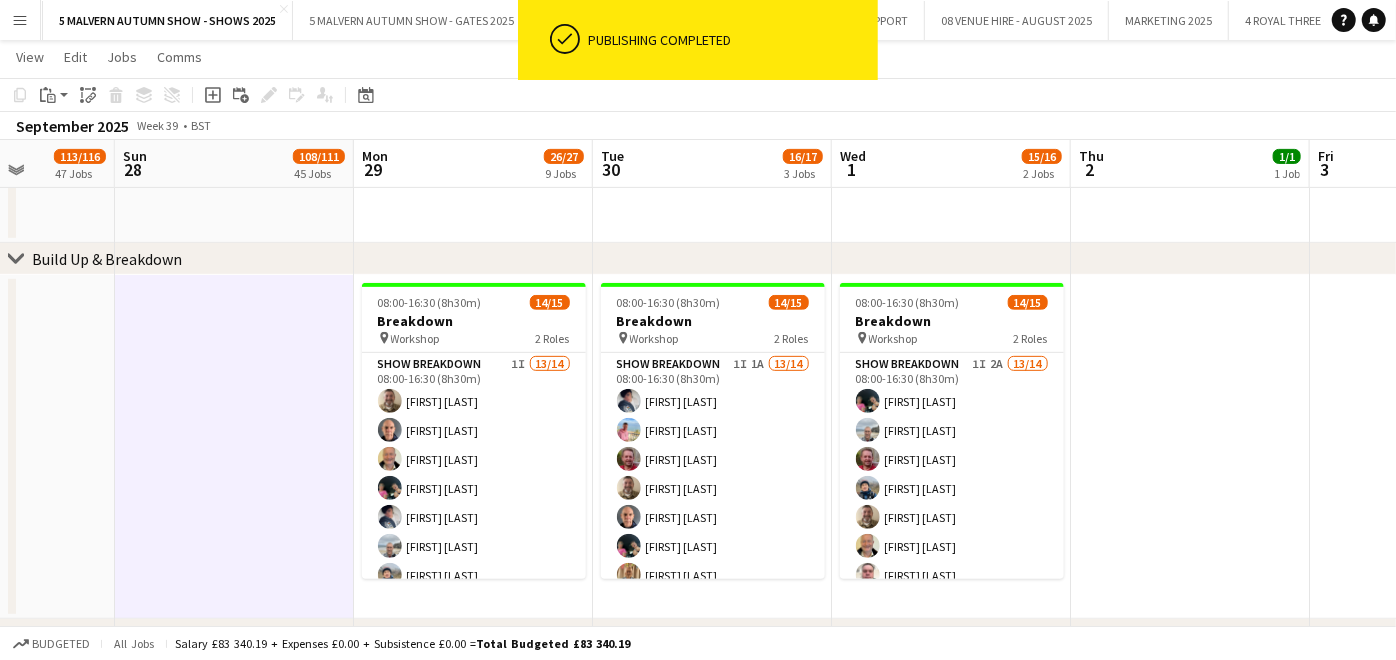 click on "Show Breakdown   1I   2A   13/14   [TIME]
[FIRST] [LAST] [FIRST] [LAST] [FIRST] [LAST] [FIRST] [LAST] [FIRST] [LAST] [FIRST] [LAST] [FIRST] [LAST] [FIRST] [LAST] [FIRST] [LAST] [FIRST] [LAST] [FIRST] [LAST] [FIRST] [LAST] [FIRST] [LAST] [FIRST] [LAST]
single-neutral-actions" at bounding box center (952, 575) 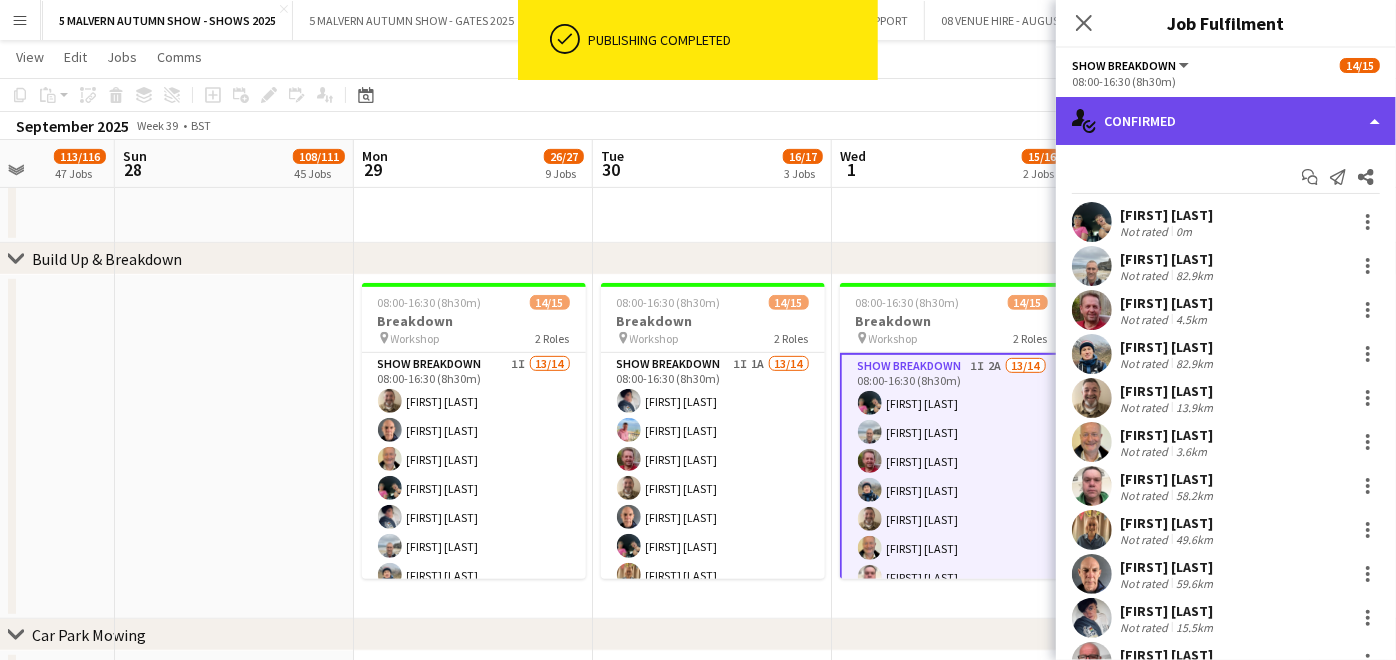 click on "single-neutral-actions-check-2
Confirmed" 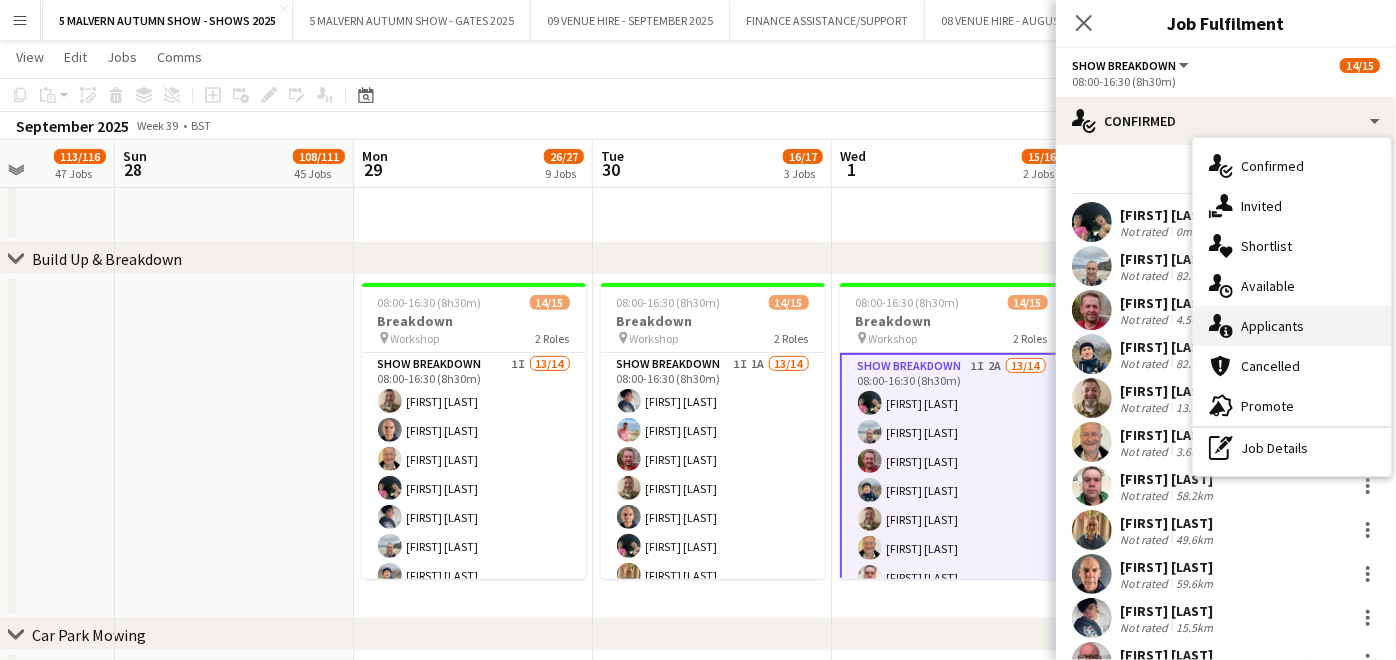 click on "single-neutral-actions-information
Applicants" at bounding box center (1292, 326) 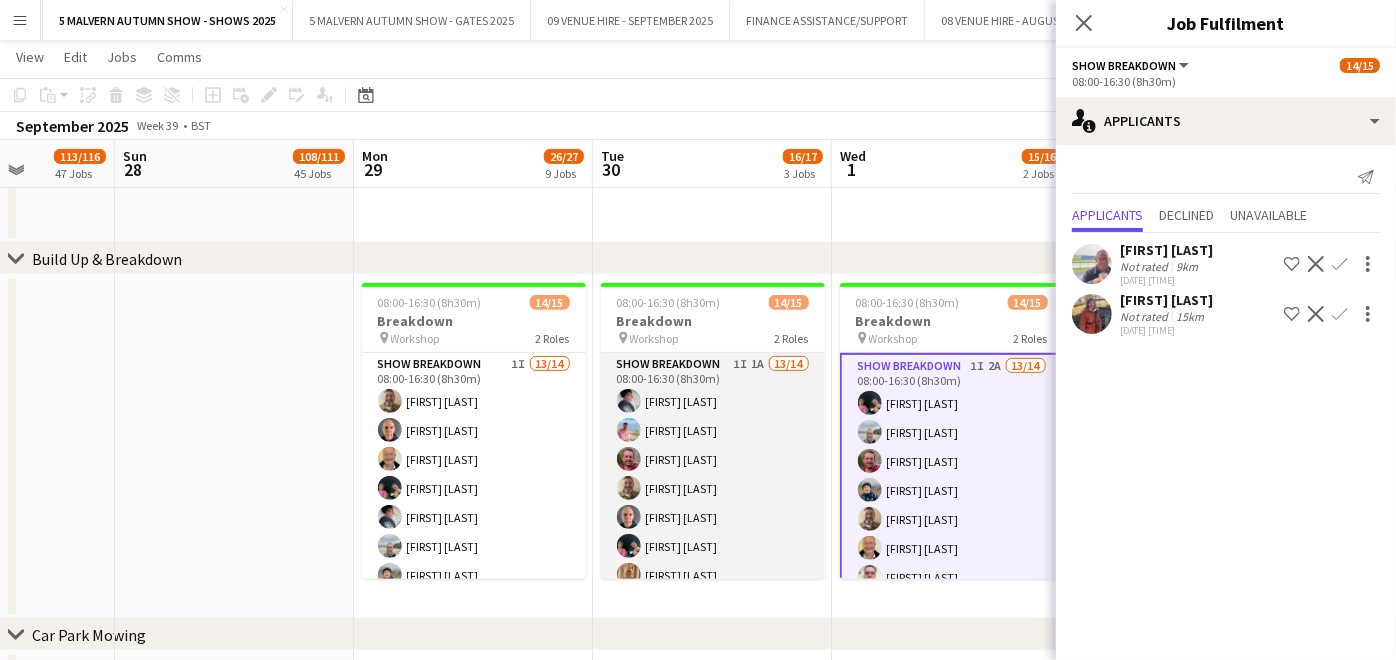 click on "Show Breakdown   1I   1A   13/14   08:00-16:30 (8h30m)
[FIRST] [LAST] [FIRST] [LAST] [FIRST] [LAST] [FIRST] [LAST] [FIRST] [LAST] [FIRST] [LAST] [FIRST] [LAST] [FIRST] [LAST] [FIRST] [LAST] [FIRST] [LAST] [FIRST] [LAST] [FIRST] [LAST]
single-neutral-actions" at bounding box center [713, 575] 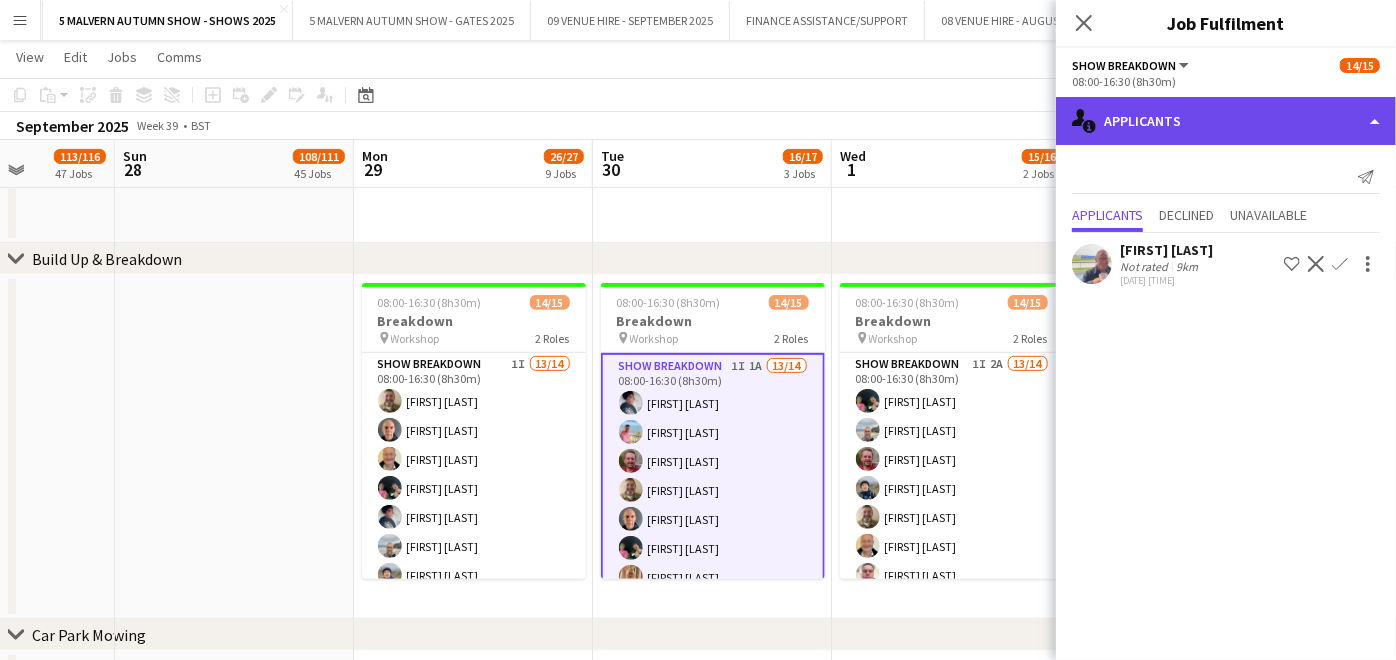 click on "single-neutral-actions-information
Applicants" 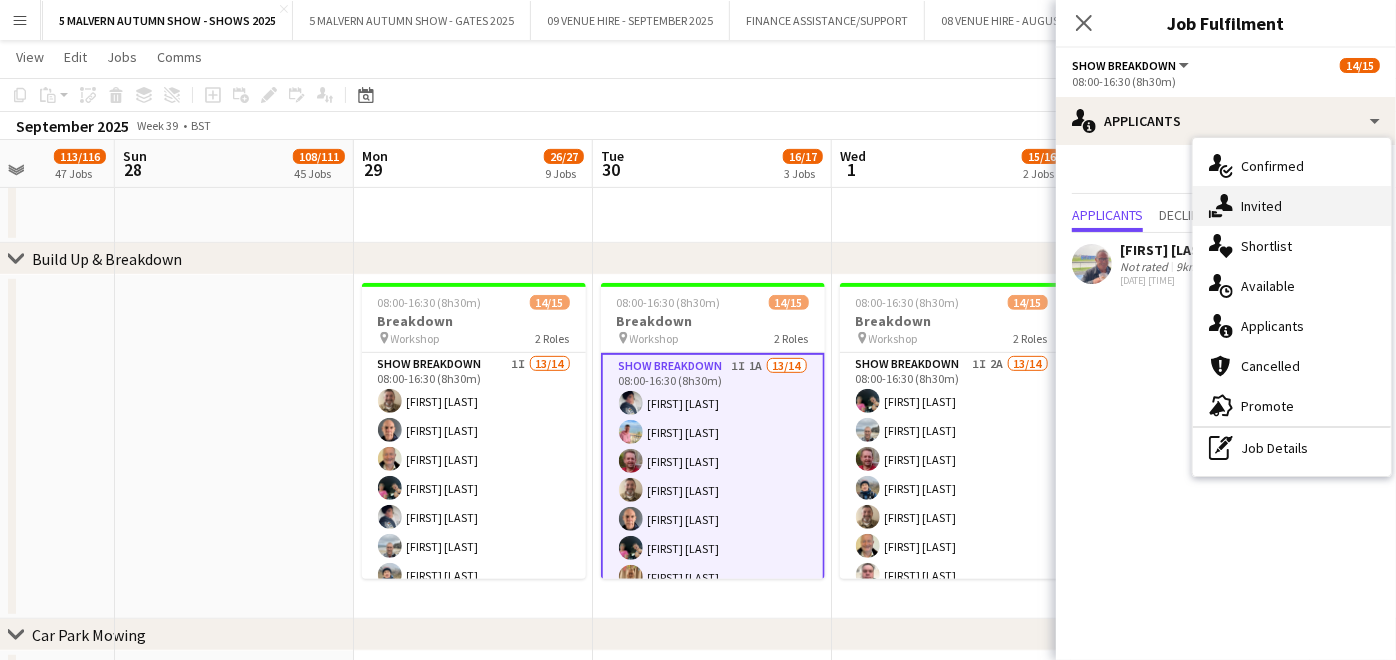 click on "single-neutral-actions-share-1
Invited" at bounding box center [1292, 206] 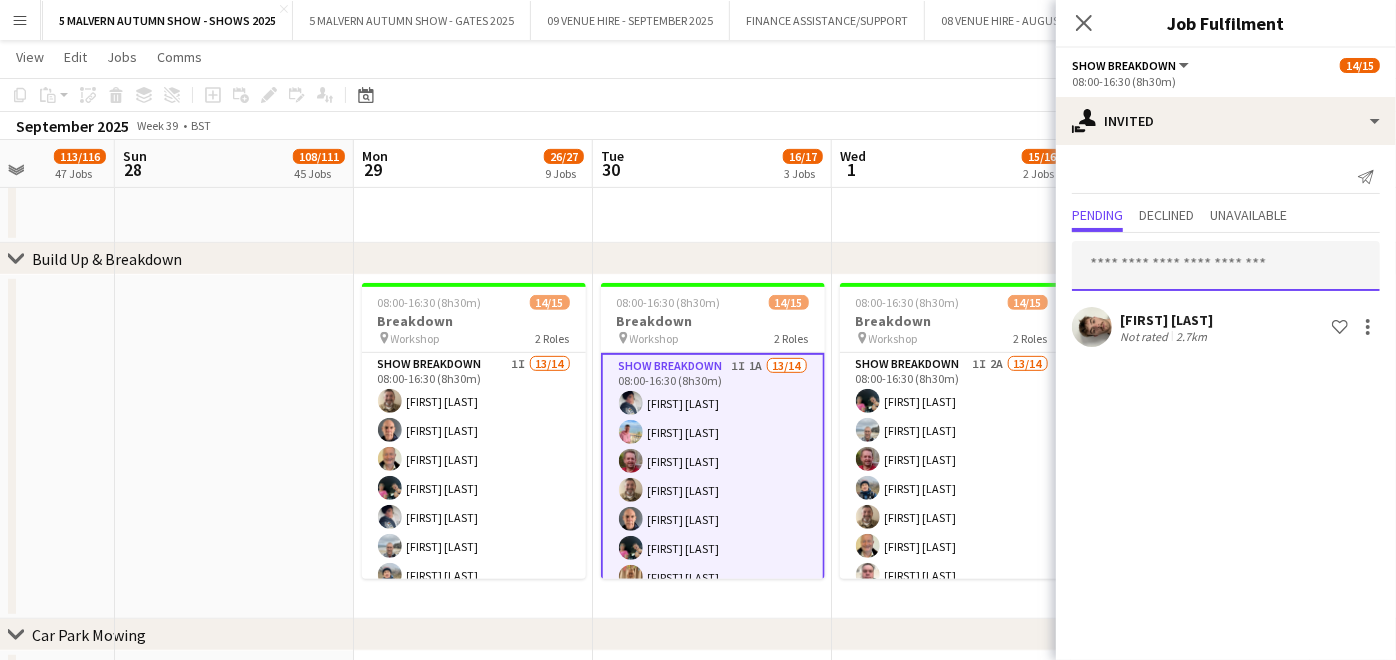 click at bounding box center (1226, 266) 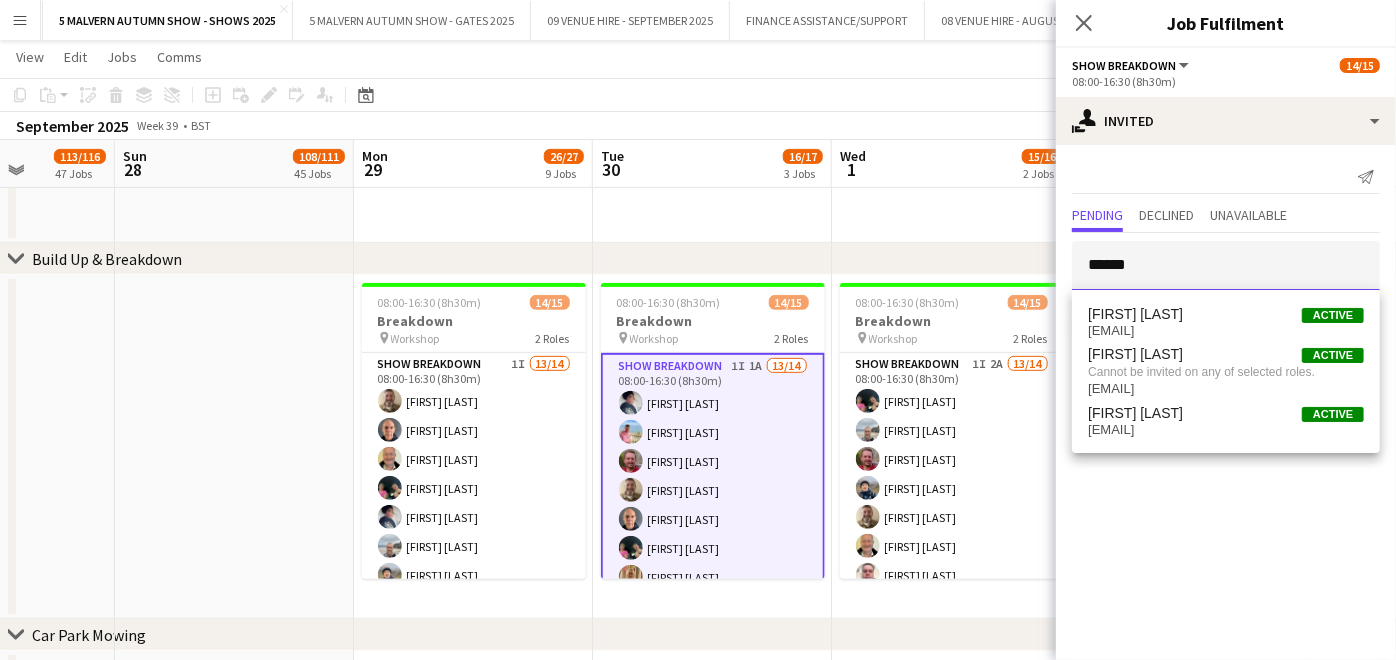 type on "*******" 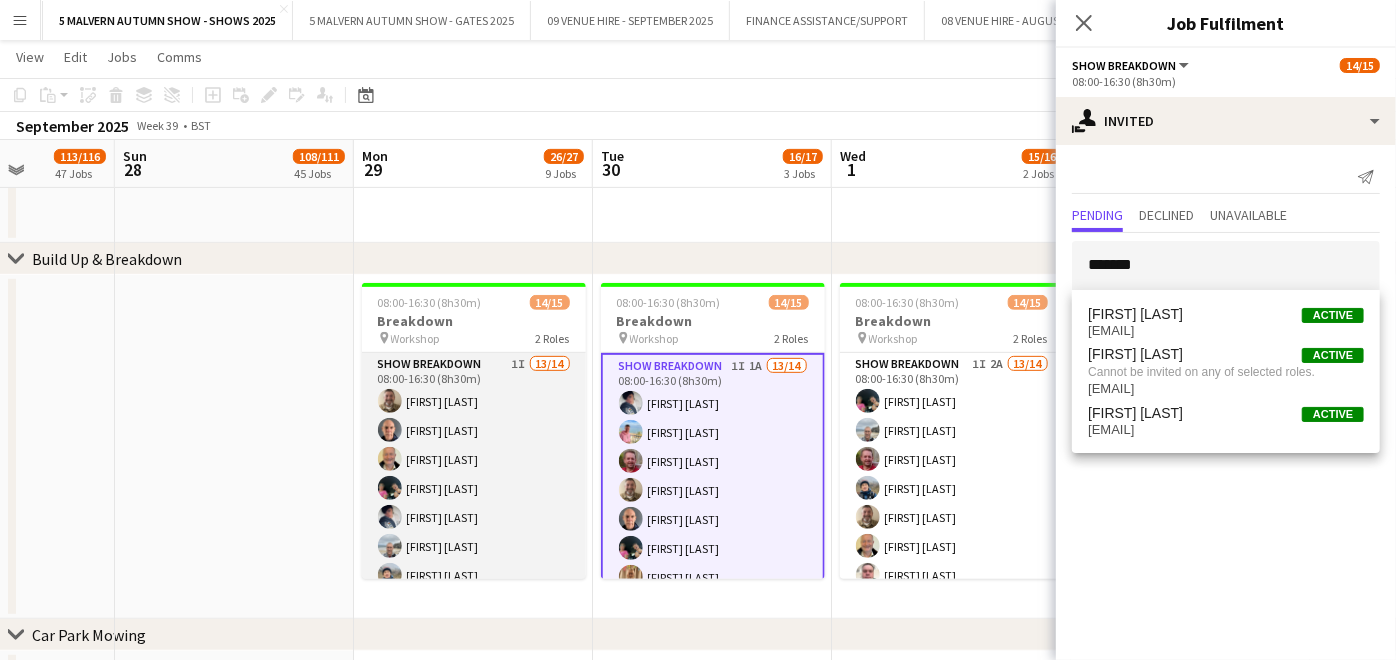click on "Show Breakdown   1I   13/14   08:00-16:30 (8h30m)
[FIRST] [LAST] [FIRST] [LAST] [FIRST] [LAST] [FIRST] [LAST] [FIRST] [LAST] [FIRST] [LAST] [FIRST] [LAST] [FIRST] [LAST] [FIRST] [LAST] [FIRST] [LAST] [FIRST] [LAST] [FIRST] [LAST]
single-neutral-actions" at bounding box center [474, 575] 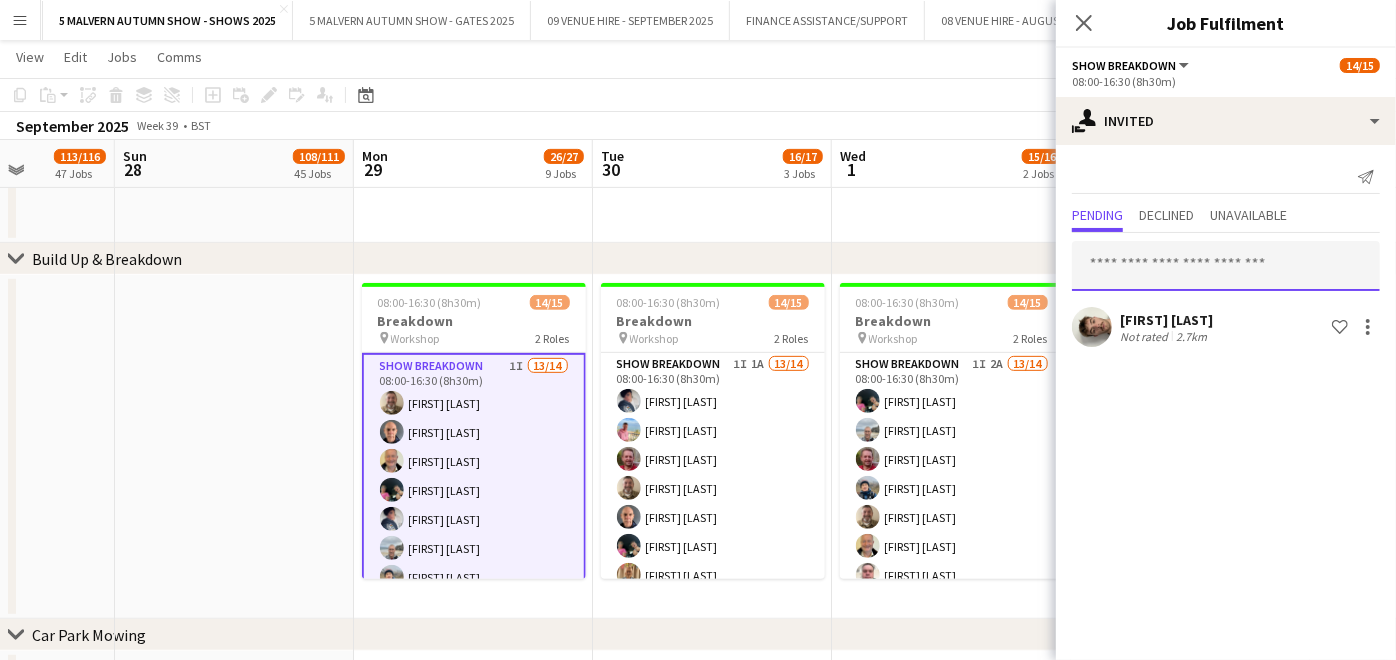 click at bounding box center (1226, 266) 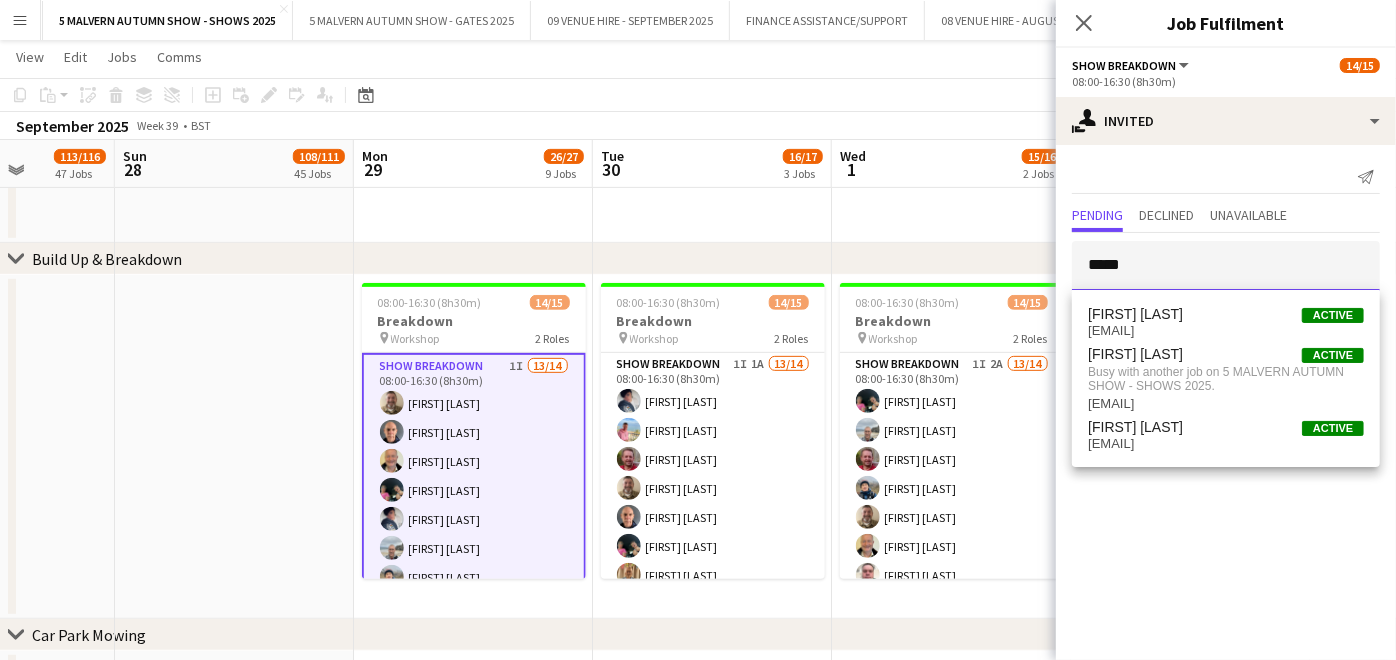 type on "*****" 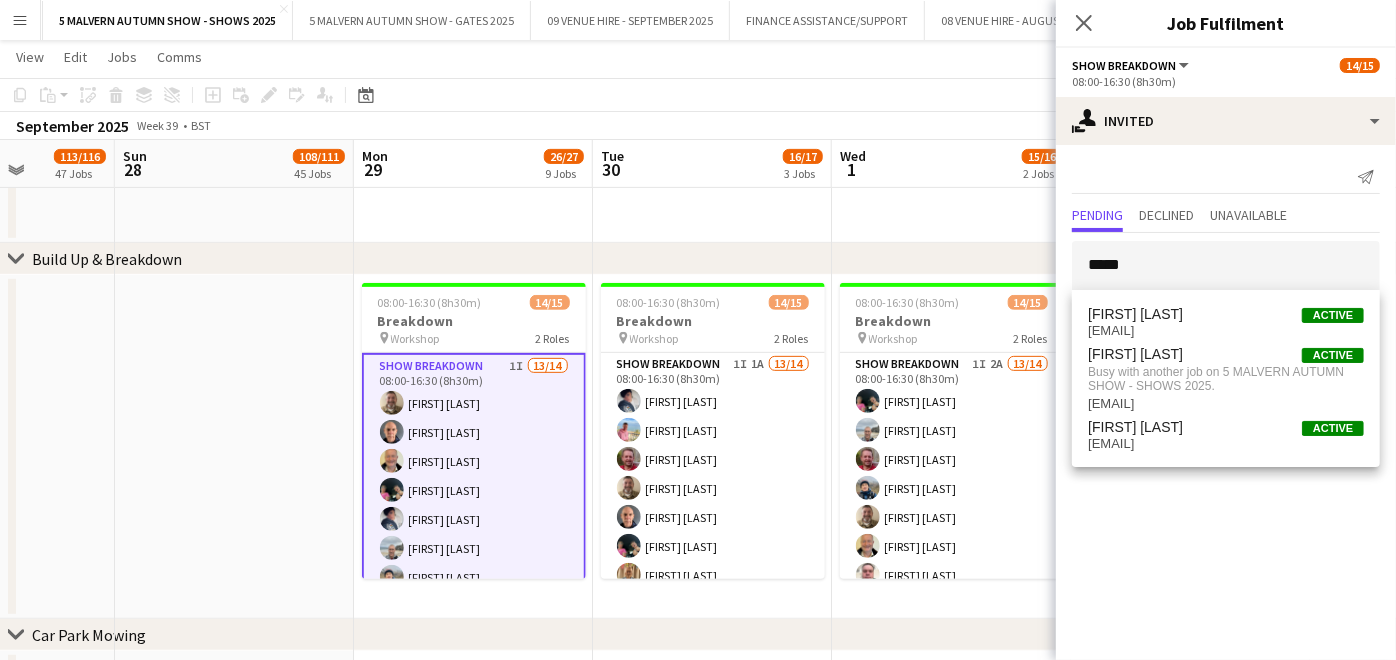 click at bounding box center (234, 447) 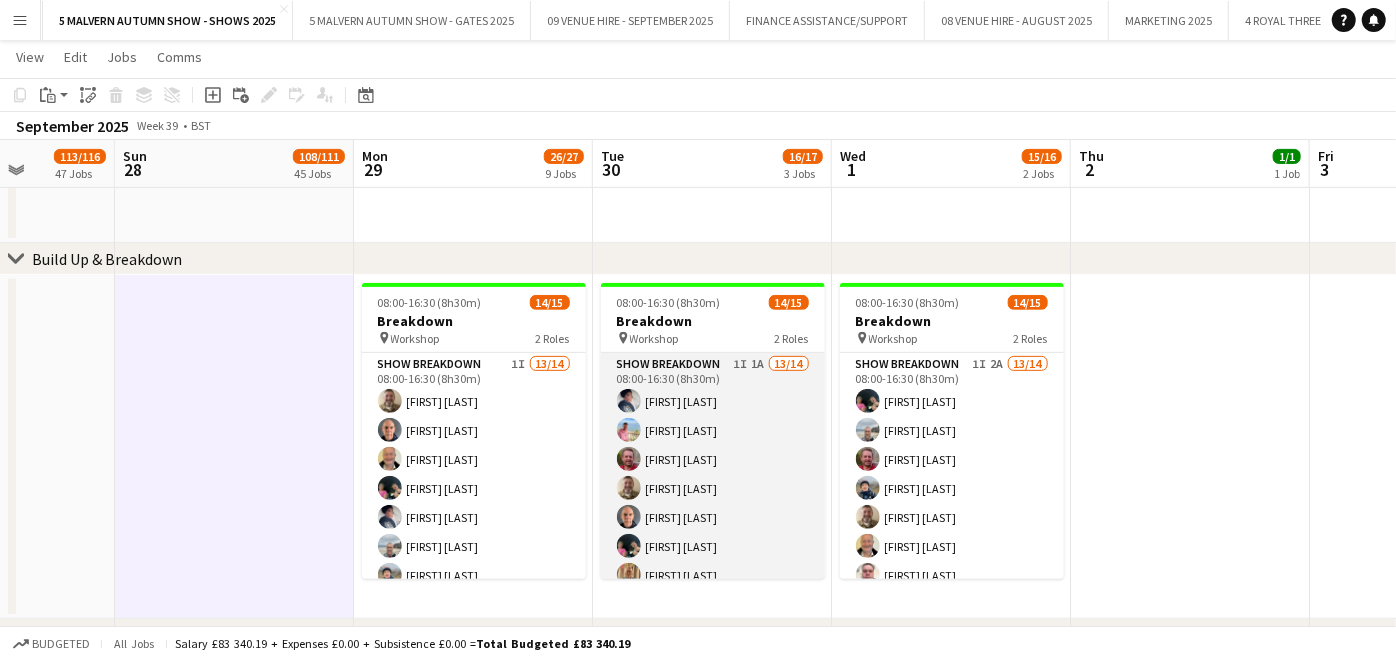 click on "Show Breakdown   1I   1A   13/14   08:00-16:30 (8h30m)
[FIRST] [LAST] [FIRST] [LAST] [FIRST] [LAST] [FIRST] [LAST] [FIRST] [LAST] [FIRST] [LAST] [FIRST] [LAST] [FIRST] [LAST] [FIRST] [LAST] [FIRST] [LAST] [FIRST] [LAST] [FIRST] [LAST]
single-neutral-actions" at bounding box center (713, 575) 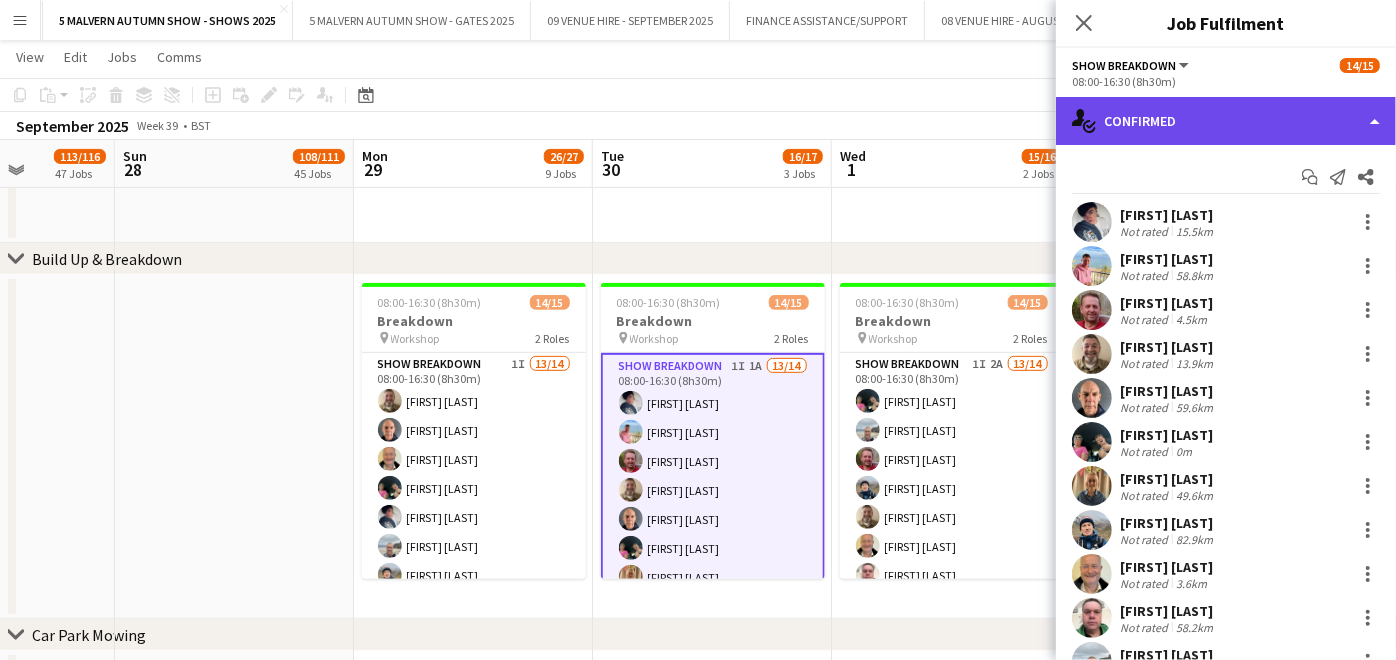 click on "single-neutral-actions-check-2
Confirmed" 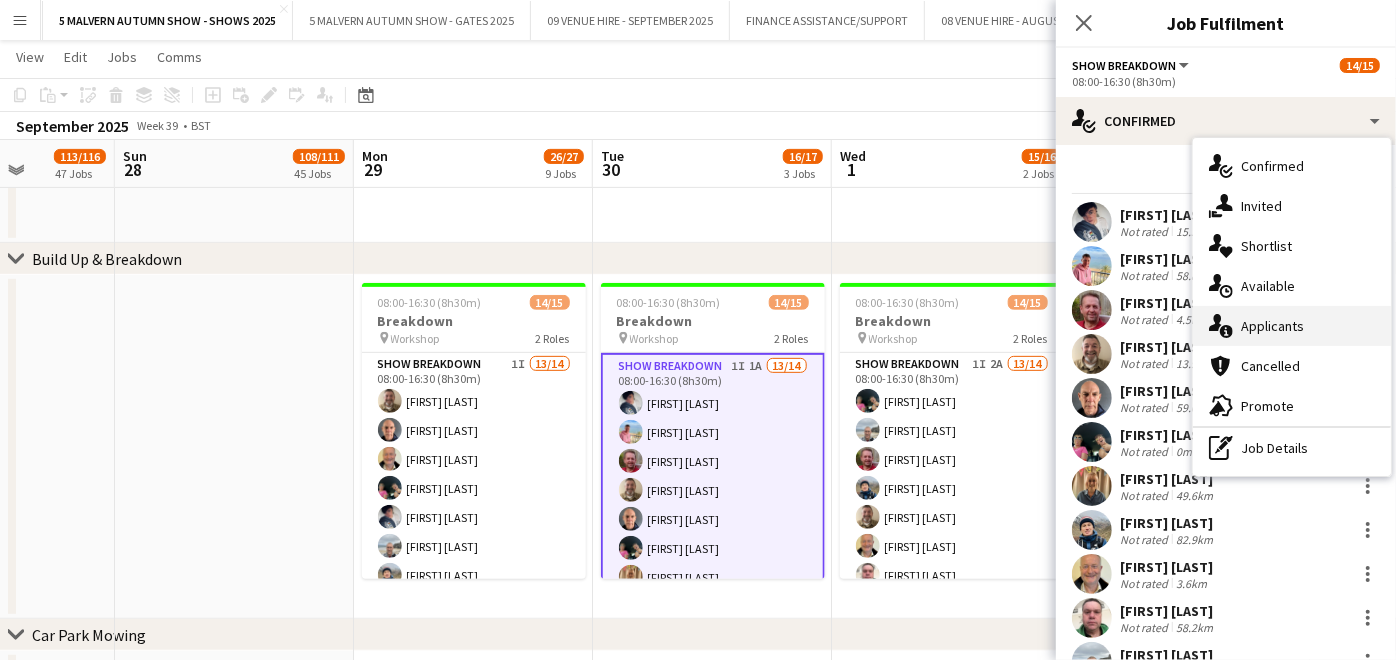click on "single-neutral-actions-information
Applicants" at bounding box center [1292, 326] 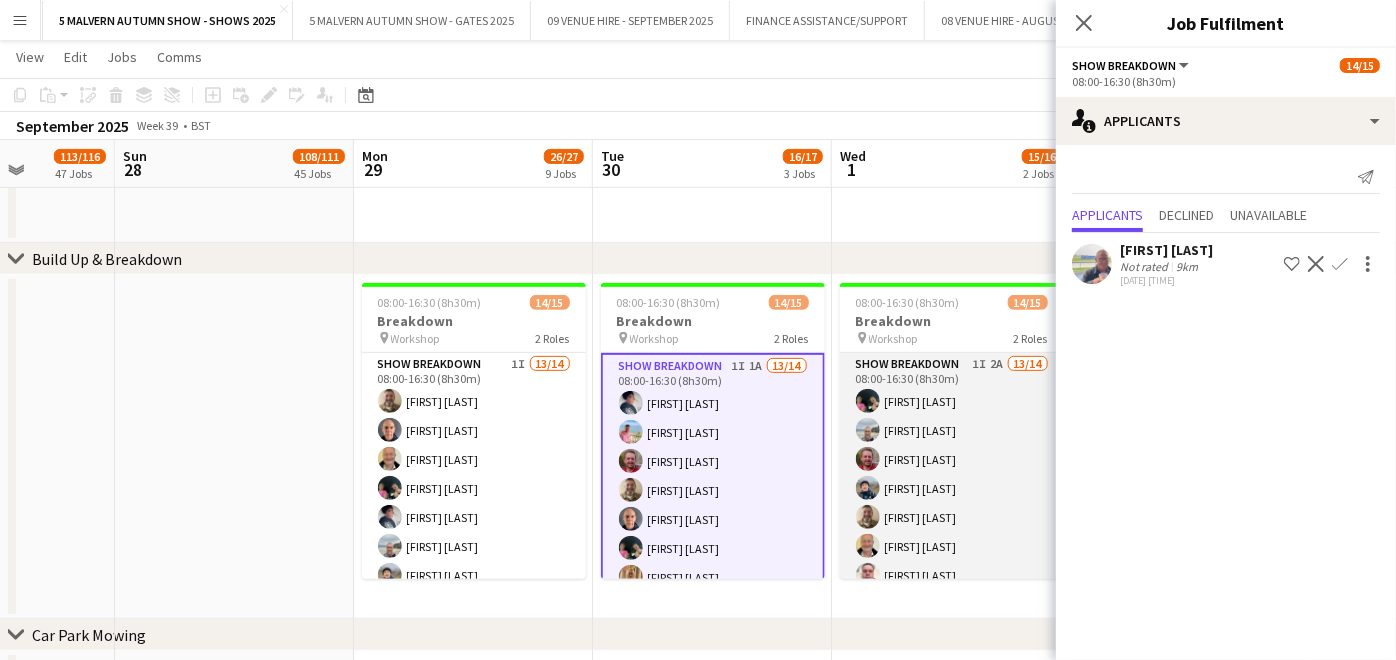 click on "Show Breakdown   1I   2A   13/14   [TIME]
[FIRST] [LAST] [FIRST] [LAST] [FIRST] [LAST] [FIRST] [LAST] [FIRST] [LAST] [FIRST] [LAST] [FIRST] [LAST] [FIRST] [LAST] [FIRST] [LAST] [FIRST] [LAST] [FIRST] [LAST] [FIRST] [LAST] [FIRST] [LAST] [FIRST] [LAST]
single-neutral-actions" at bounding box center [952, 575] 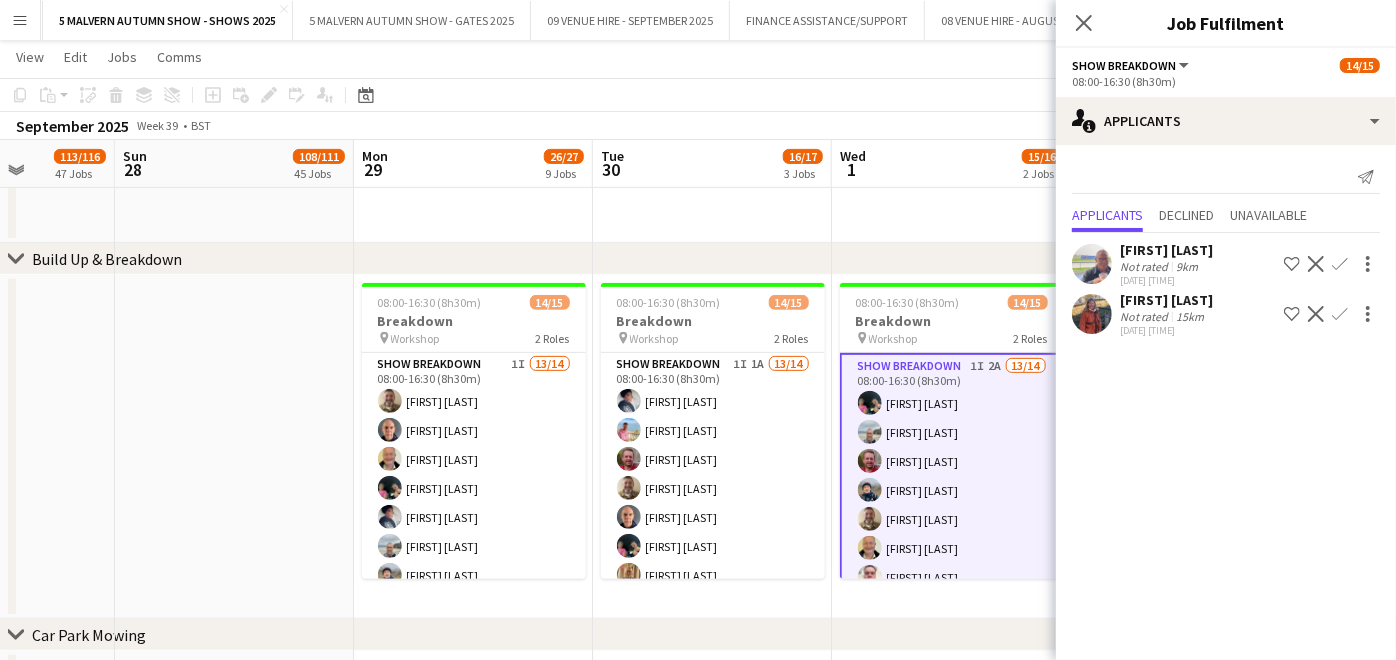 click at bounding box center (234, 447) 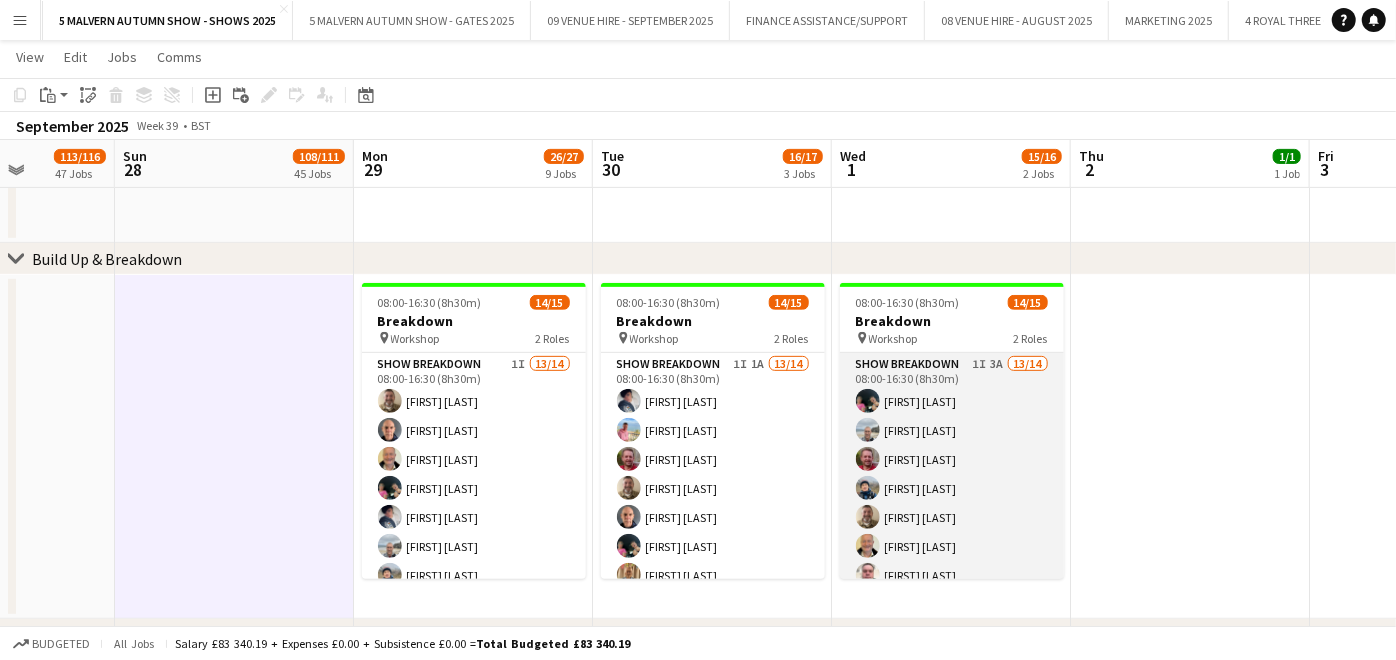 click on "Show Breakdown   1I   3A   13/14   [TIME]
[FIRST] [LAST] [FIRST] [LAST] [FIRST] [LAST] [FIRST] [LAST] [FIRST] [LAST] [FIRST] [LAST] [FIRST] [LAST] [FIRST] [LAST] [FIRST] [LAST] [FIRST] [LAST] [FIRST] [LAST] [FIRST] [LAST] [FIRST] [LAST] [FIRST] [LAST]
single-neutral-actions" at bounding box center [952, 575] 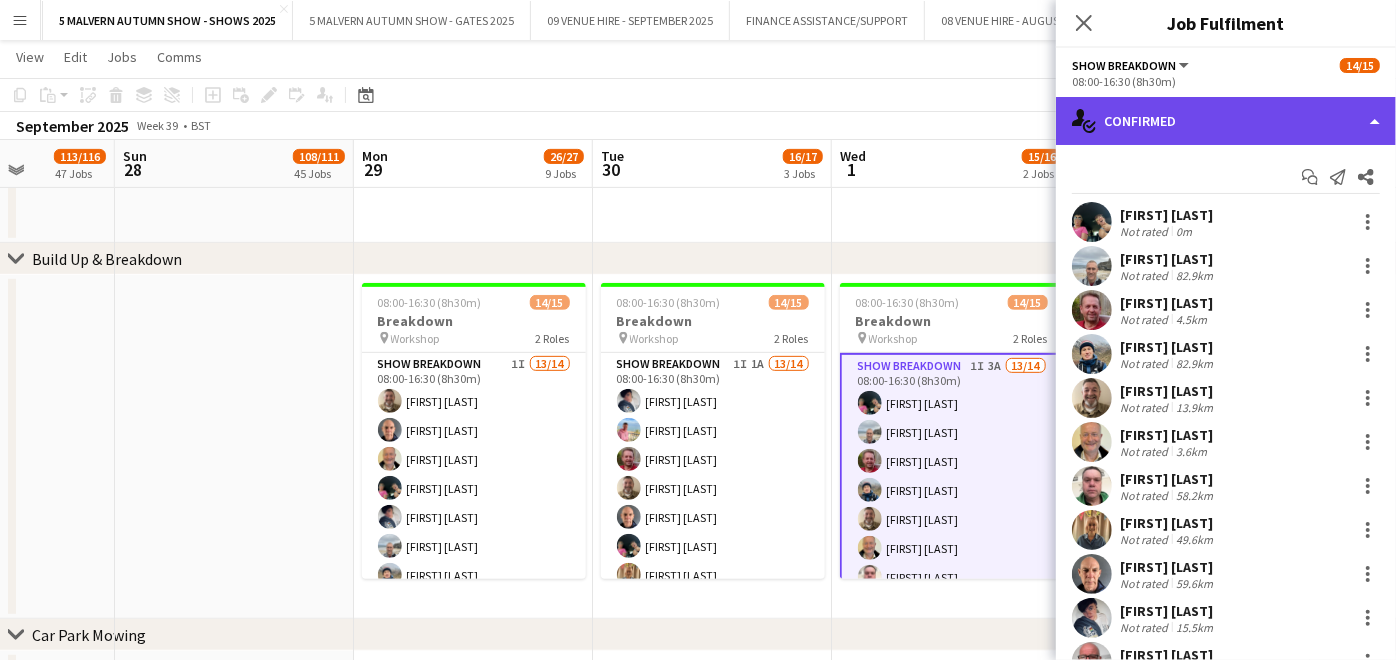 click on "single-neutral-actions-check-2
Confirmed" 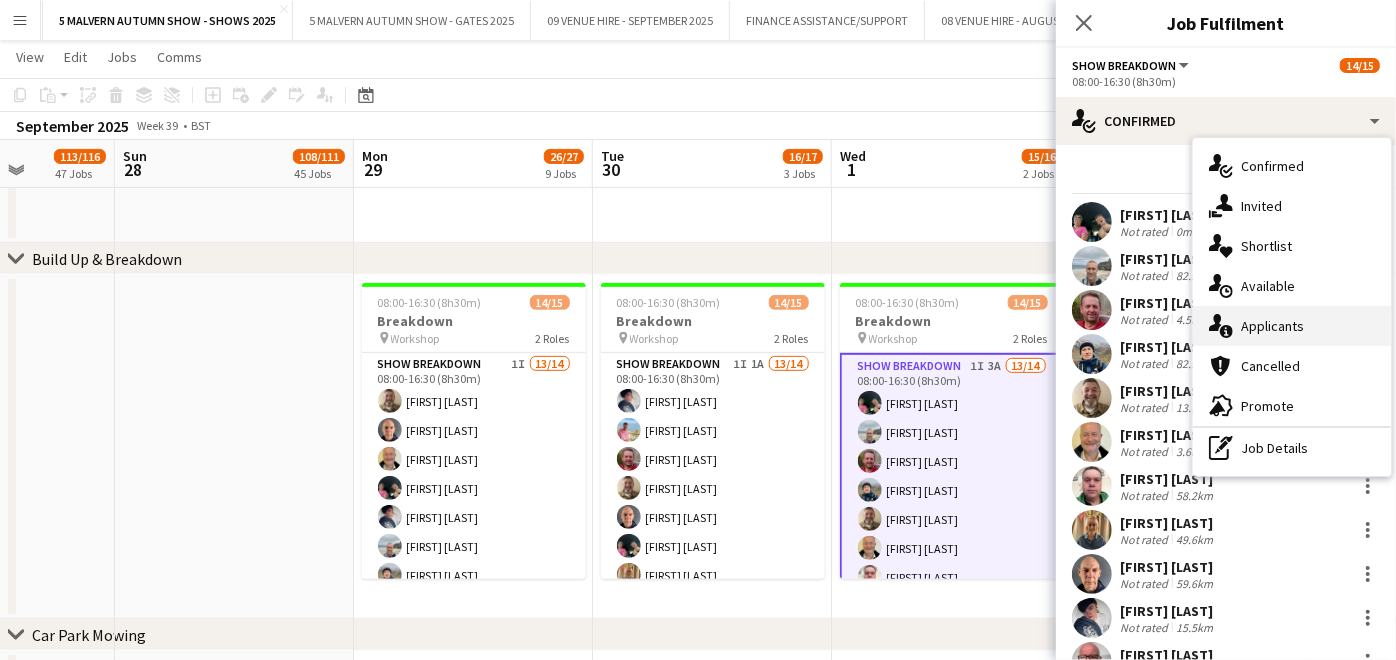 click on "single-neutral-actions-information
Applicants" at bounding box center (1292, 326) 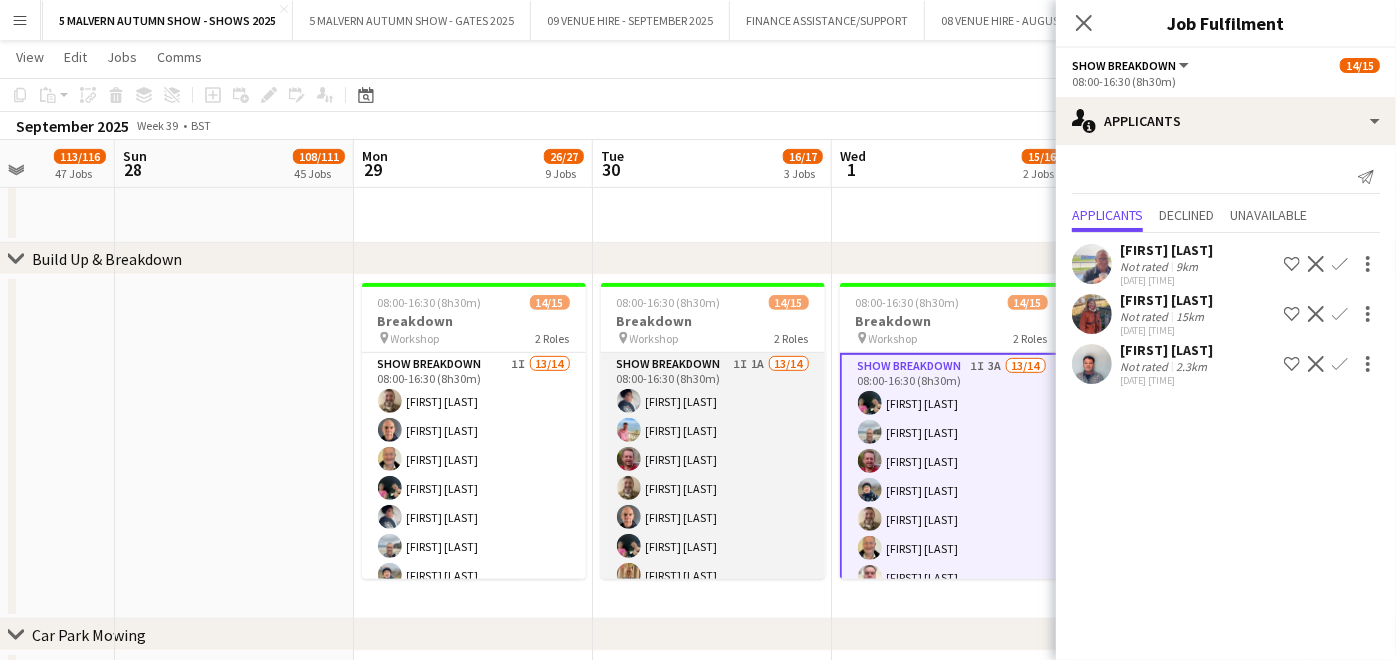click on "Show Breakdown   1I   1A   13/14   08:00-16:30 (8h30m)
[FIRST] [LAST] [FIRST] [LAST] [FIRST] [LAST] [FIRST] [LAST] [FIRST] [LAST] [FIRST] [LAST] [FIRST] [LAST] [FIRST] [LAST] [FIRST] [LAST] [FIRST] [LAST] [FIRST] [LAST] [FIRST] [LAST]
single-neutral-actions" at bounding box center [713, 575] 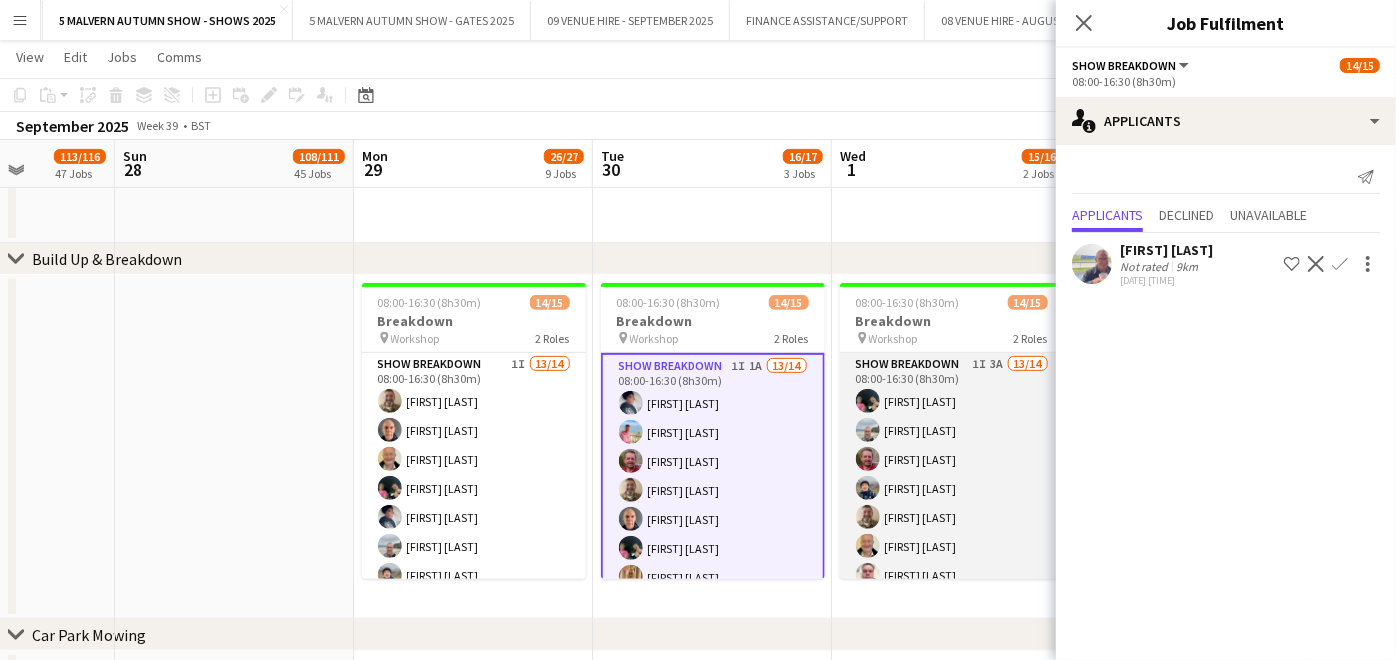 click on "Show Breakdown   1I   3A   13/14   [TIME]
[FIRST] [LAST] [FIRST] [LAST] [FIRST] [LAST] [FIRST] [LAST] [FIRST] [LAST] [FIRST] [LAST] [FIRST] [LAST] [FIRST] [LAST] [FIRST] [LAST] [FIRST] [LAST] [FIRST] [LAST] [FIRST] [LAST] [FIRST] [LAST] [FIRST] [LAST]
single-neutral-actions" at bounding box center (952, 575) 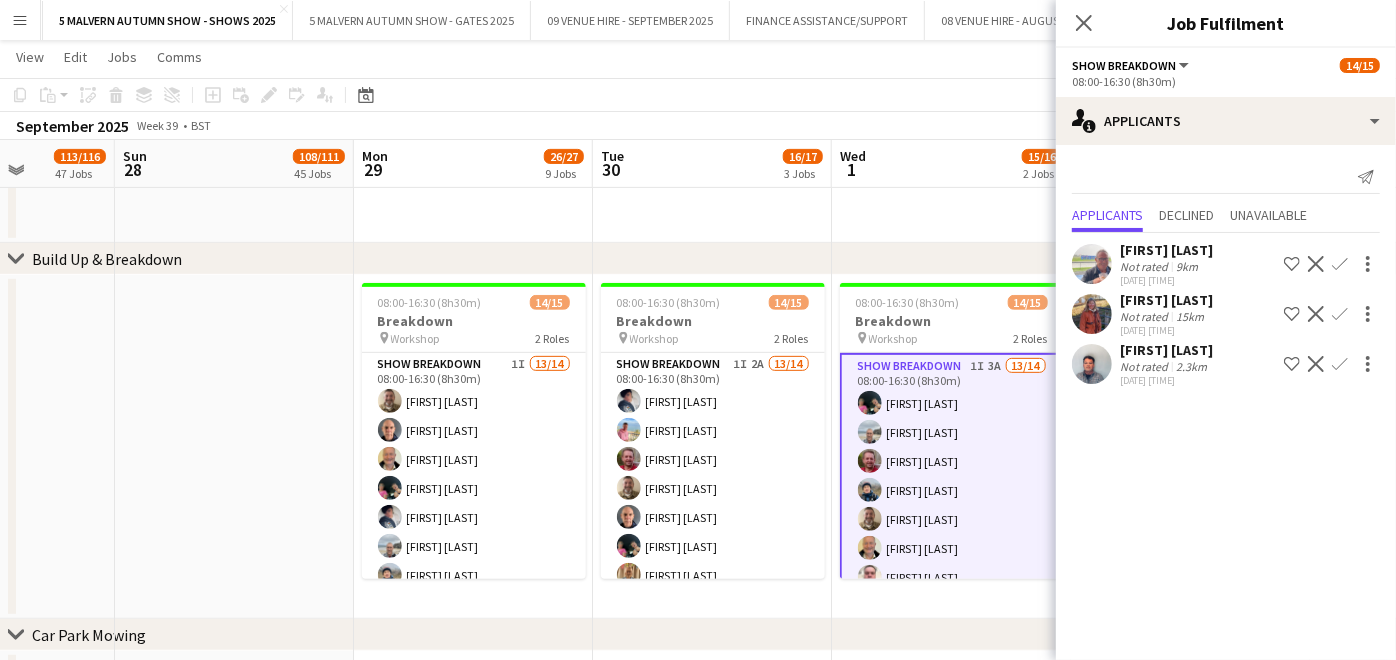 click on "Confirm" 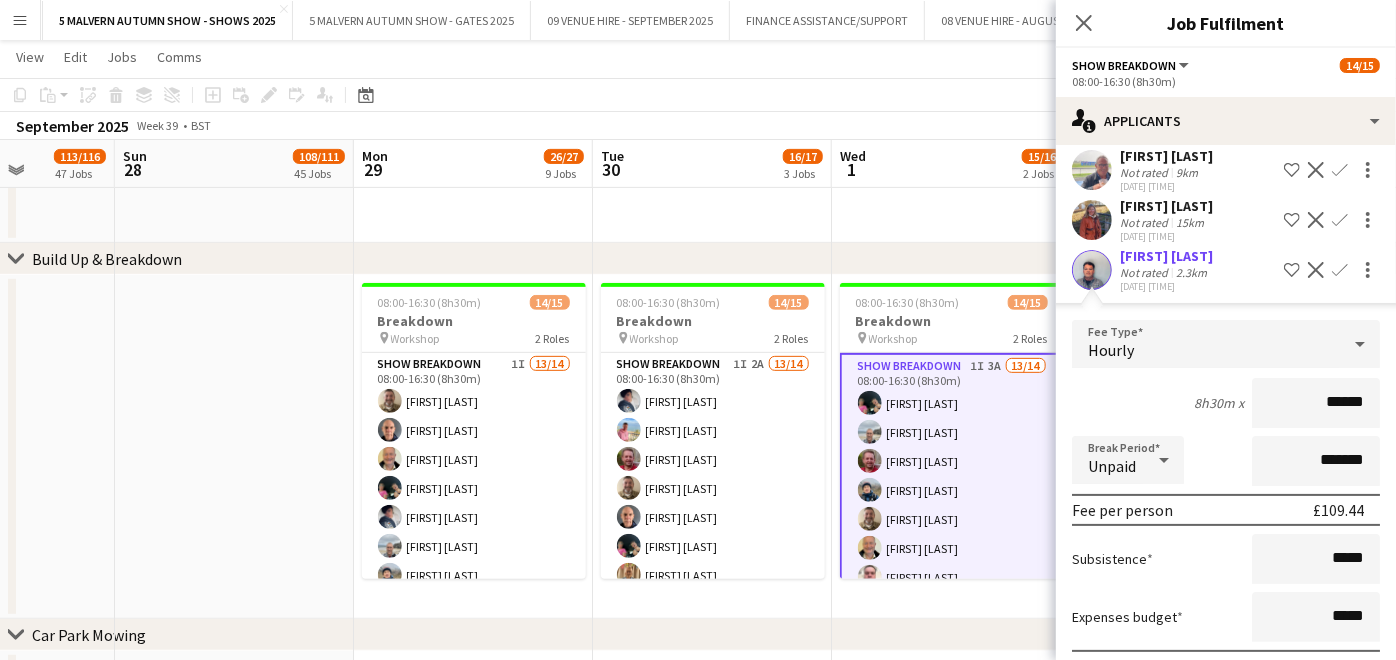 scroll, scrollTop: 197, scrollLeft: 0, axis: vertical 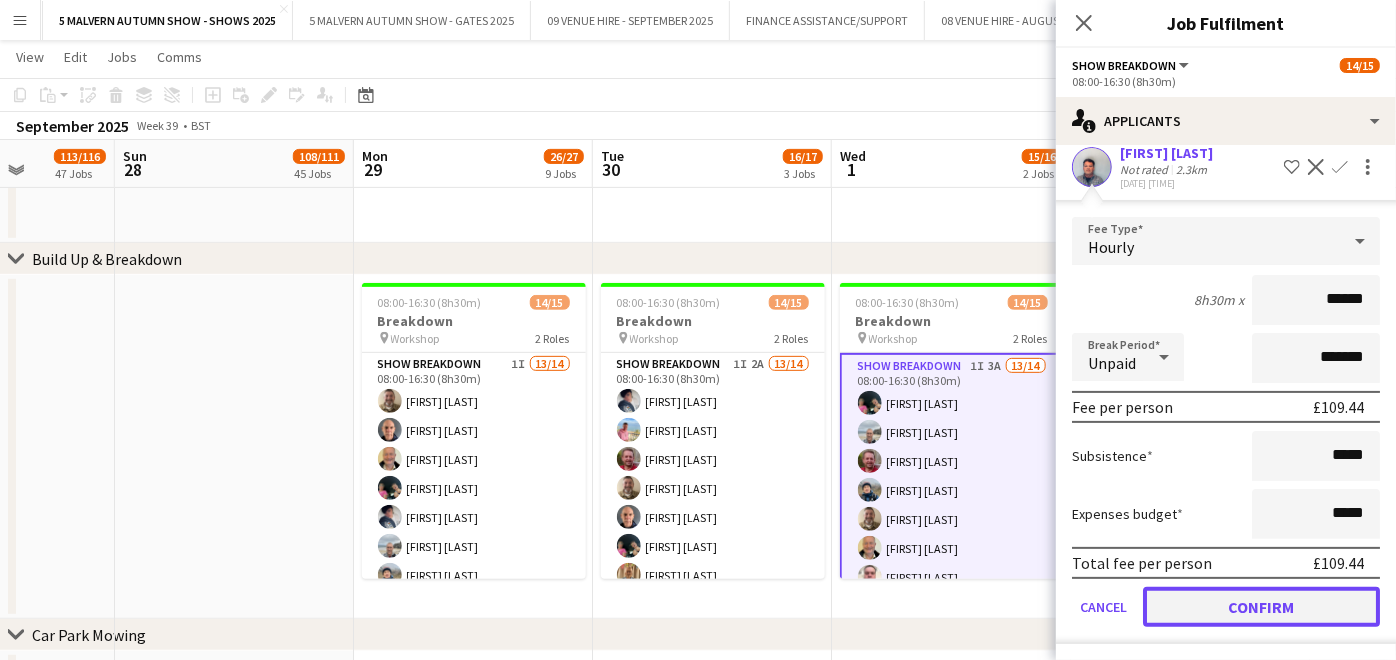 click on "Confirm" 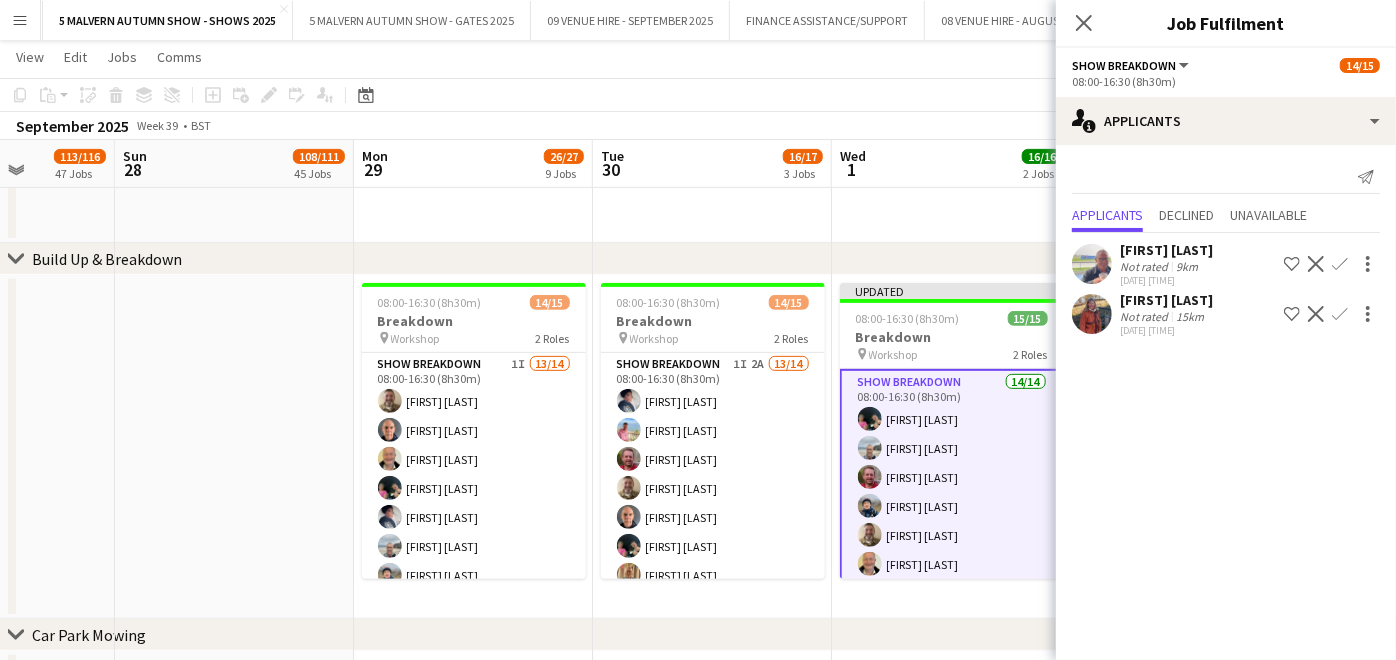 scroll, scrollTop: 0, scrollLeft: 0, axis: both 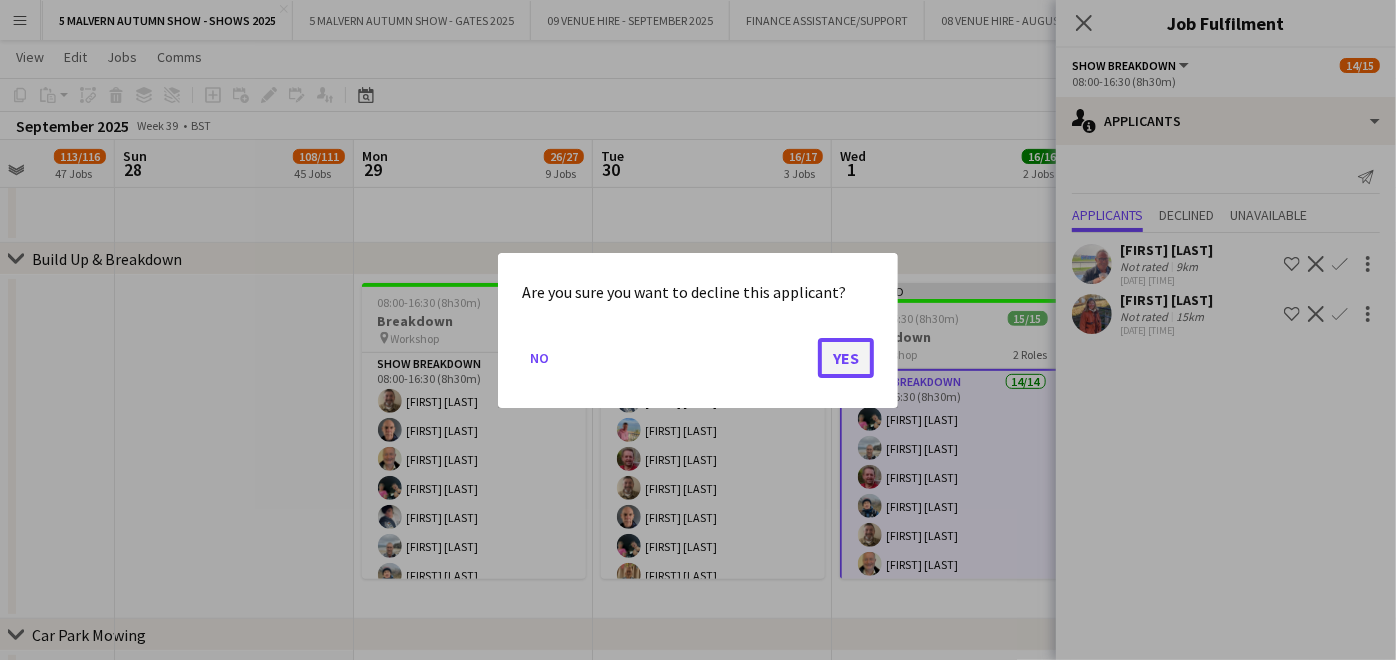 click on "Yes" 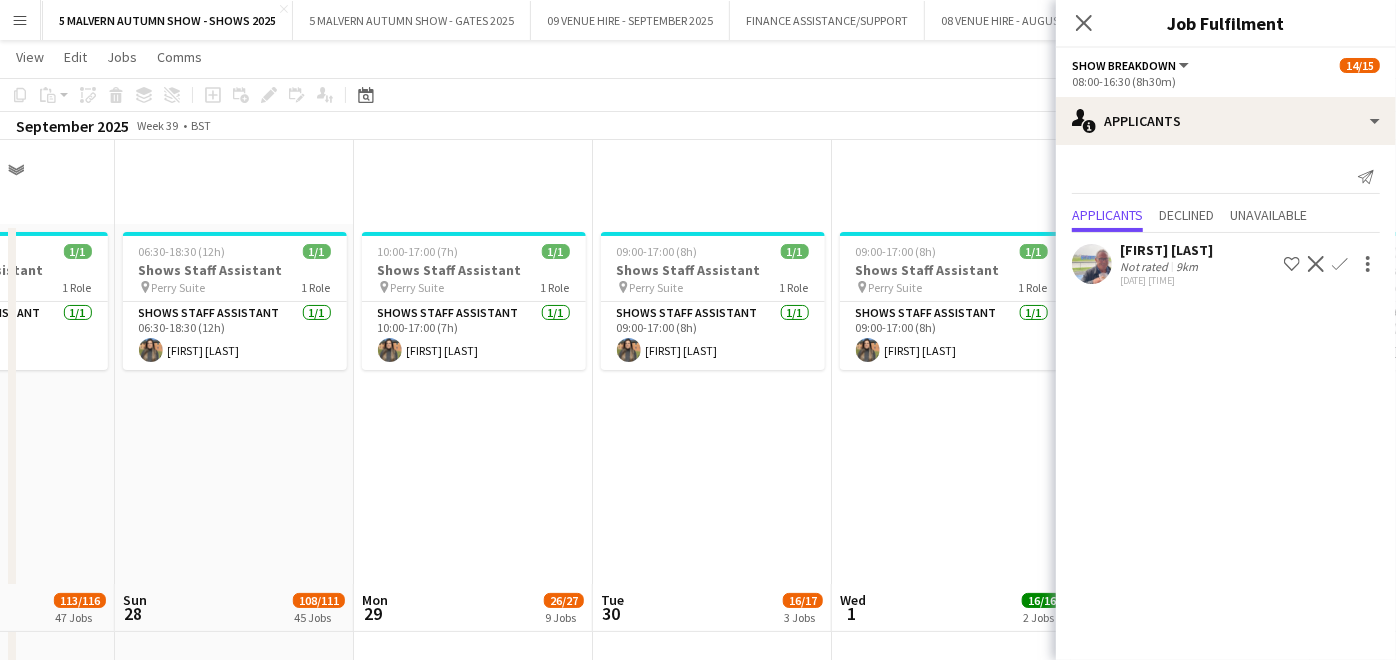 scroll, scrollTop: 444, scrollLeft: 0, axis: vertical 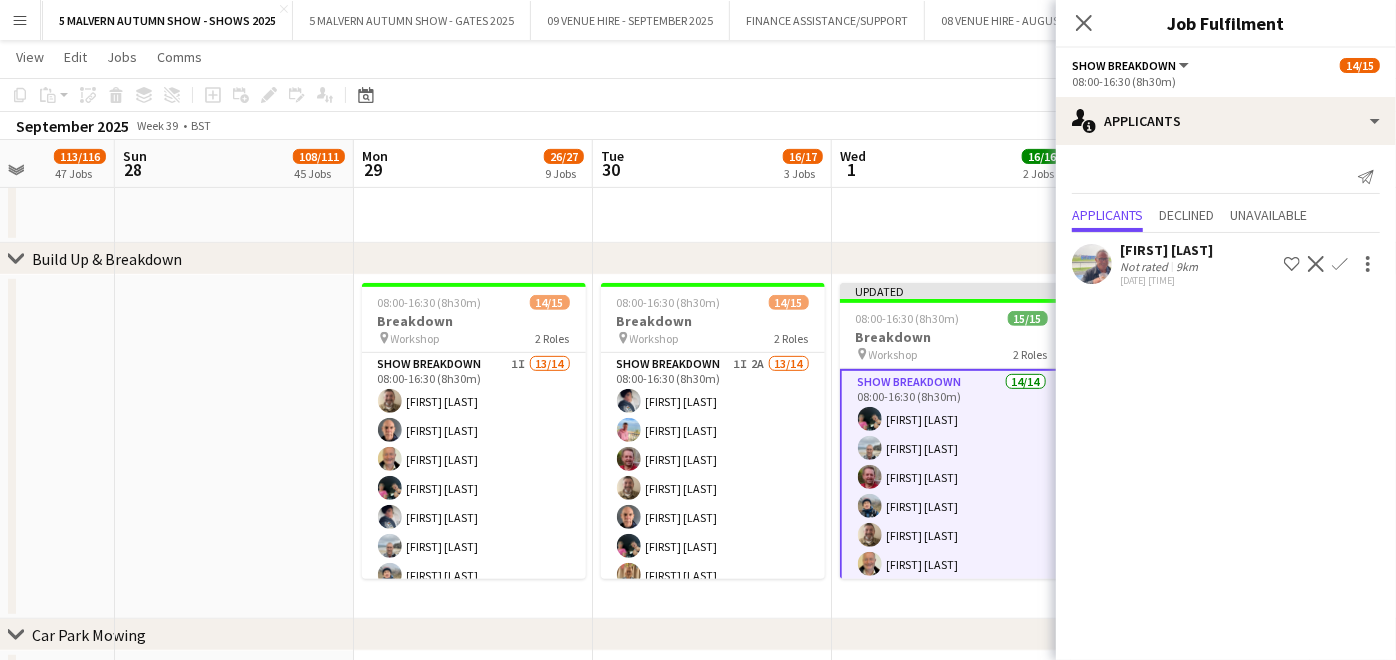 click at bounding box center [234, 447] 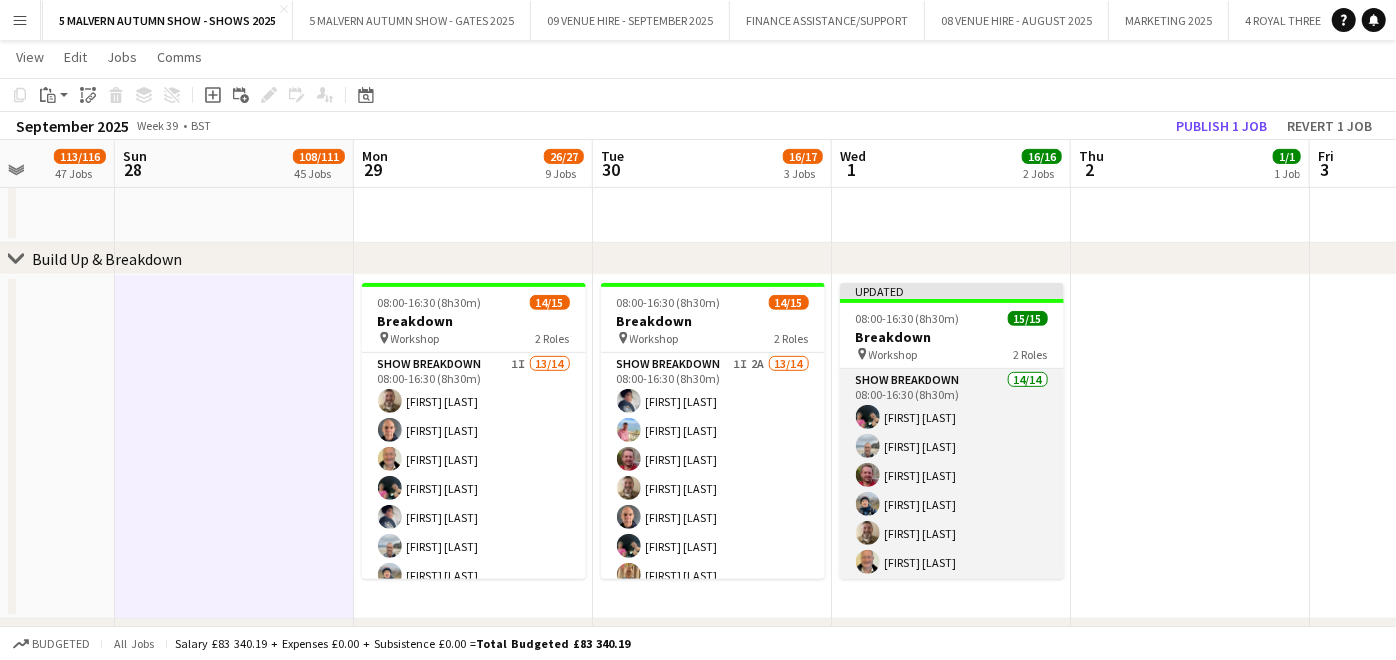 click on "Show Breakdown   14/14   [TIME]
[FIRST] [LAST] [FIRST] [LAST] [FIRST] [LAST] [FIRST] [LAST] [FIRST] [LAST] [FIRST] [LAST] [FIRST] [LAST] [FIRST] [LAST] [FIRST] [LAST] [FIRST] [LAST] [FIRST] [LAST] [FIRST] [LAST] [FIRST] [LAST] [FIRST] [LAST] [FIRST] [LAST]" at bounding box center (952, 591) 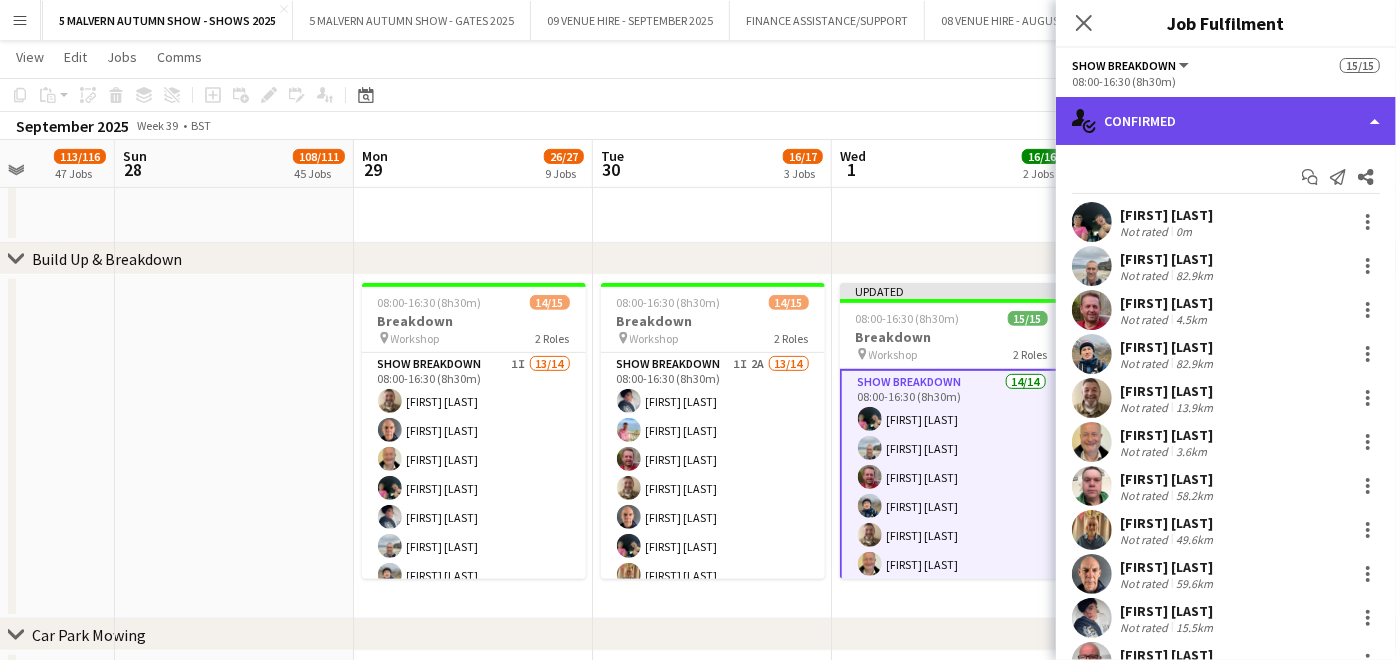 click on "single-neutral-actions-check-2
Confirmed" 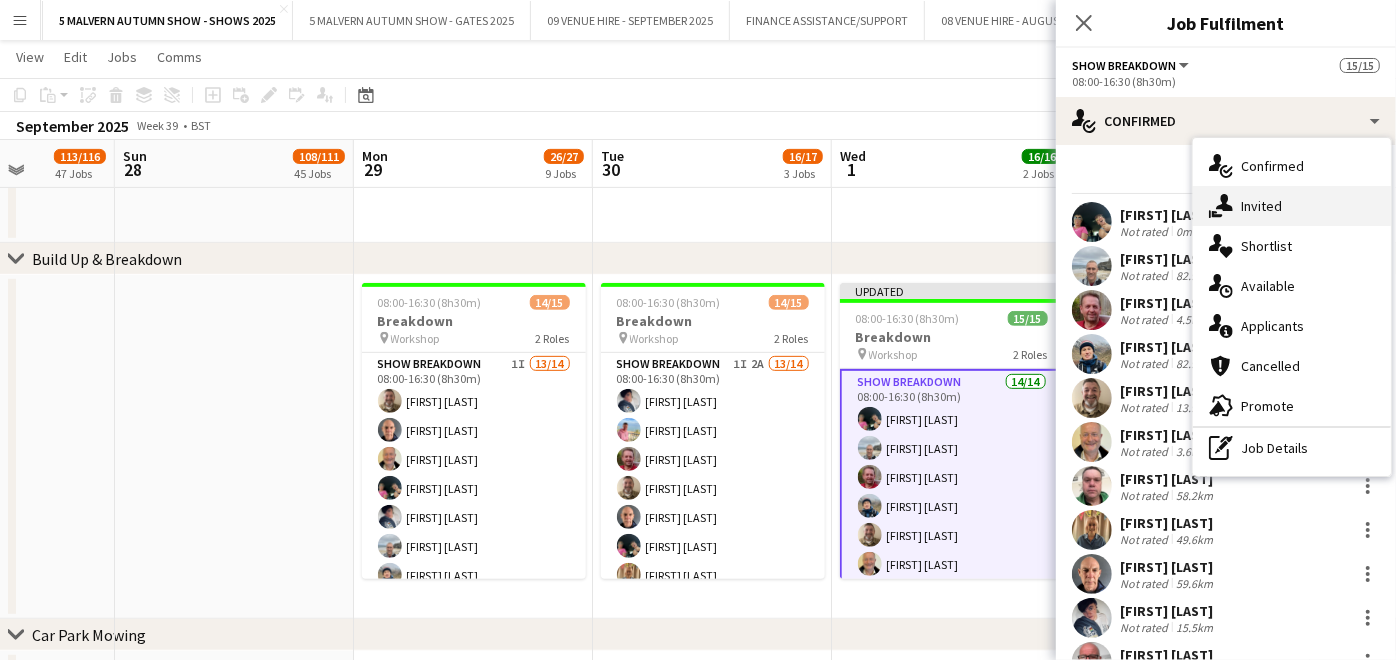 click on "single-neutral-actions-share-1
Invited" at bounding box center [1292, 206] 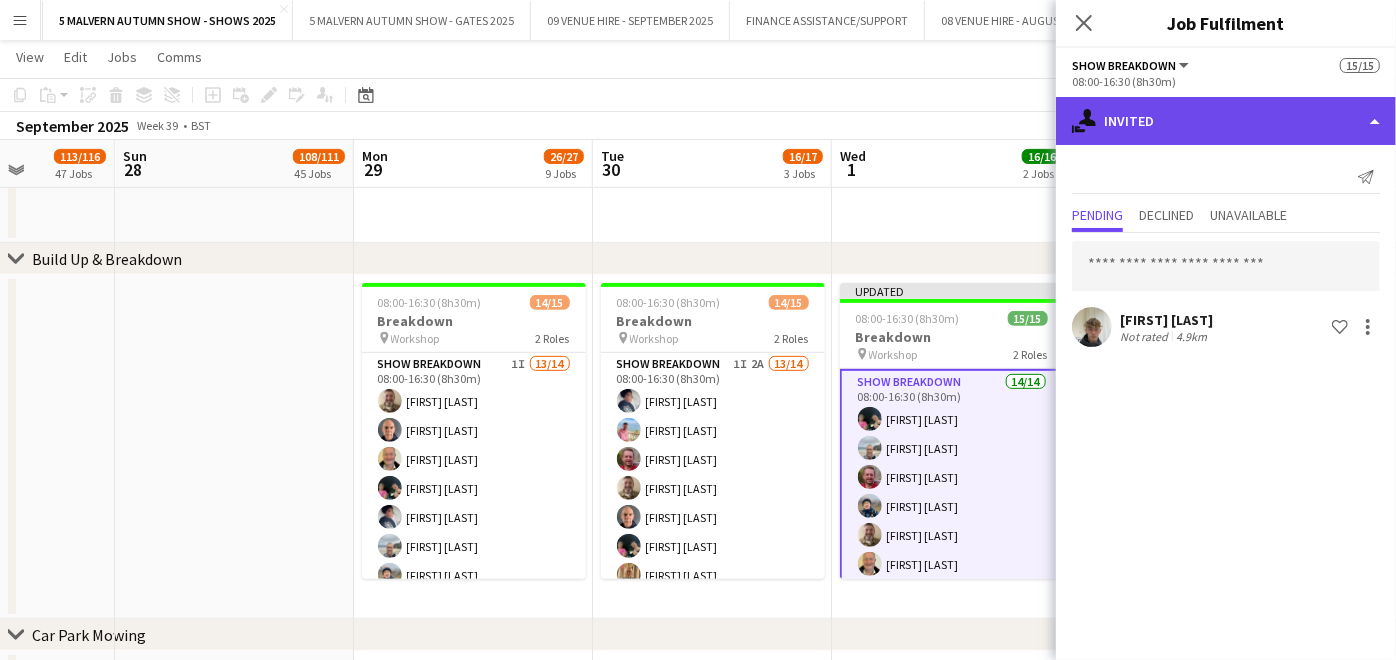 click on "single-neutral-actions-share-1
Invited" 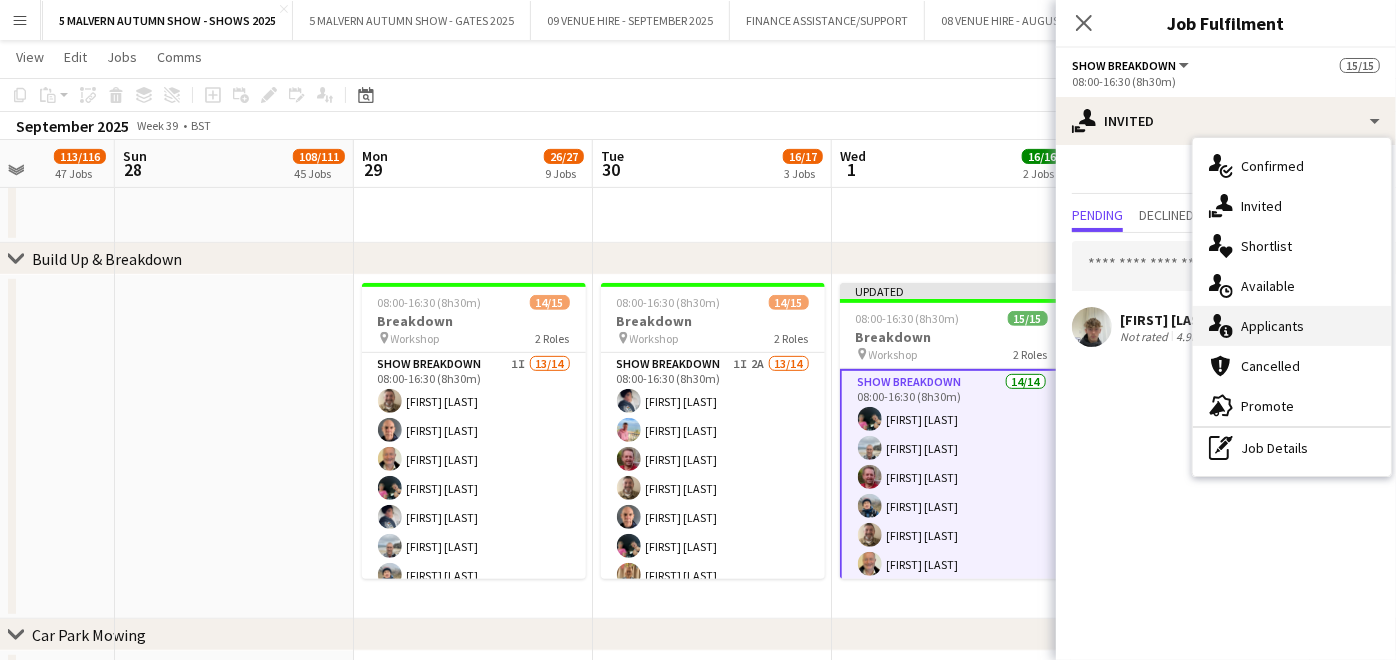 click on "single-neutral-actions-information
Applicants" at bounding box center [1292, 326] 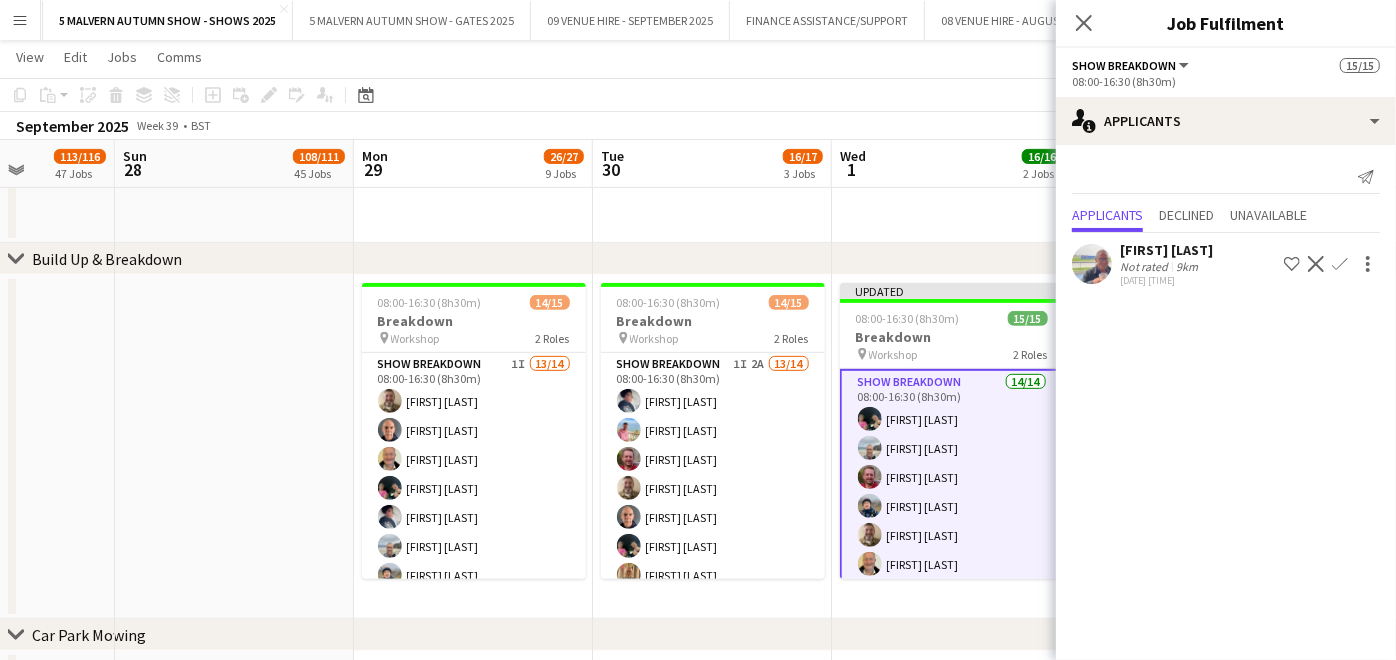 click on "Decline" 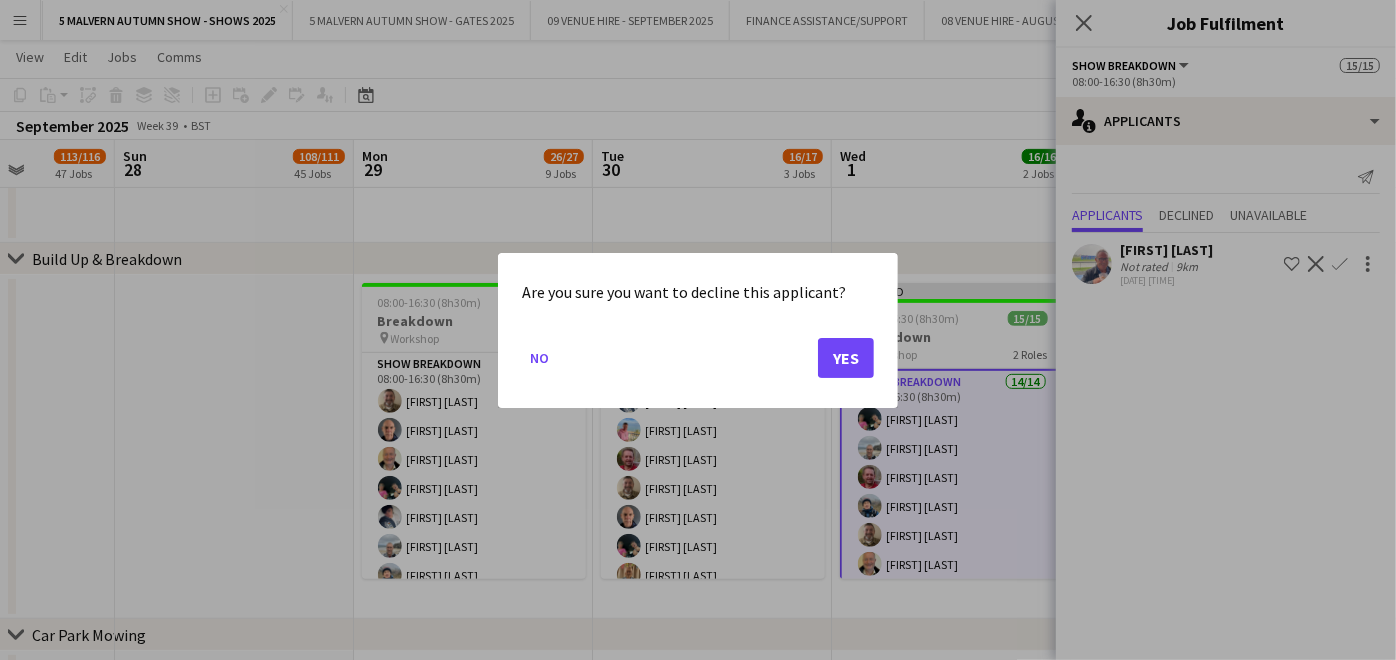 scroll, scrollTop: 0, scrollLeft: 0, axis: both 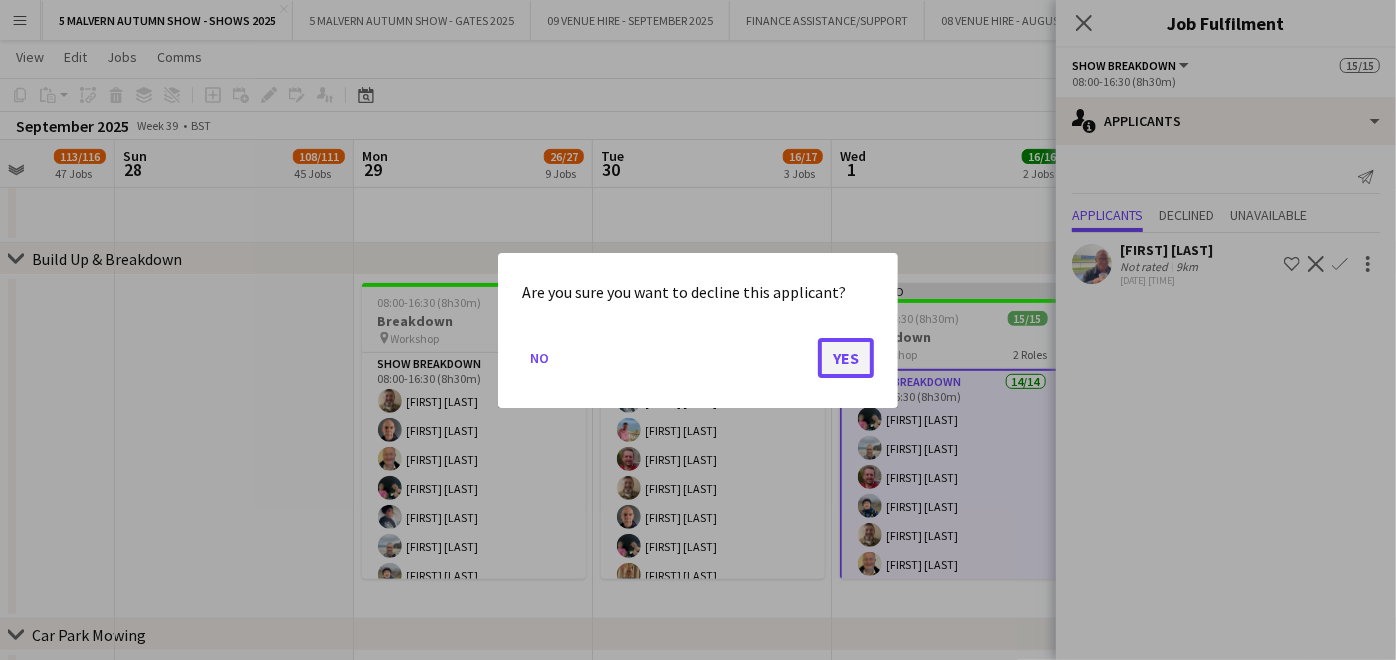 click on "Yes" 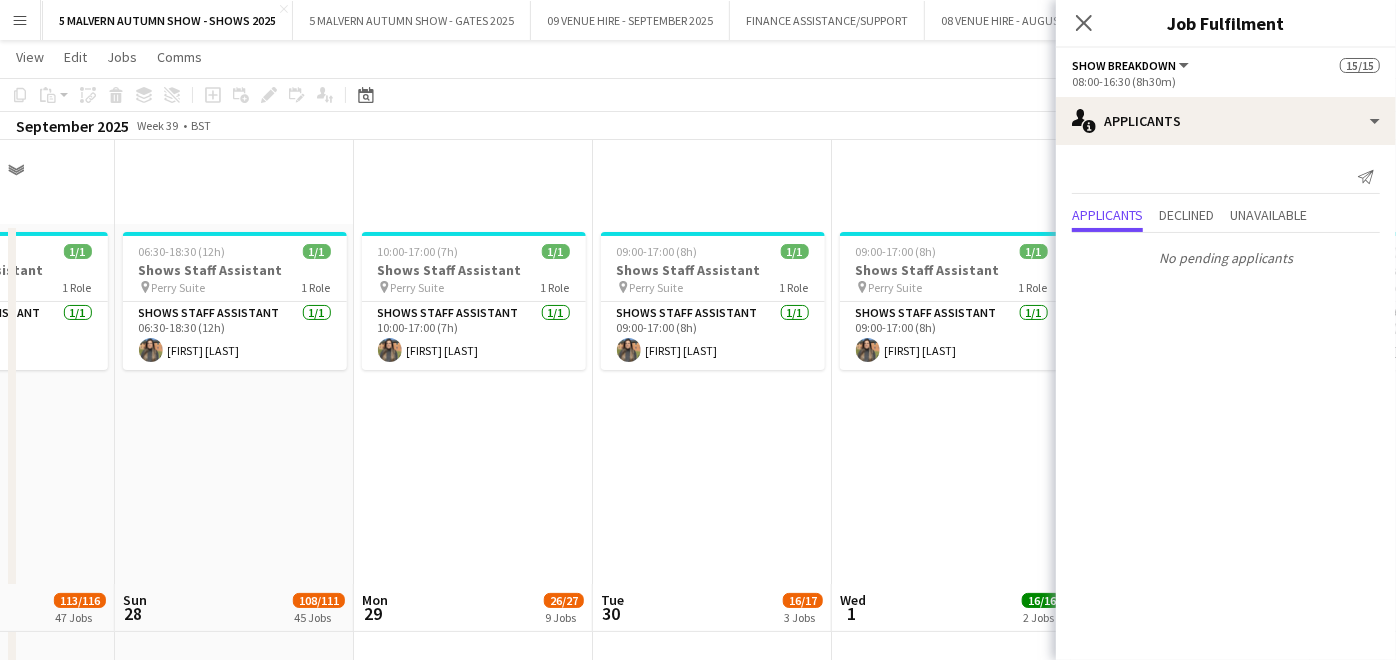 scroll, scrollTop: 444, scrollLeft: 0, axis: vertical 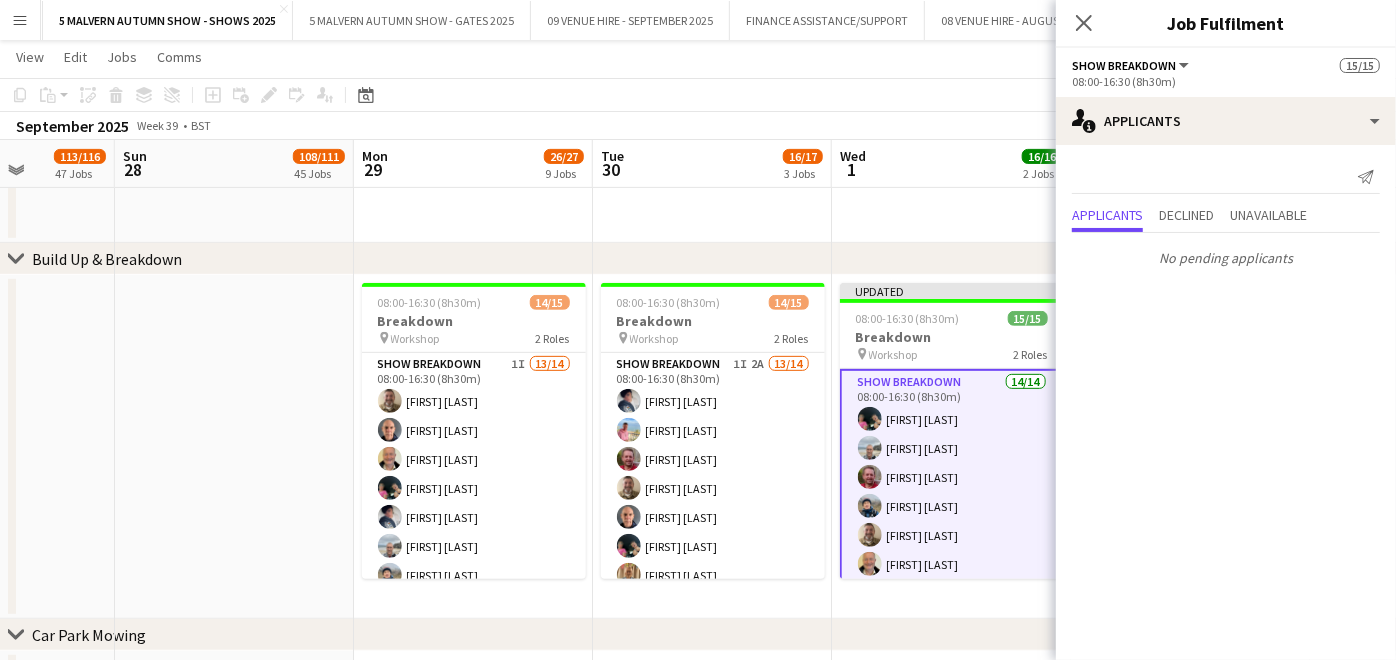 click at bounding box center [234, 447] 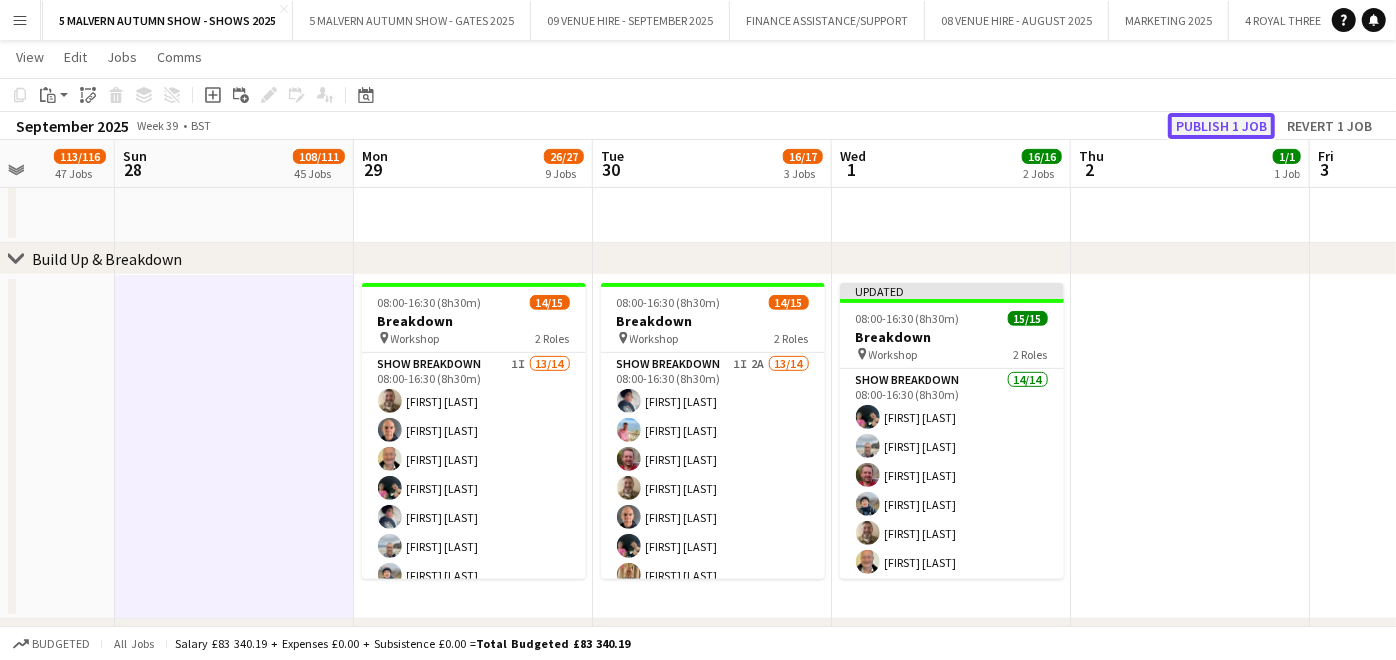 click on "Publish 1 job" 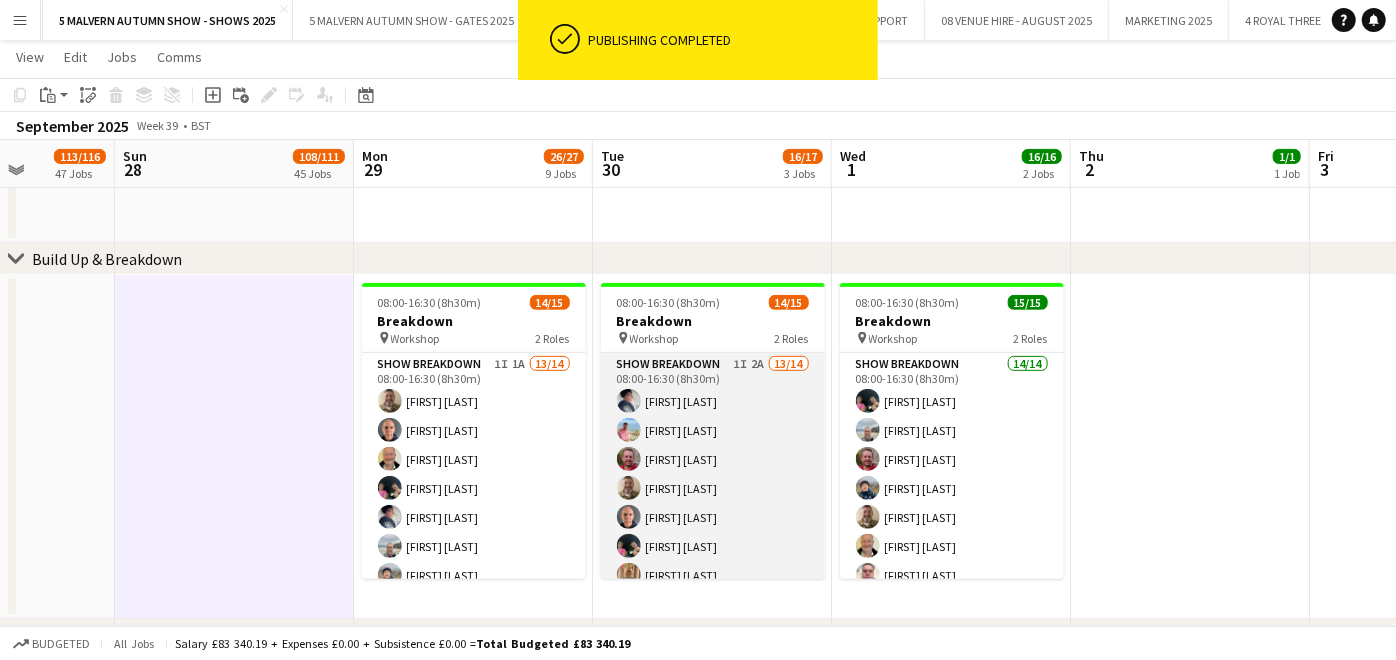 click on "Show Breakdown   1I   2A   13/14   [TIME]
[FIRST] [LAST] [FIRST] [LAST] [FIRST] [LAST] [FIRST] [LAST] [FIRST] [LAST] [FIRST] [LAST] [FIRST] [LAST] [FIRST] [LAST] [FIRST] [LAST] [FIRST] [LAST] [FIRST] [LAST] [FIRST] [LAST] [FIRST] [LAST] [FIRST] [LAST]
single-neutral-actions" at bounding box center [713, 575] 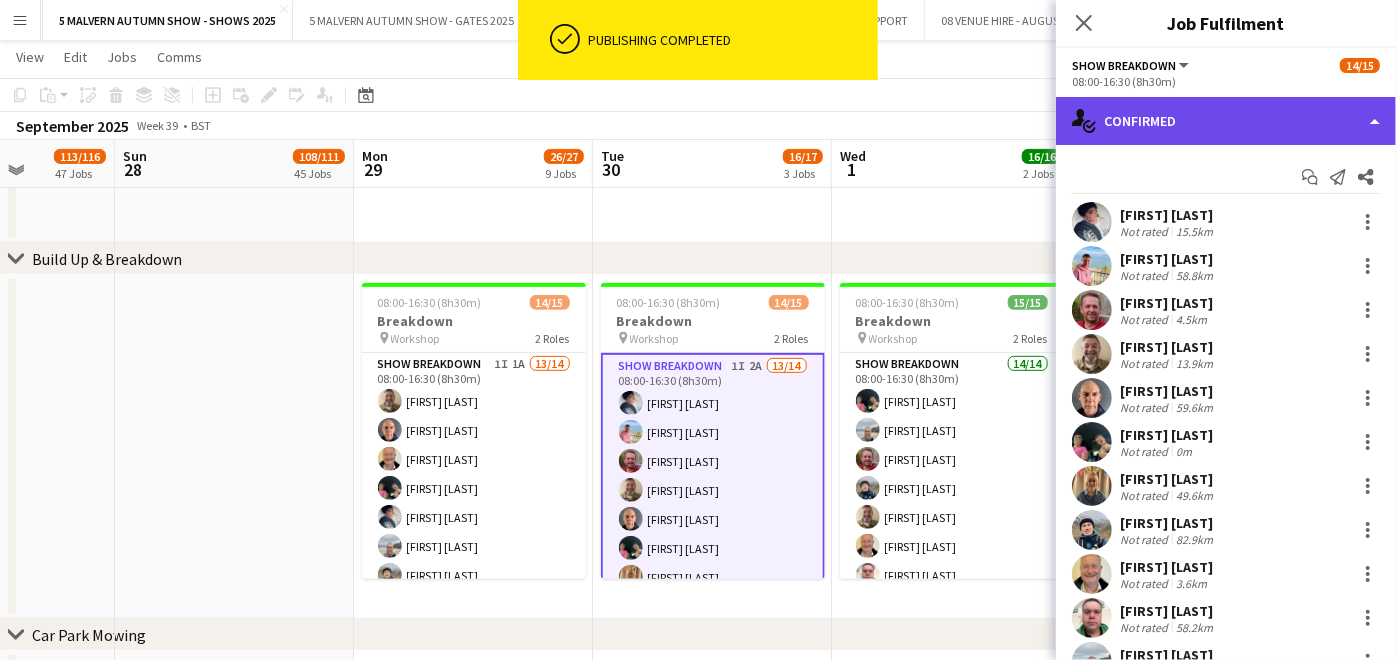 click on "single-neutral-actions-check-2
Confirmed" 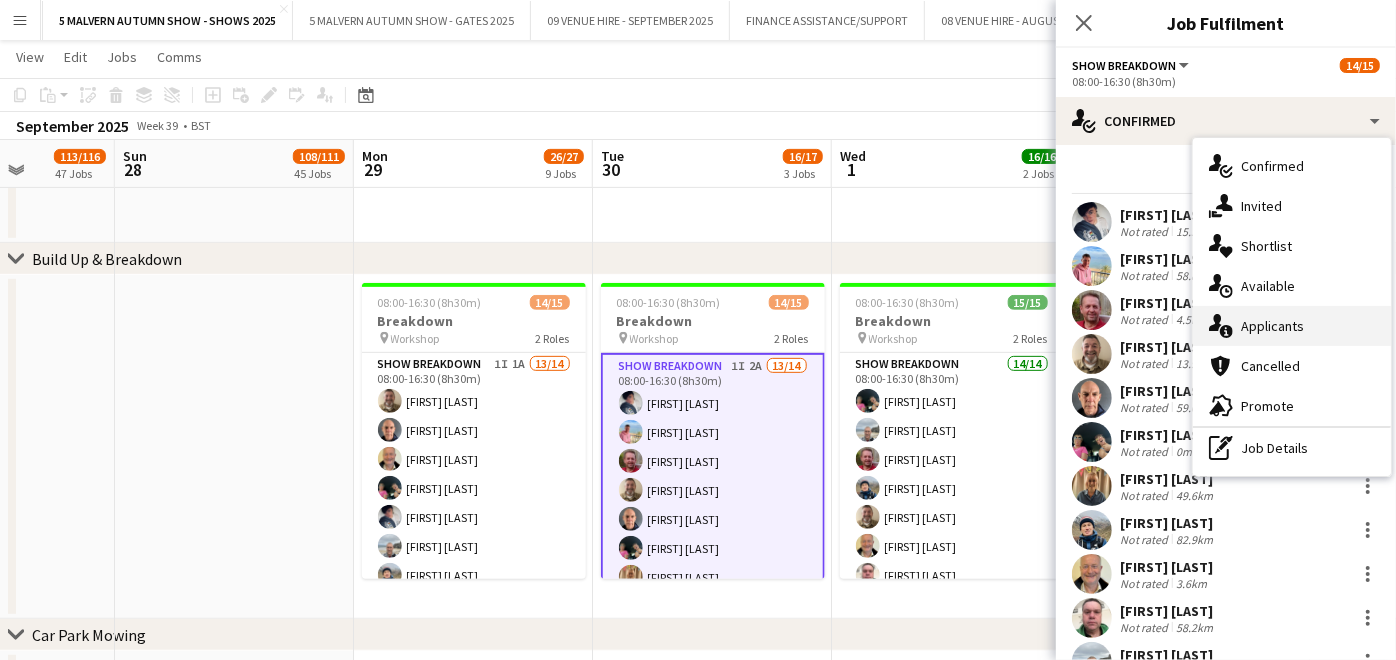 click on "single-neutral-actions-information
Applicants" at bounding box center [1292, 326] 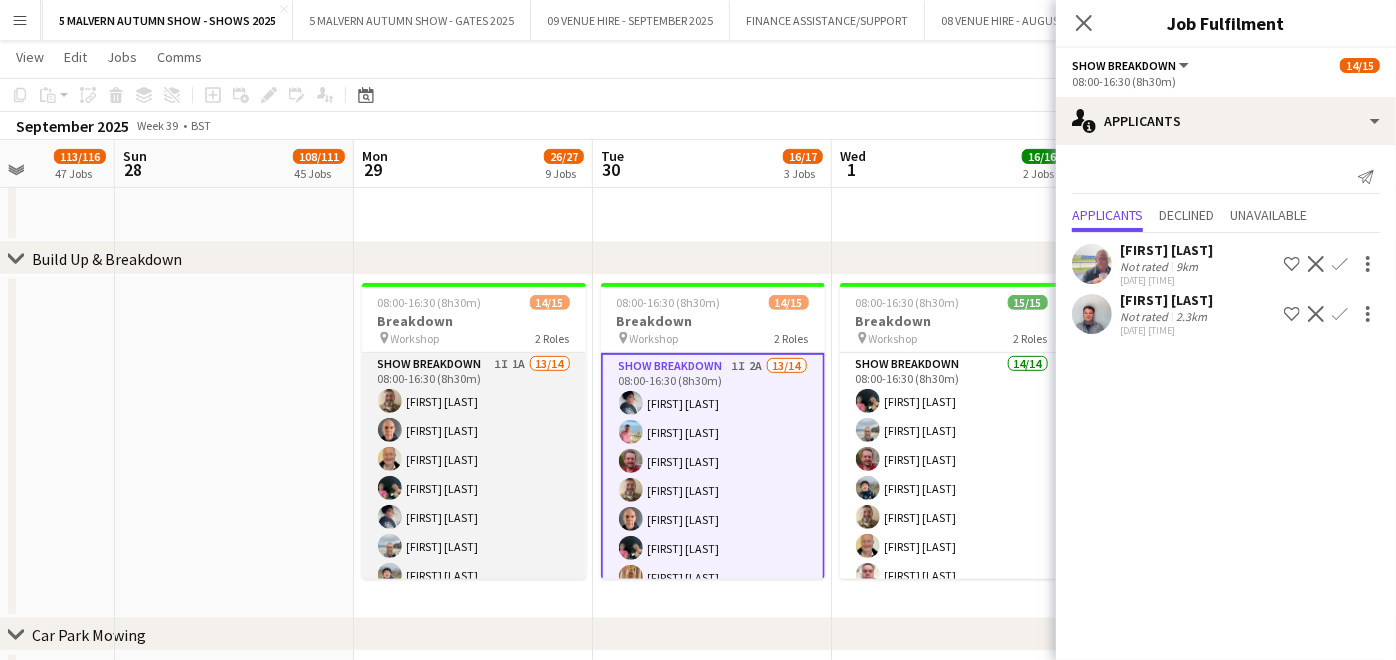 click on "Show Breakdown   1I   1A   13/14   08:00-16:30 (8h30m)
[FIRST] [LAST] [FIRST] [LAST] [FIRST] [LAST] [FIRST] [LAST] [FIRST] [LAST] [FIRST] [LAST] [FIRST] [LAST] [FIRST] [LAST] [FIRST] [LAST] [FIRST] [LAST] [FIRST] [LAST] [FIRST] [LAST]
single-neutral-actions" at bounding box center (474, 575) 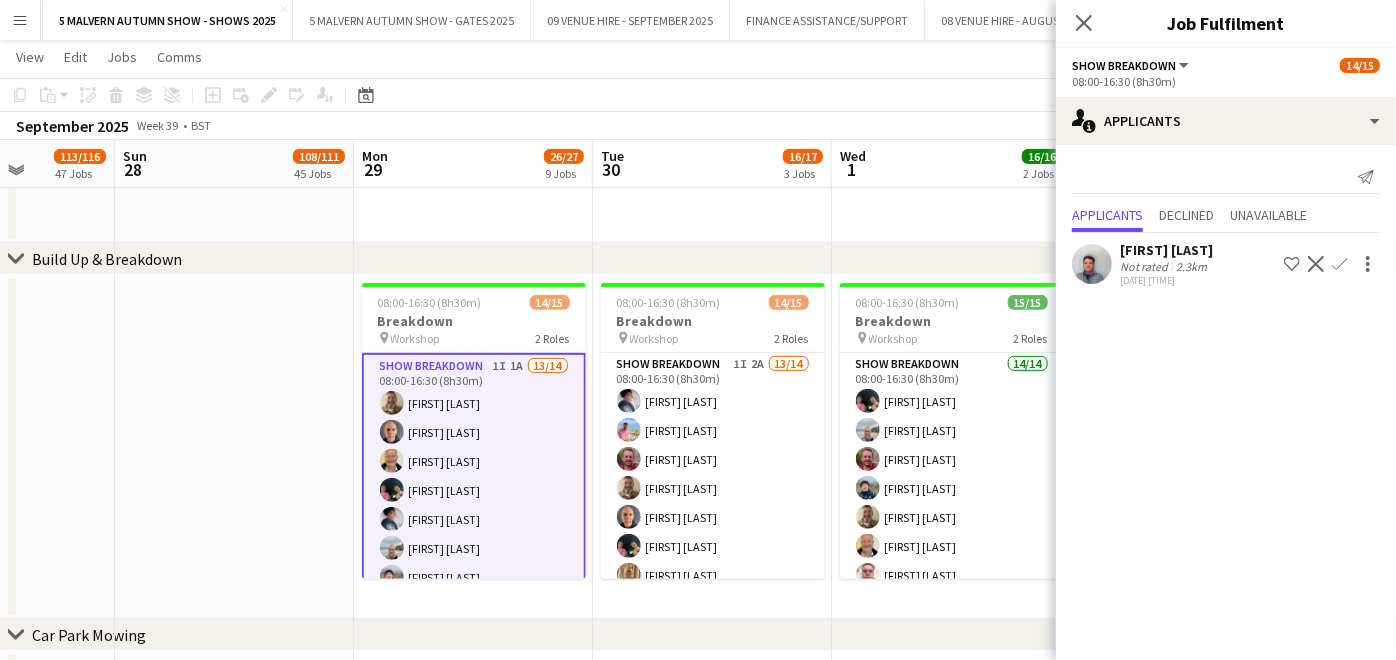 click on "Confirm" 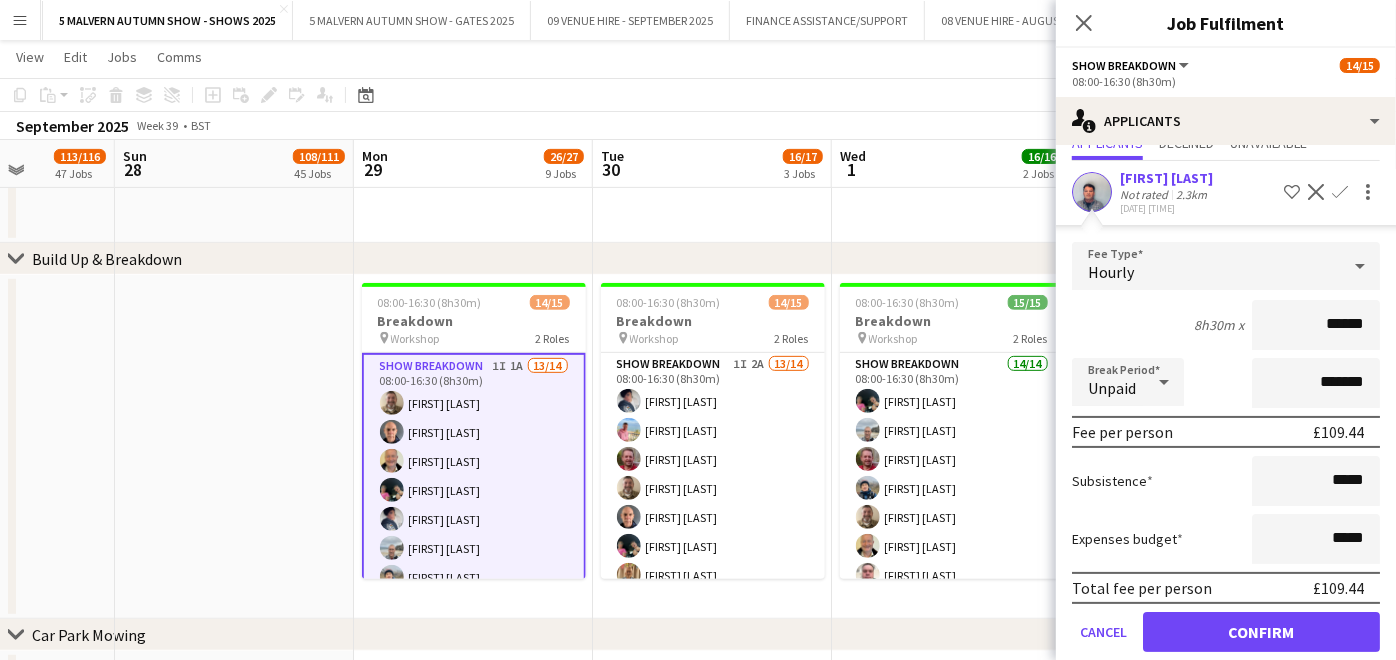 scroll, scrollTop: 97, scrollLeft: 0, axis: vertical 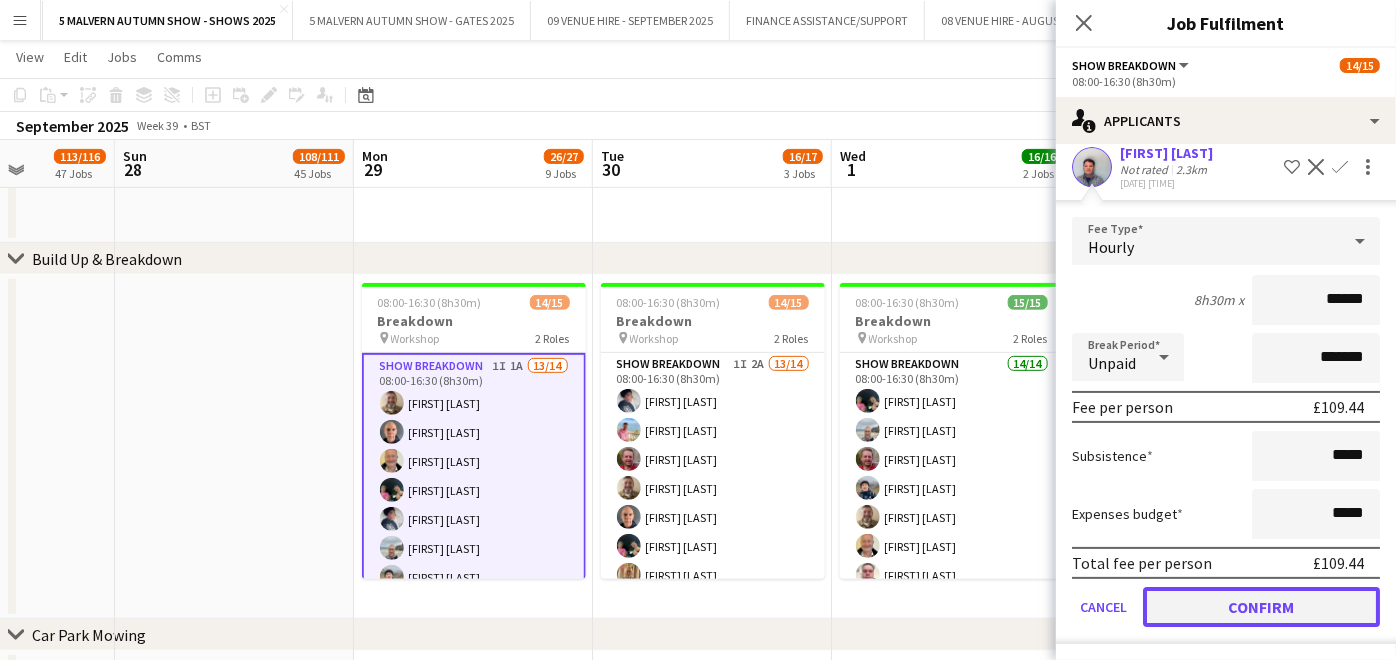 click on "Confirm" 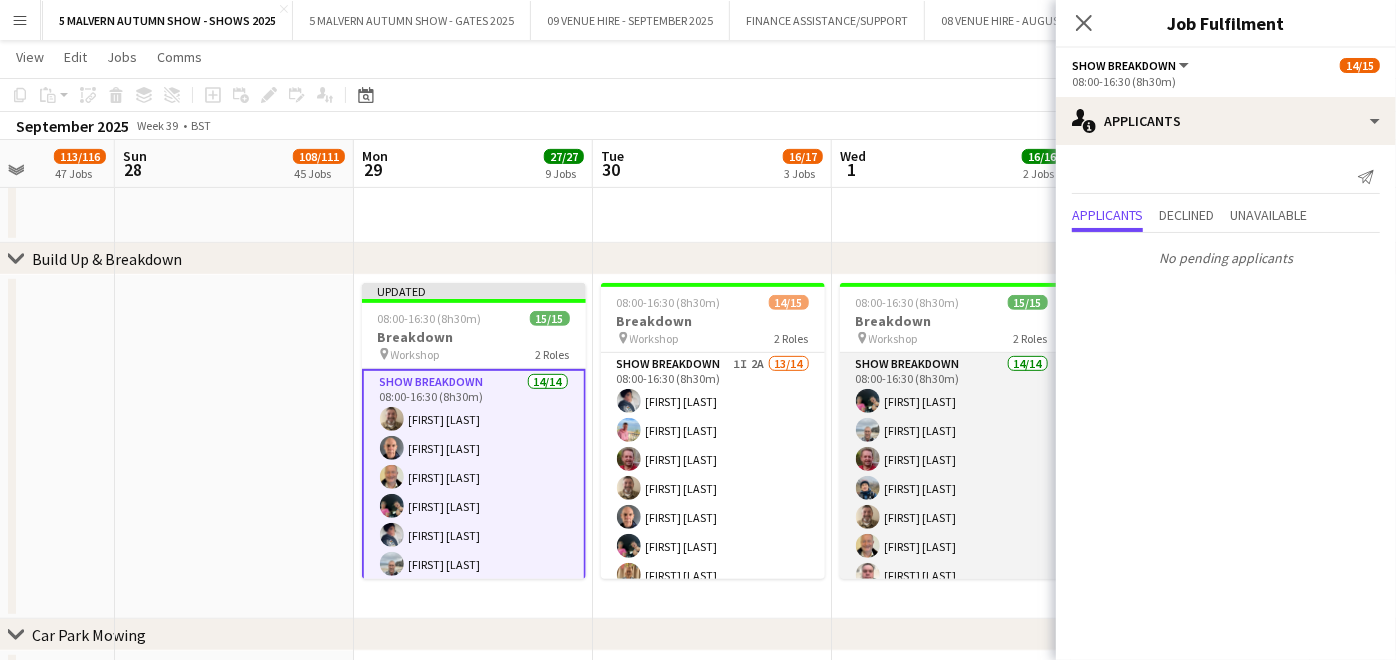 scroll, scrollTop: 0, scrollLeft: 0, axis: both 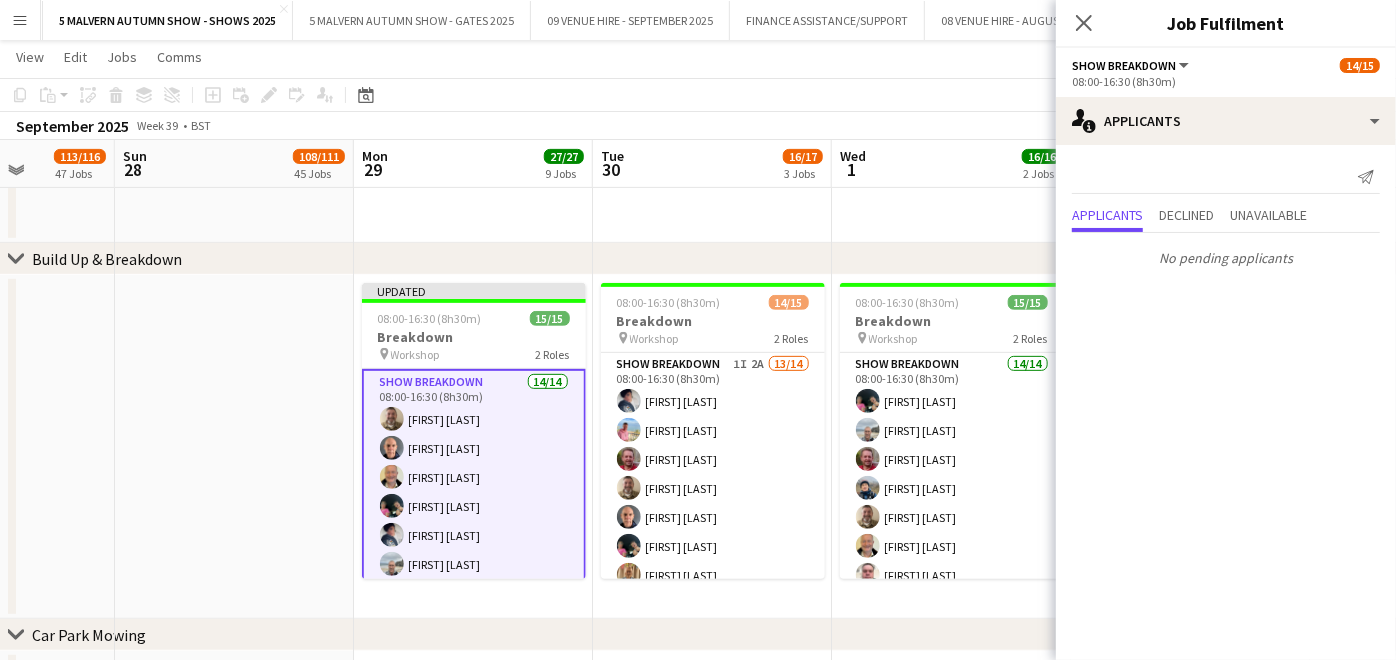 click at bounding box center [234, 447] 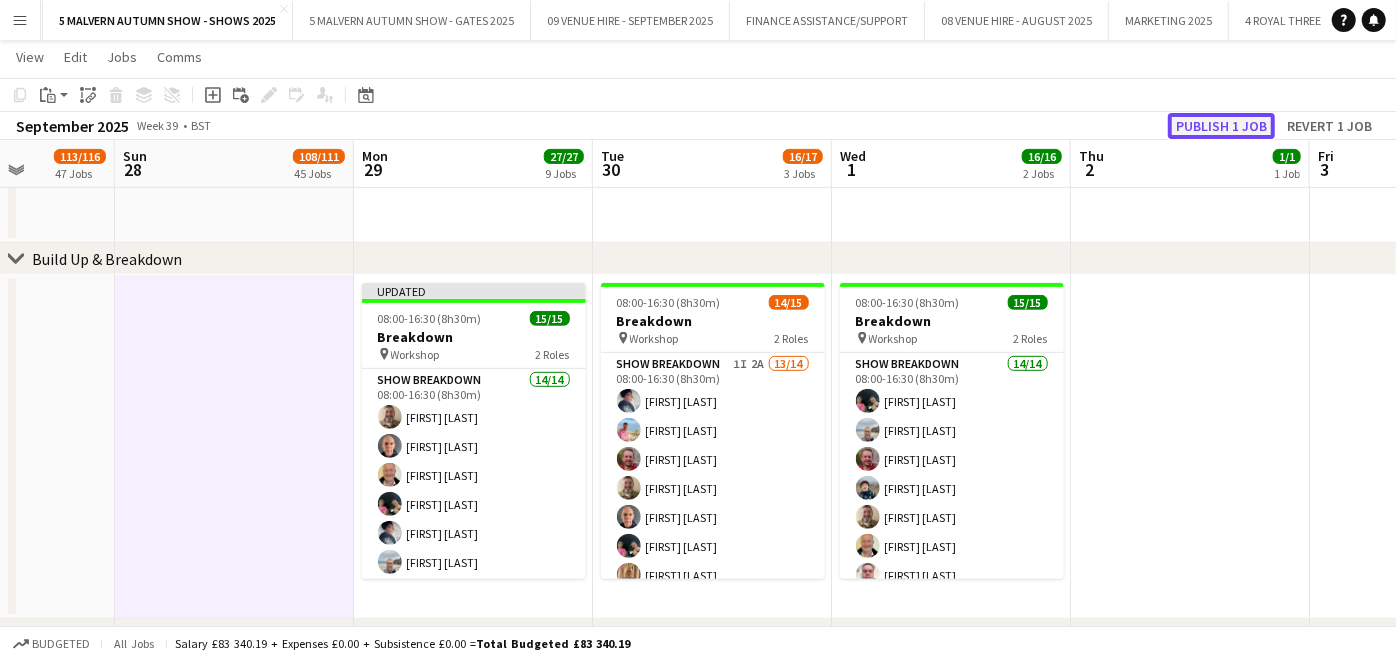 click on "Publish 1 job" 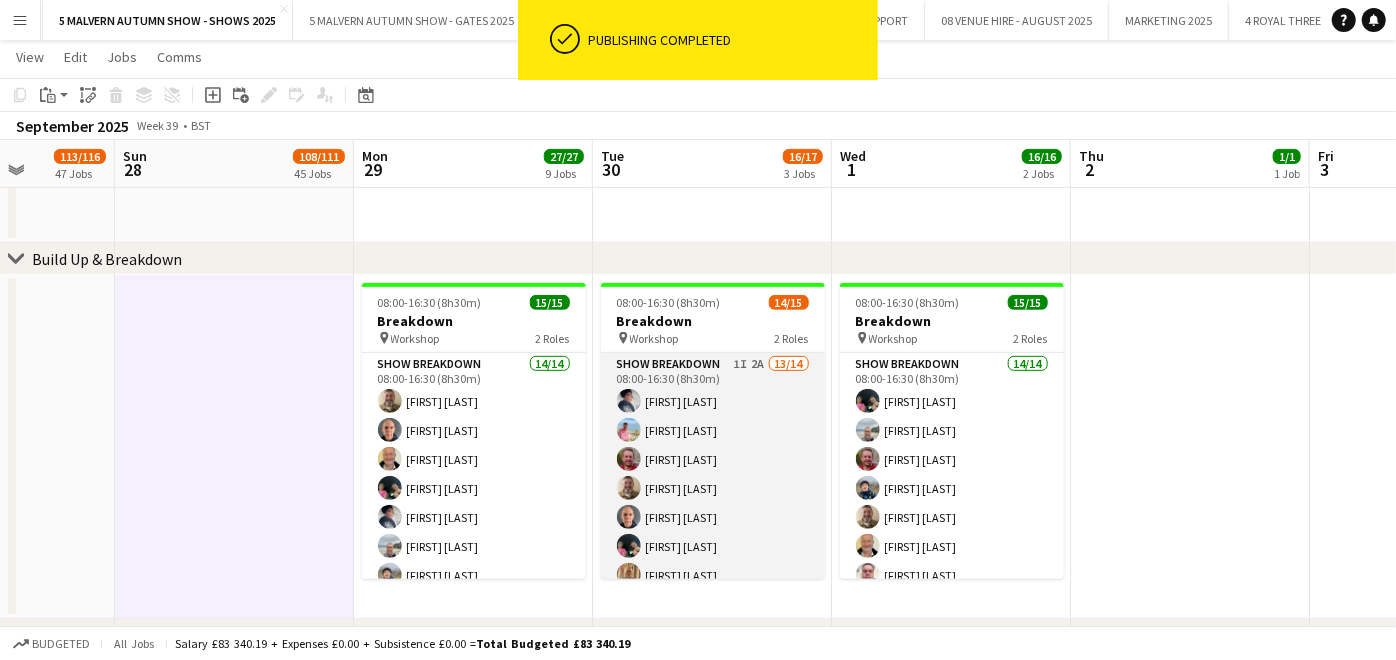 click on "Show Breakdown   1I   2A   13/14   [TIME]
[FIRST] [LAST] [FIRST] [LAST] [FIRST] [LAST] [FIRST] [LAST] [FIRST] [LAST] [FIRST] [LAST] [FIRST] [LAST] [FIRST] [LAST] [FIRST] [LAST] [FIRST] [LAST] [FIRST] [LAST] [FIRST] [LAST] [FIRST] [LAST] [FIRST] [LAST]
single-neutral-actions" at bounding box center [713, 575] 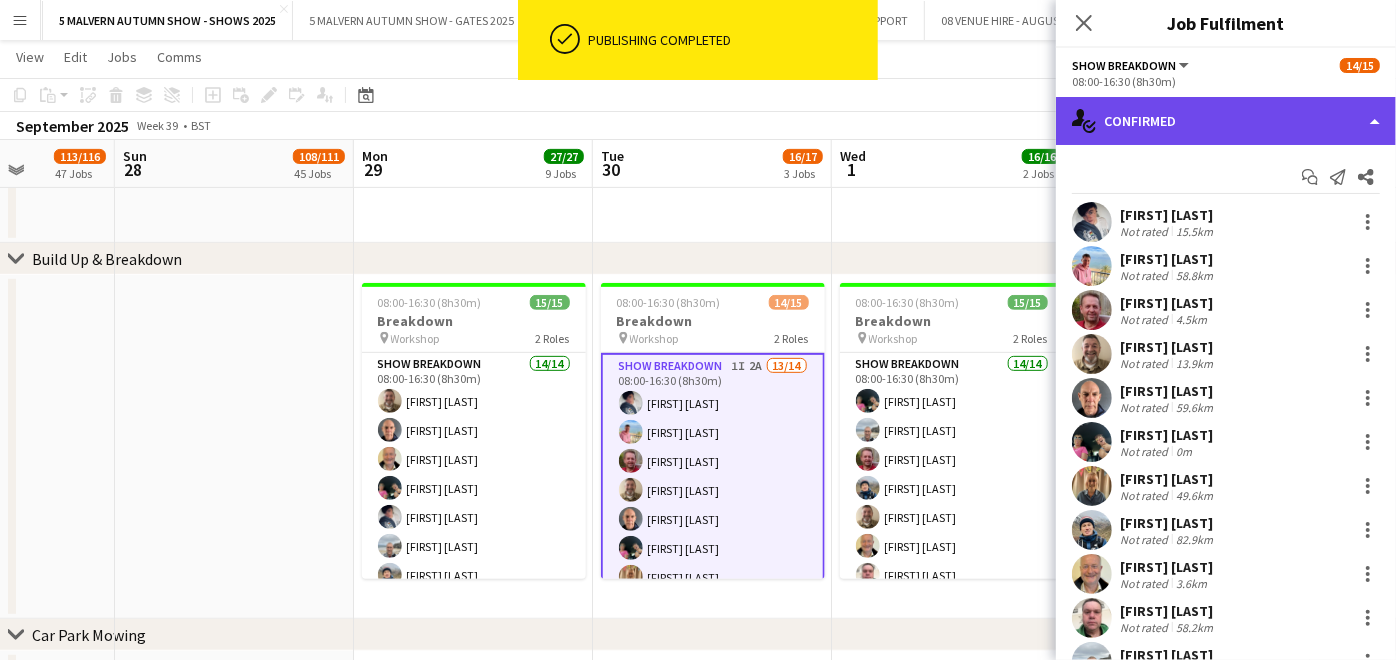 click on "single-neutral-actions-check-2
Confirmed" 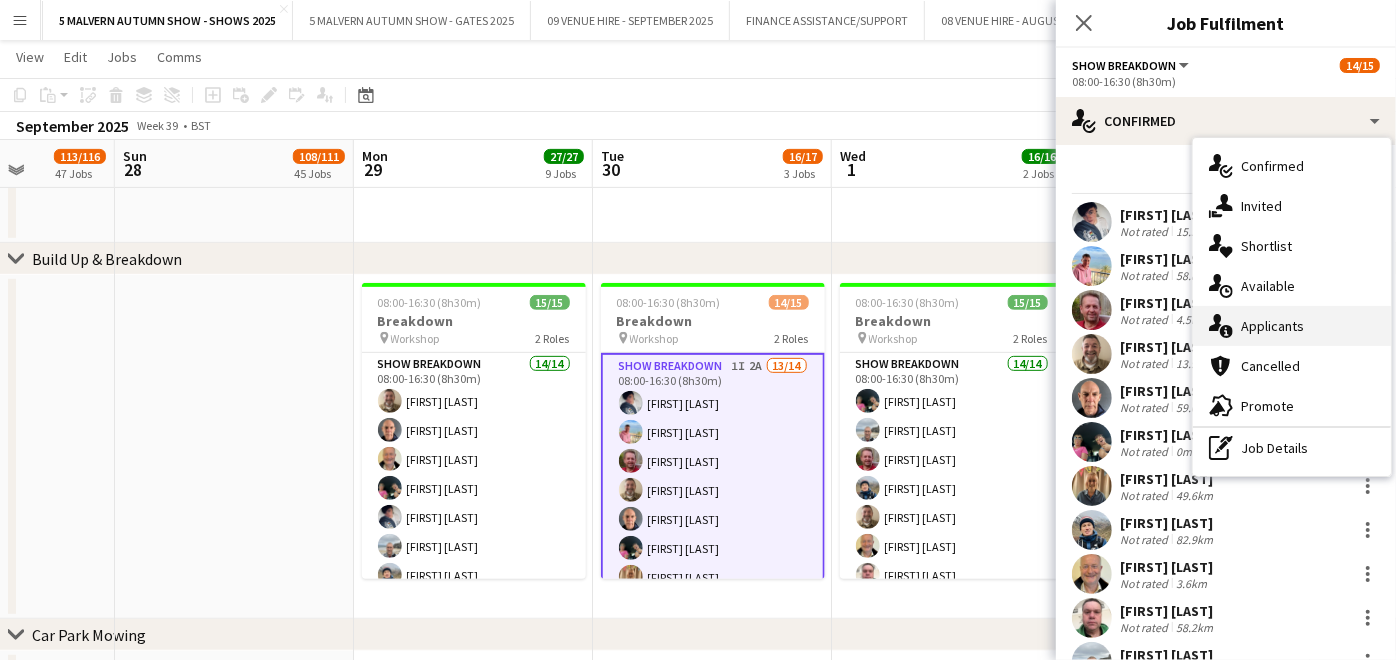click on "single-neutral-actions-information
Applicants" at bounding box center (1292, 326) 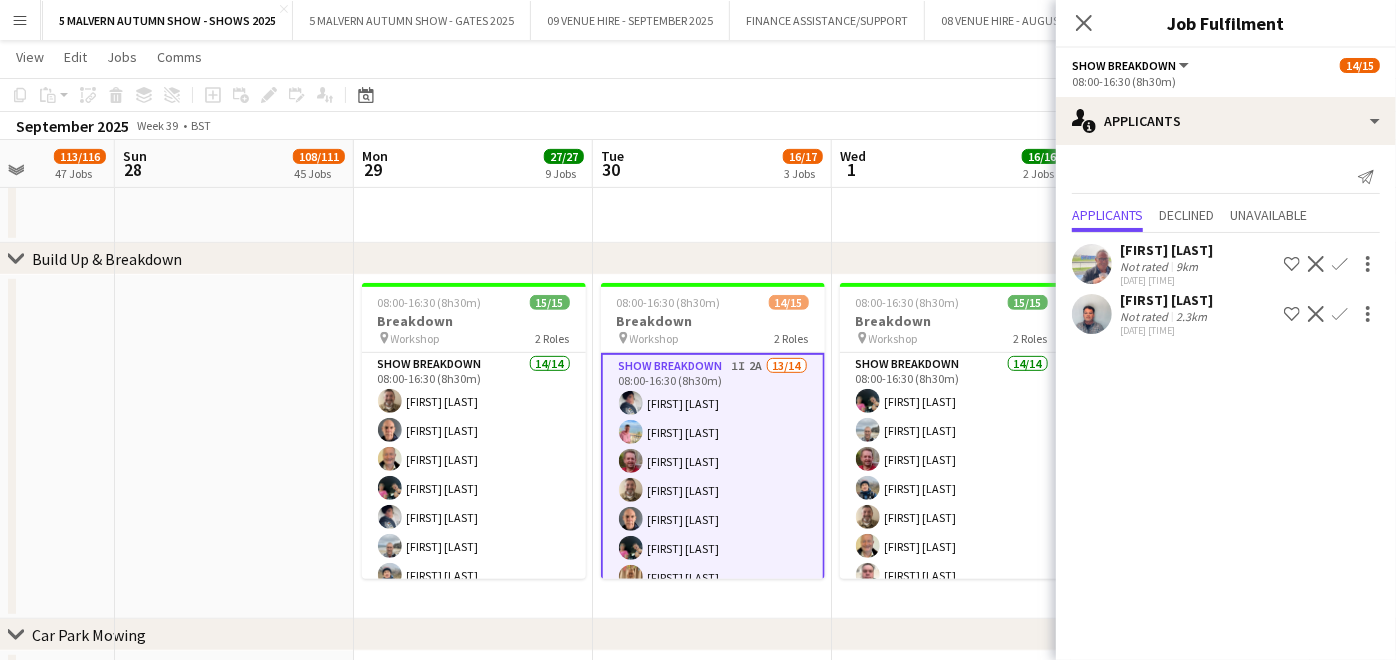 click on "Confirm" 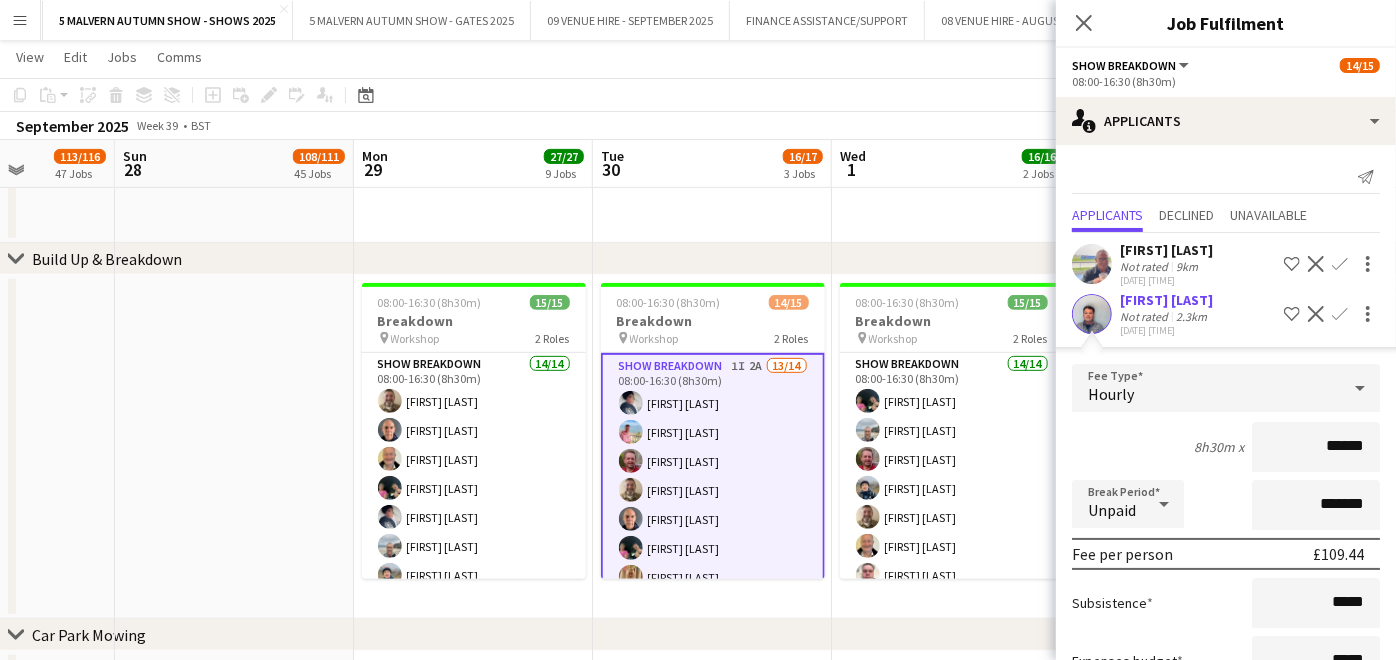 scroll, scrollTop: 146, scrollLeft: 0, axis: vertical 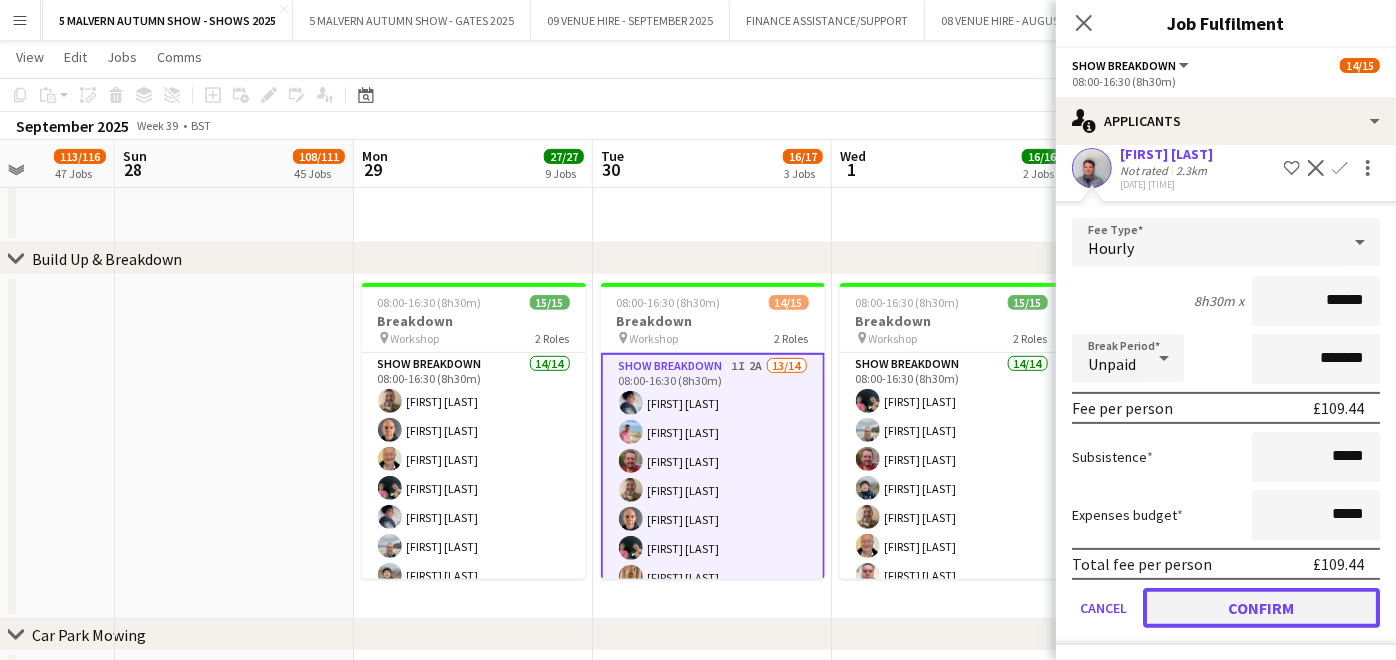 click on "Confirm" 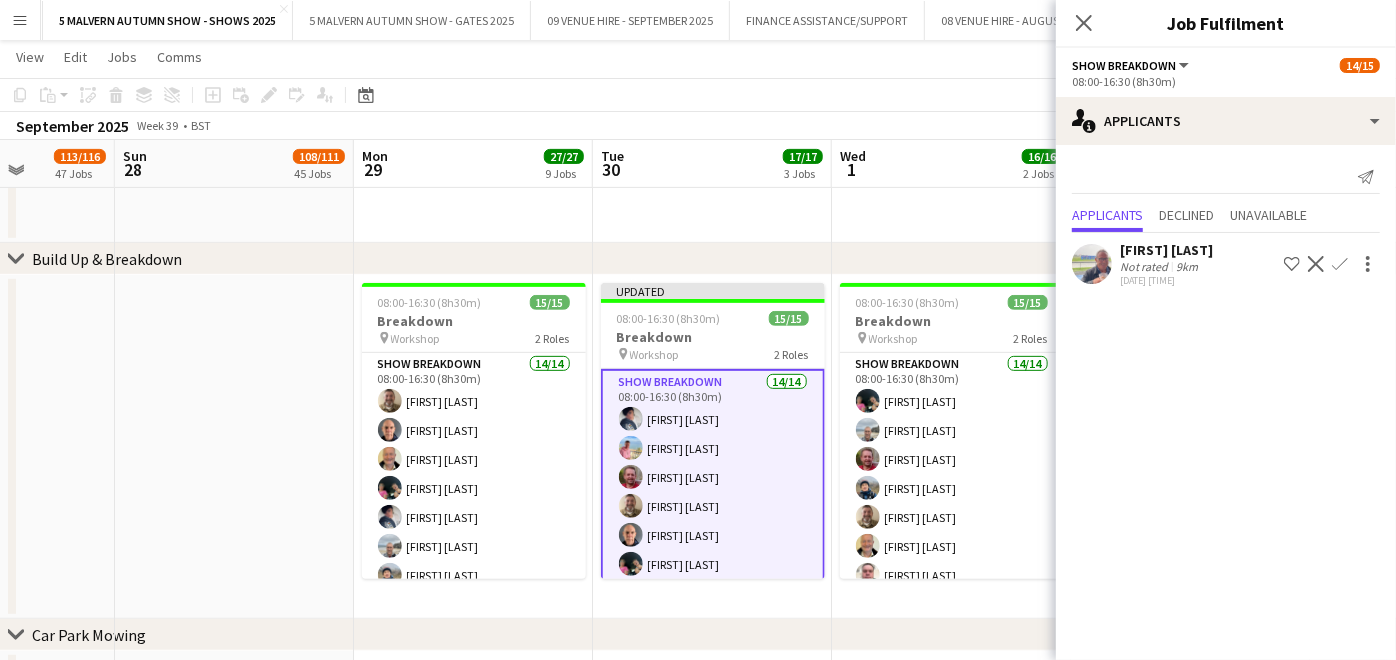 scroll, scrollTop: 0, scrollLeft: 0, axis: both 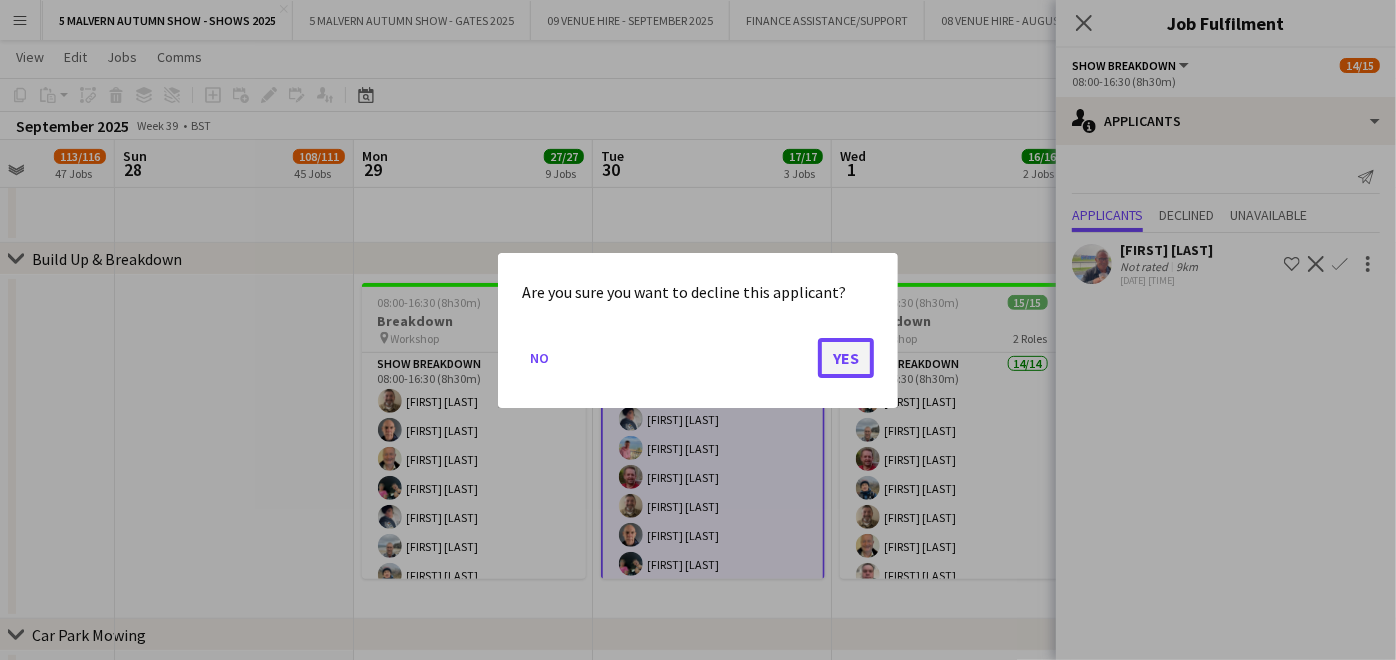 click on "Yes" 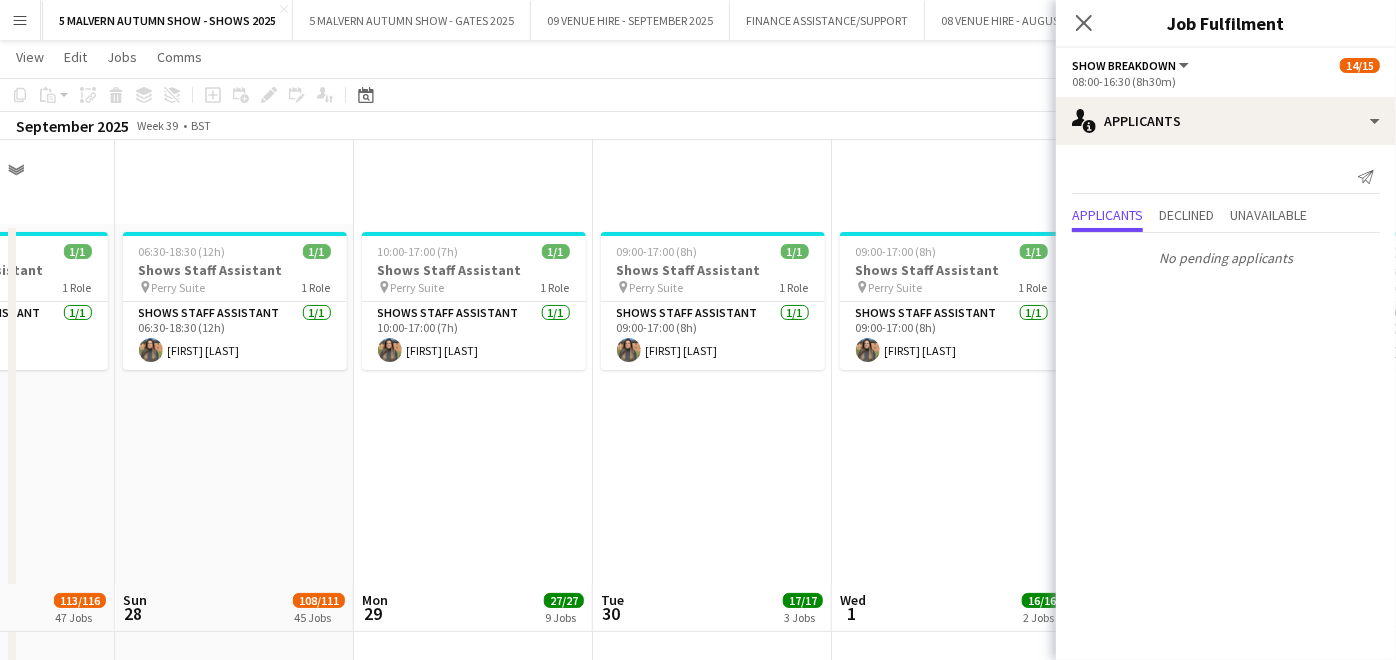 scroll, scrollTop: 444, scrollLeft: 0, axis: vertical 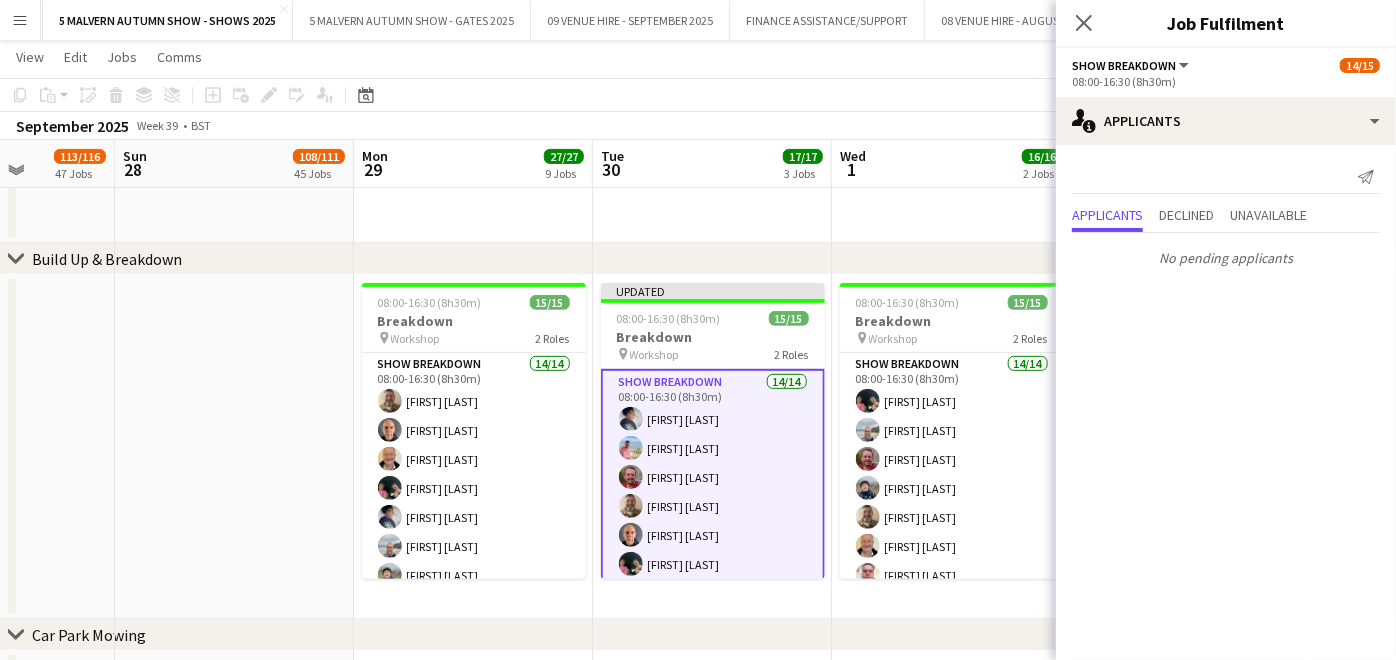 click at bounding box center (234, 447) 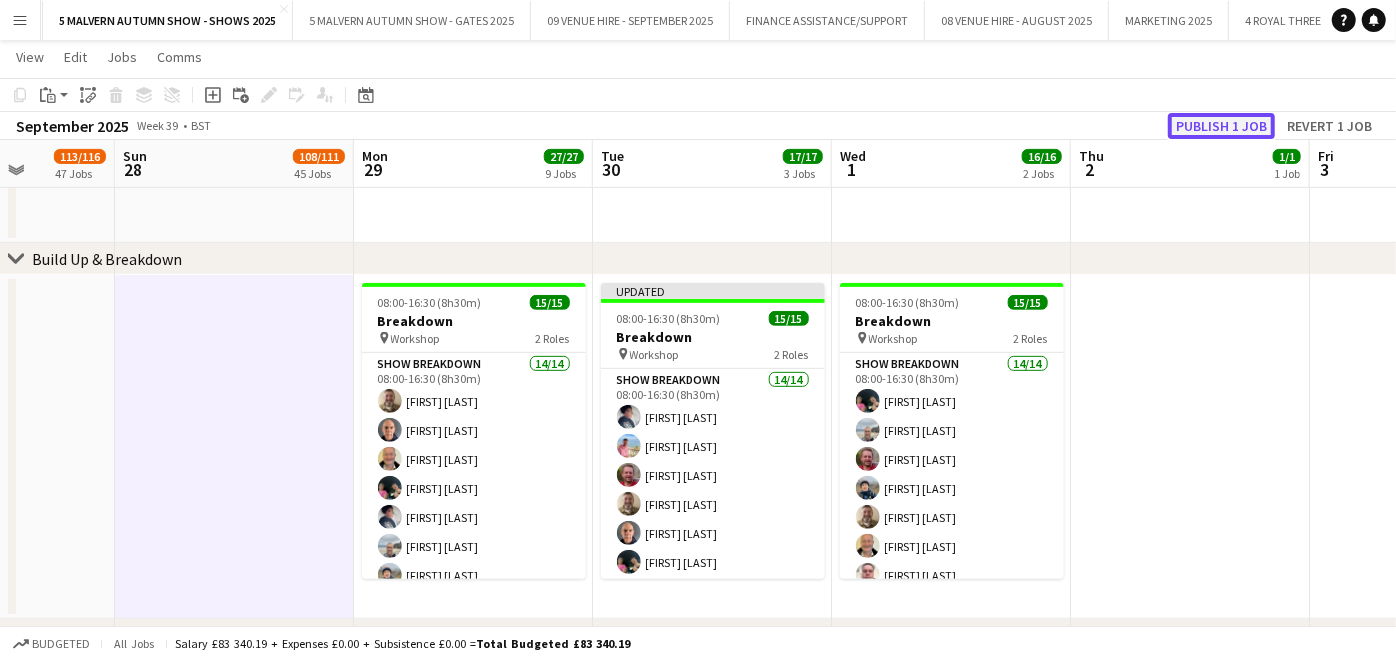 click on "Publish 1 job" 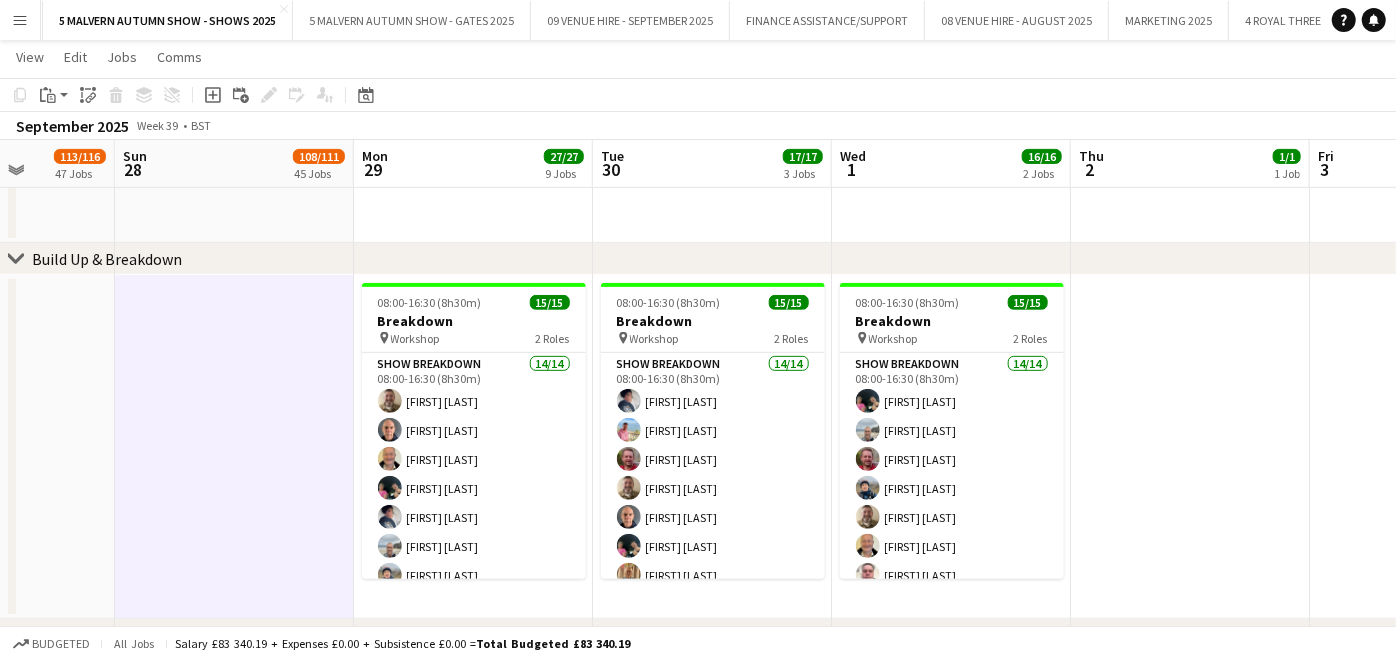 click on "Menu" at bounding box center [20, 20] 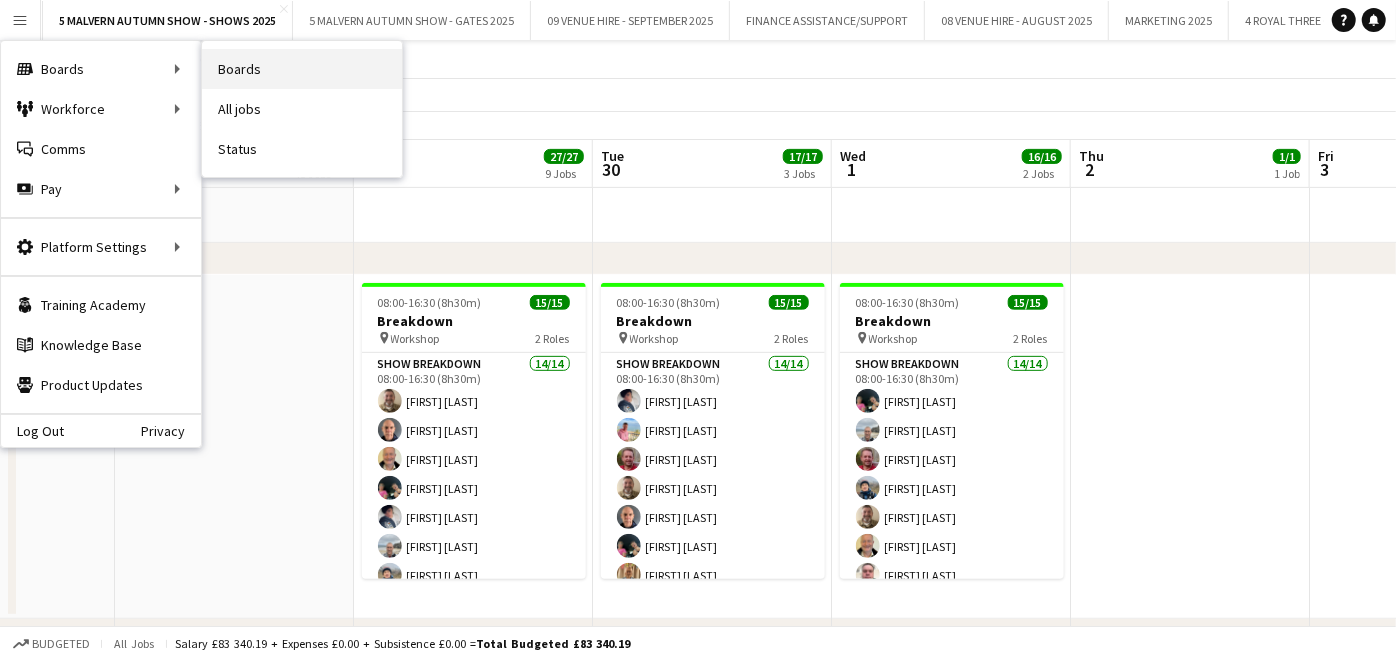 click on "Boards" at bounding box center [302, 69] 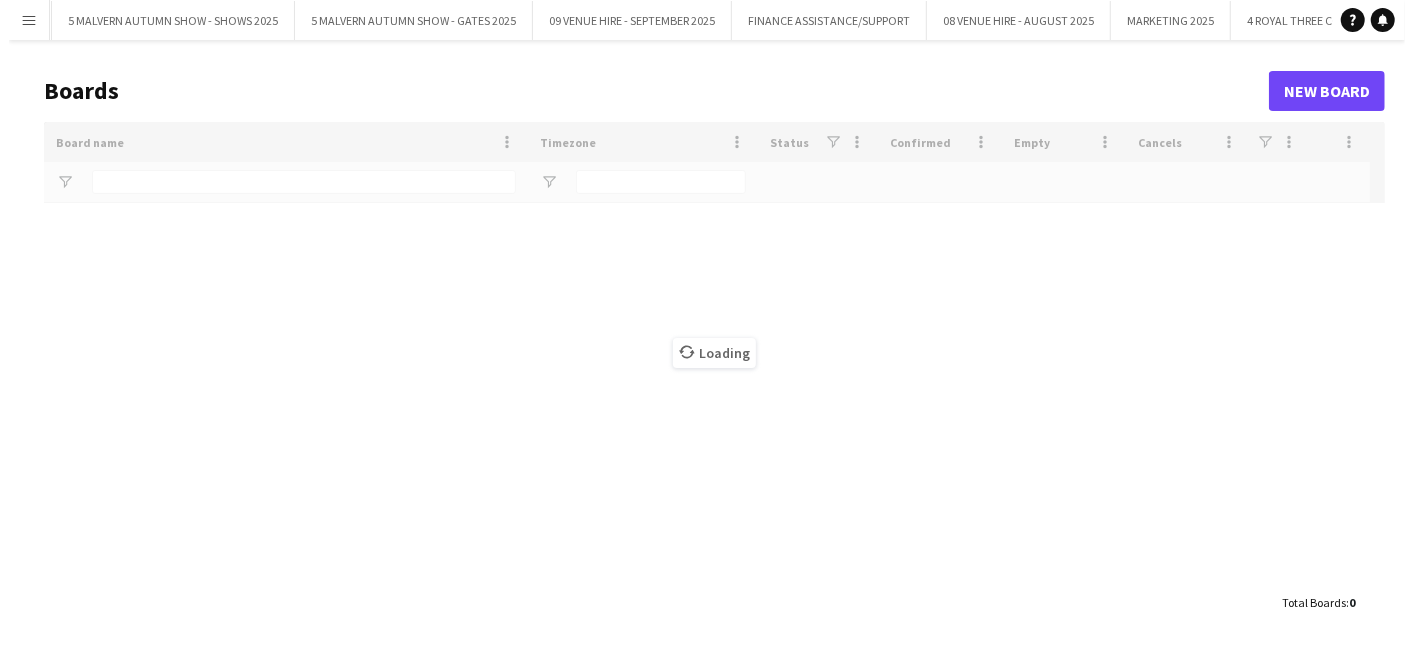 scroll, scrollTop: 0, scrollLeft: 0, axis: both 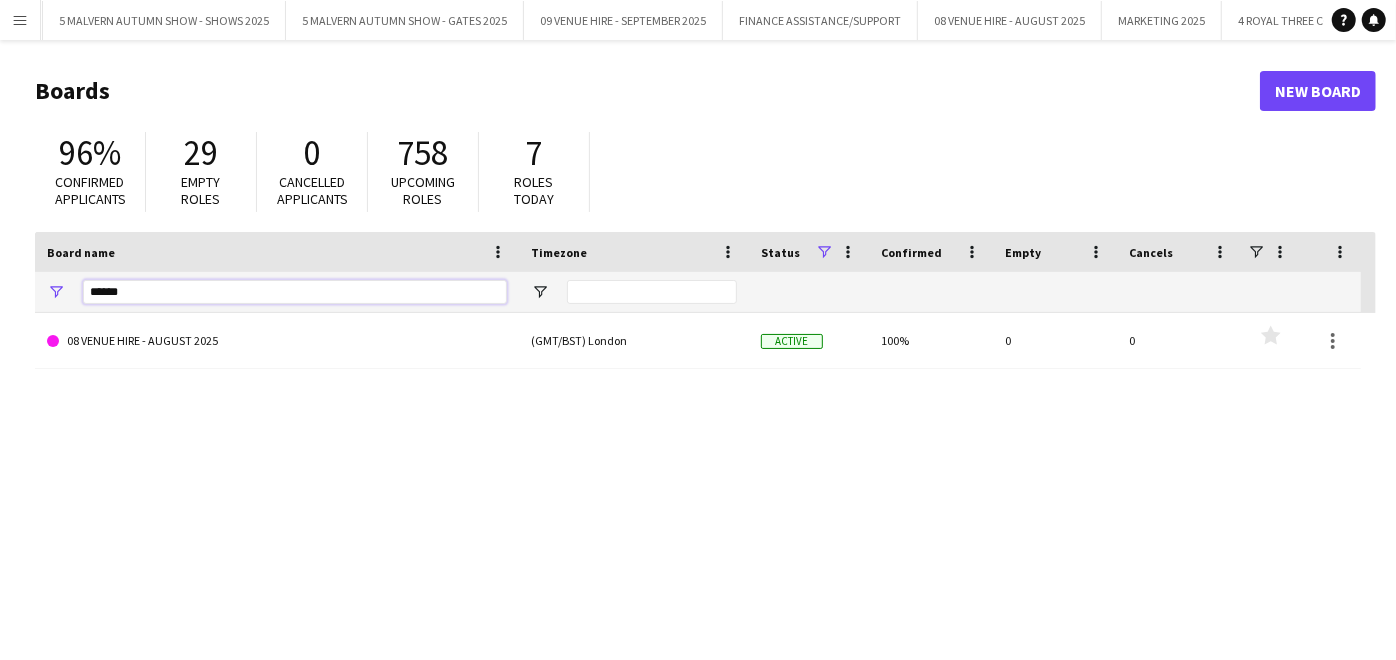 click on "******" at bounding box center [295, 292] 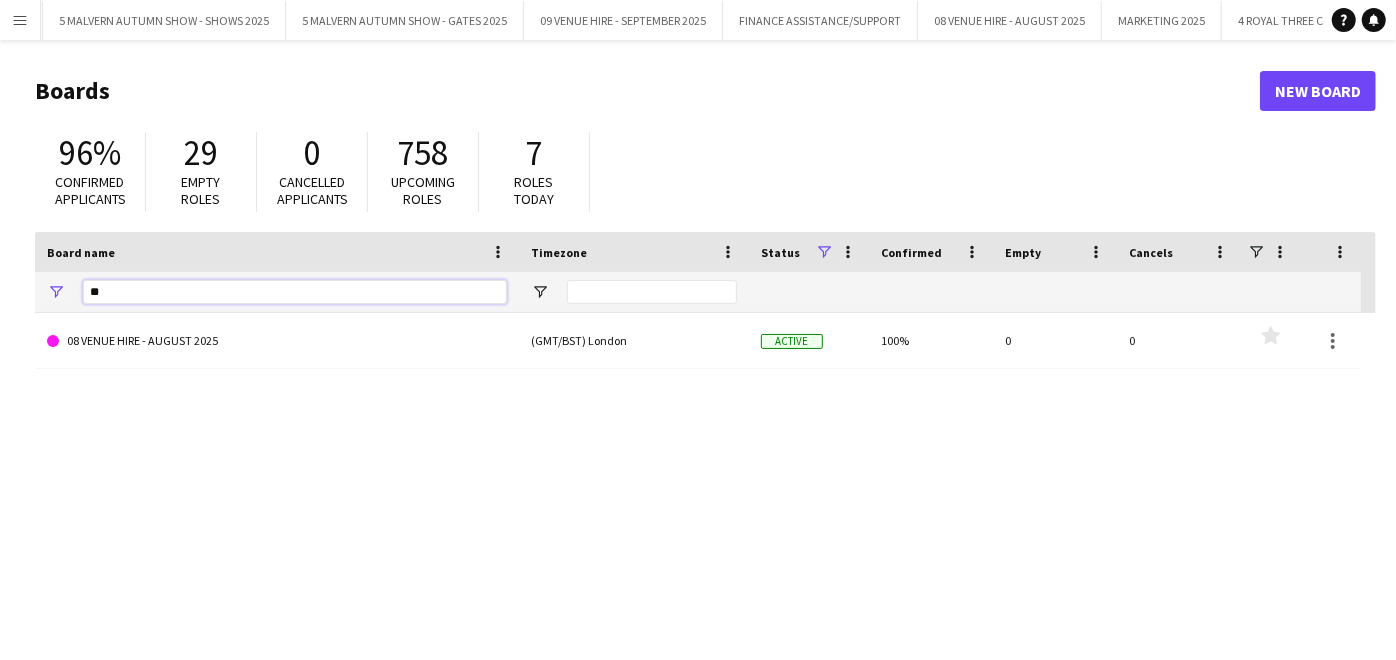 type on "*" 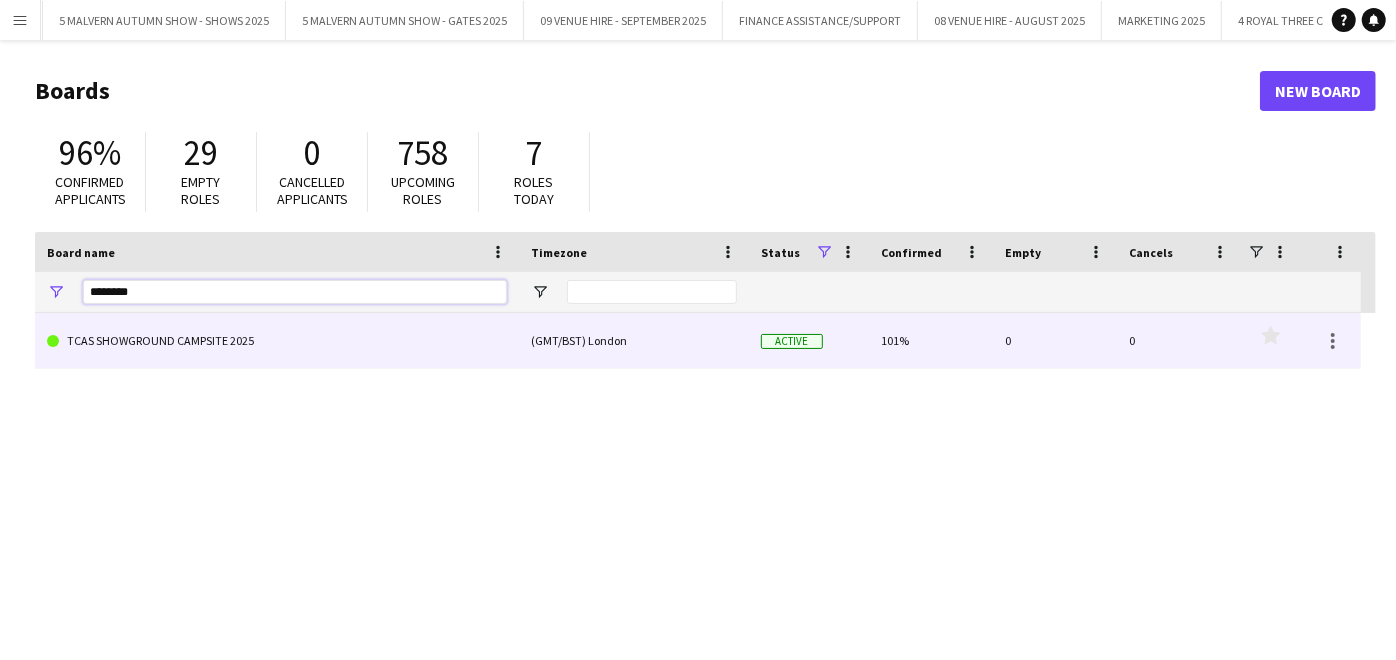 type on "********" 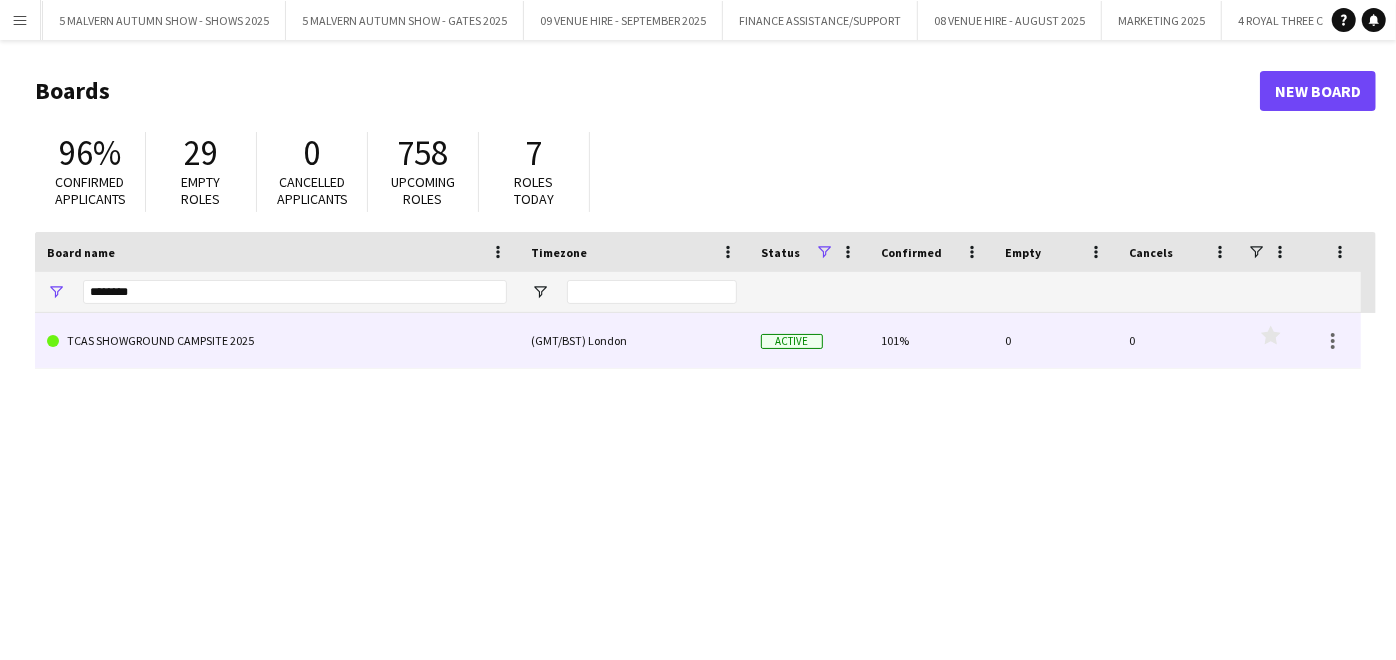 click on "TCAS SHOWGROUND CAMPSITE 2025" 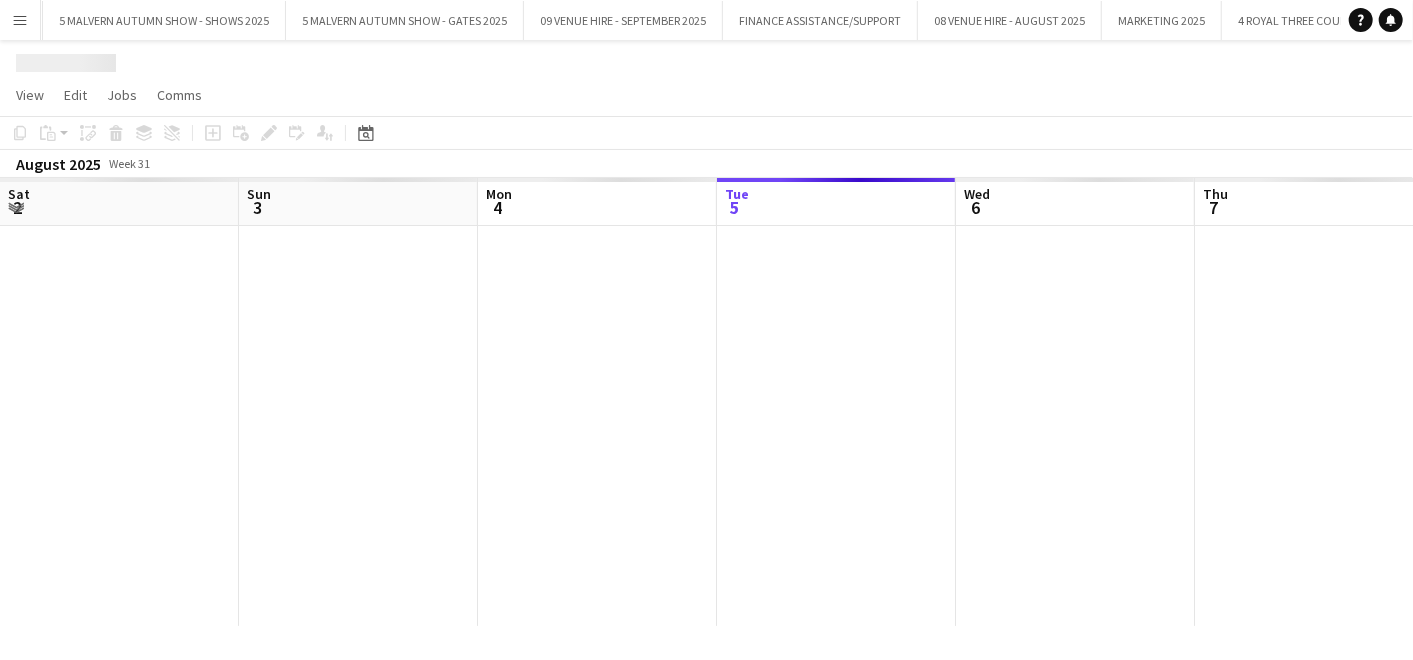scroll, scrollTop: 0, scrollLeft: 477, axis: horizontal 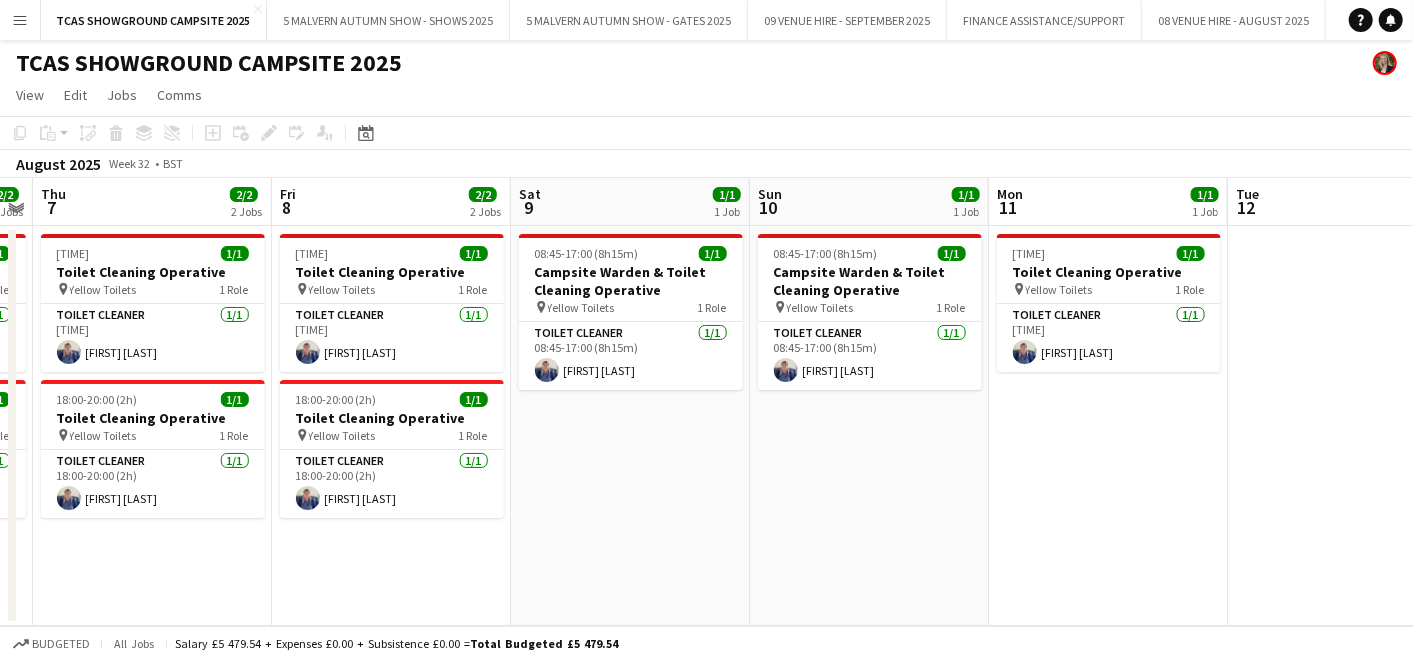 drag, startPoint x: 1167, startPoint y: 264, endPoint x: 482, endPoint y: 338, distance: 688.9855 